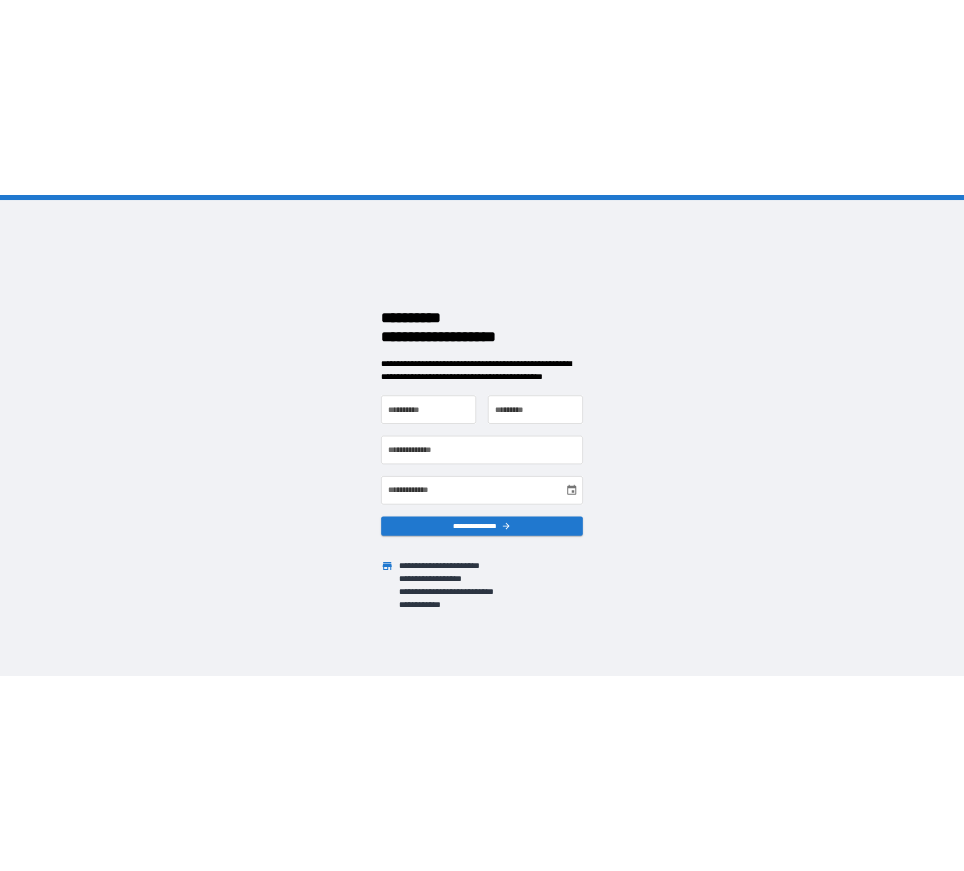 scroll, scrollTop: 0, scrollLeft: 0, axis: both 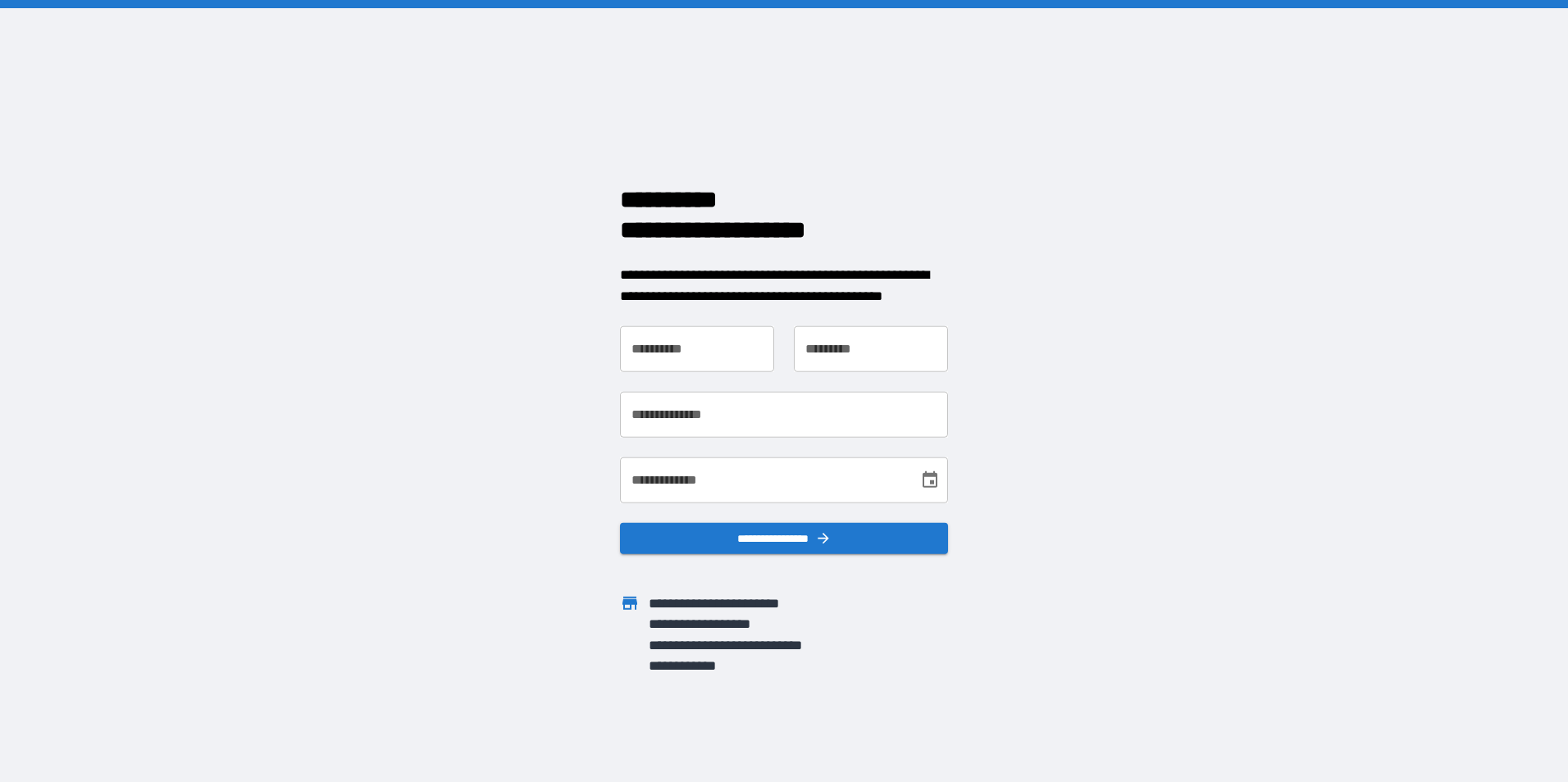 click on "**********" at bounding box center [697, 349] 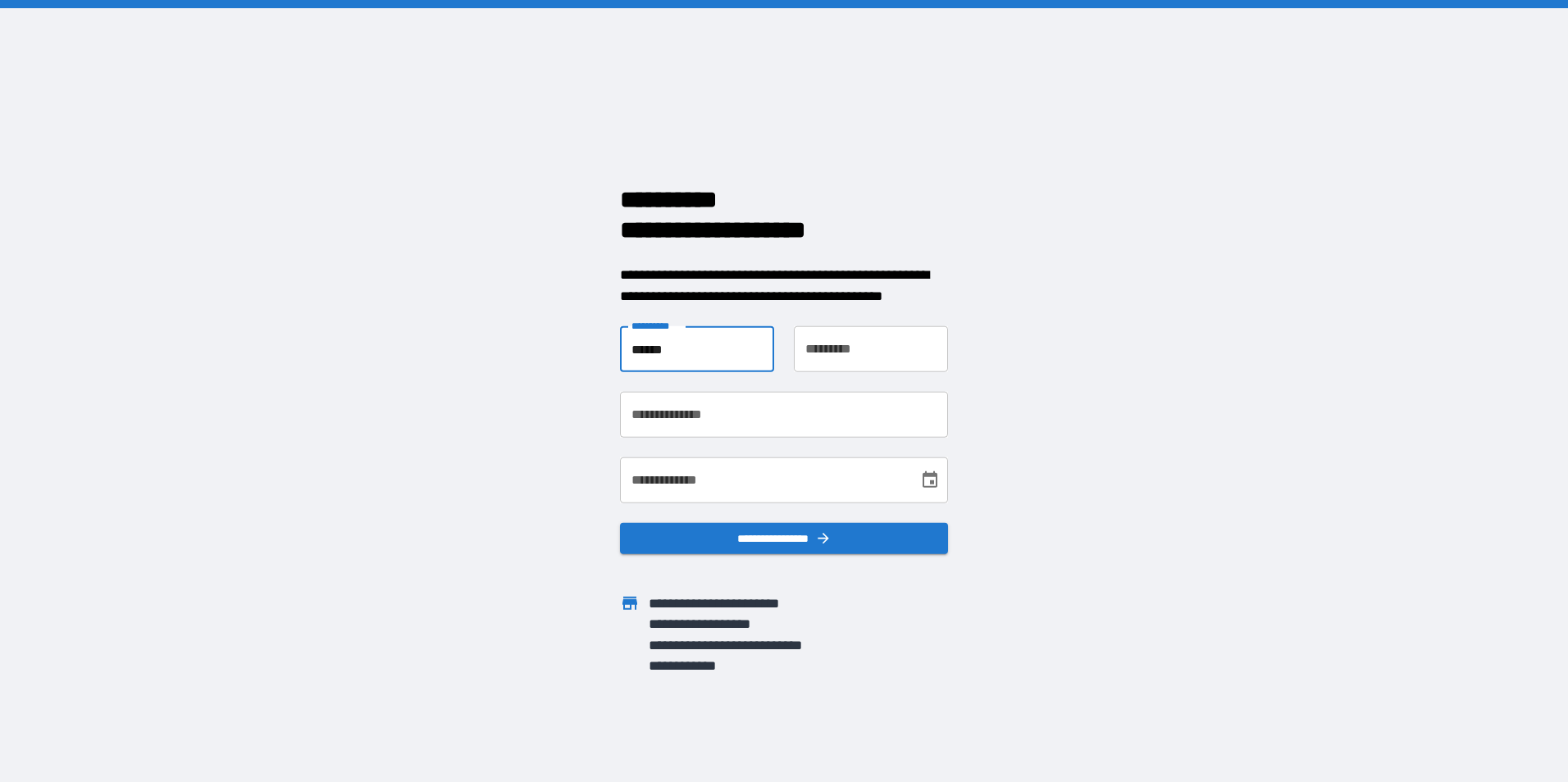 type on "******" 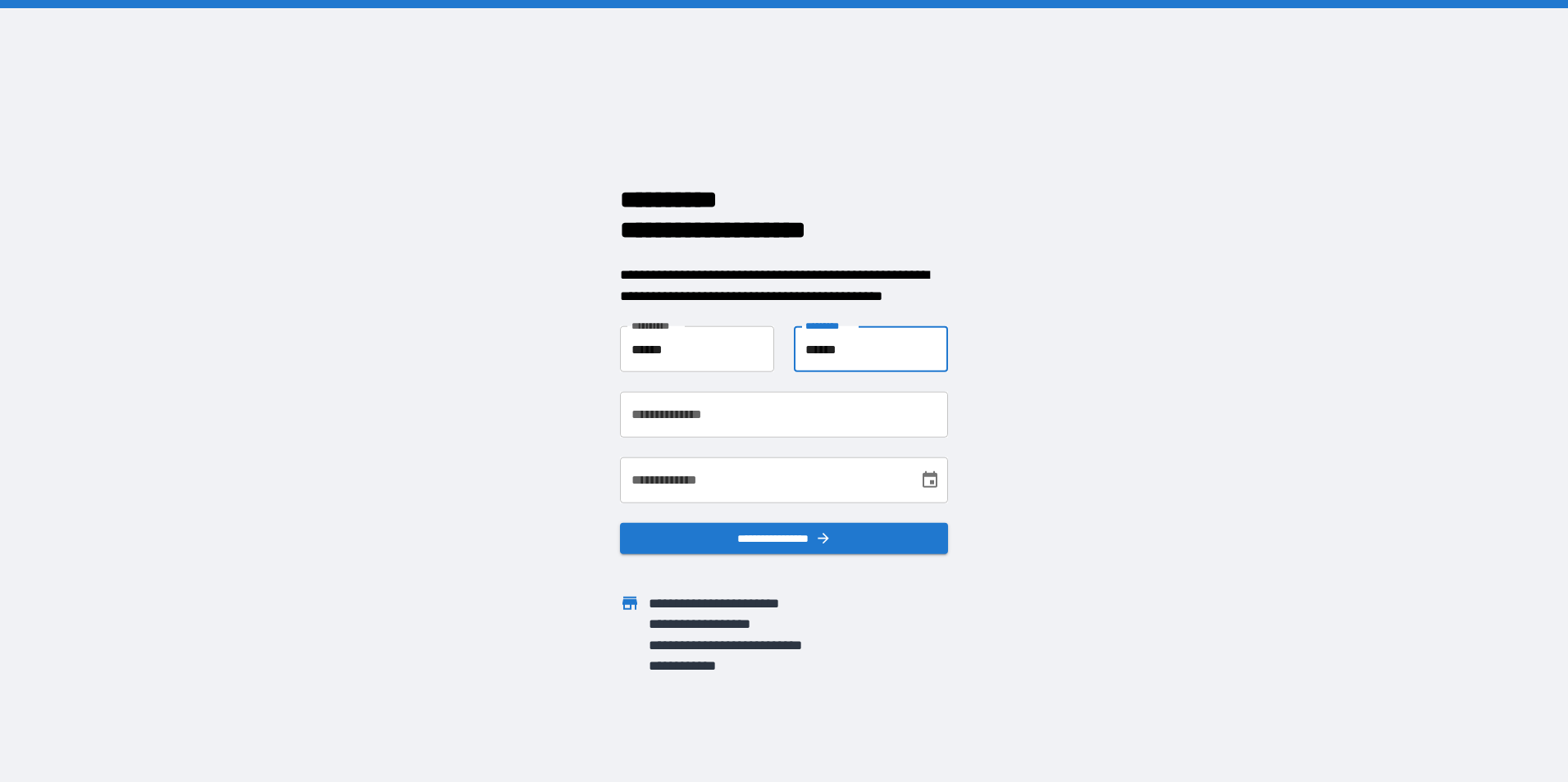 type on "******" 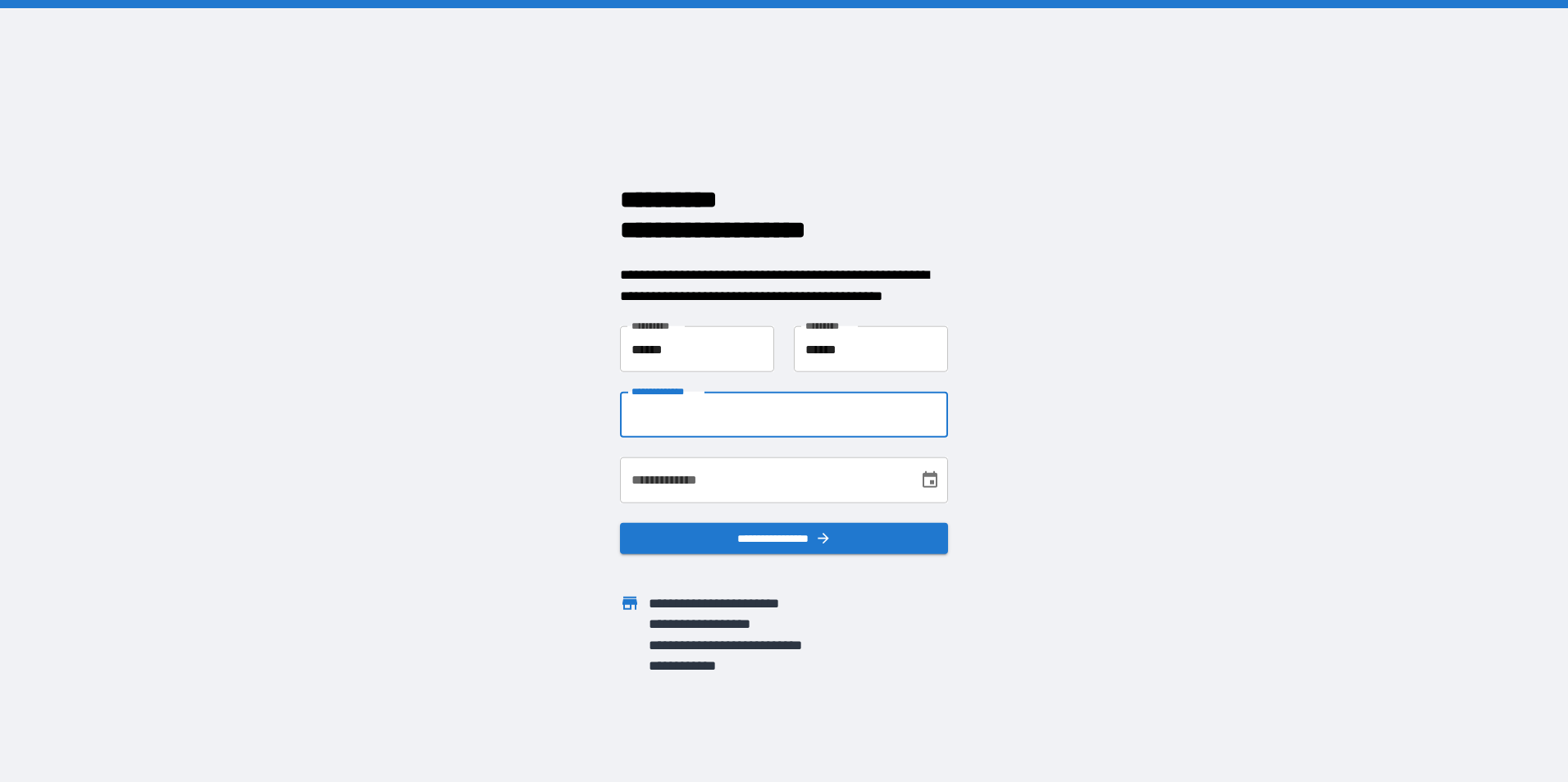 click on "**********" at bounding box center (784, 415) 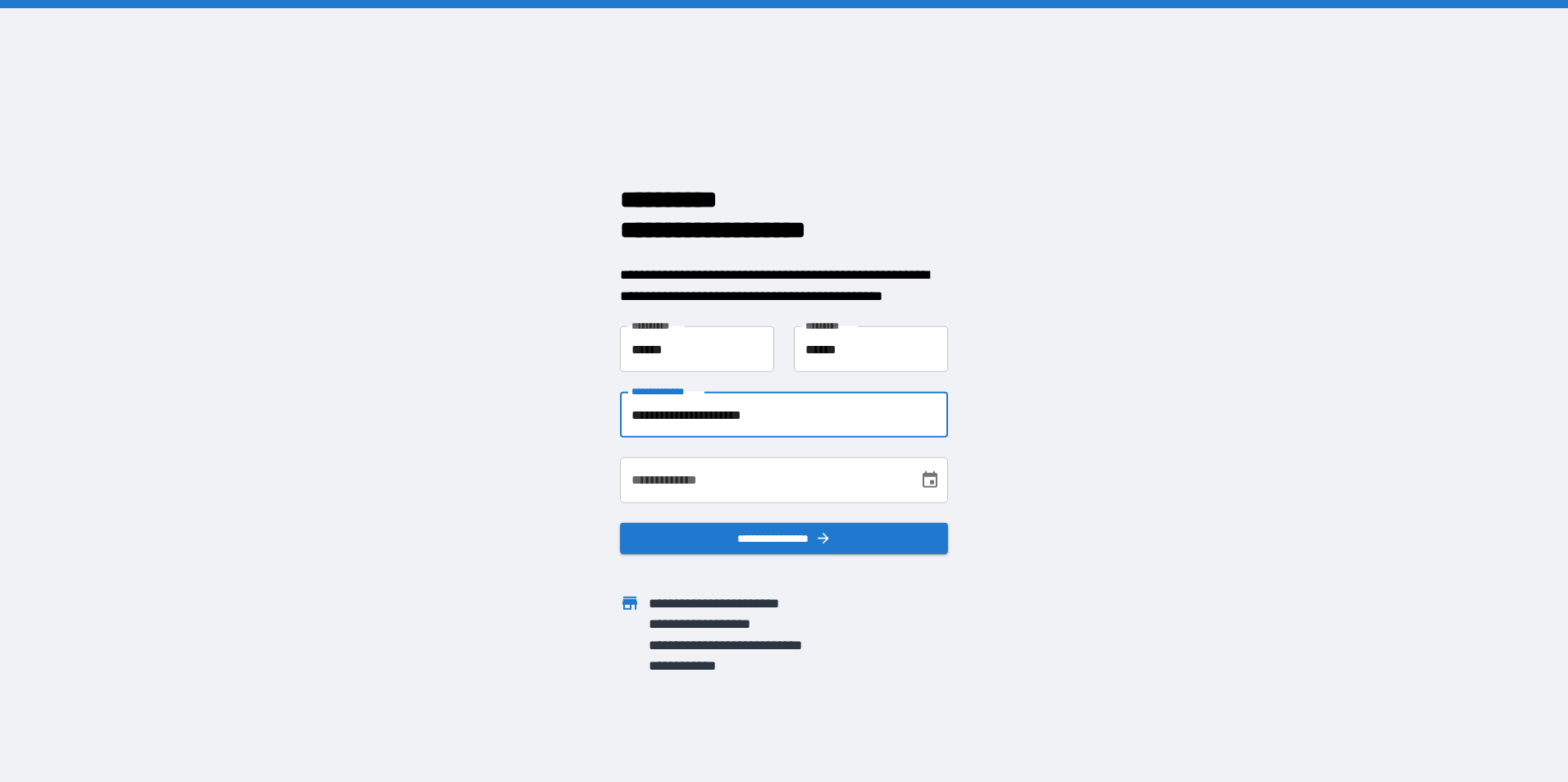 type on "**********" 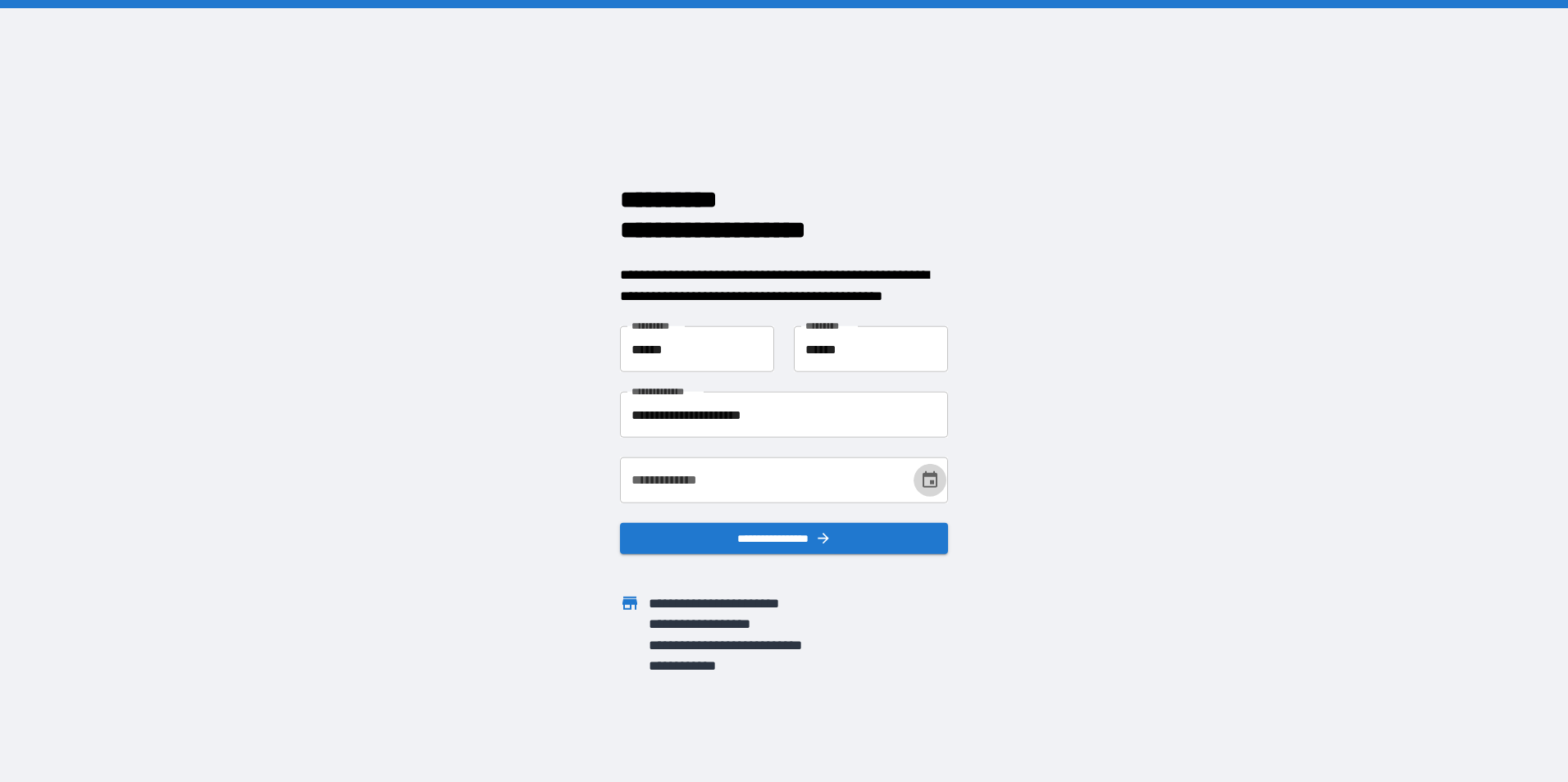 click 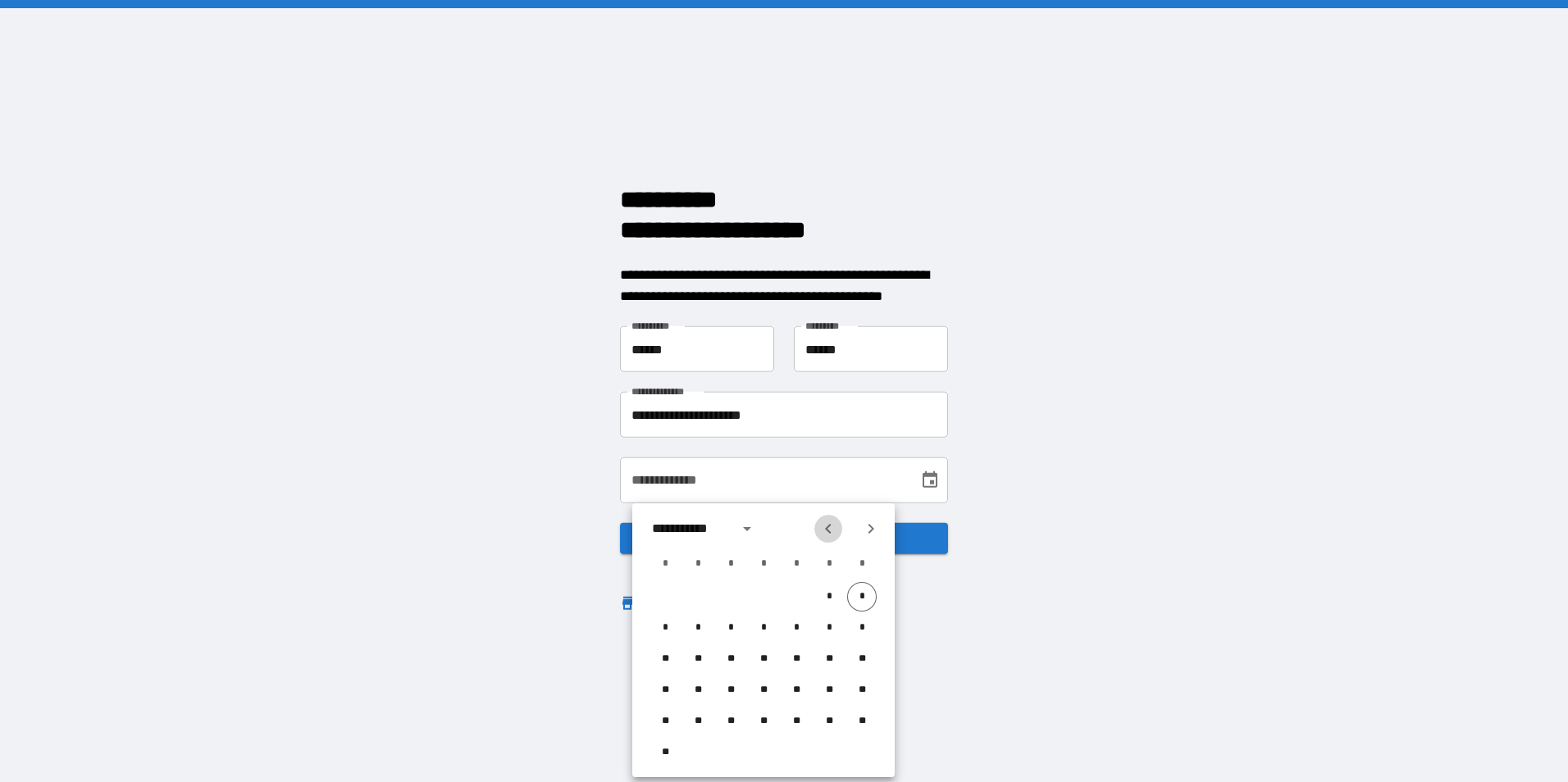 click 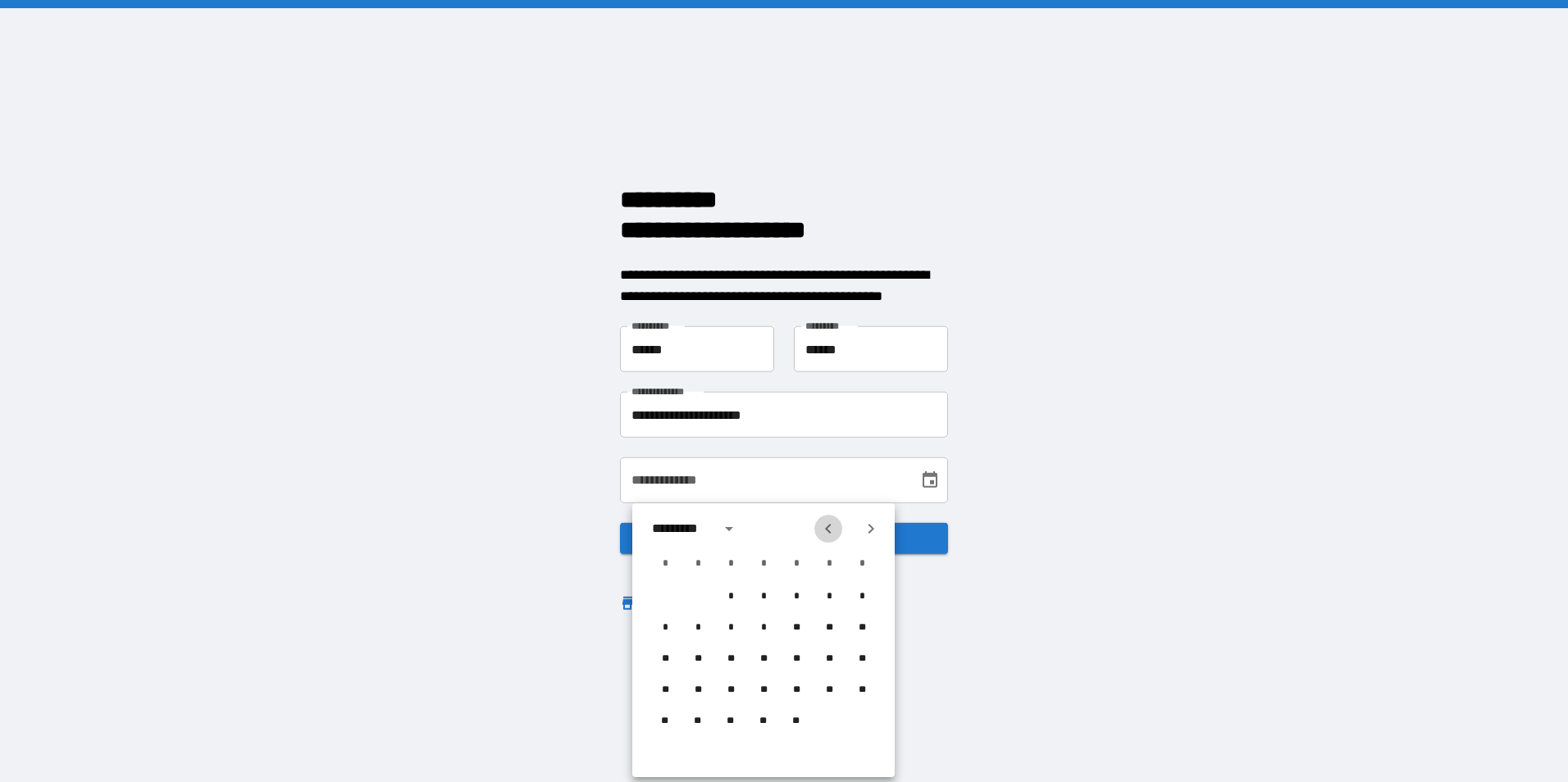 click 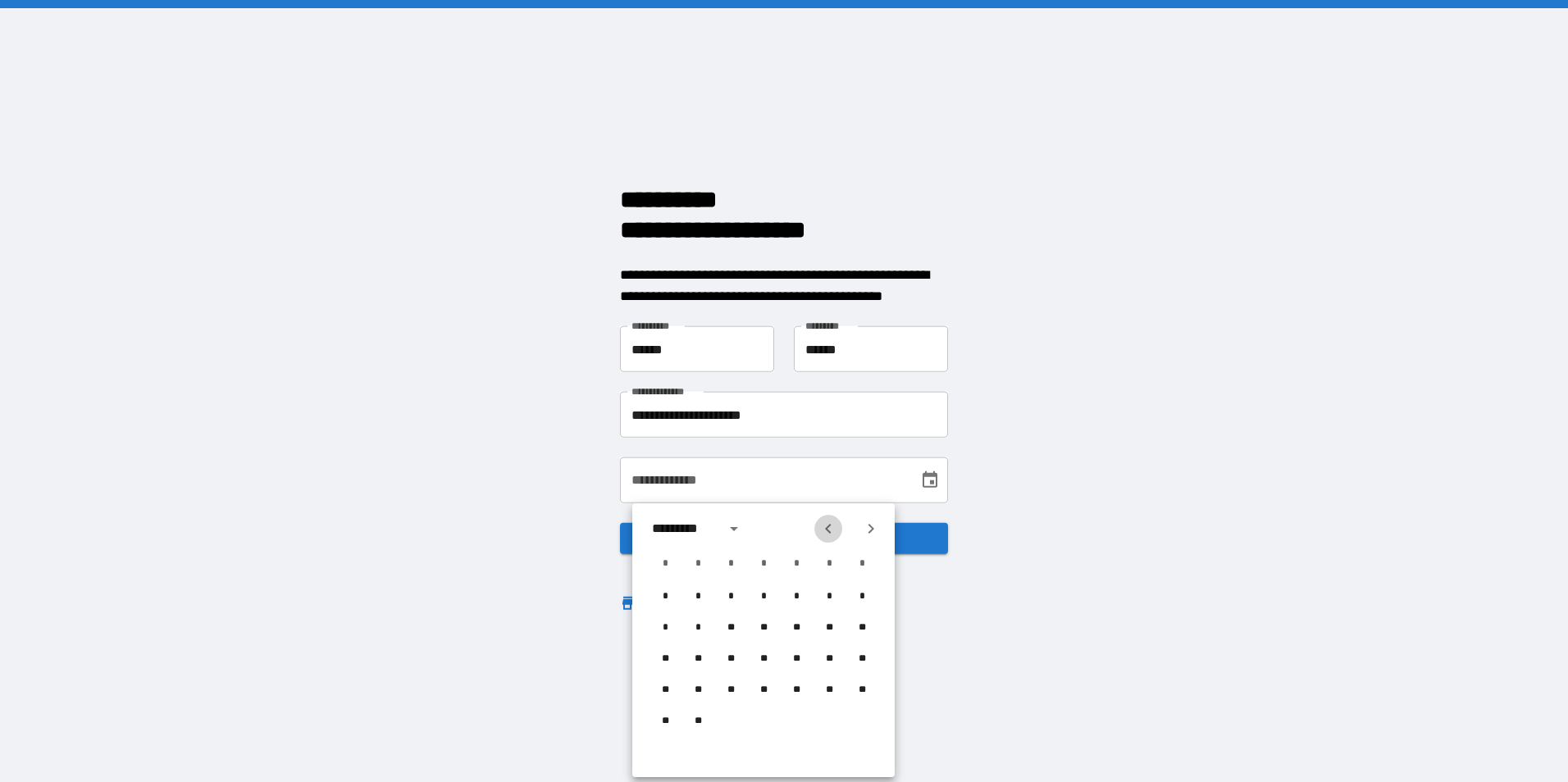 click 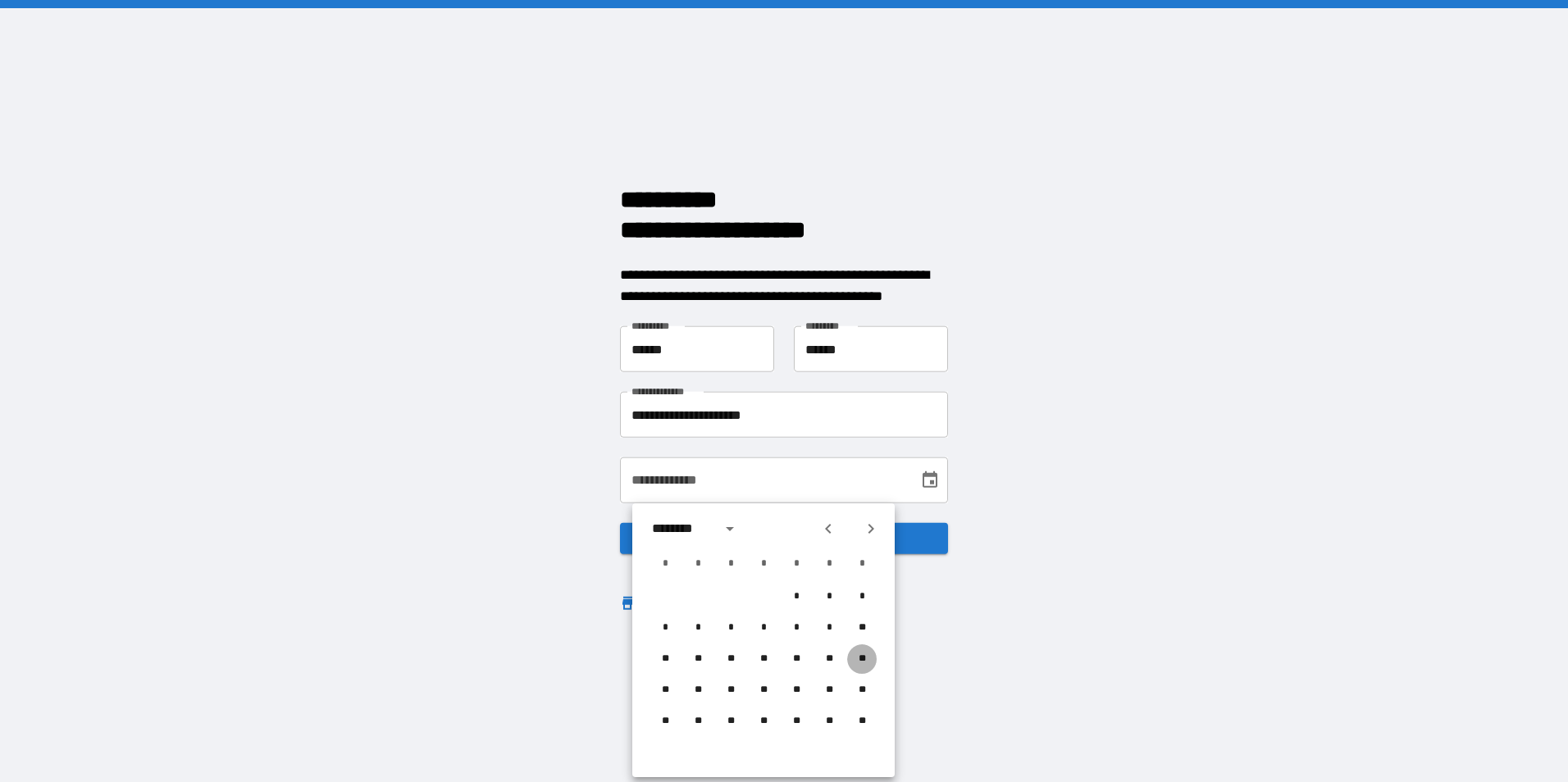 click on "**" at bounding box center (862, 659) 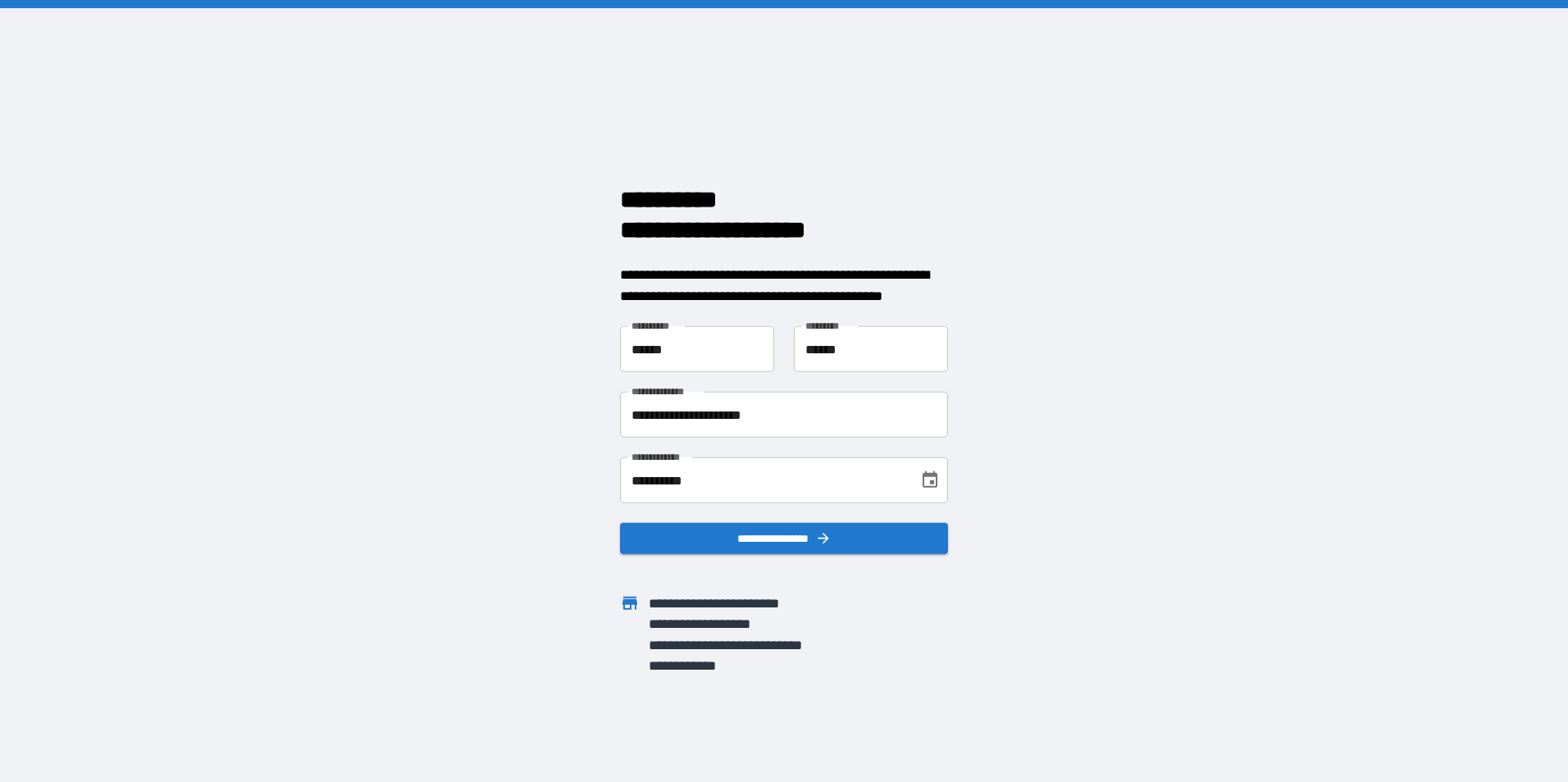 click on "**********" at bounding box center [763, 480] 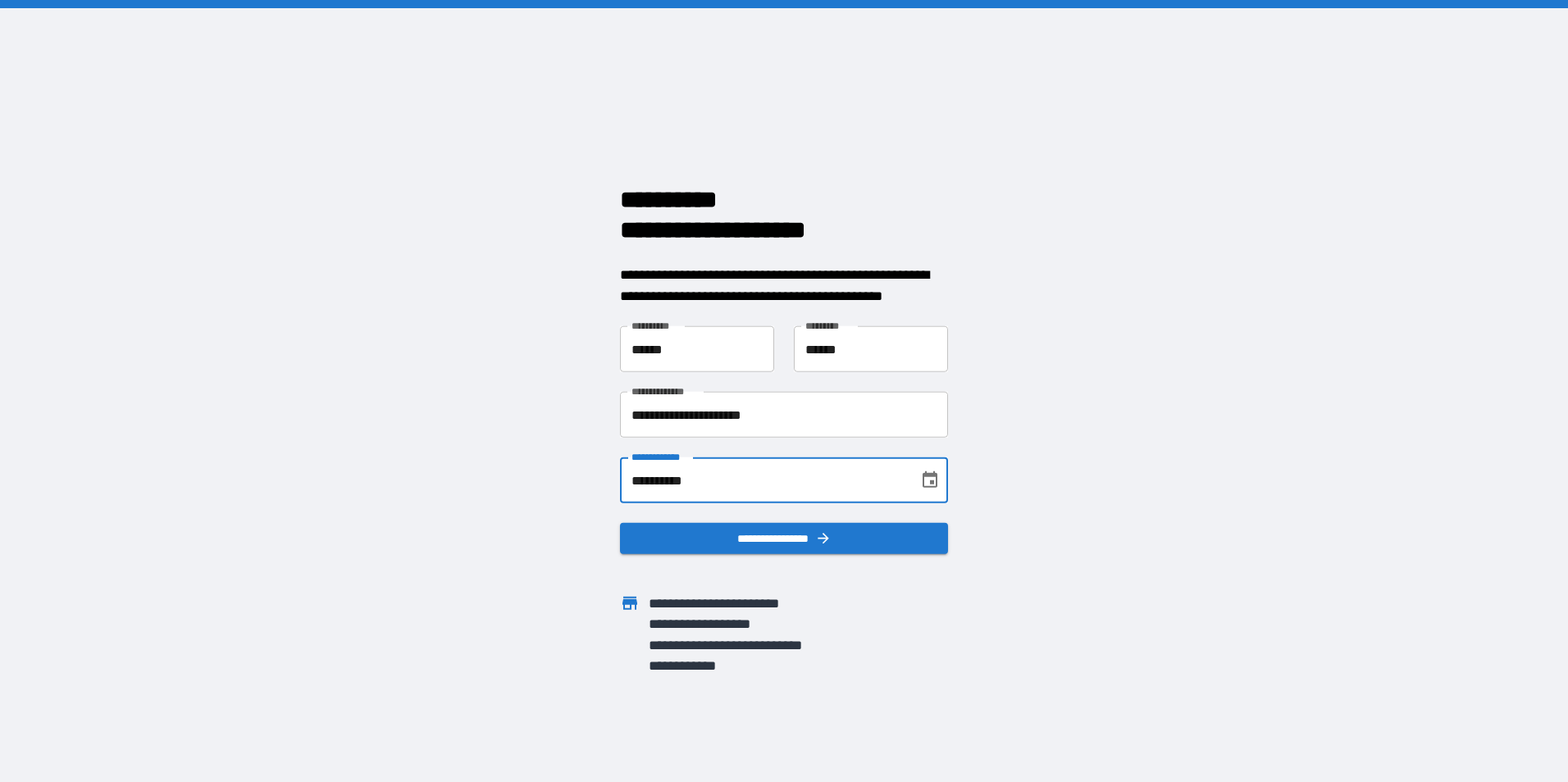 type on "**********" 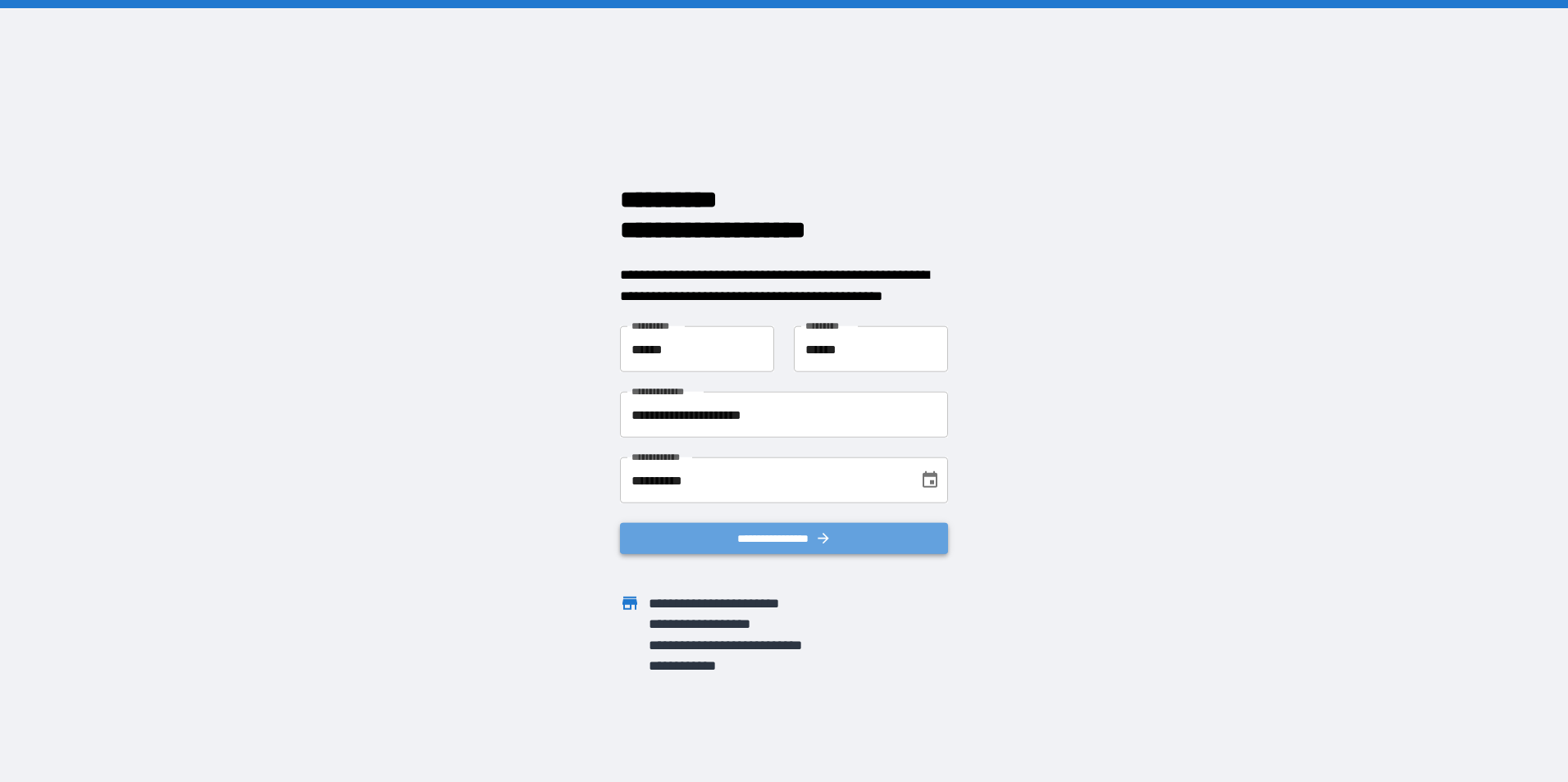 click on "**********" at bounding box center (784, 539) 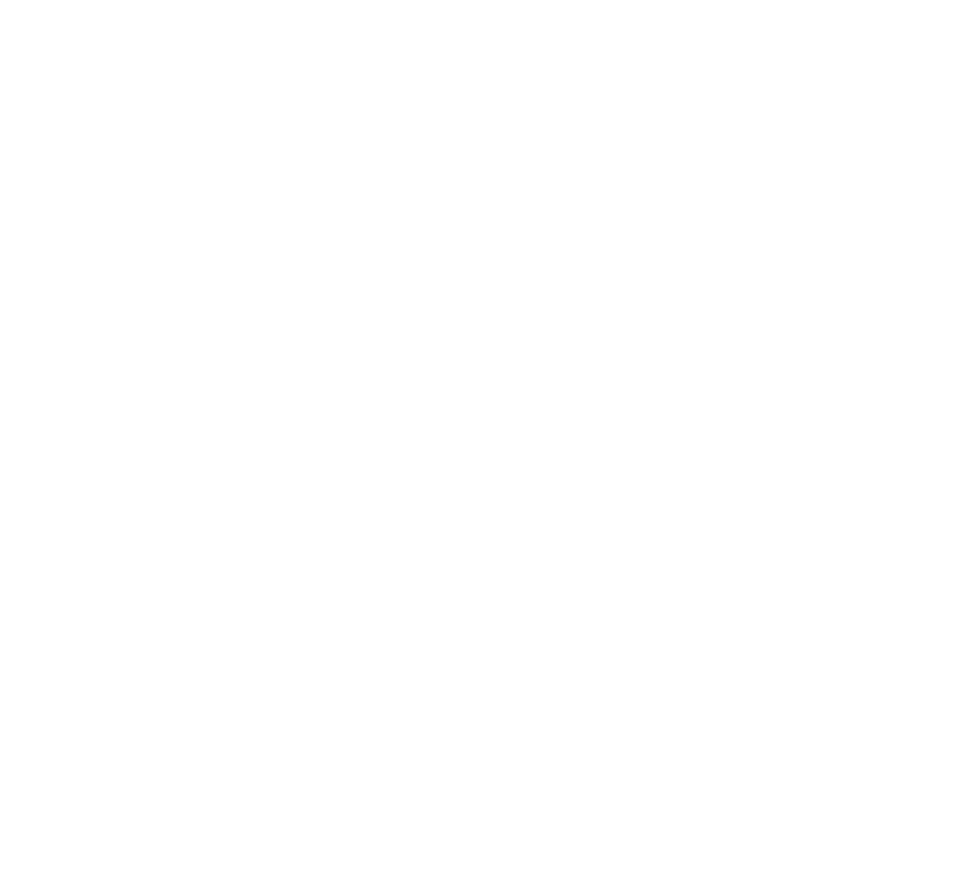 scroll, scrollTop: 0, scrollLeft: 0, axis: both 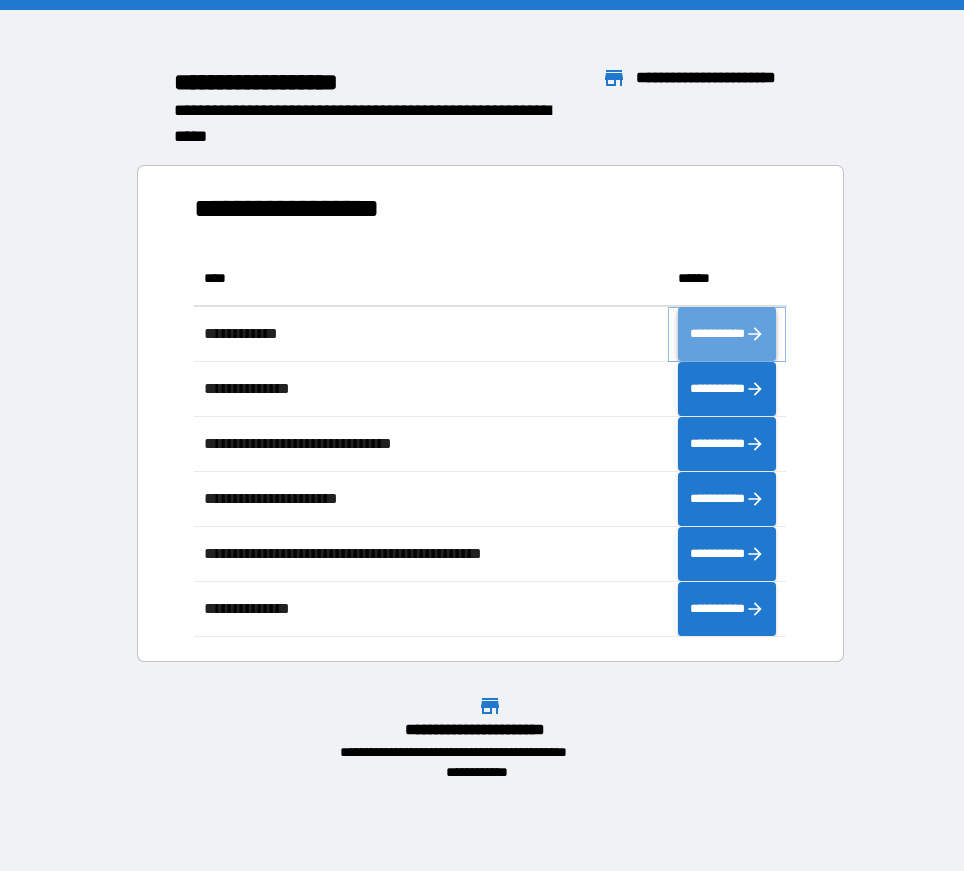 click 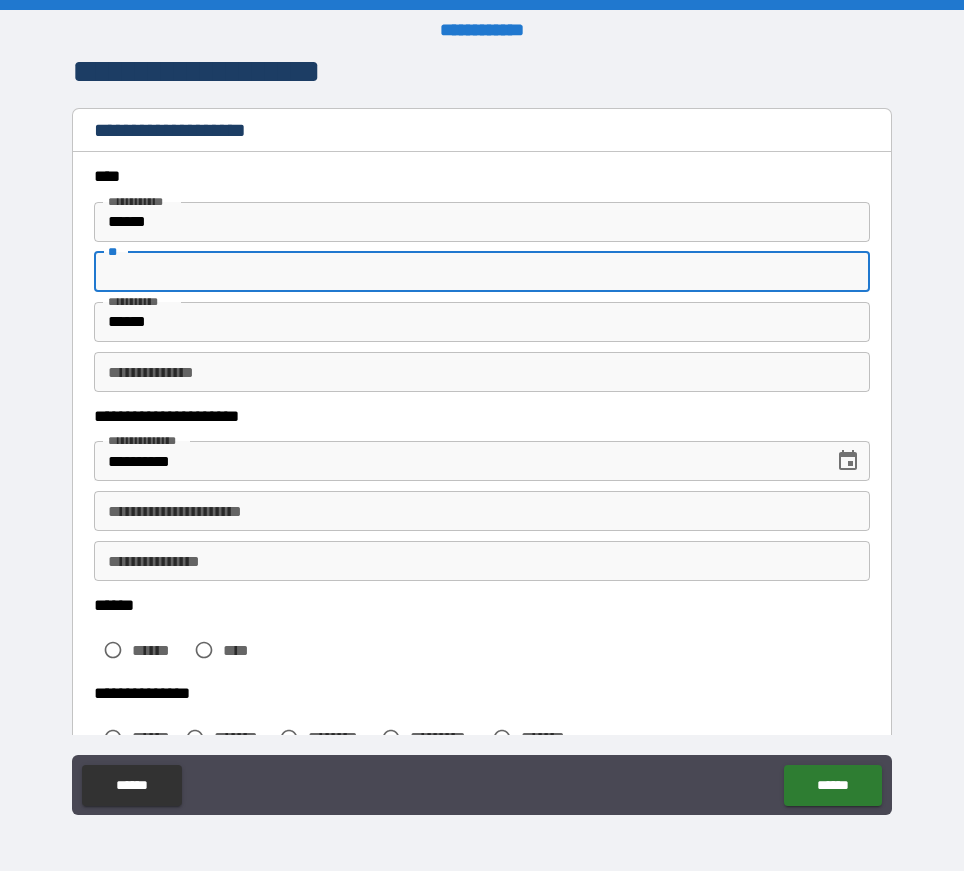 click on "**" at bounding box center (482, 272) 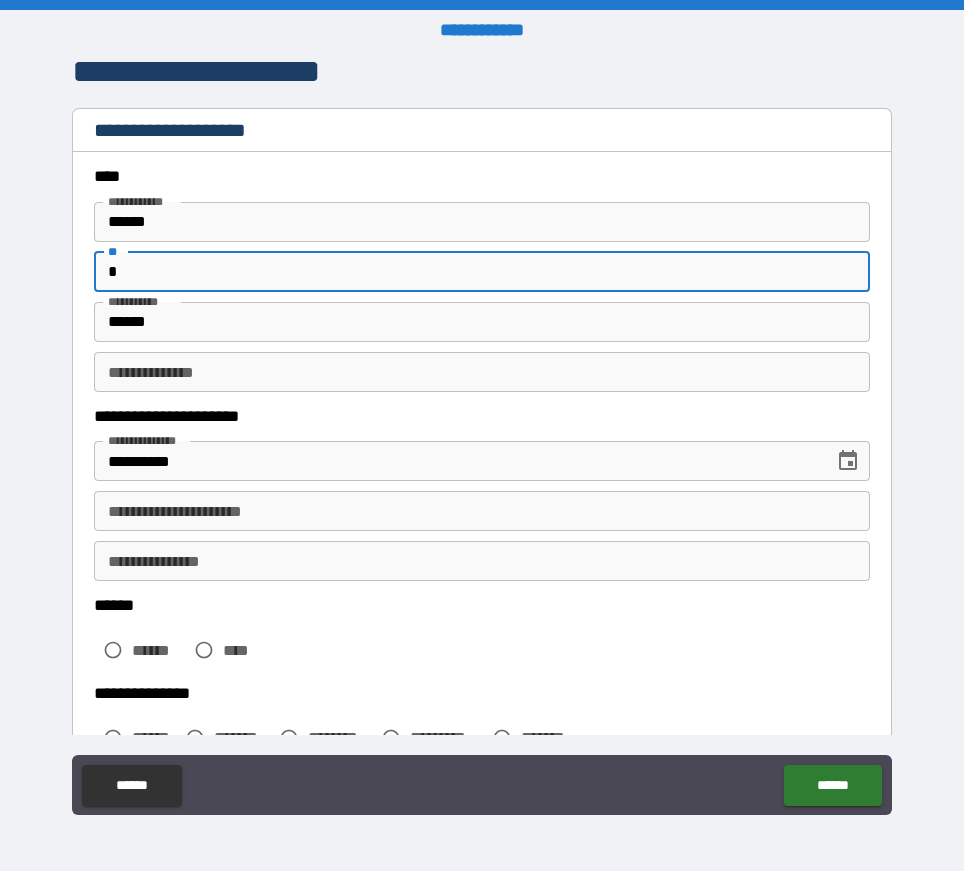 type on "*" 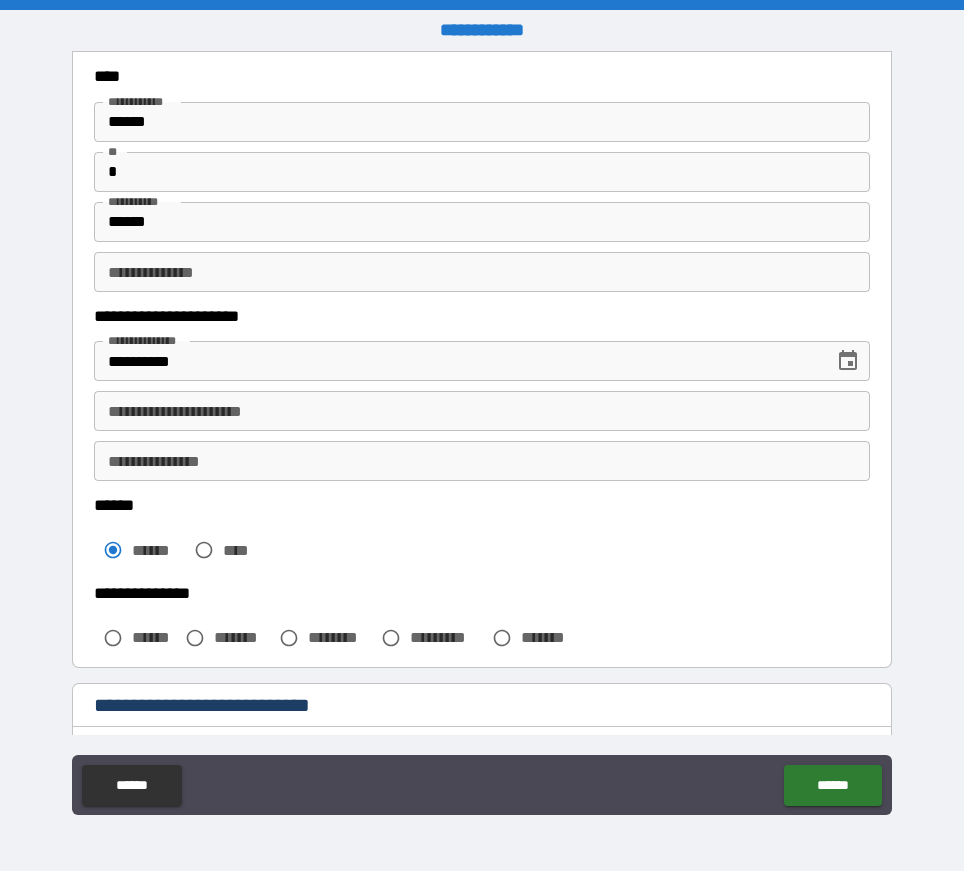 scroll, scrollTop: 200, scrollLeft: 0, axis: vertical 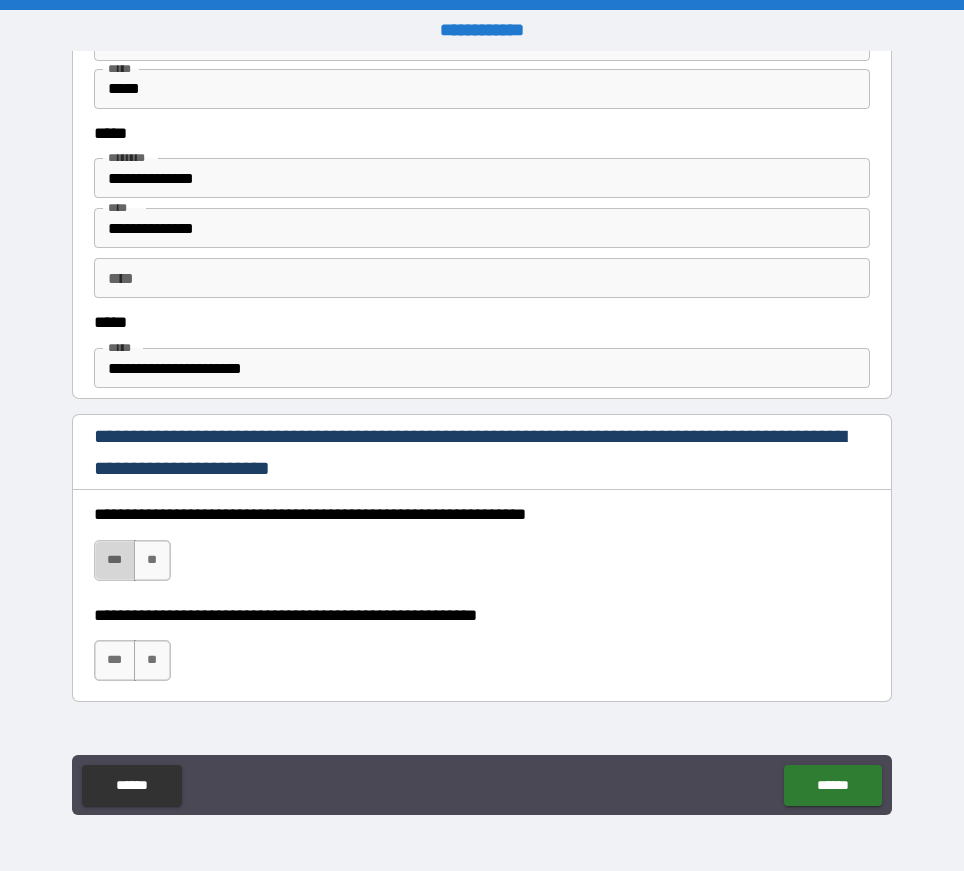 click on "***" at bounding box center [115, 560] 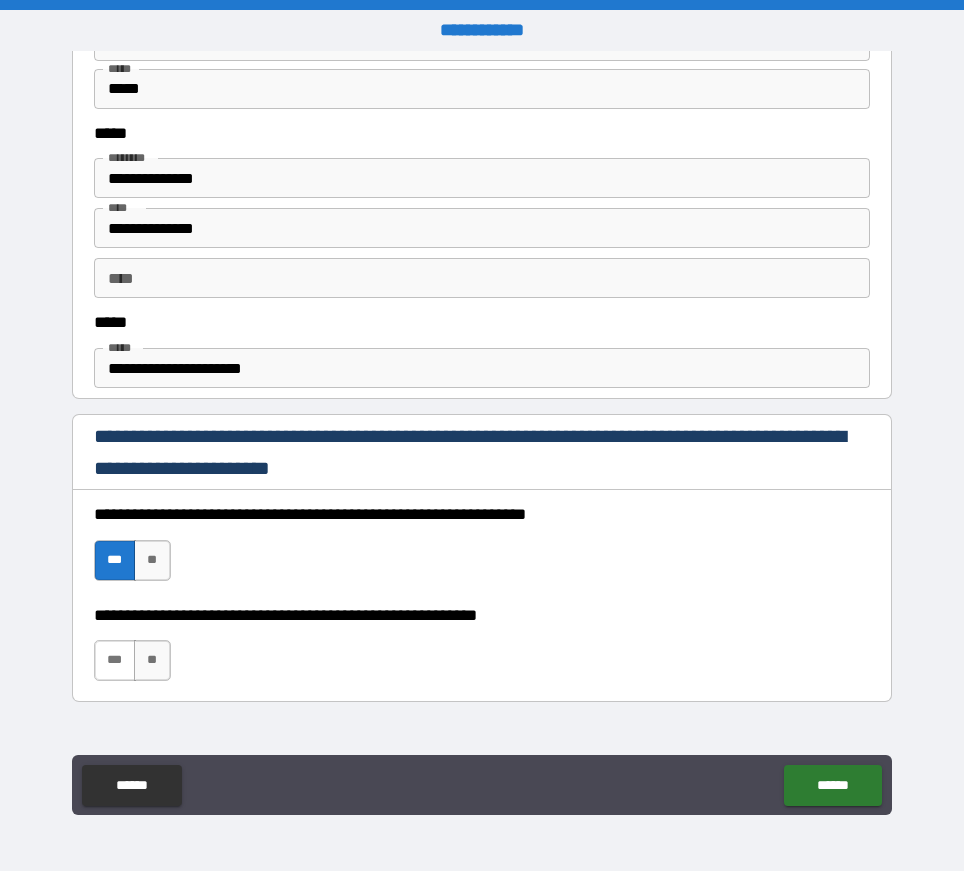 click on "***" at bounding box center [115, 660] 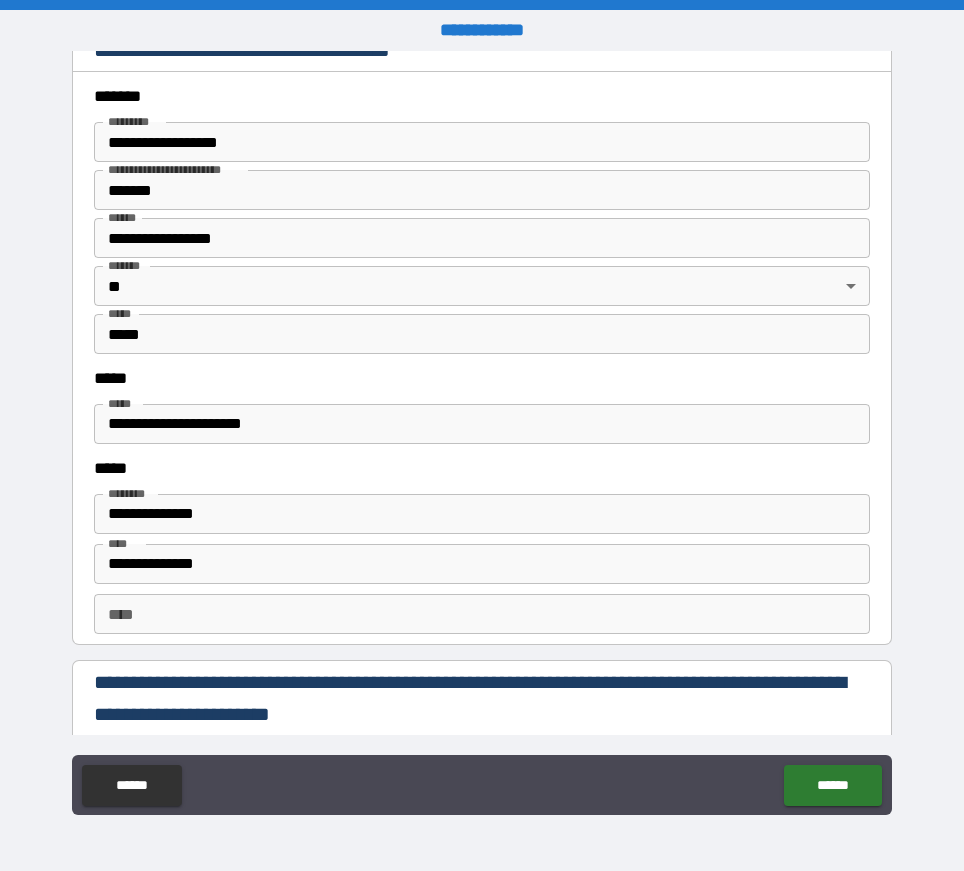 scroll, scrollTop: 2600, scrollLeft: 0, axis: vertical 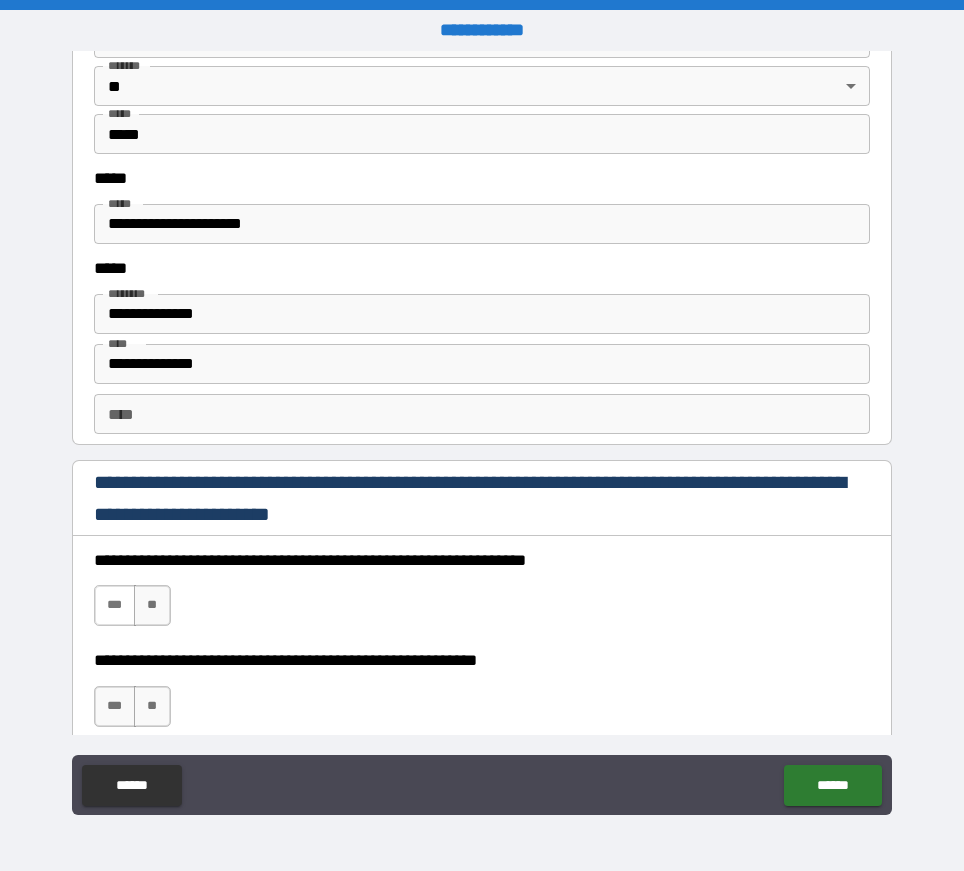 click on "***" at bounding box center (115, 605) 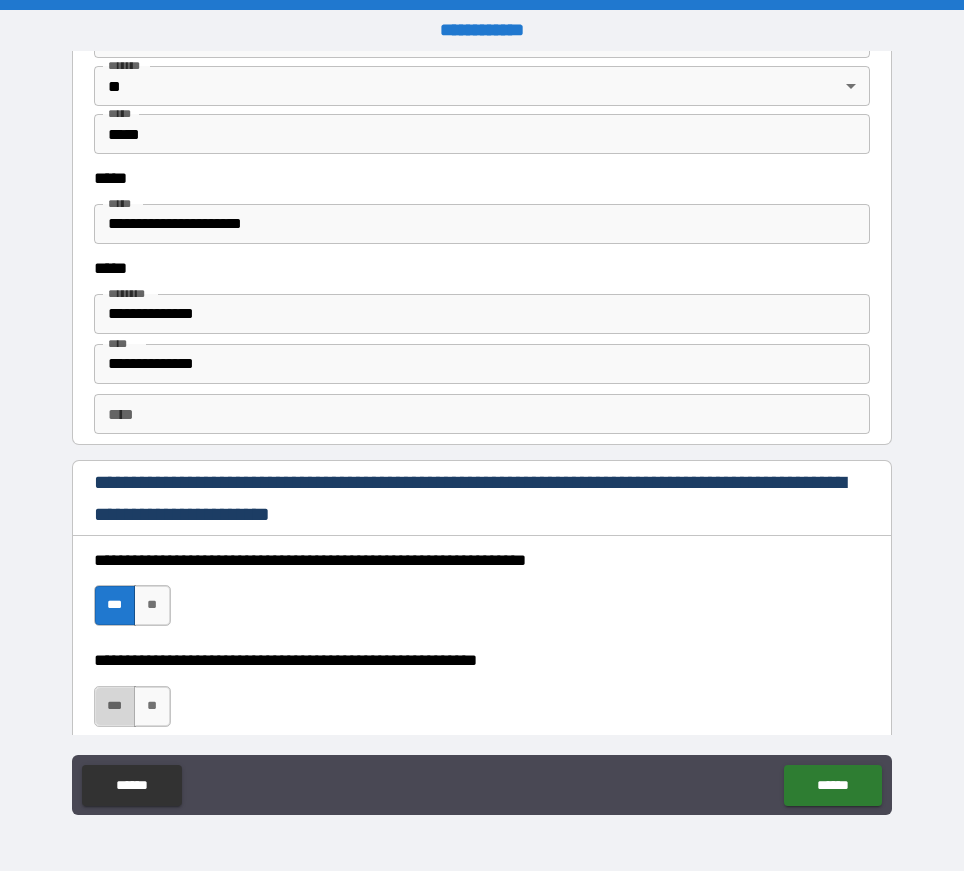 click on "***" at bounding box center [115, 706] 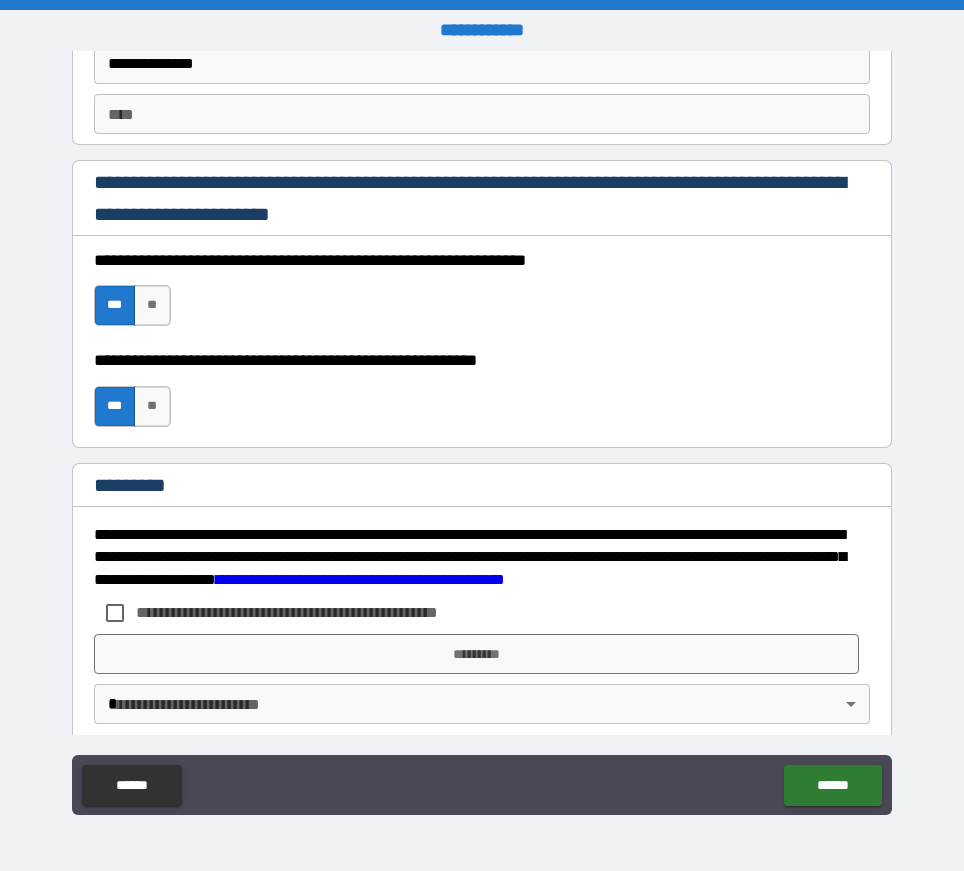 scroll, scrollTop: 2920, scrollLeft: 0, axis: vertical 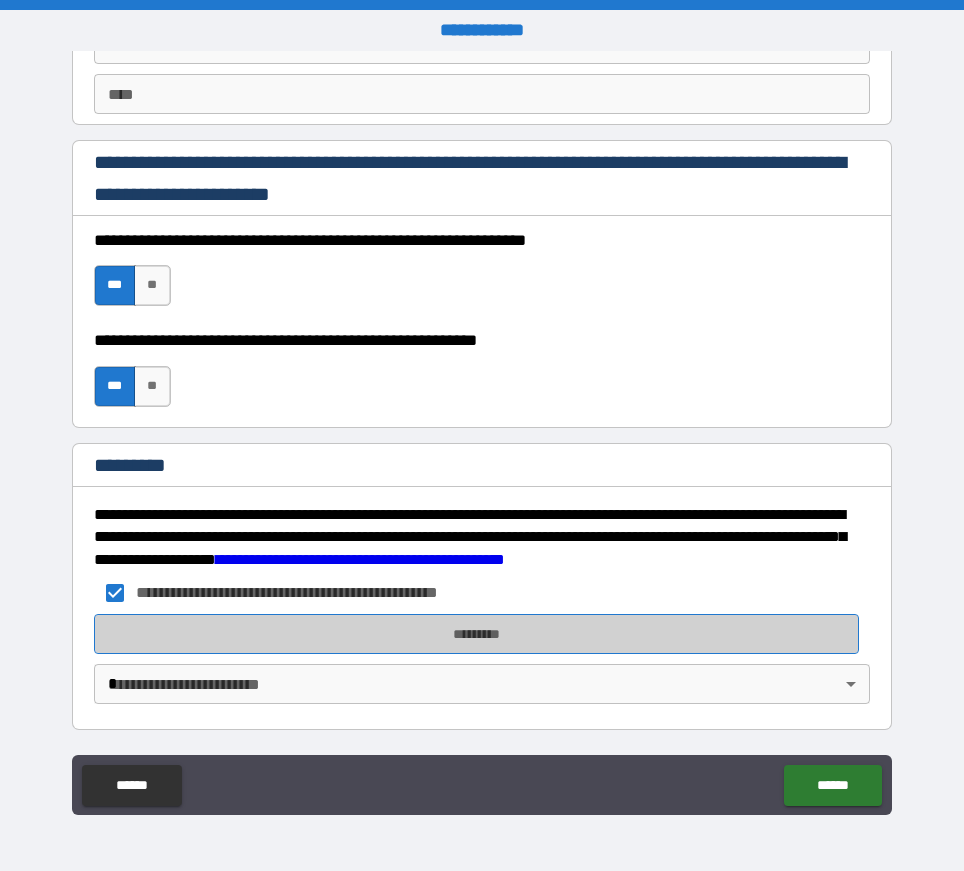 click on "*********" at bounding box center [476, 634] 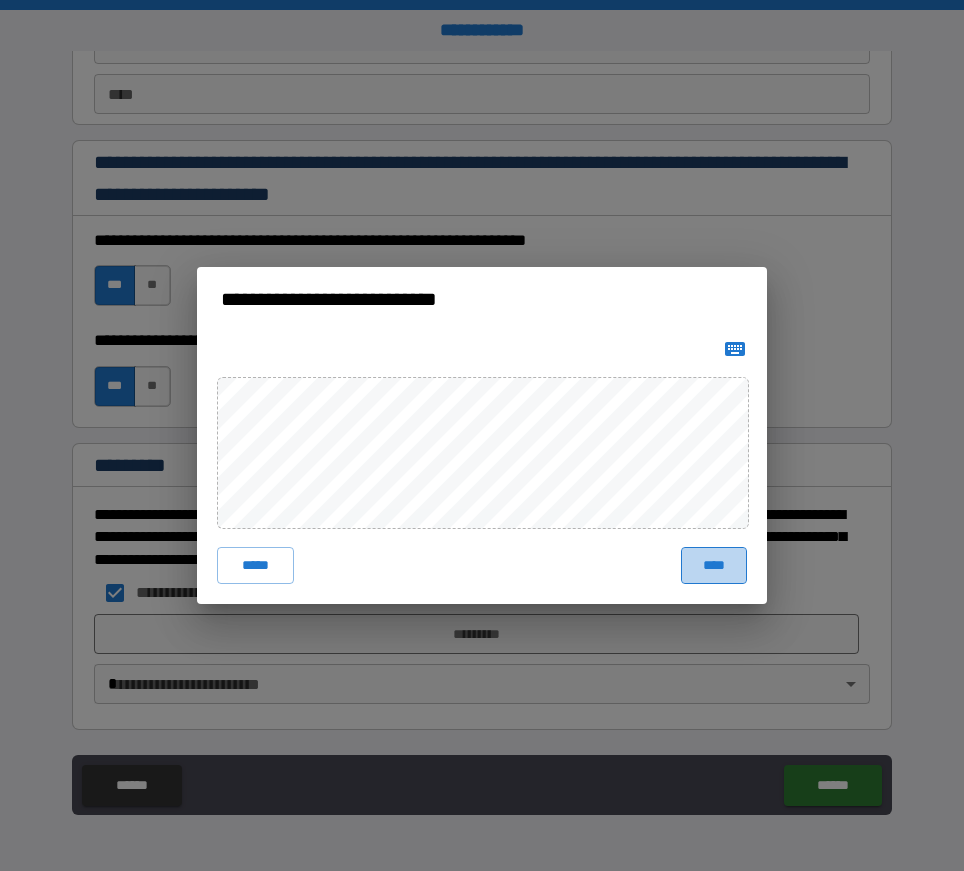 click on "****" at bounding box center (714, 565) 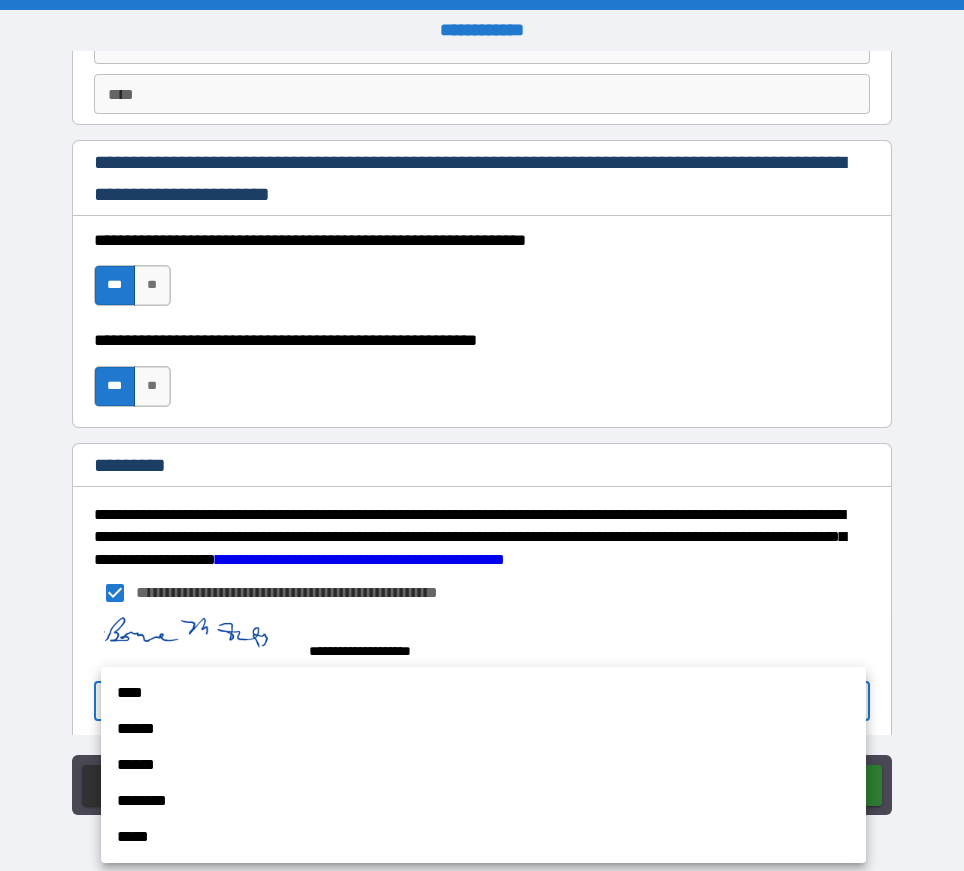 click on "**********" at bounding box center [482, 435] 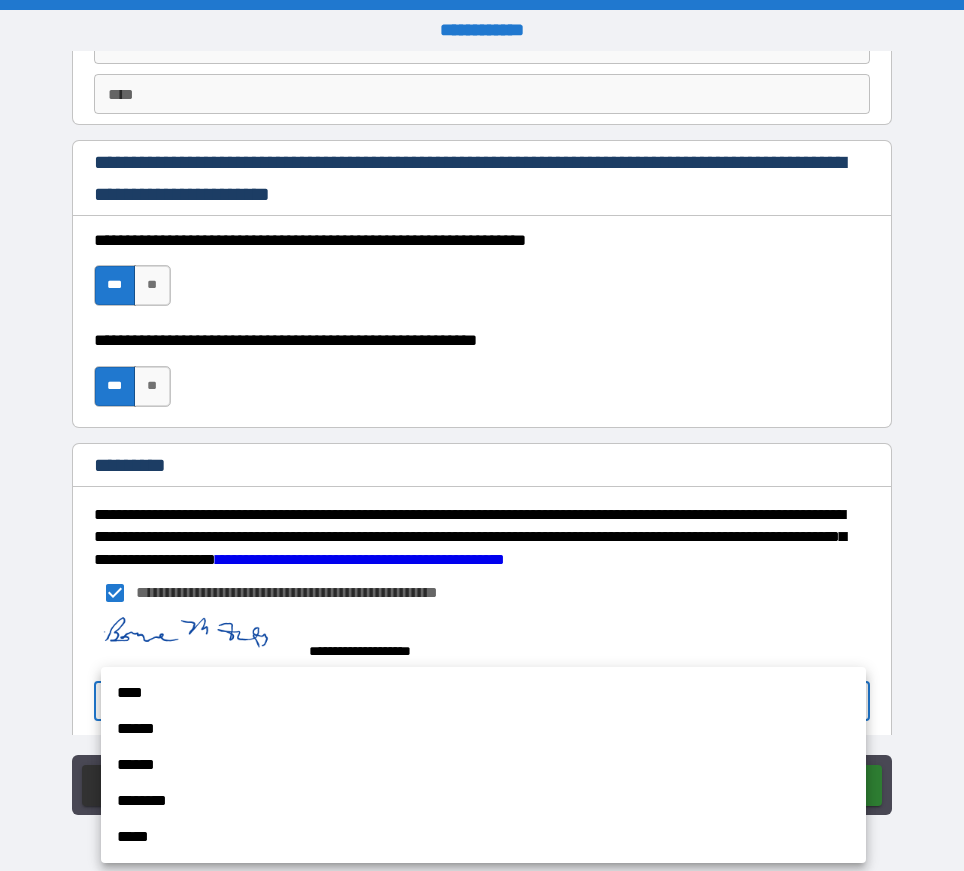 click on "****" at bounding box center [483, 693] 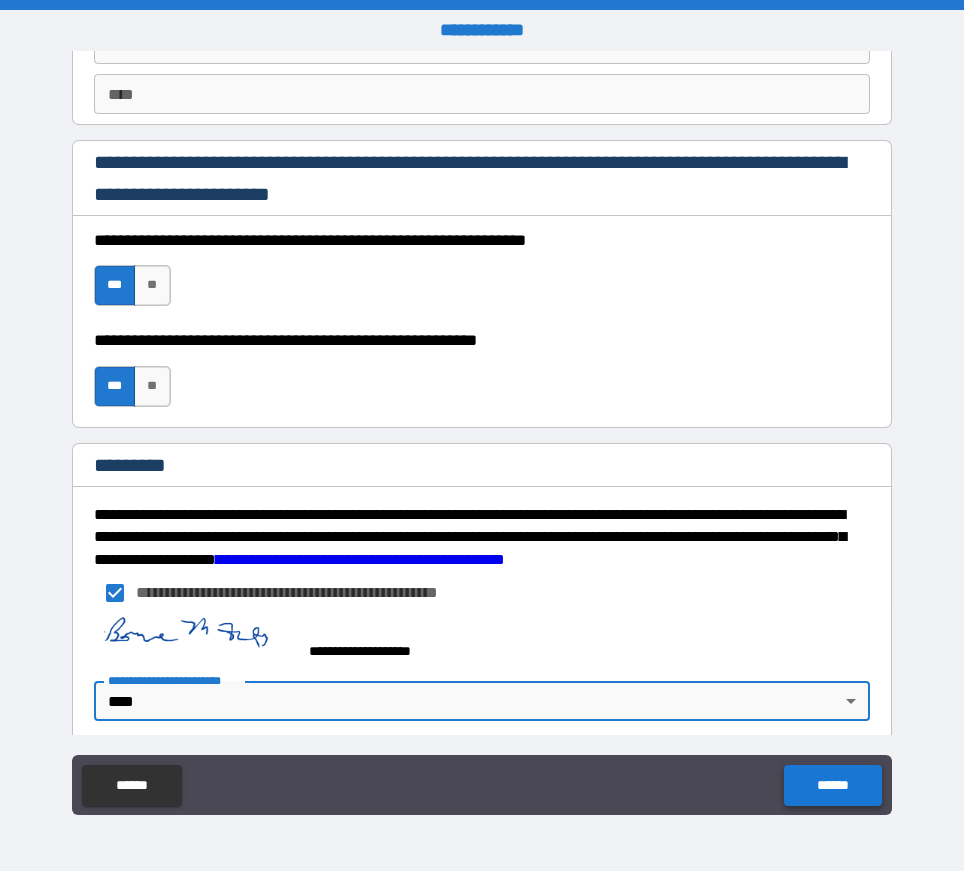 click on "******" at bounding box center [832, 785] 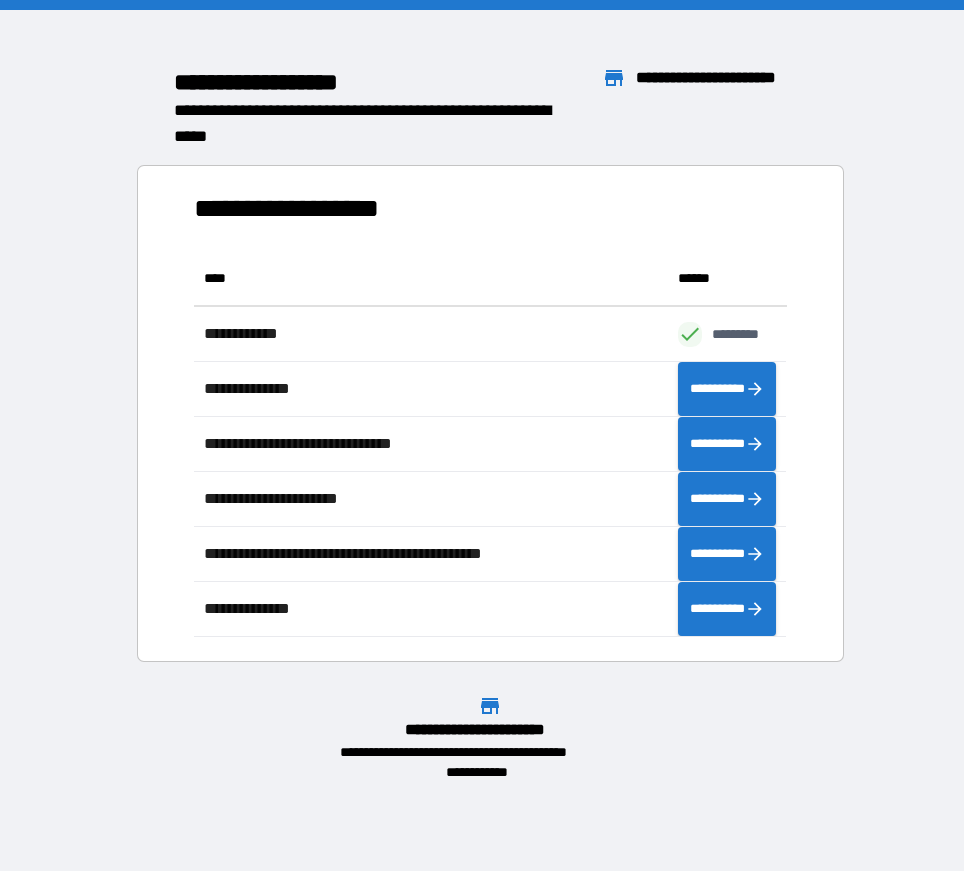 scroll, scrollTop: 16, scrollLeft: 16, axis: both 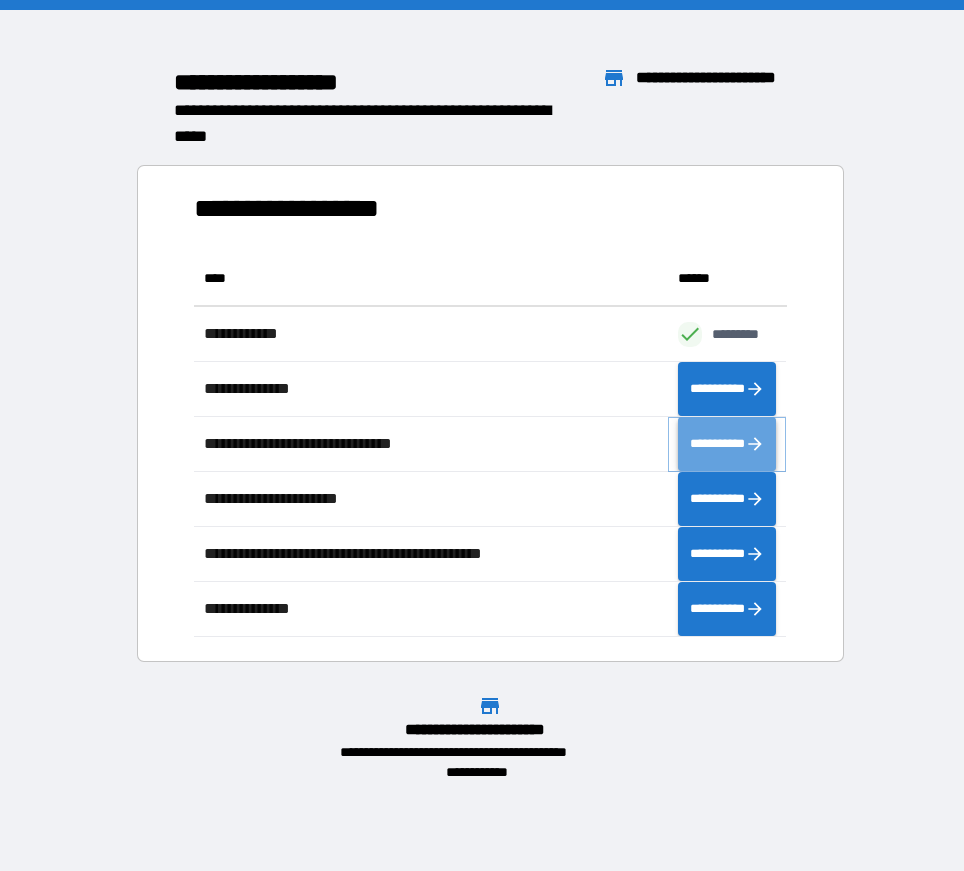 click 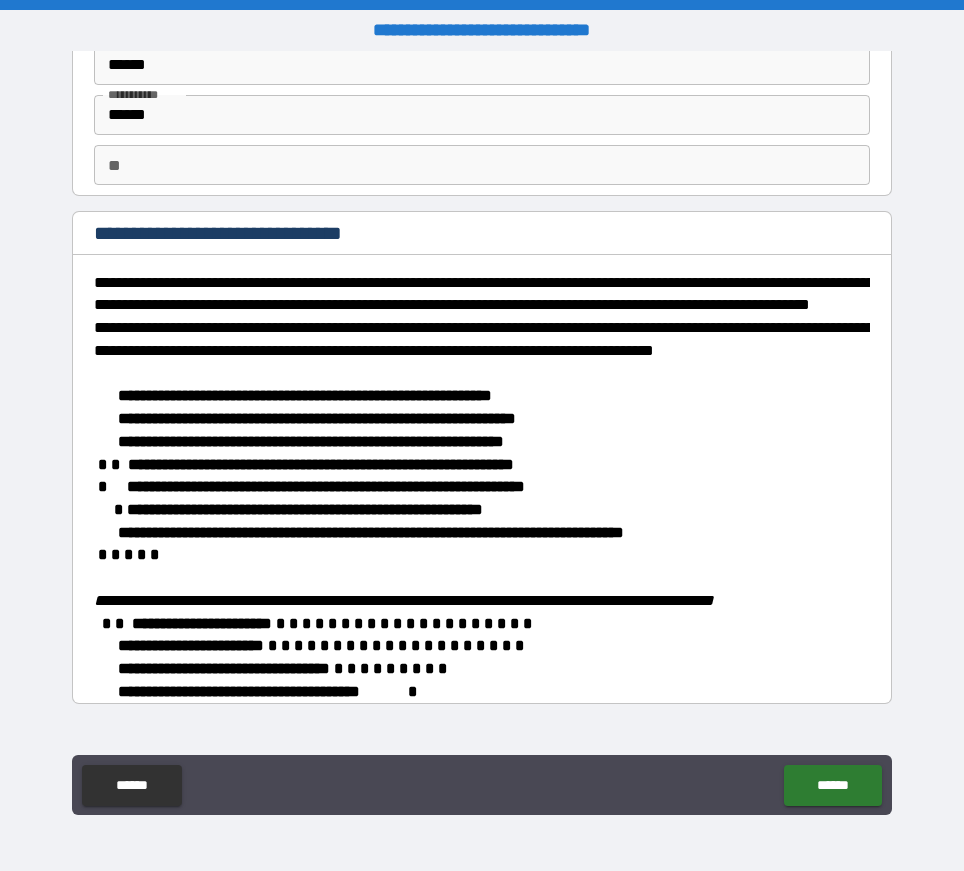 scroll, scrollTop: 400, scrollLeft: 0, axis: vertical 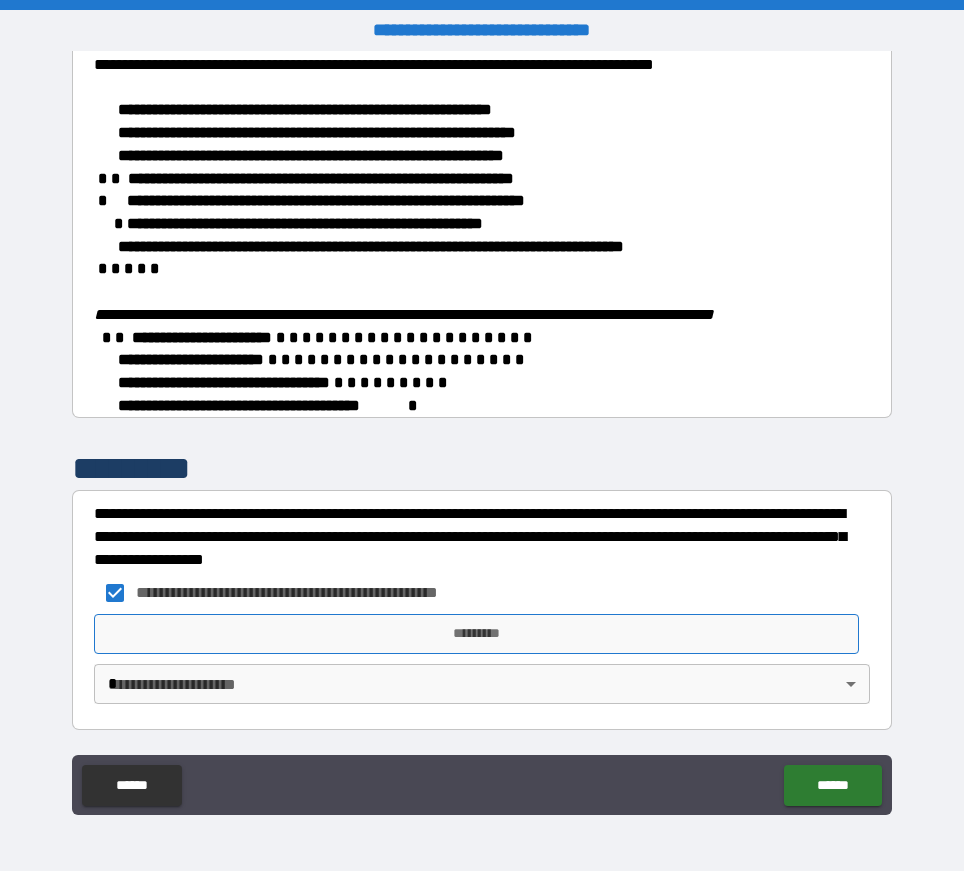 click on "*********" at bounding box center [476, 634] 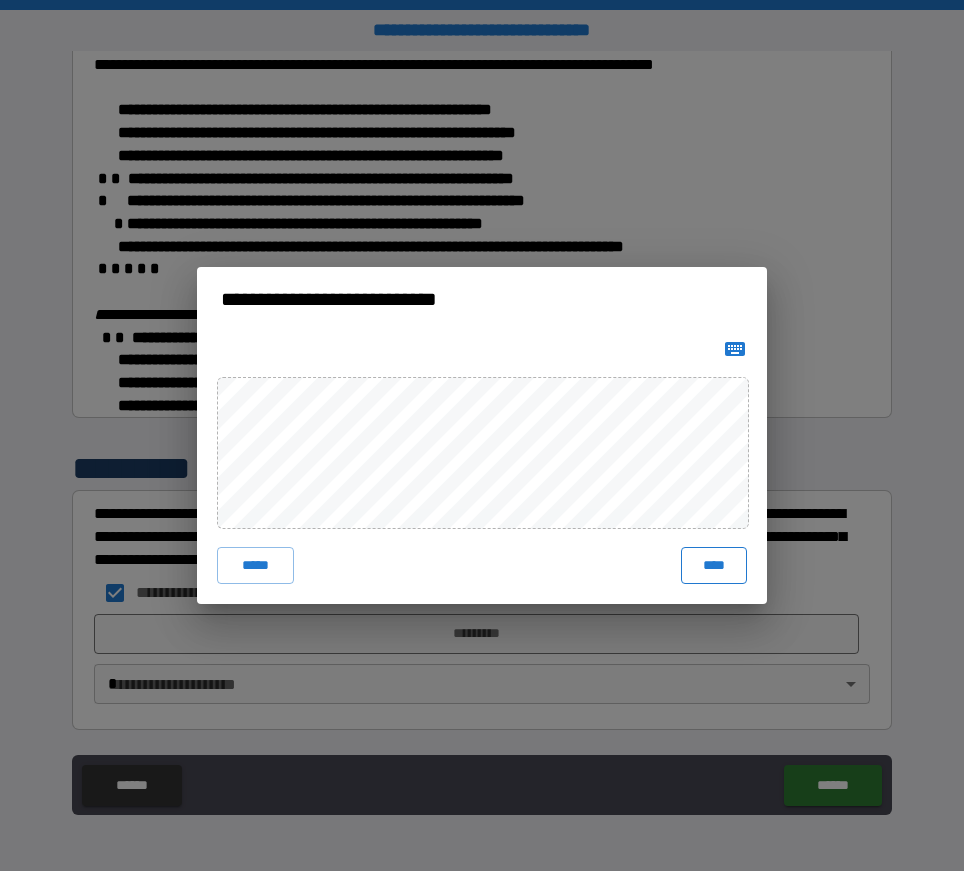 click on "****" at bounding box center [714, 565] 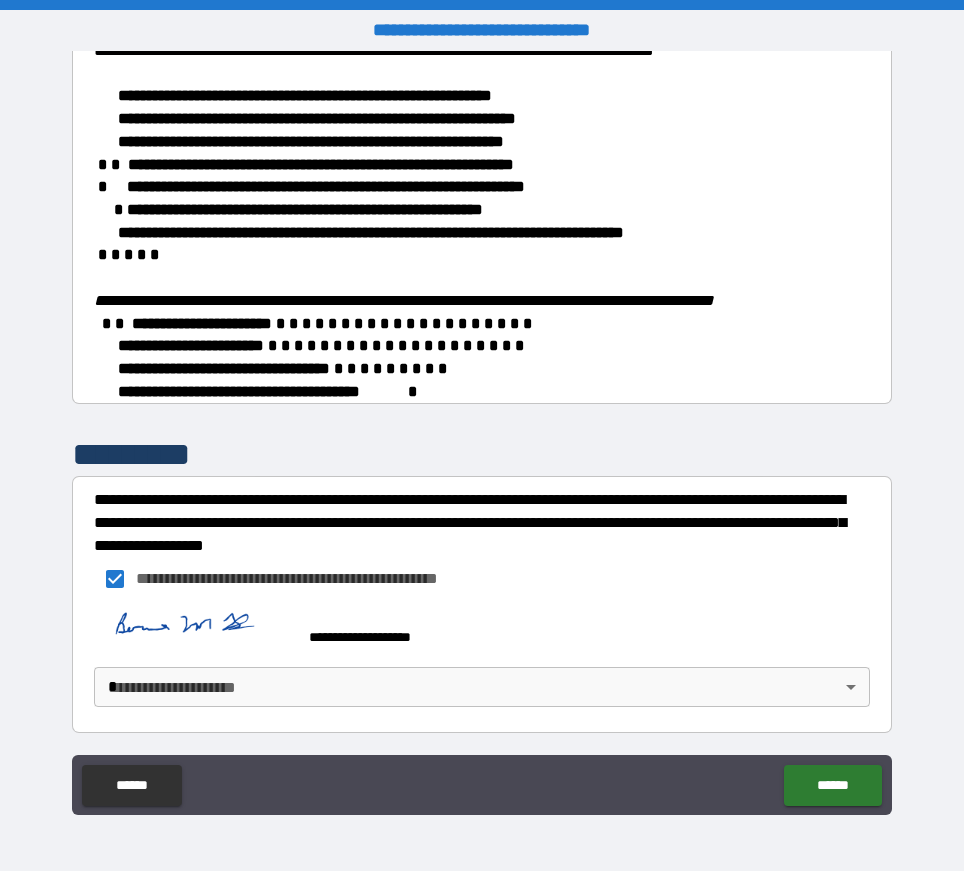 scroll, scrollTop: 448, scrollLeft: 0, axis: vertical 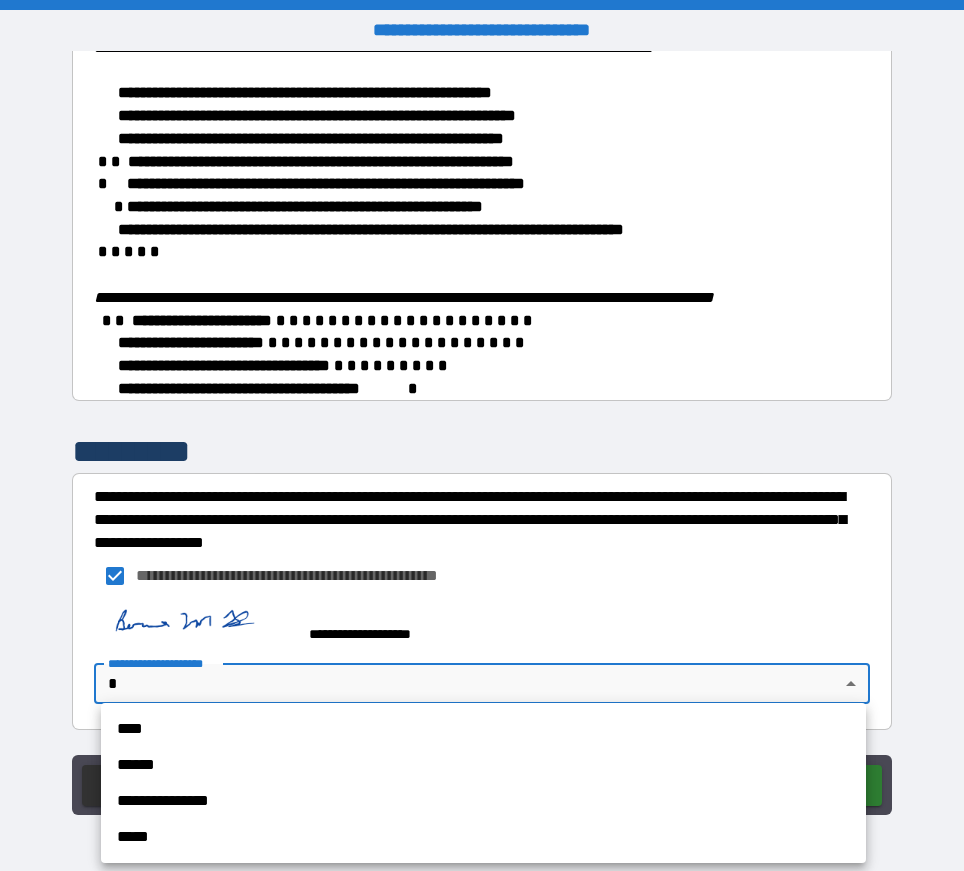 drag, startPoint x: 841, startPoint y: 684, endPoint x: 764, endPoint y: 677, distance: 77.31753 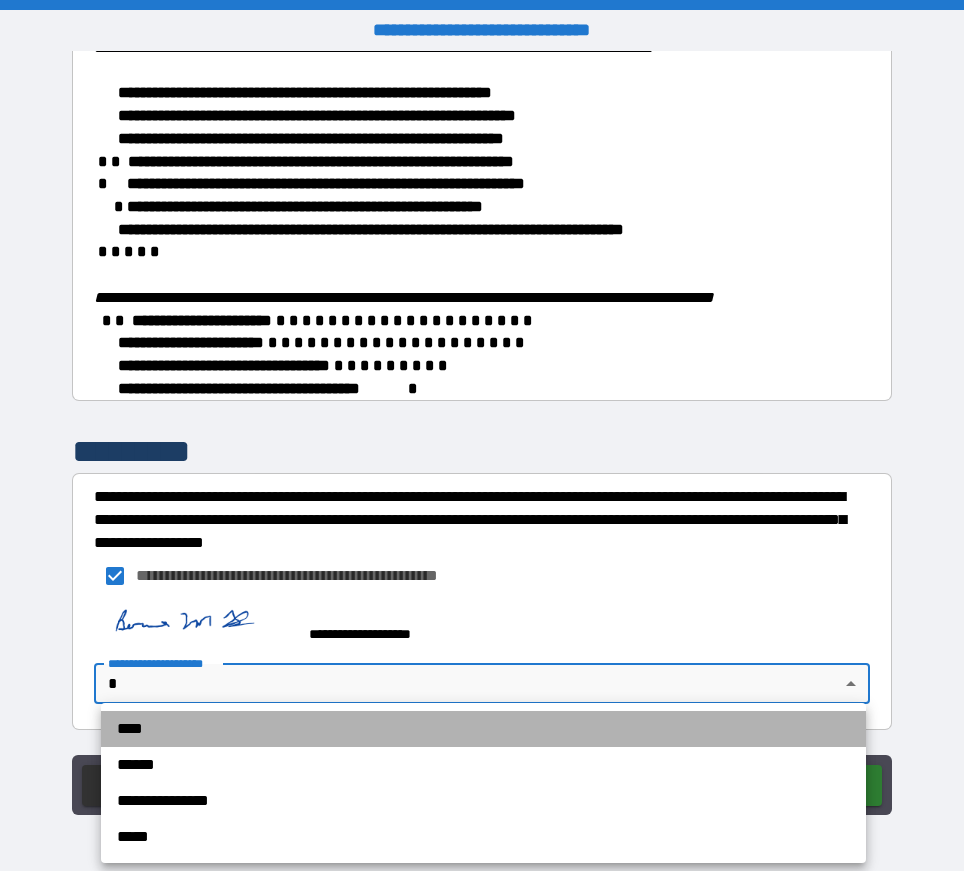 click on "****" at bounding box center (483, 729) 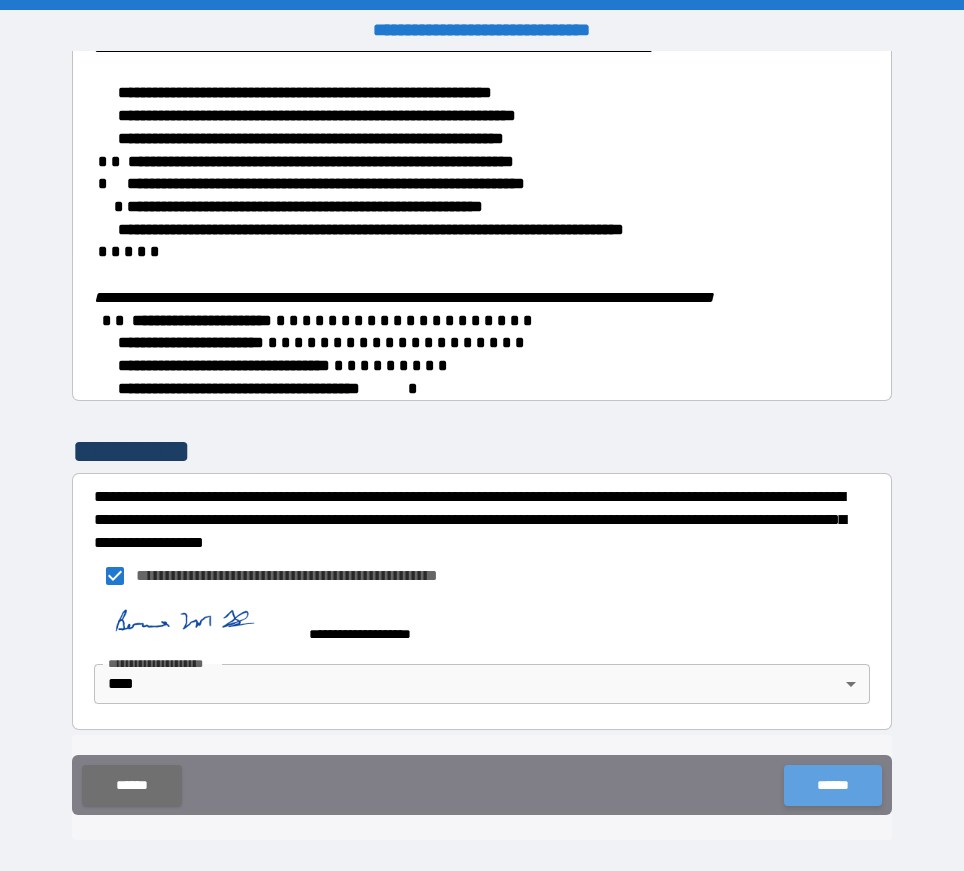 click on "******" at bounding box center (832, 785) 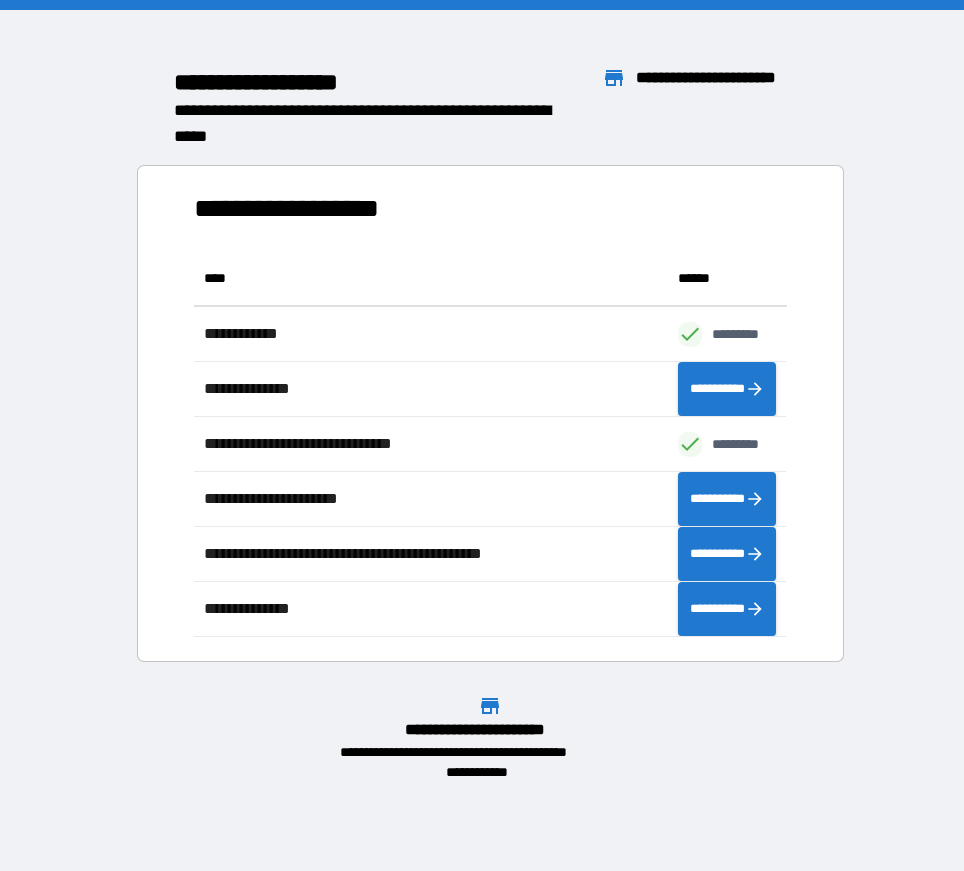 scroll, scrollTop: 16, scrollLeft: 16, axis: both 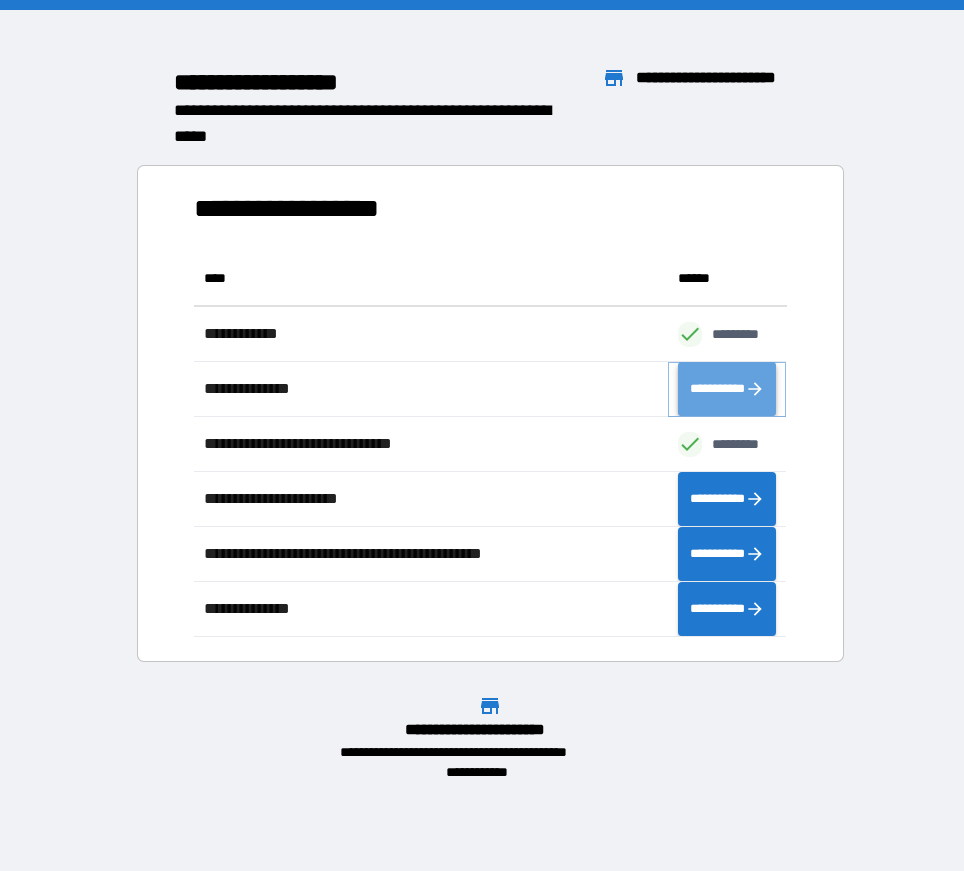 click 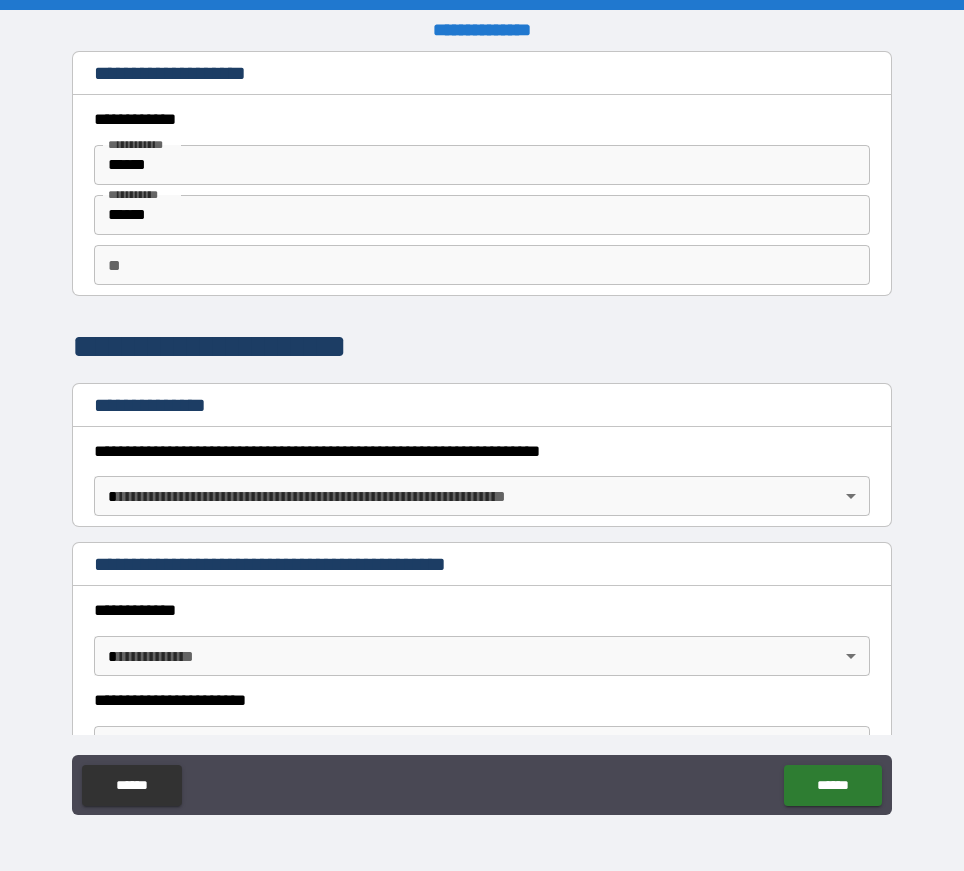 click on "**" at bounding box center [482, 265] 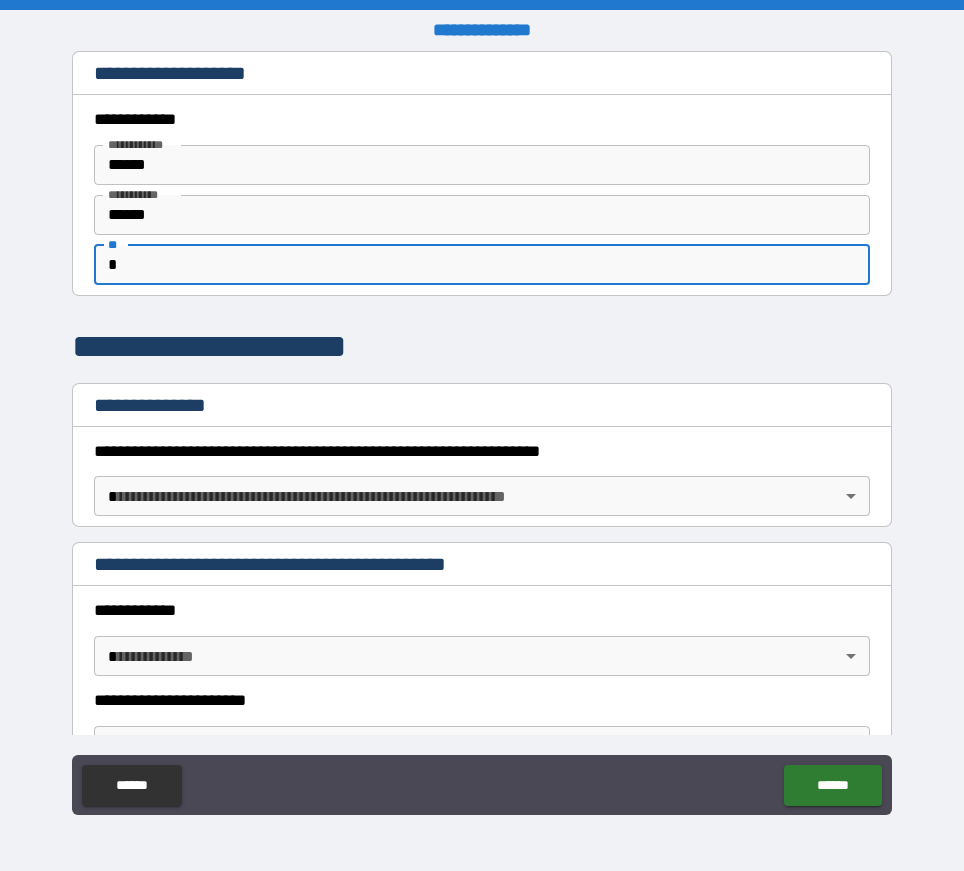 type on "*" 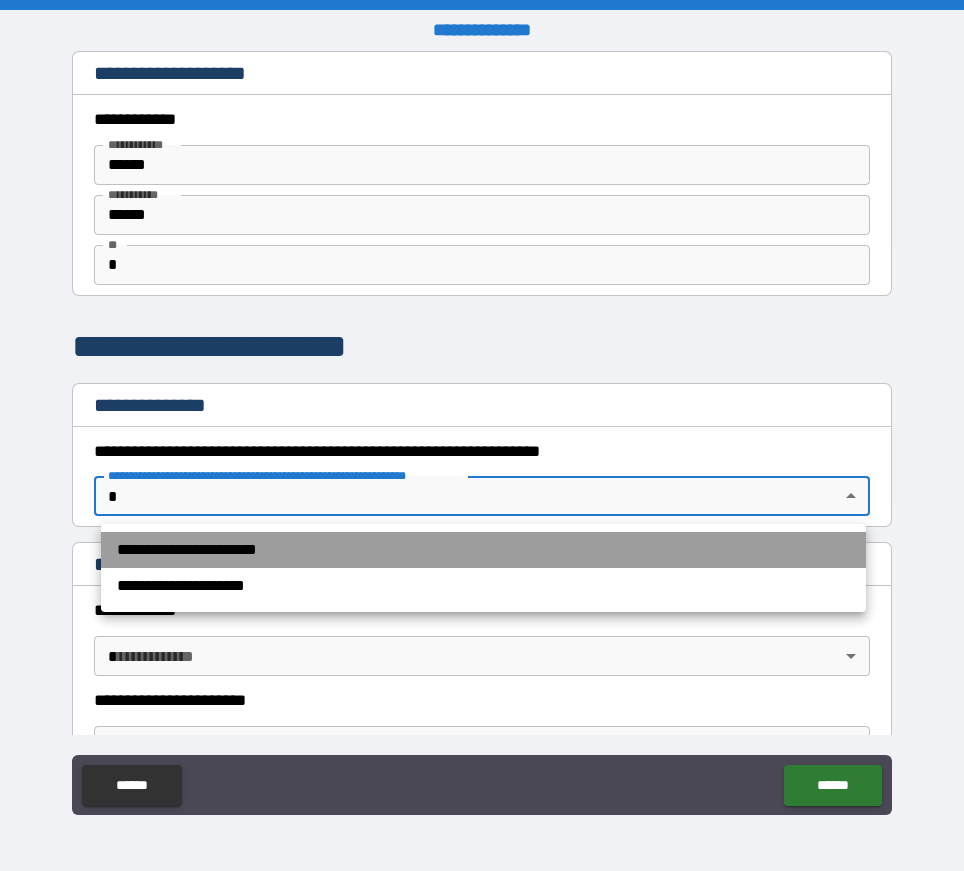 click on "**********" at bounding box center (483, 550) 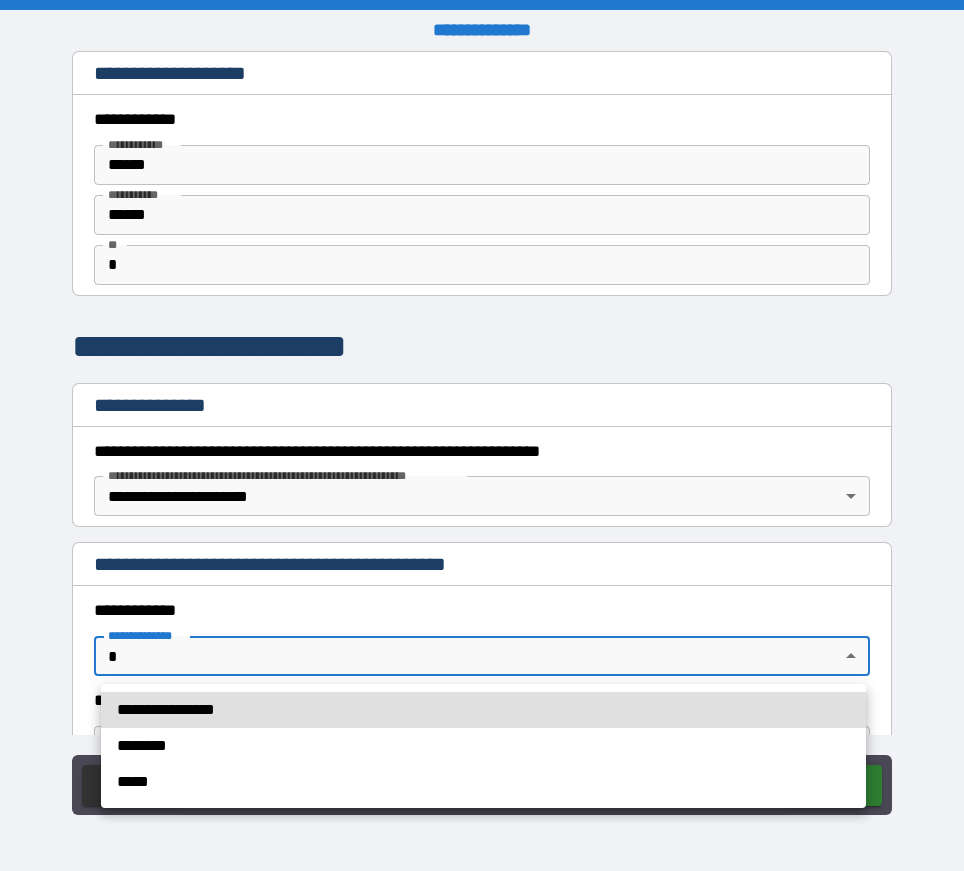 click on "**********" at bounding box center (482, 435) 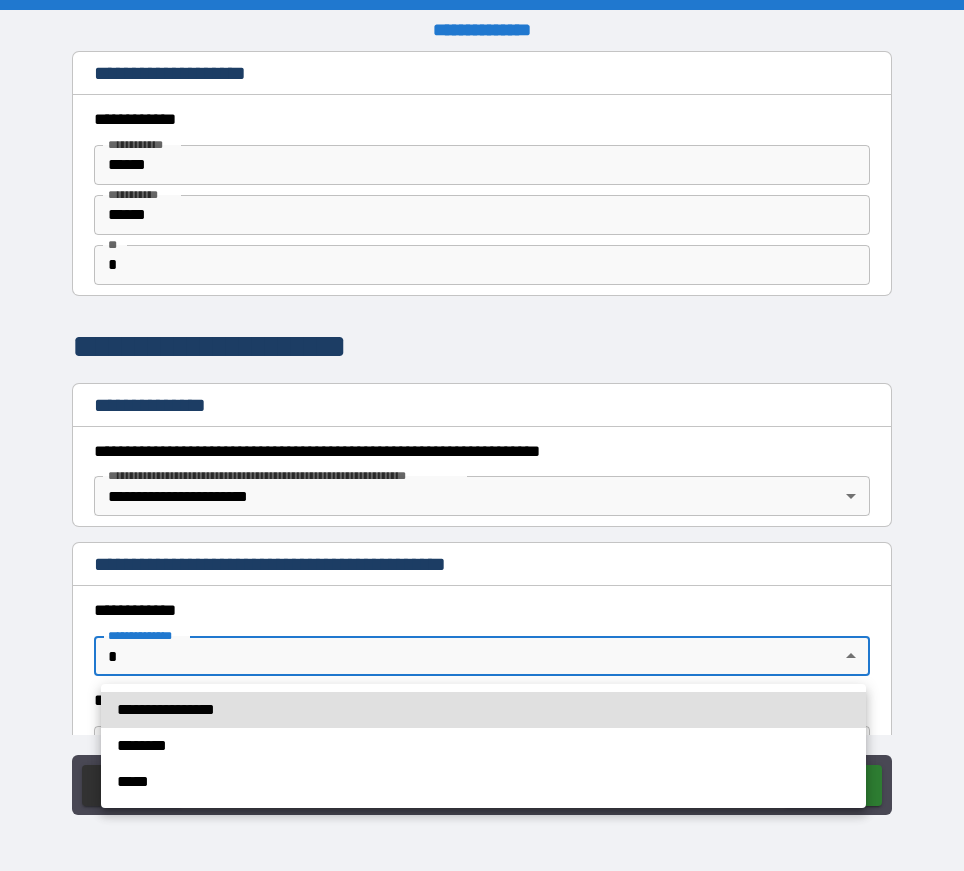click on "**********" at bounding box center [483, 710] 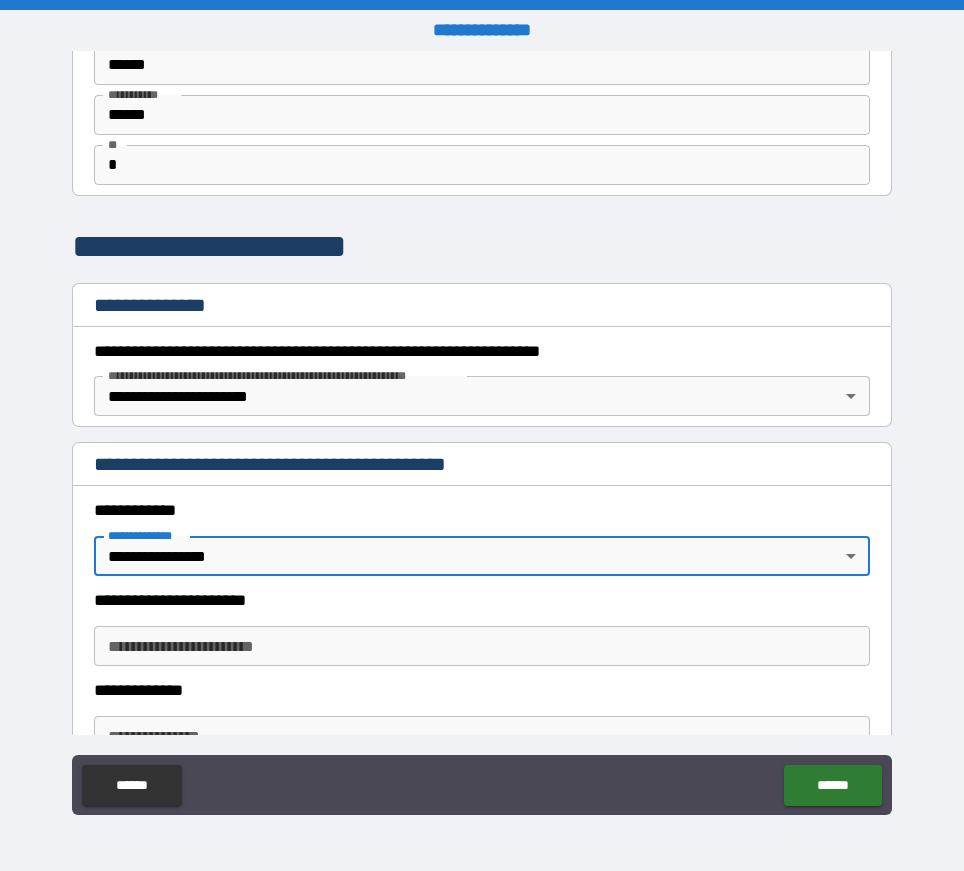 scroll, scrollTop: 300, scrollLeft: 0, axis: vertical 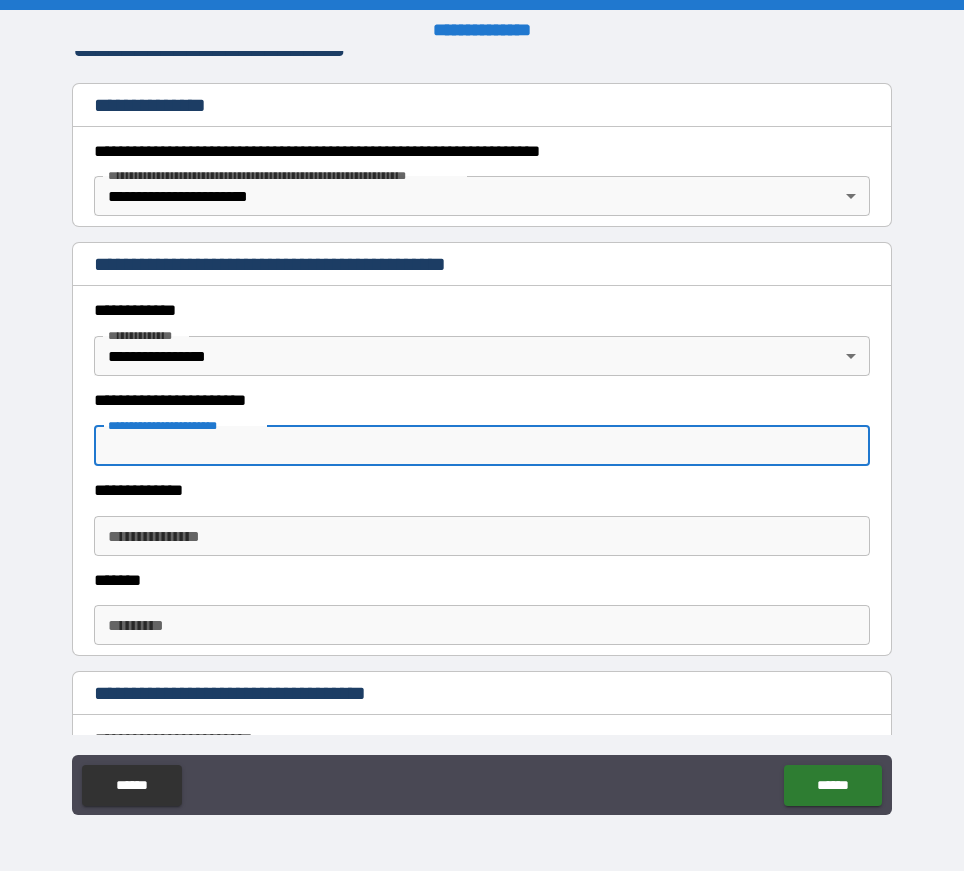 click on "**********" at bounding box center (482, 446) 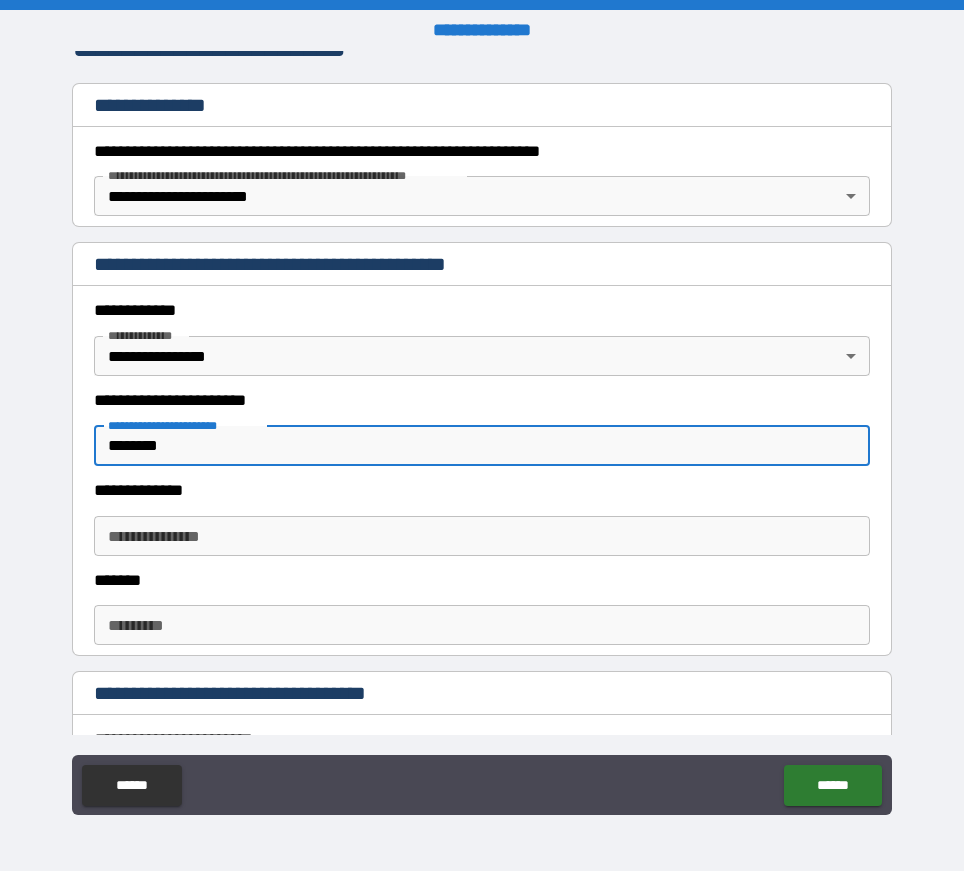 type on "********" 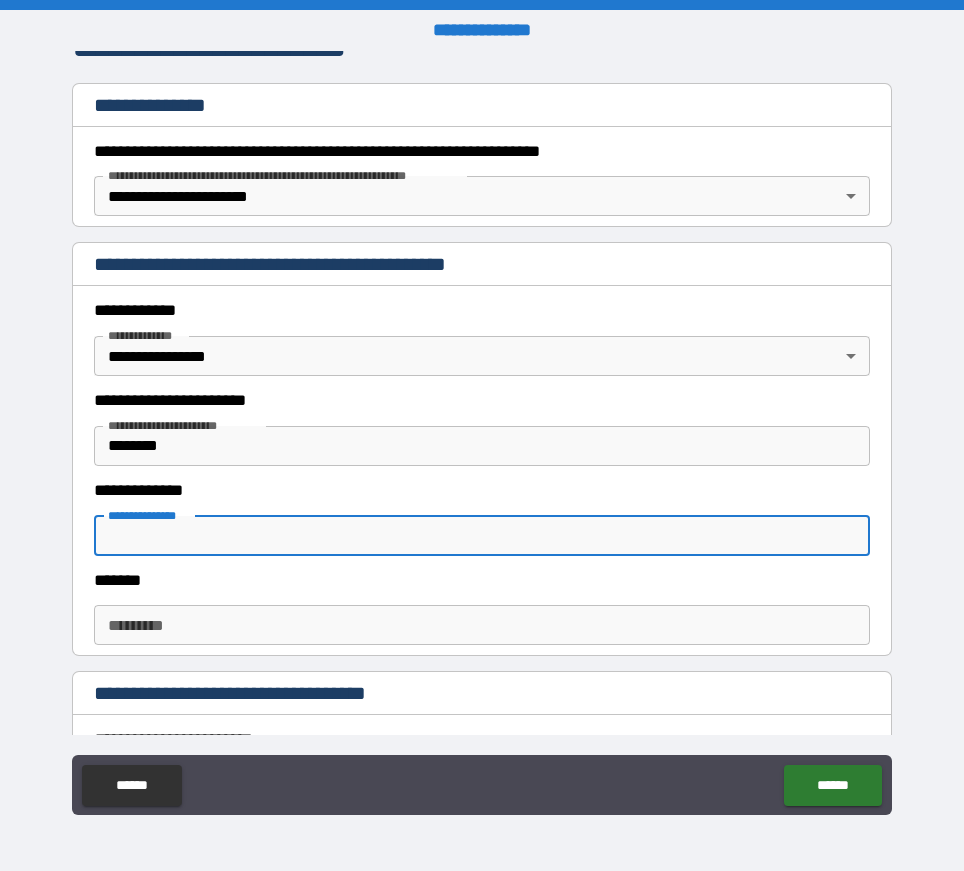 click on "**********" at bounding box center [482, 536] 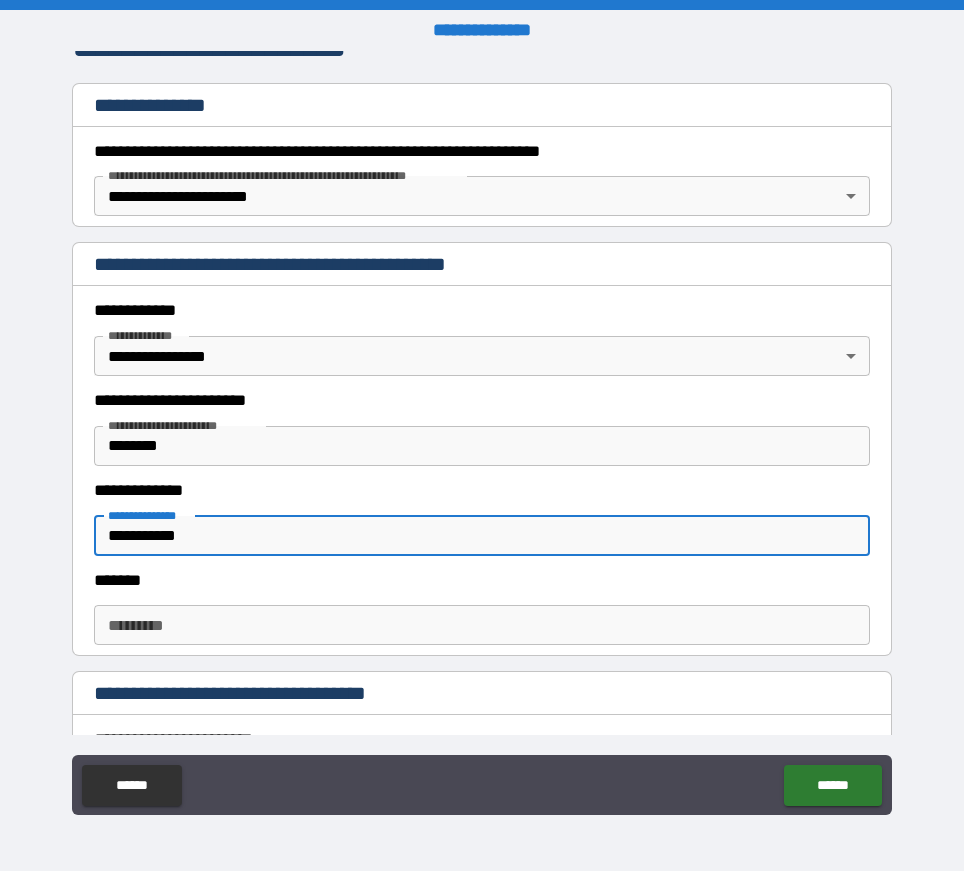 type on "**********" 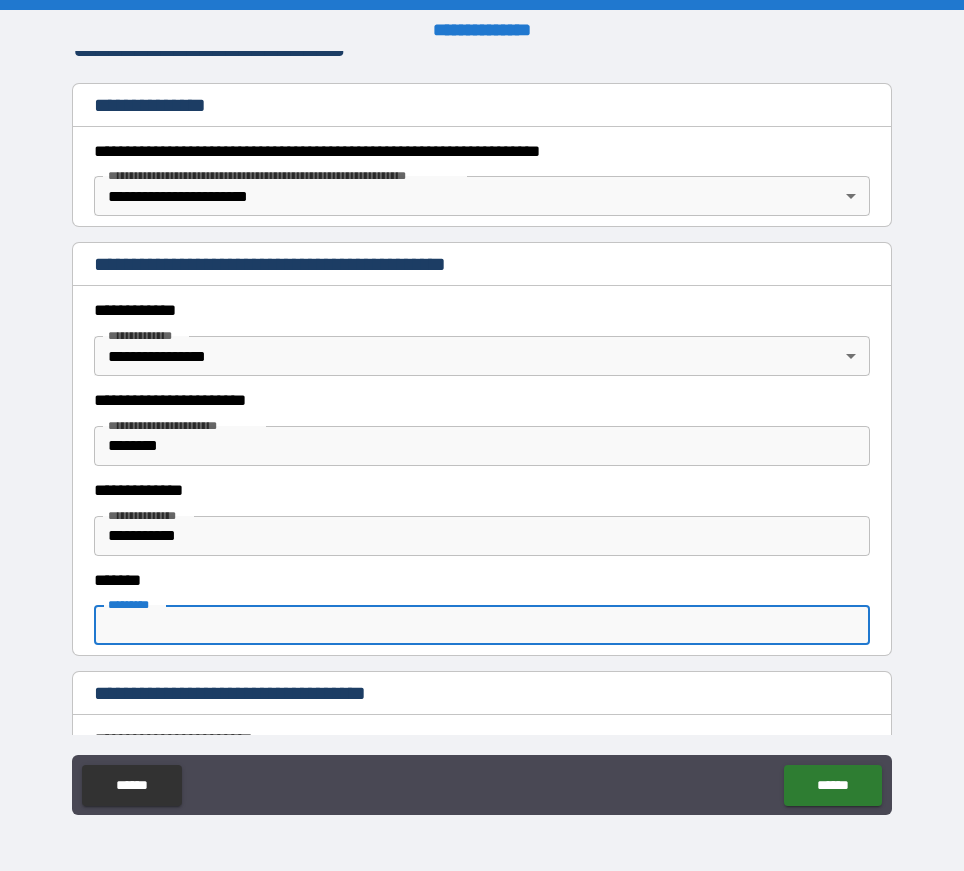click on "*******   *" at bounding box center [482, 625] 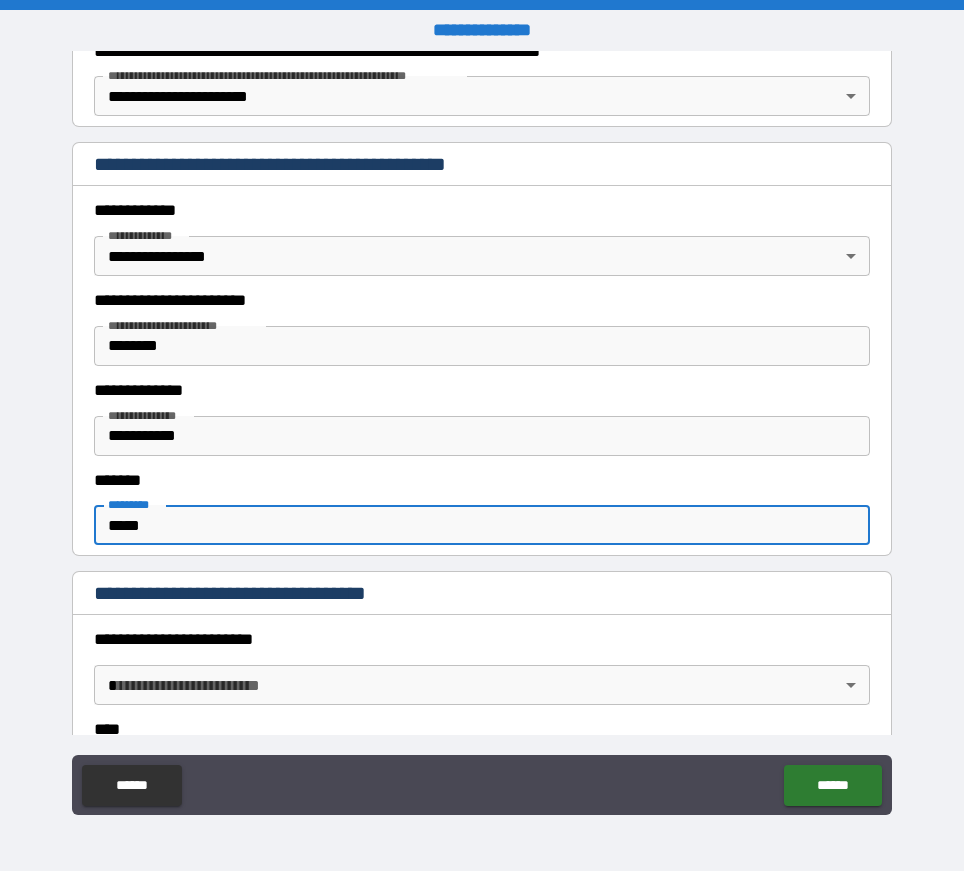 scroll, scrollTop: 600, scrollLeft: 0, axis: vertical 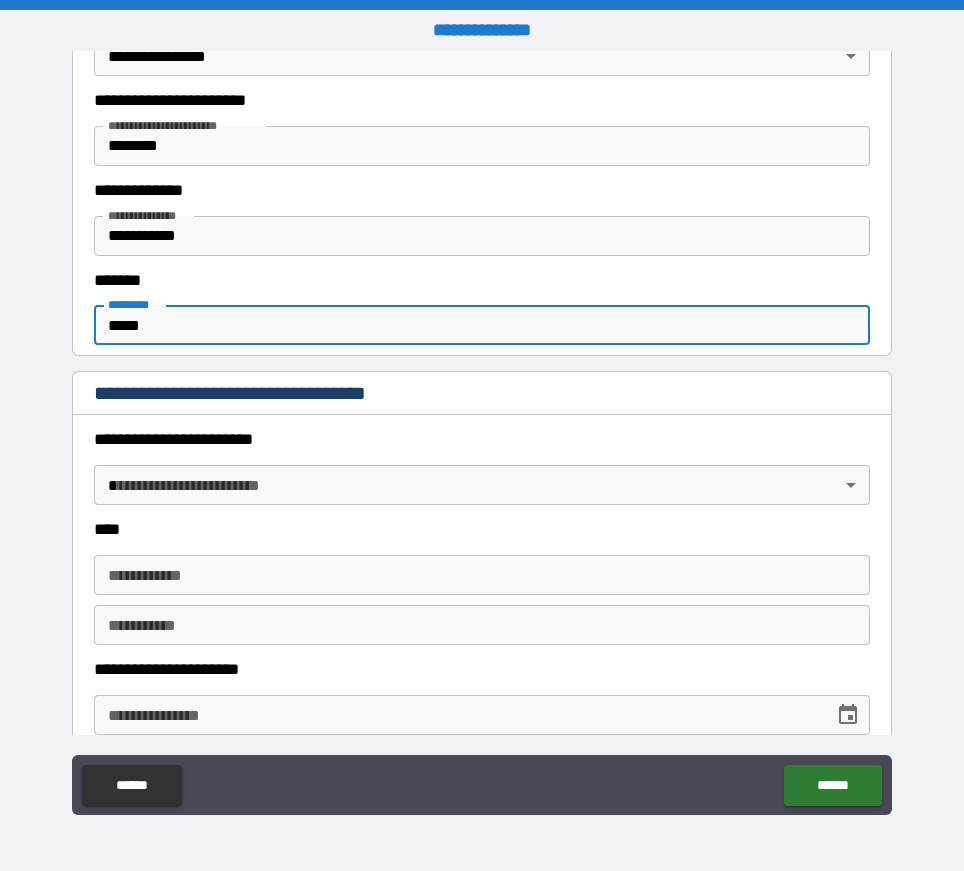 type on "*****" 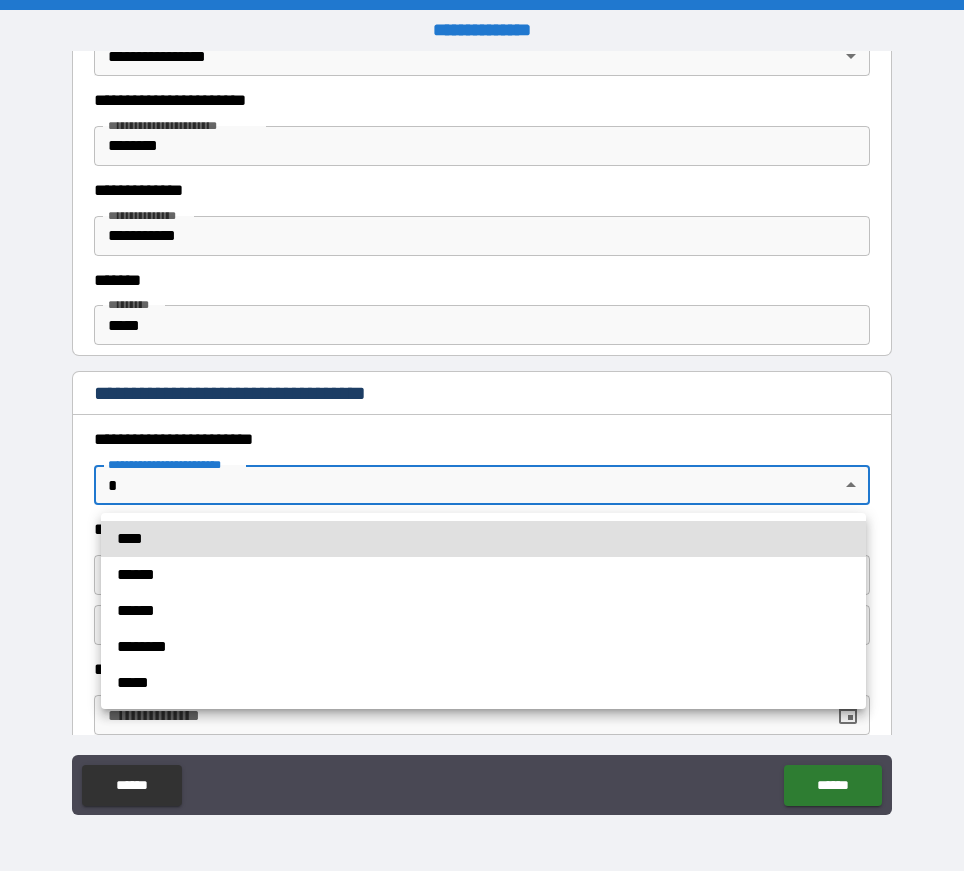 click on "**********" at bounding box center [482, 435] 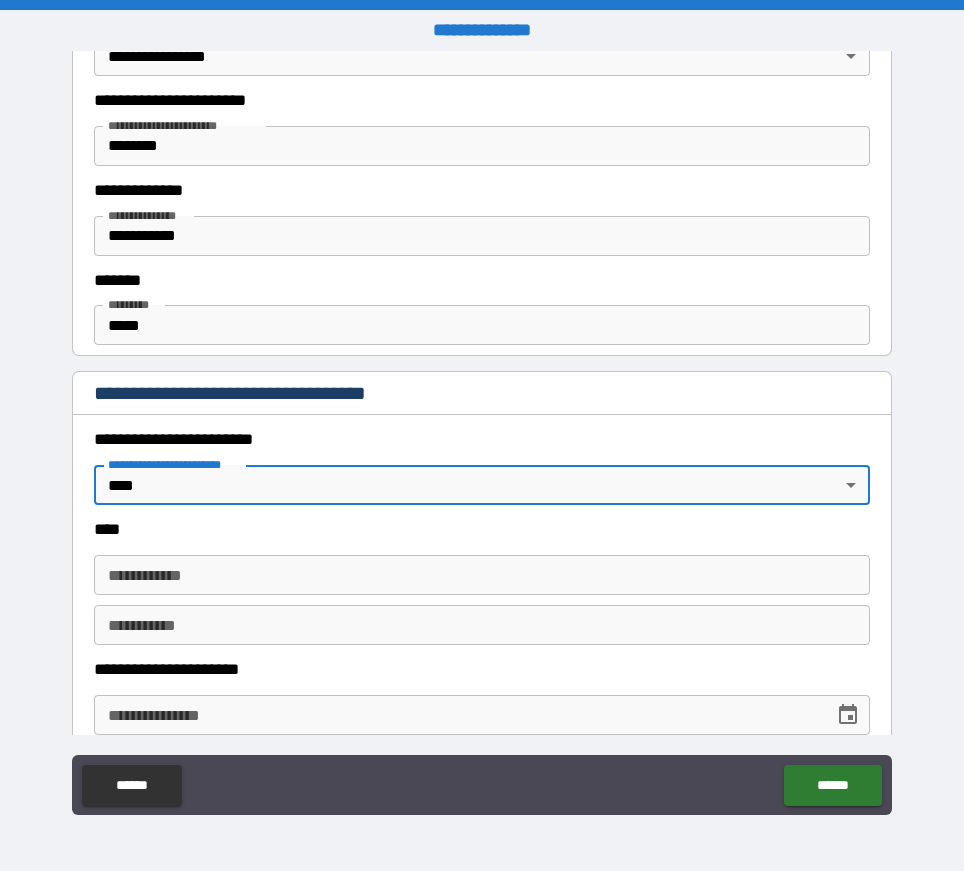 type on "*" 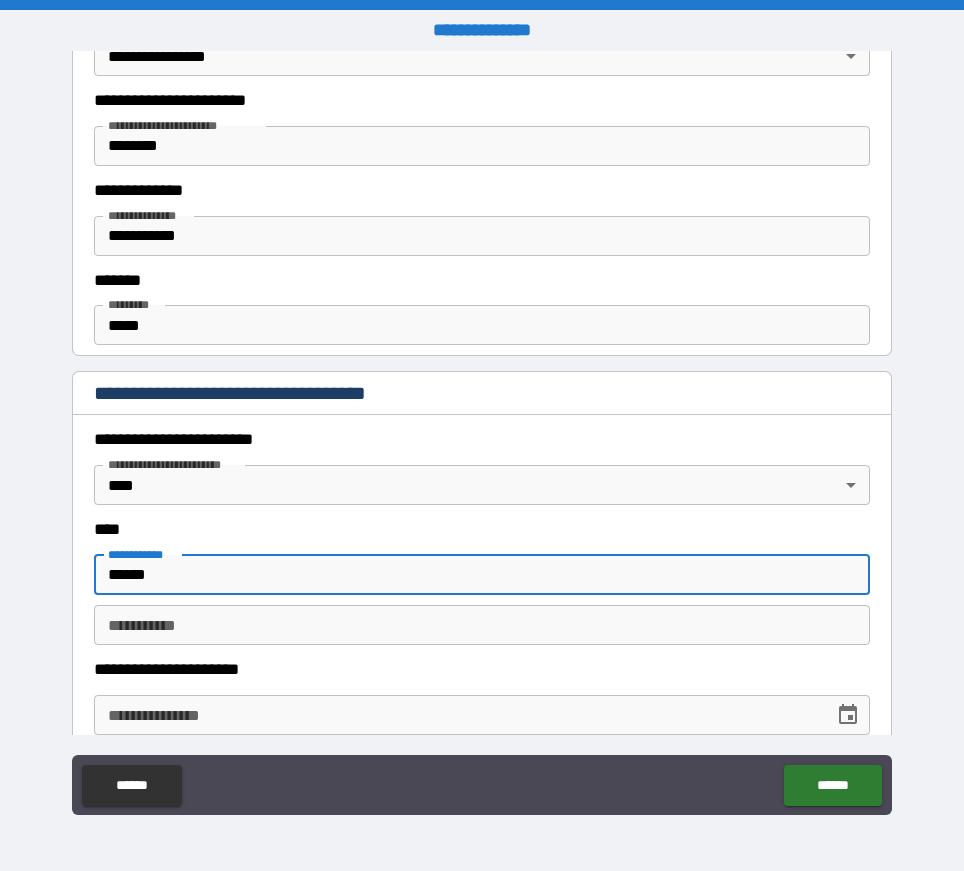 type on "******" 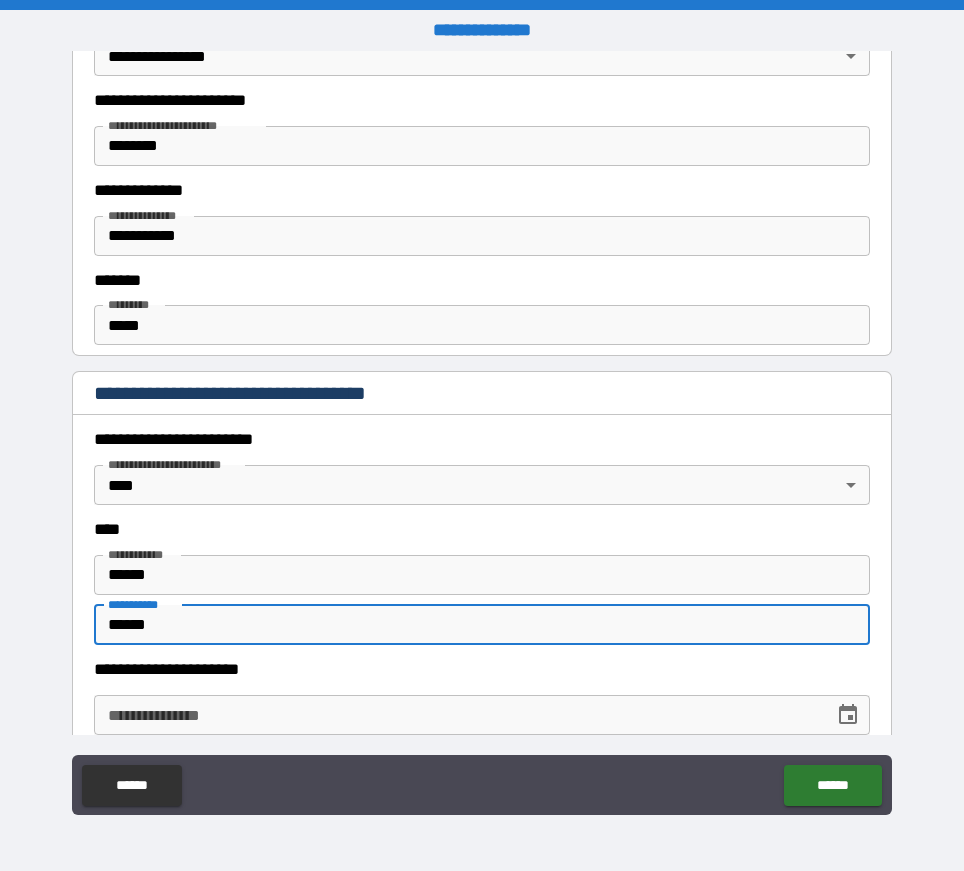 type on "******" 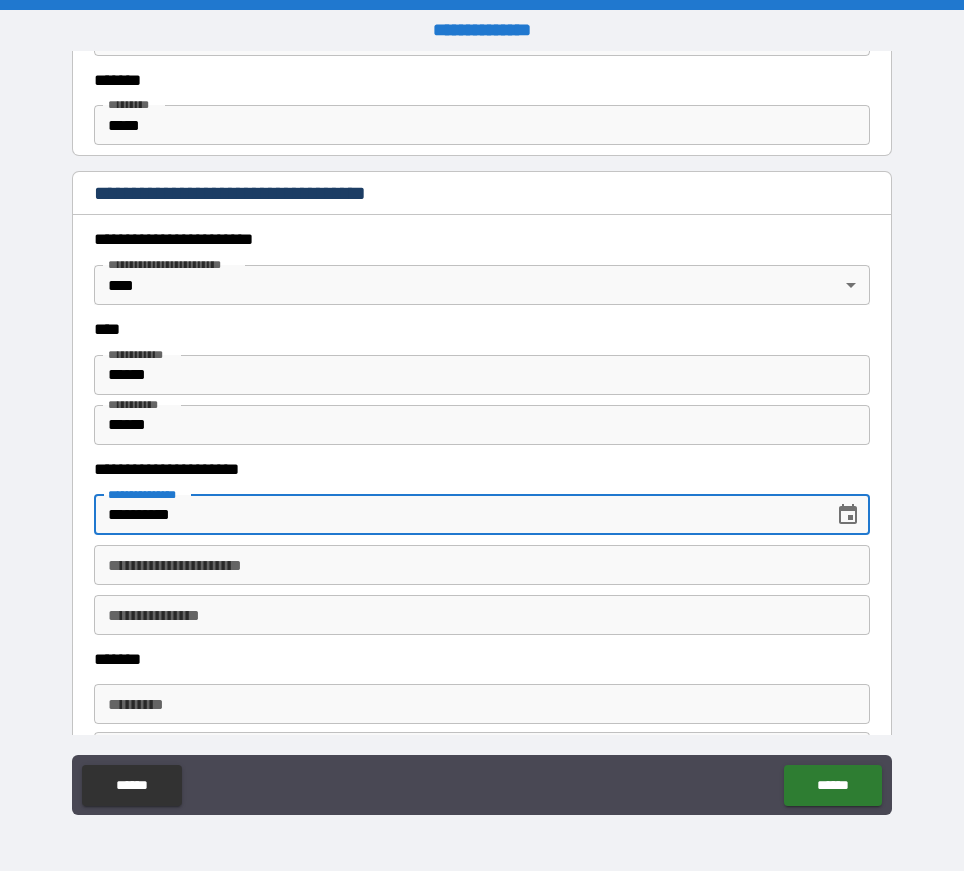 scroll, scrollTop: 900, scrollLeft: 0, axis: vertical 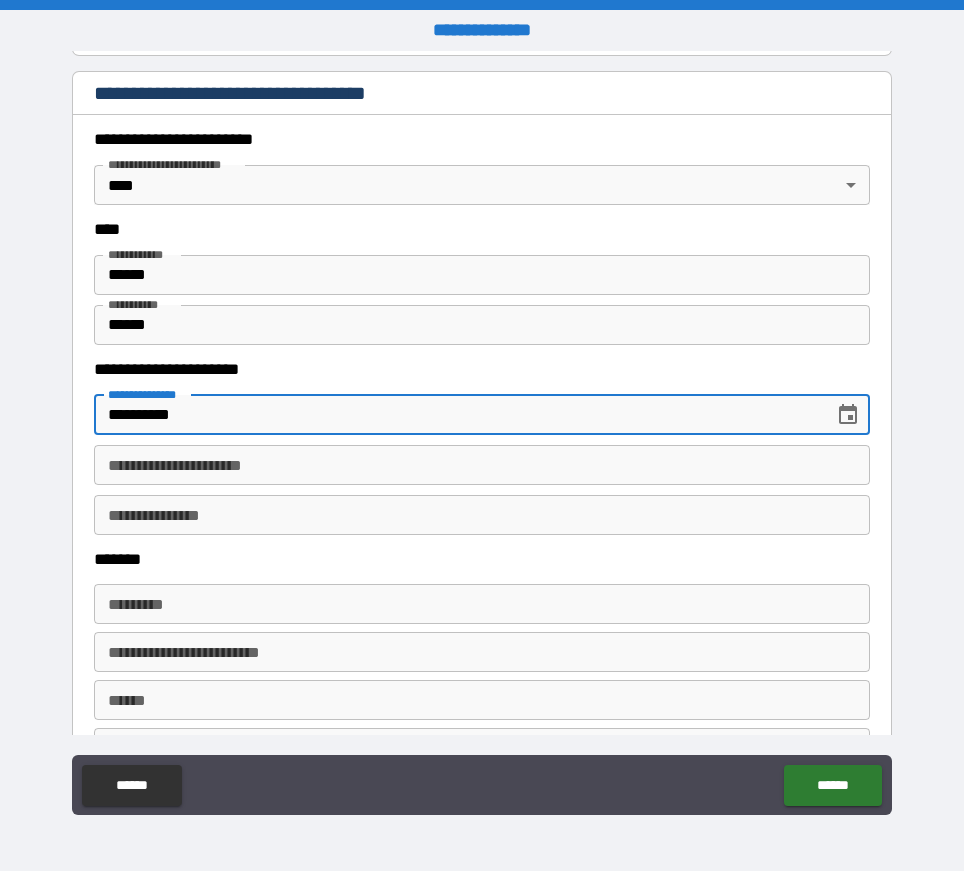 type on "**********" 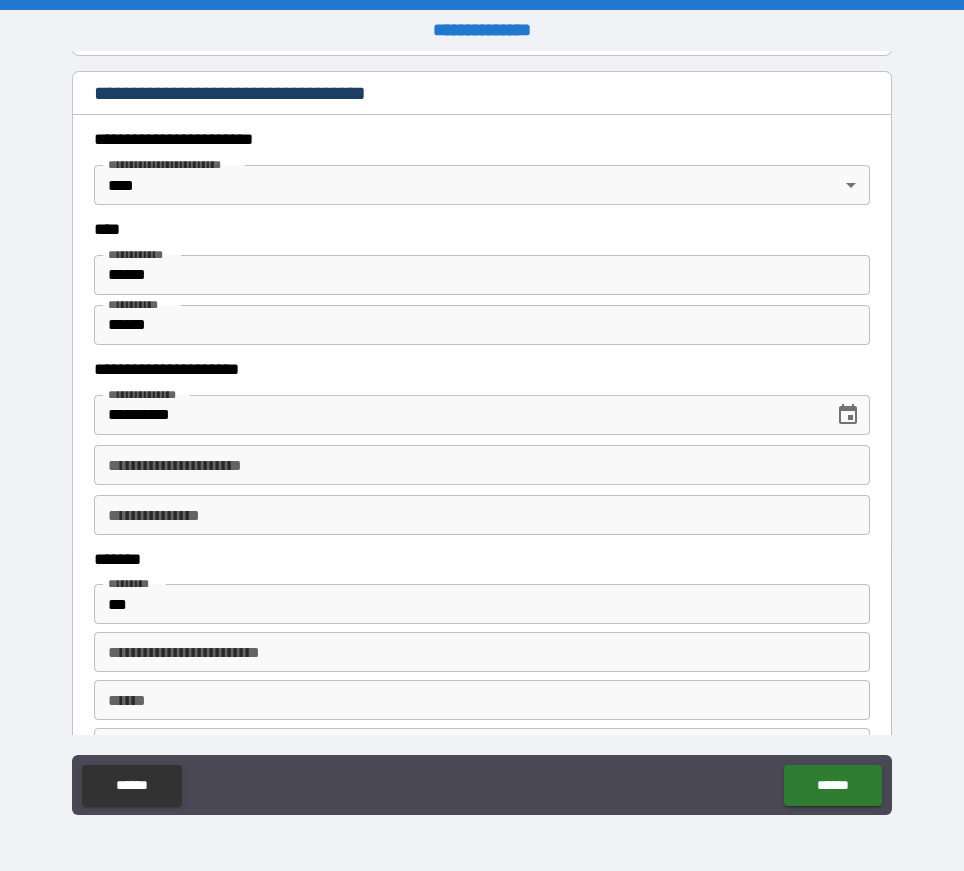 type on "**********" 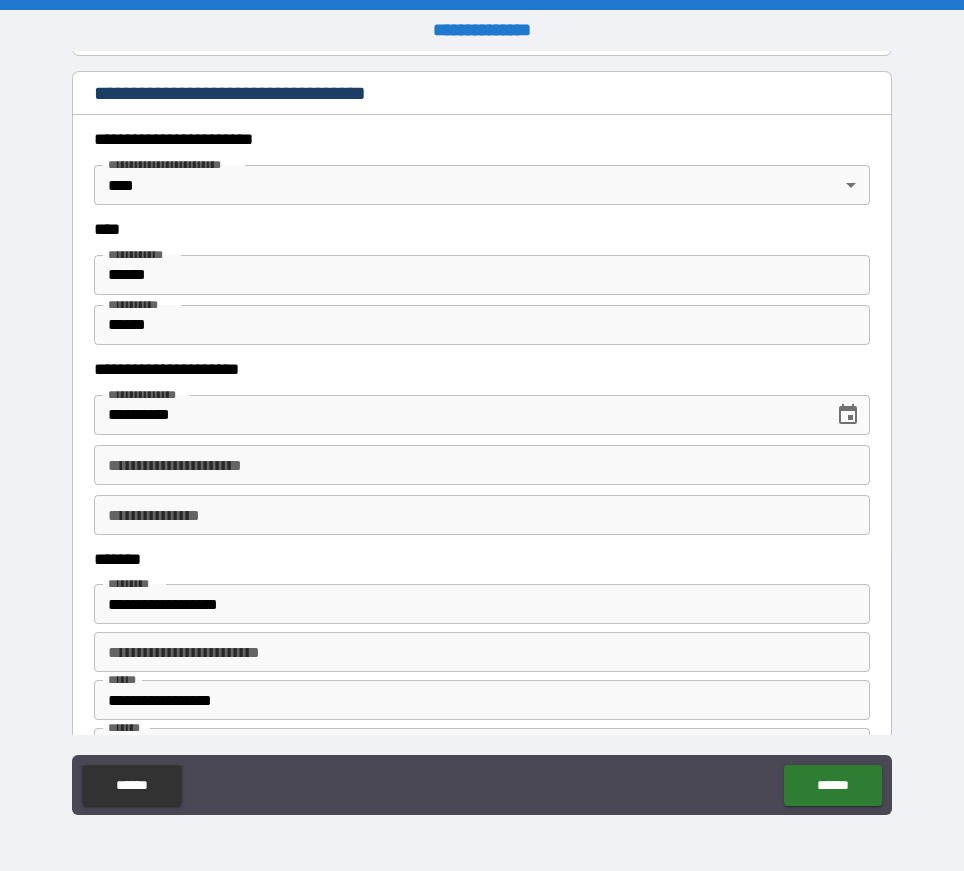 click on "**********" at bounding box center (482, 652) 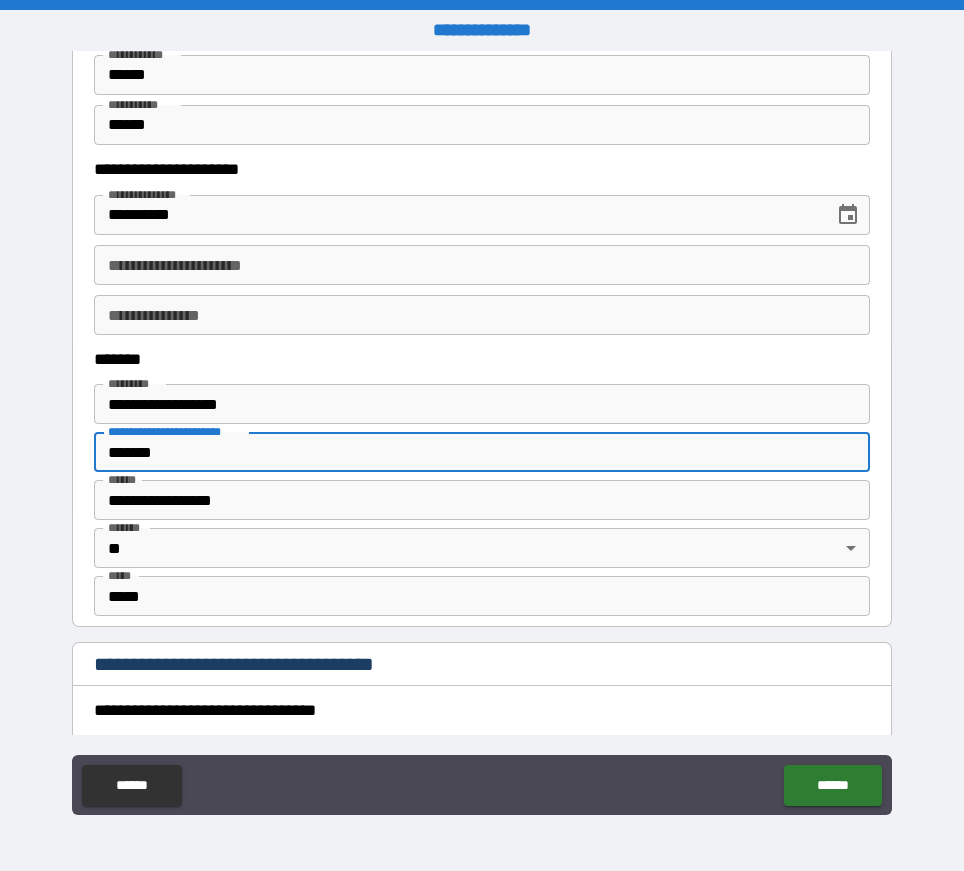 scroll, scrollTop: 1200, scrollLeft: 0, axis: vertical 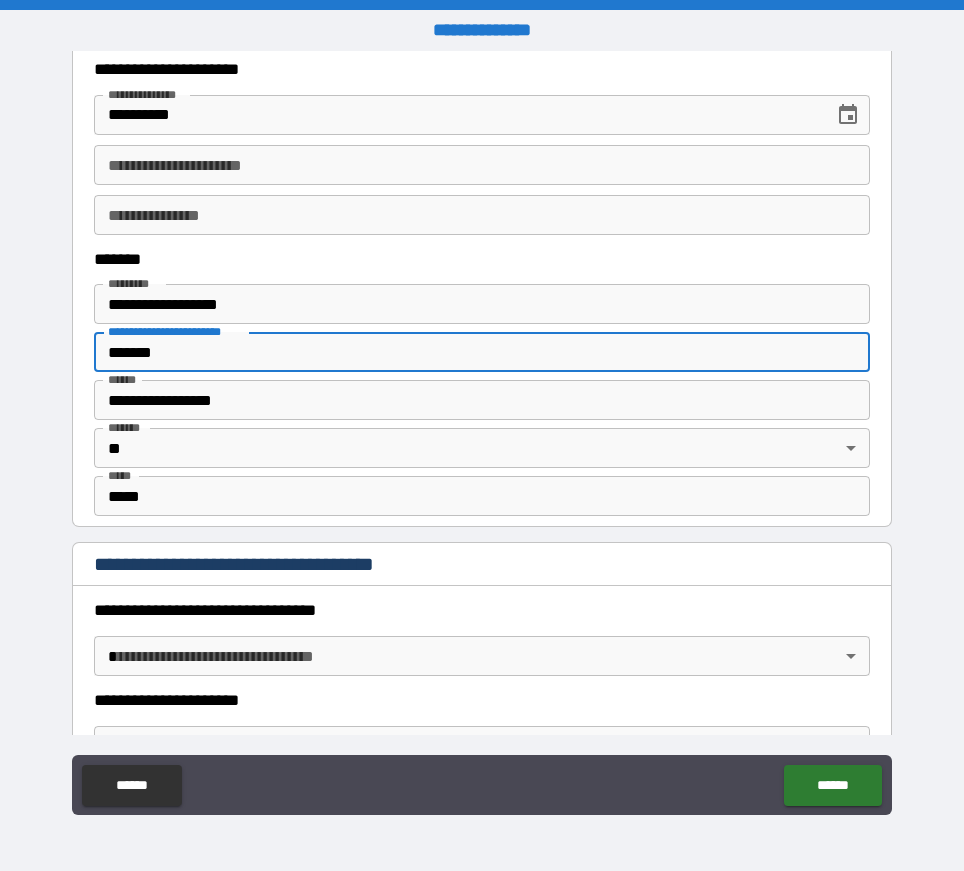 type on "*******" 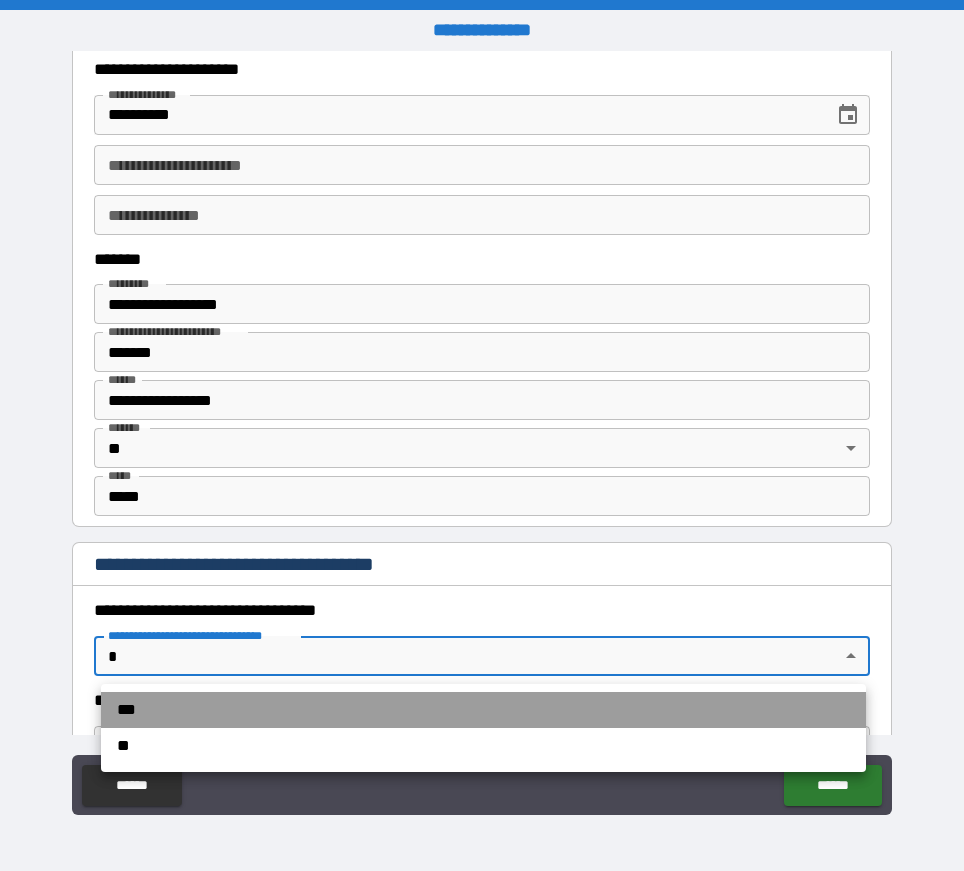 click on "***" at bounding box center (483, 710) 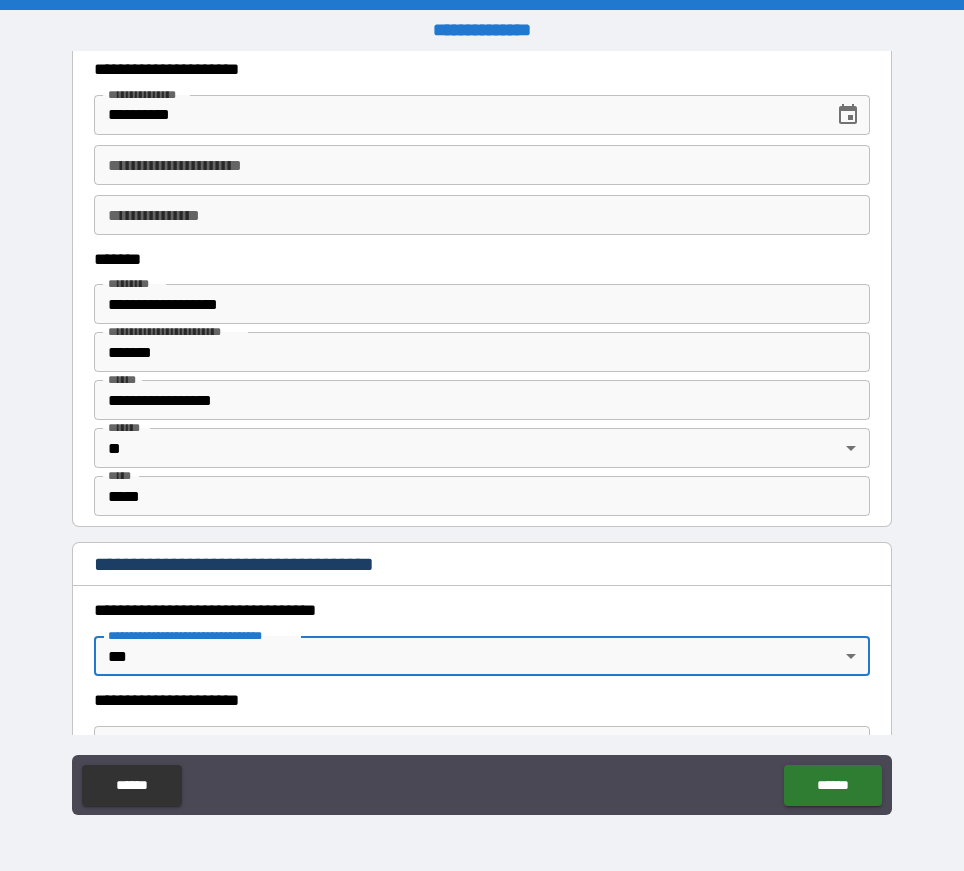 scroll, scrollTop: 1400, scrollLeft: 0, axis: vertical 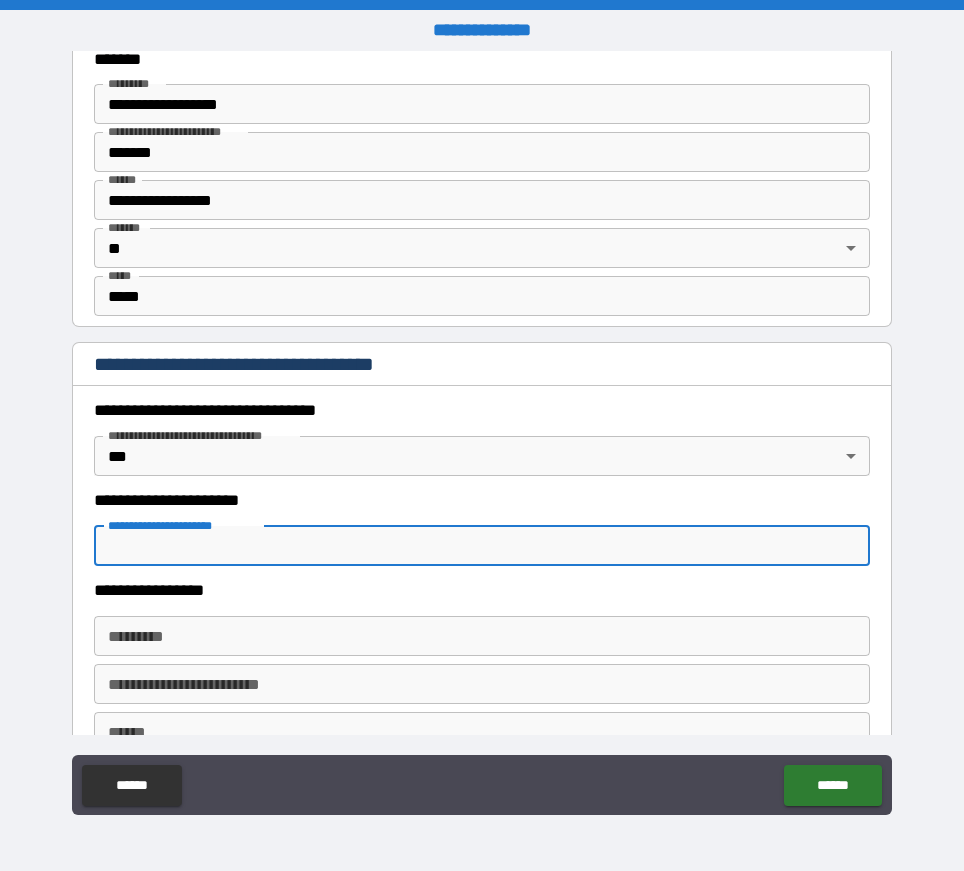 click on "**********" at bounding box center [482, 546] 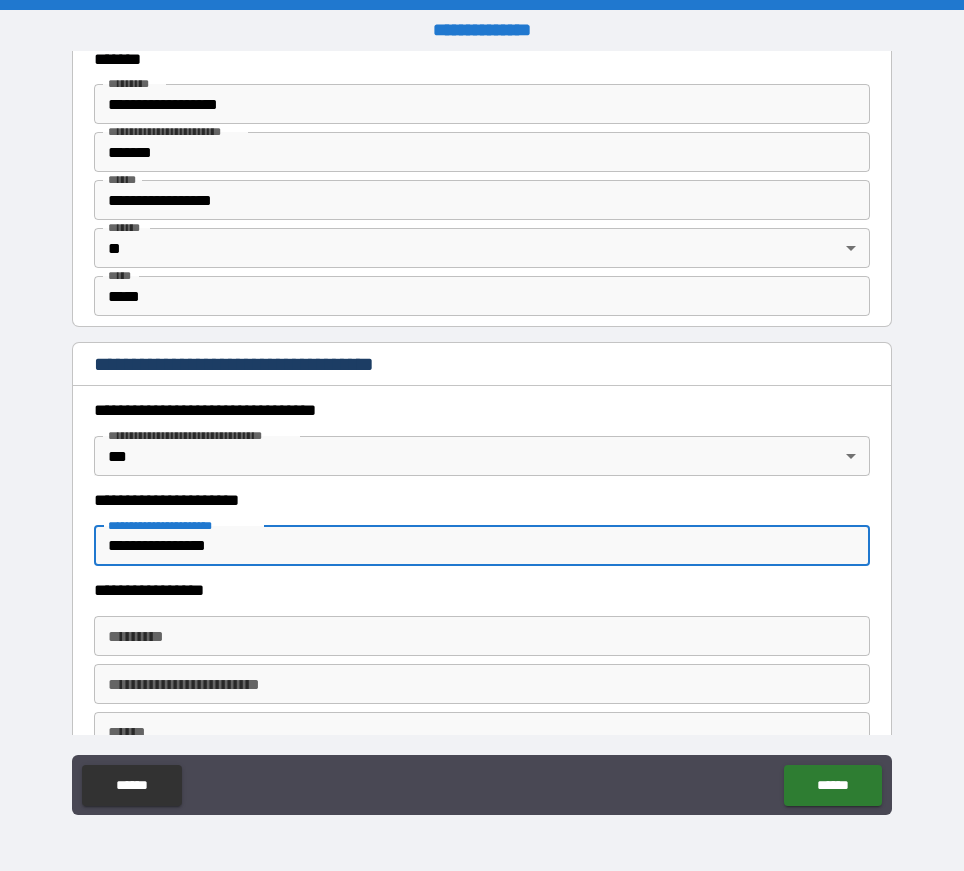 type on "**********" 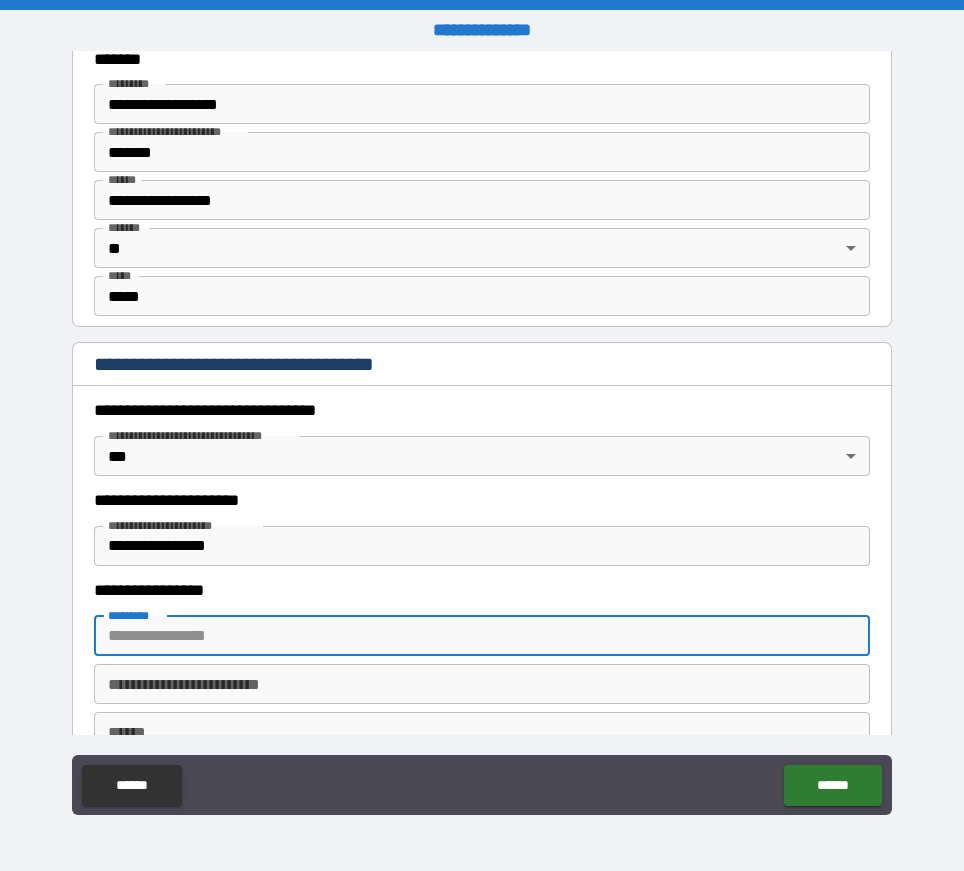 click on "*******   *" at bounding box center [482, 636] 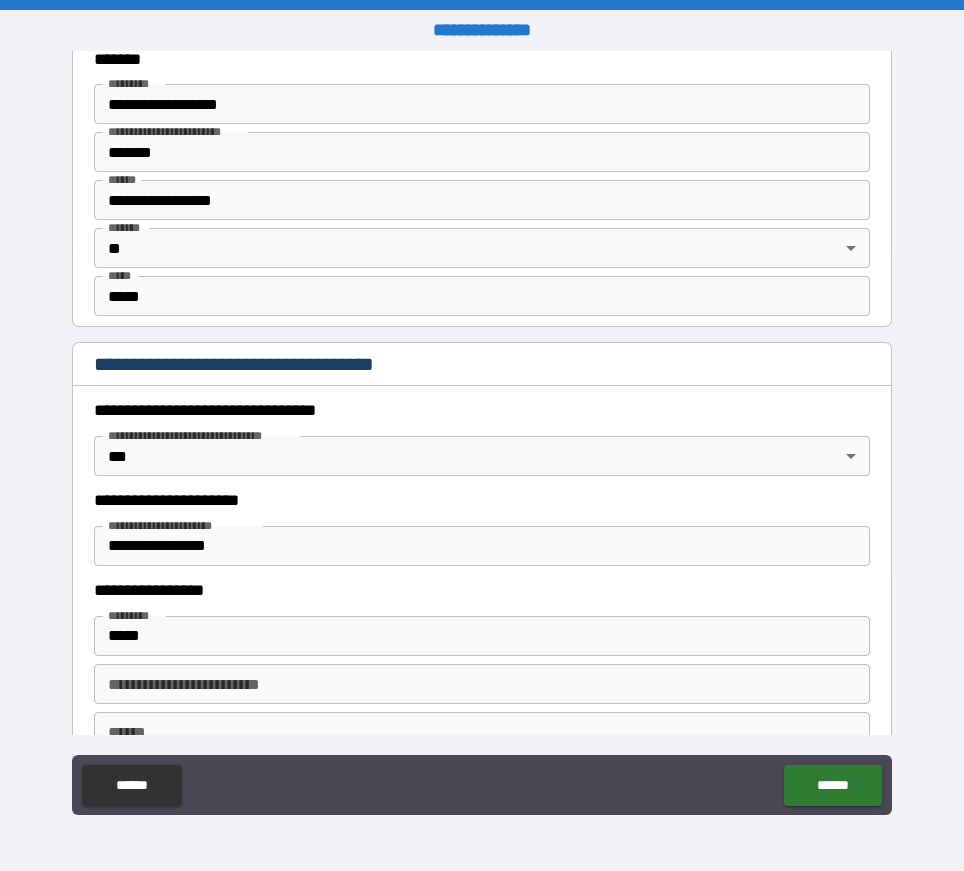 type on "**********" 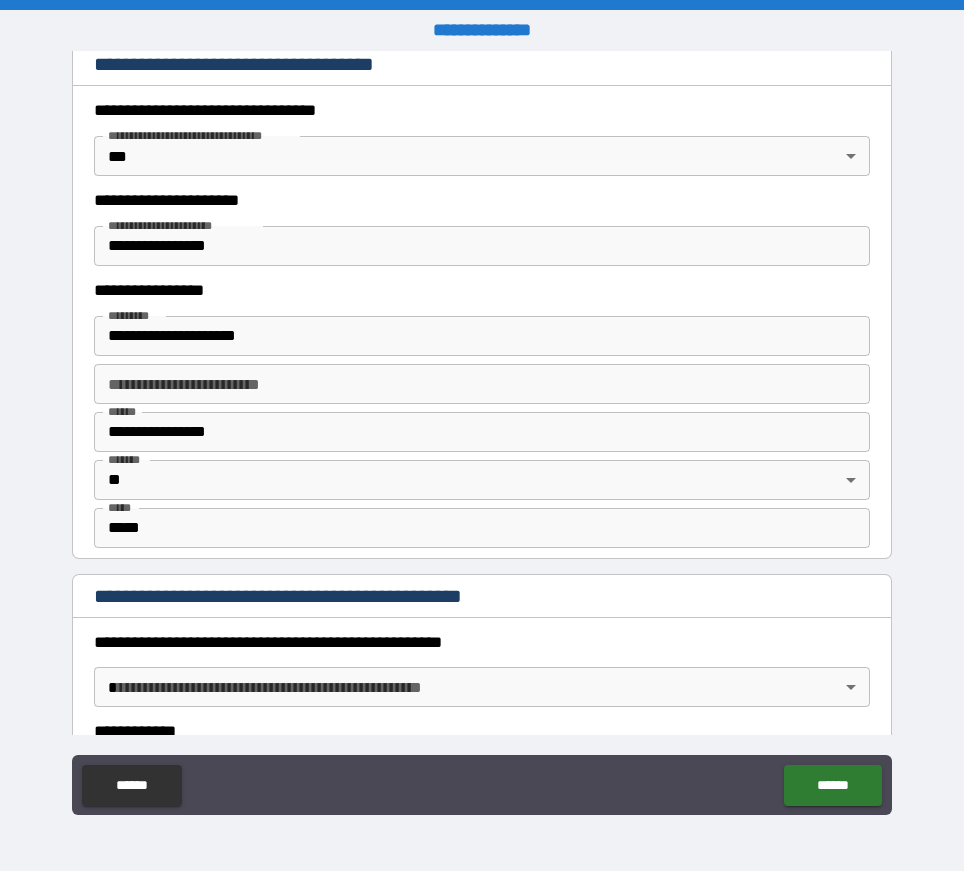 scroll, scrollTop: 1800, scrollLeft: 0, axis: vertical 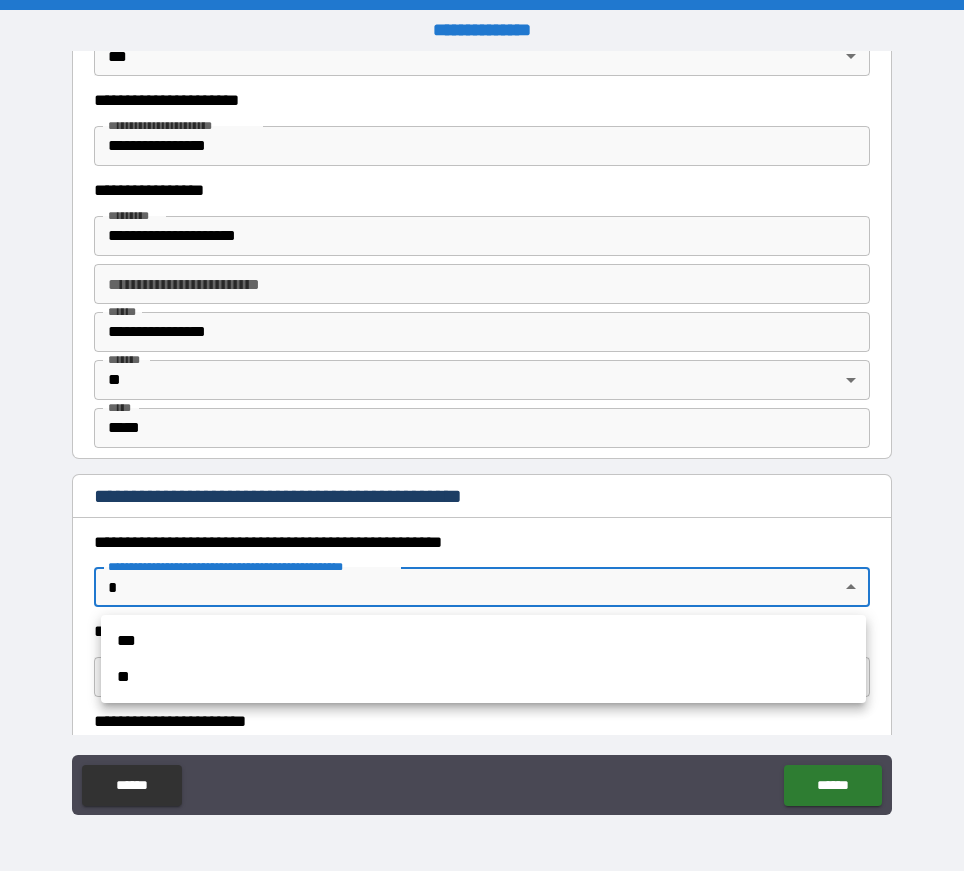 click on "**********" at bounding box center [482, 435] 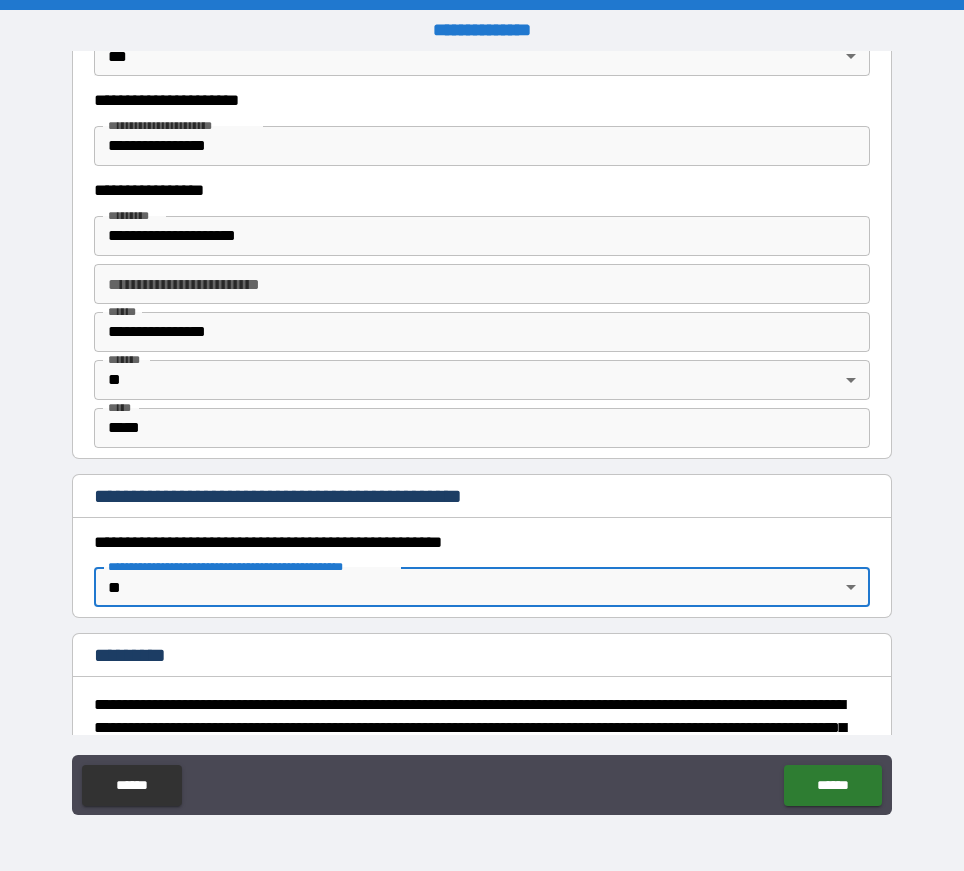 scroll, scrollTop: 1991, scrollLeft: 0, axis: vertical 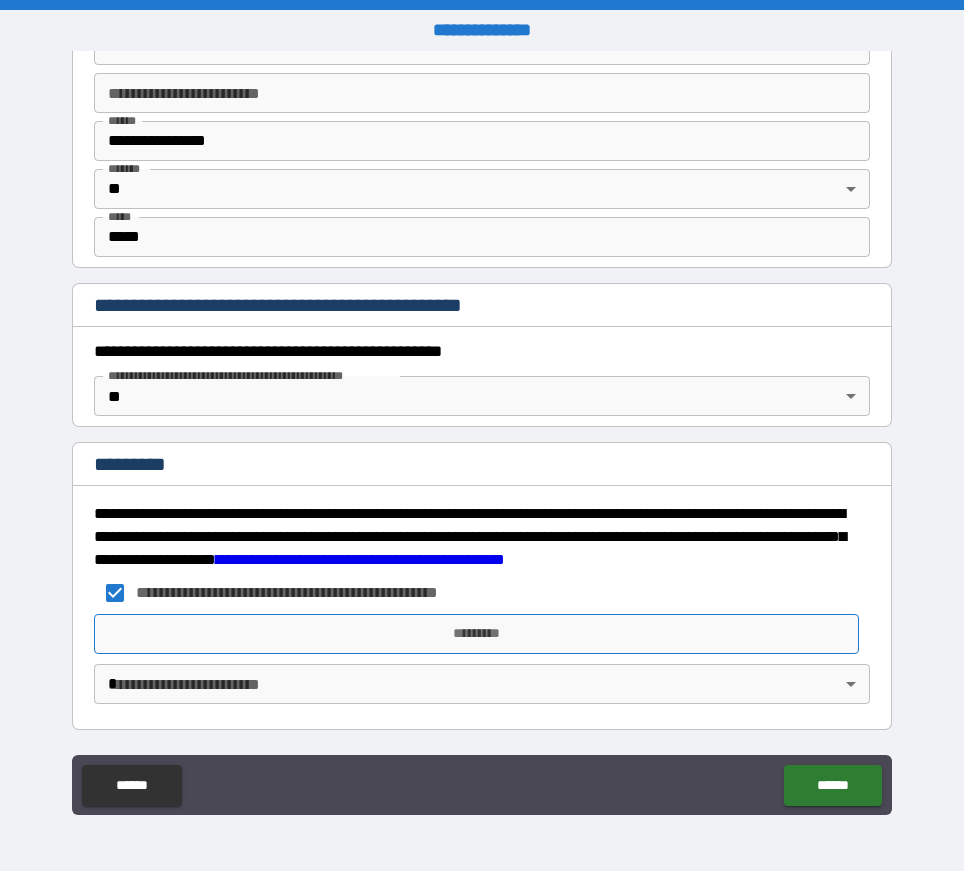 click on "*********" at bounding box center (476, 634) 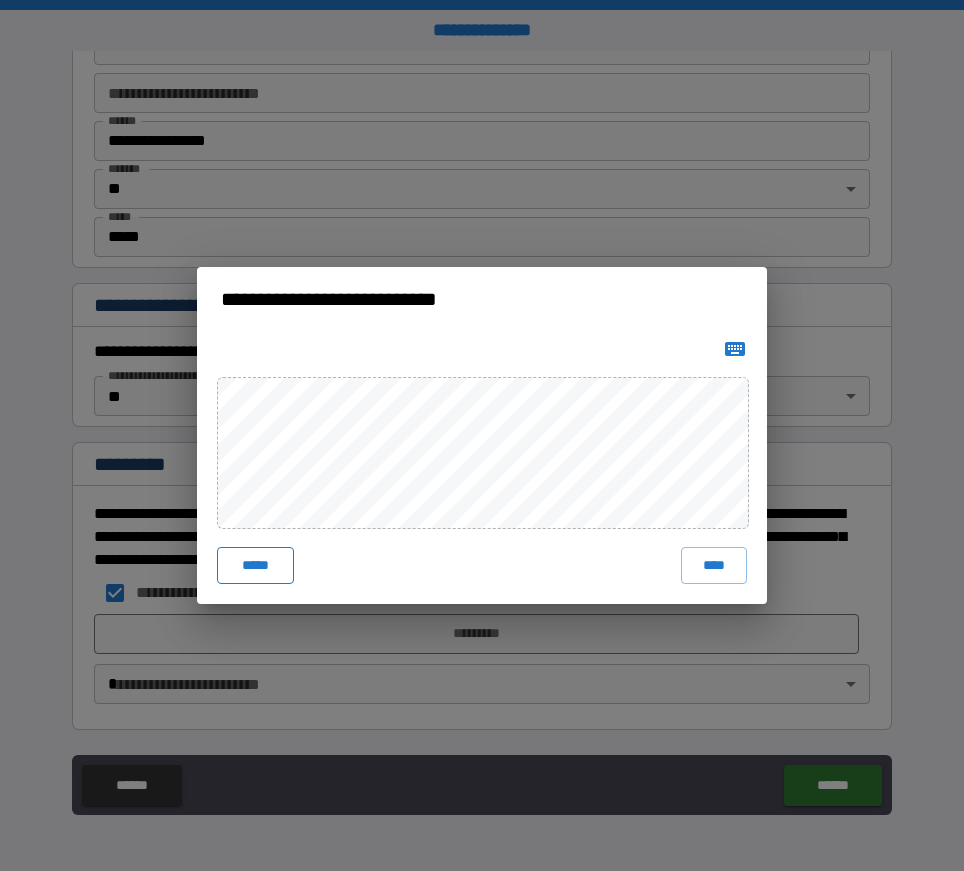 click on "*****" at bounding box center (255, 565) 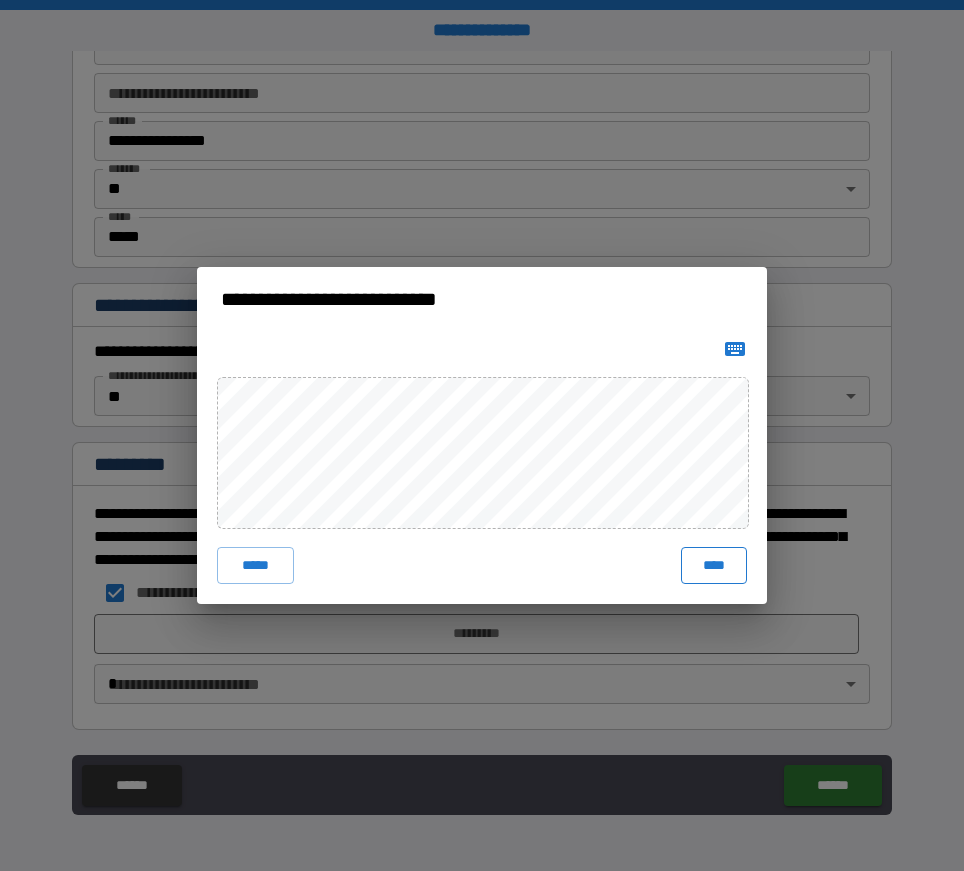 click on "****" at bounding box center [714, 565] 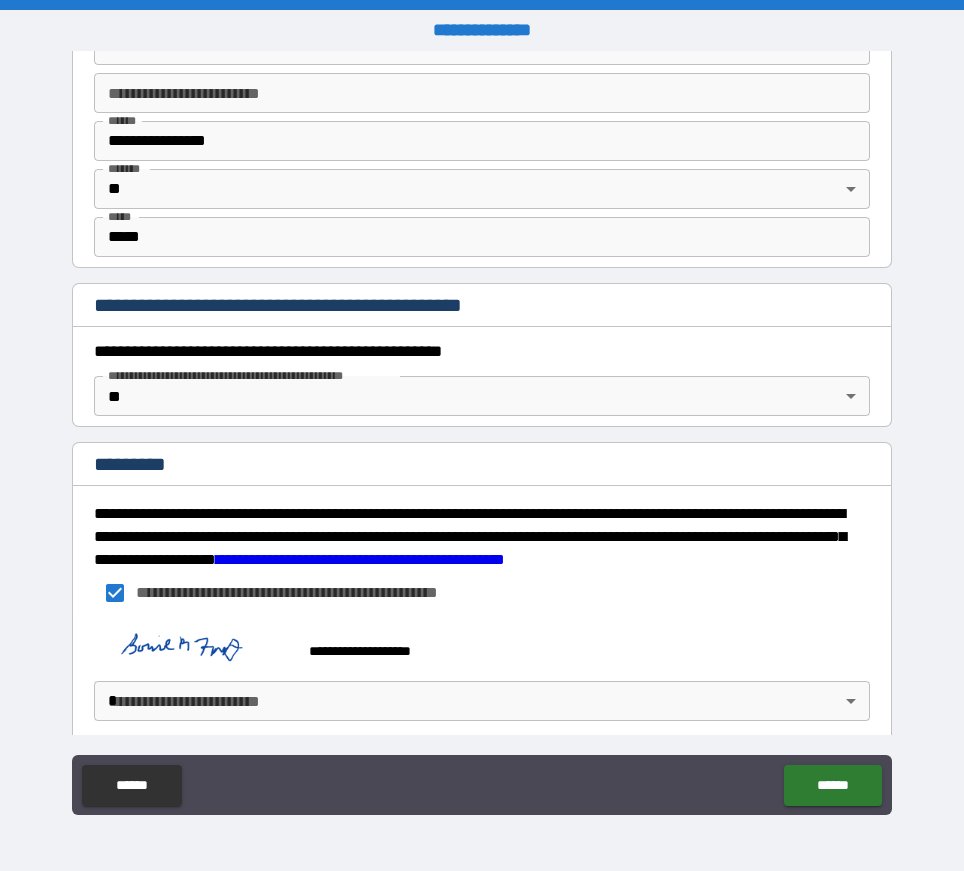 click on "**********" at bounding box center [482, 435] 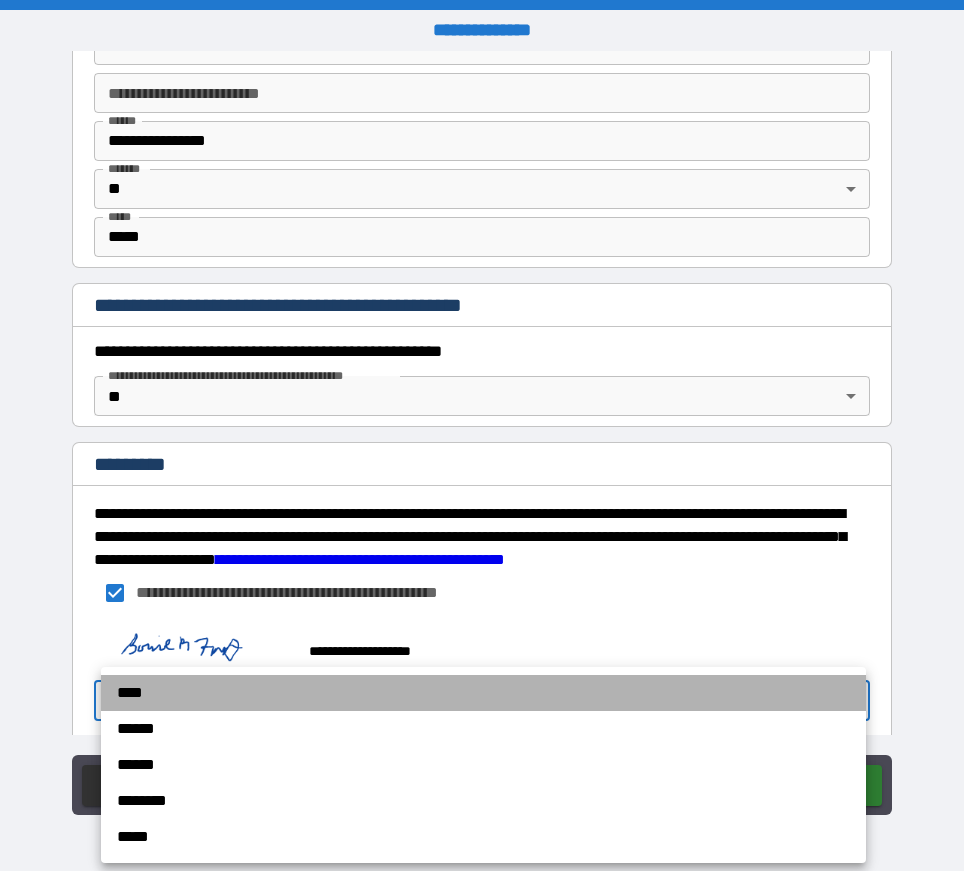 click on "****" at bounding box center [483, 693] 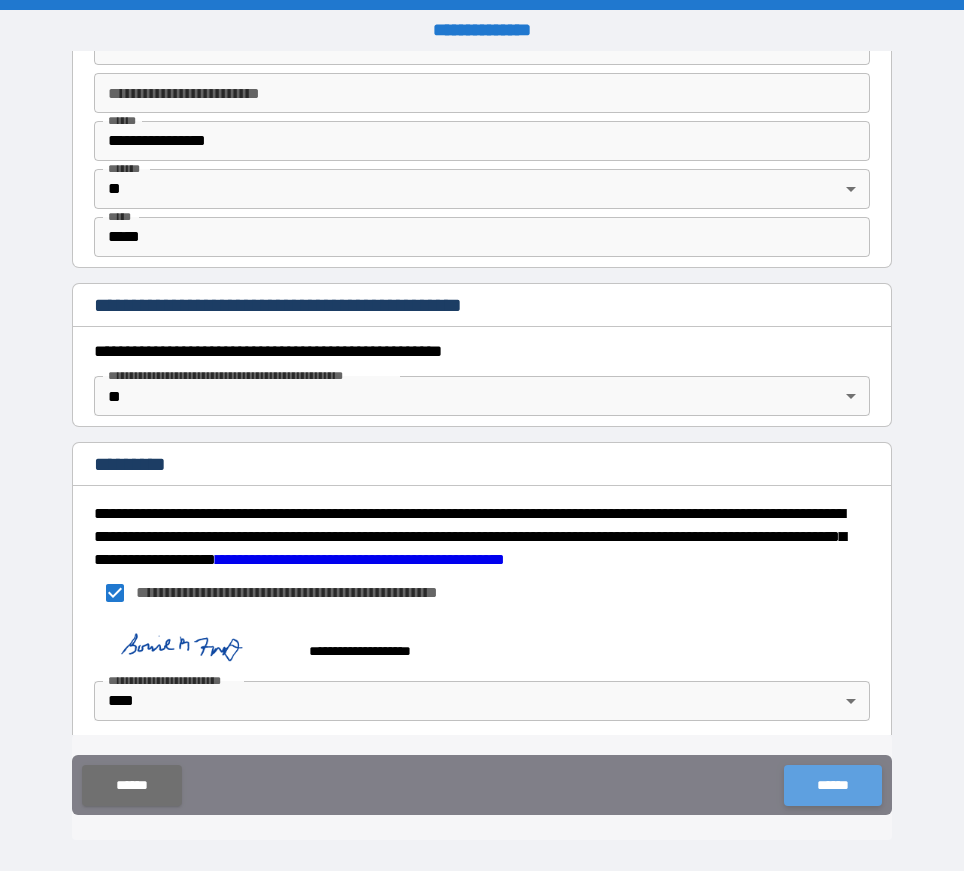 click on "******" at bounding box center (832, 785) 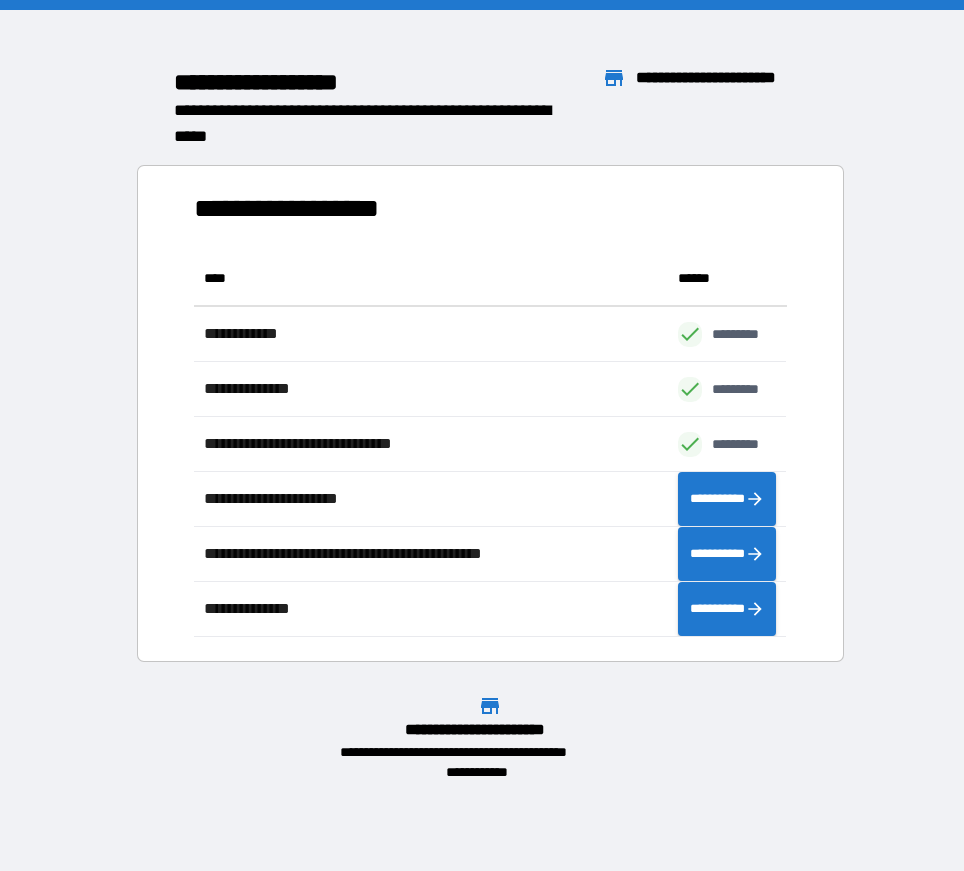 scroll, scrollTop: 16, scrollLeft: 16, axis: both 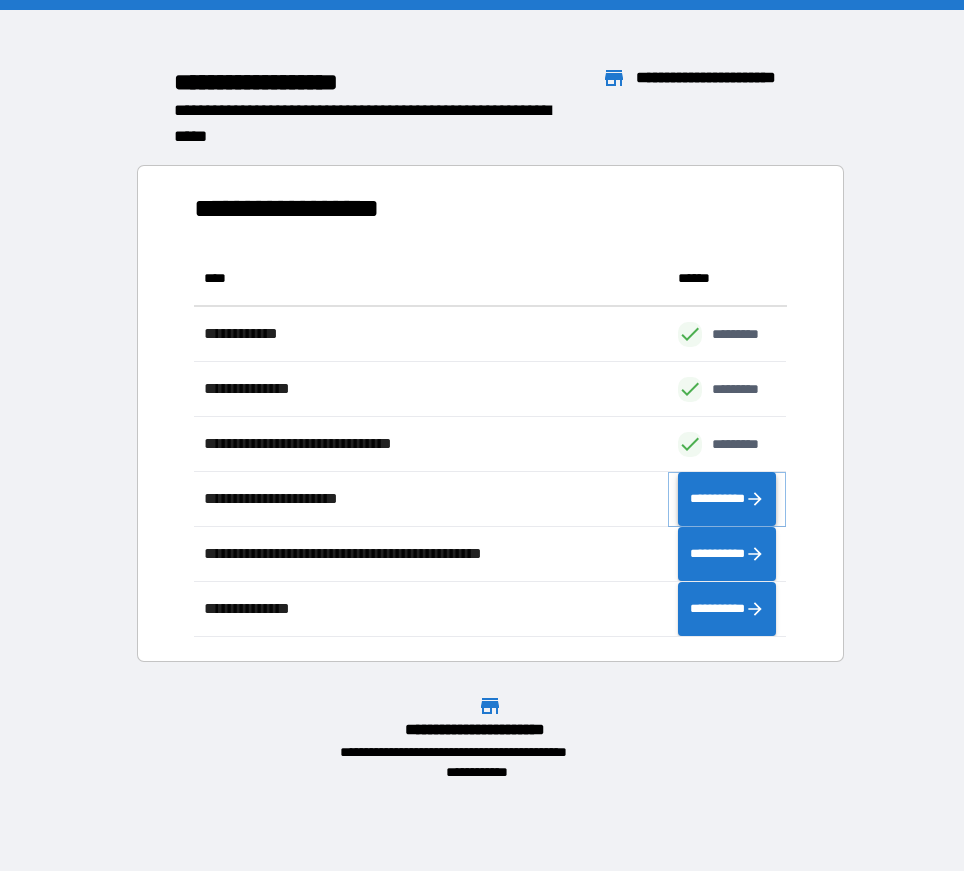 click 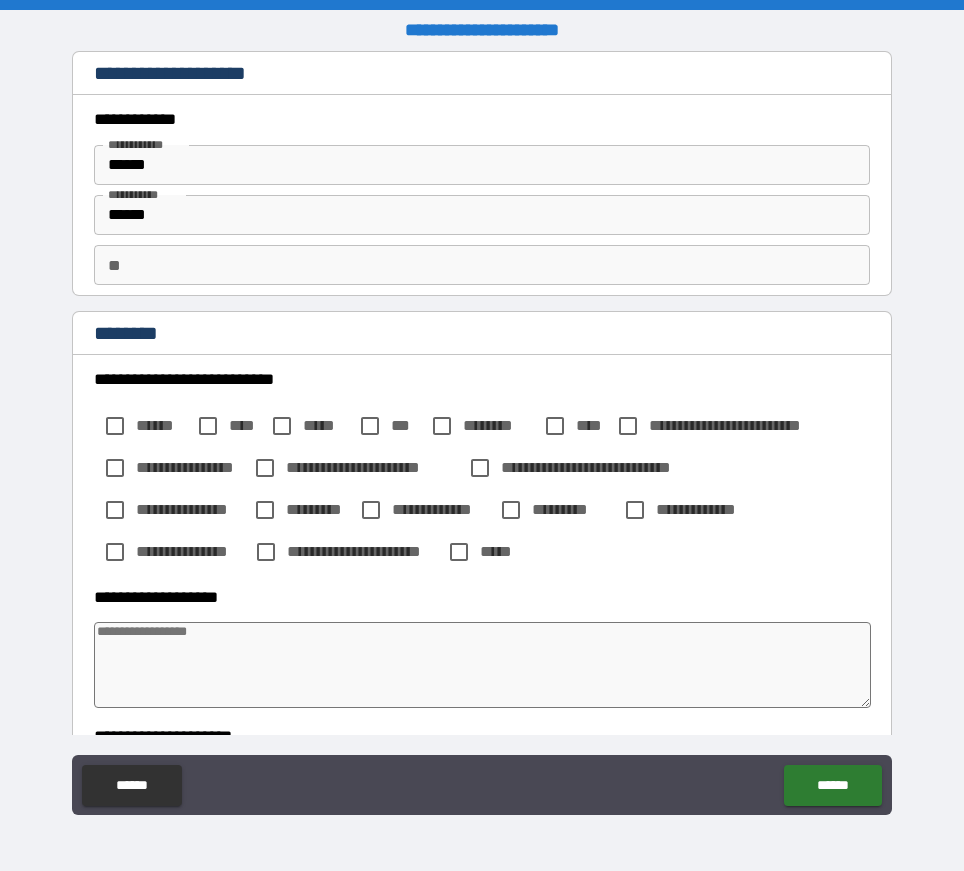 type on "*" 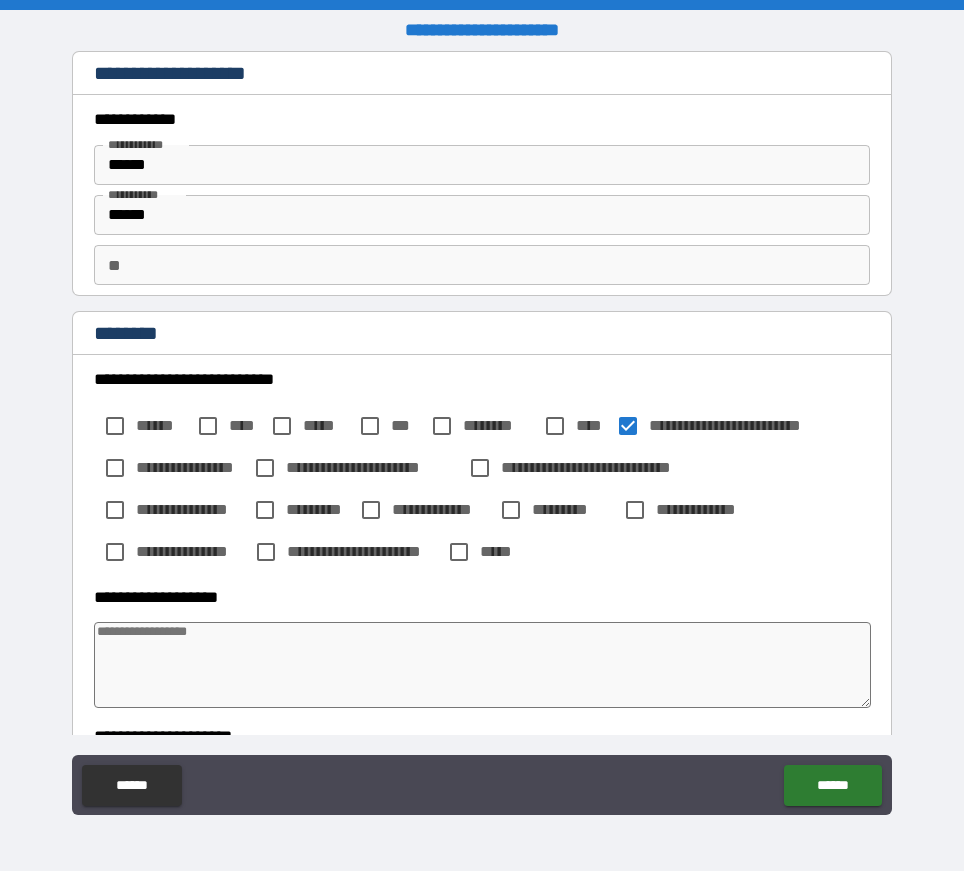 type on "*" 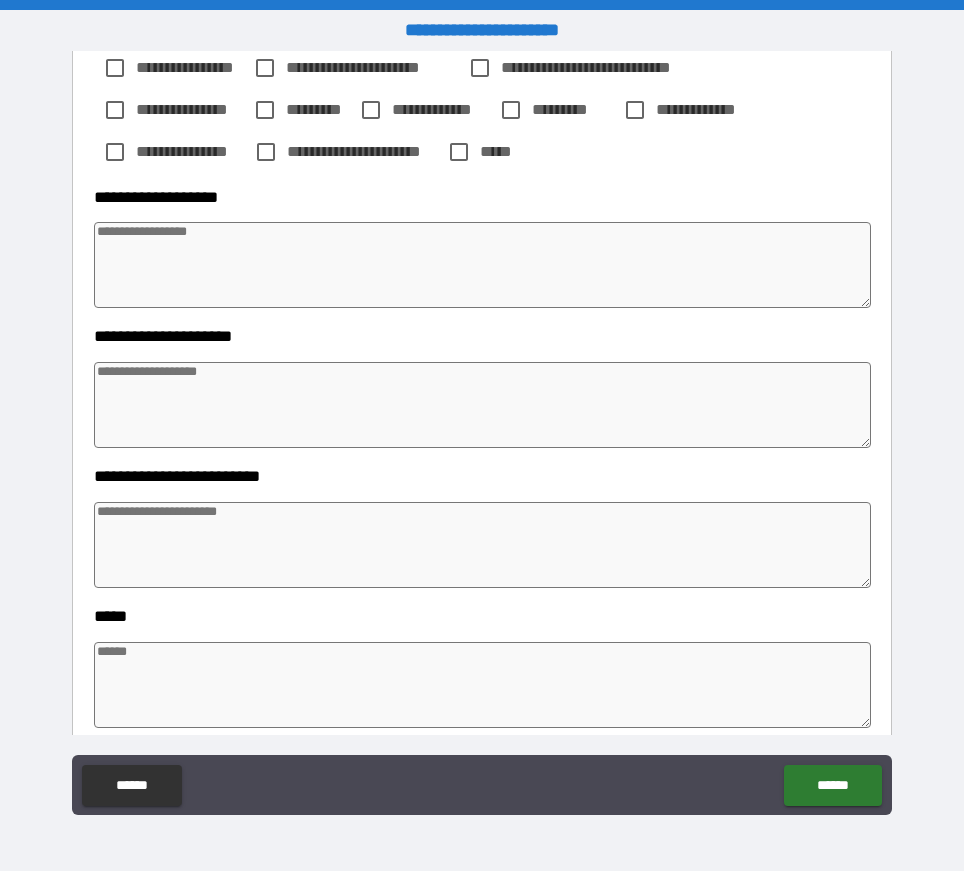 scroll, scrollTop: 428, scrollLeft: 0, axis: vertical 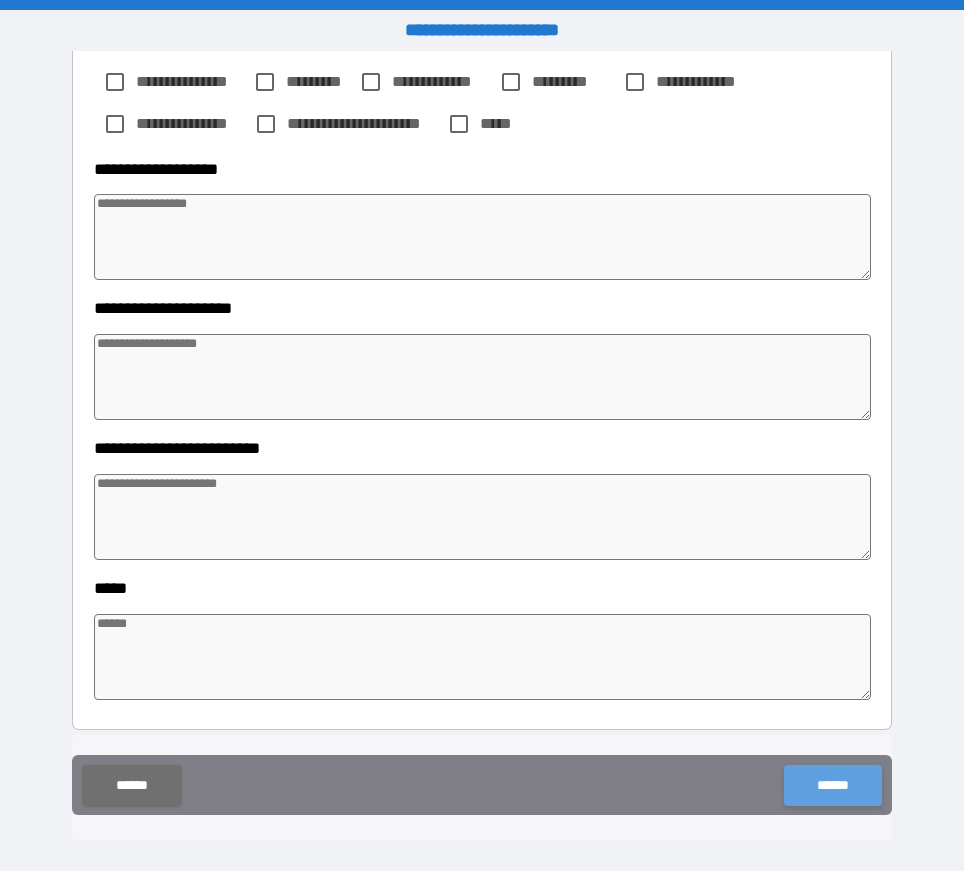 click on "******" at bounding box center [832, 785] 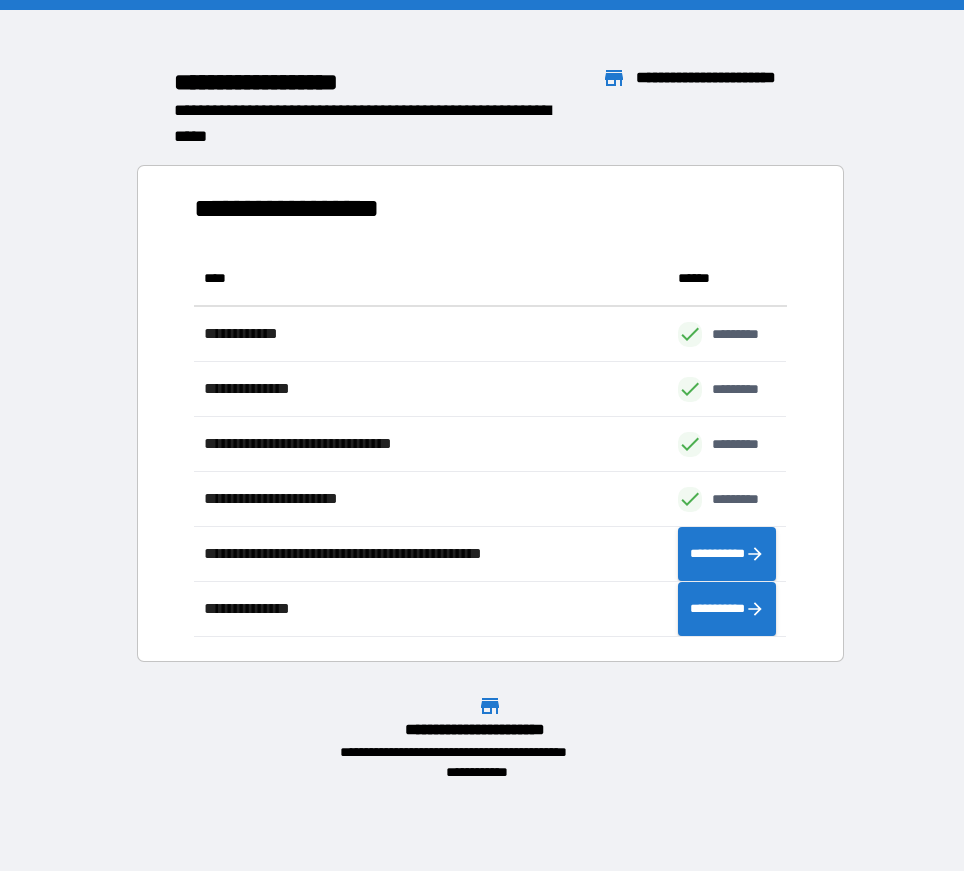 scroll, scrollTop: 16, scrollLeft: 16, axis: both 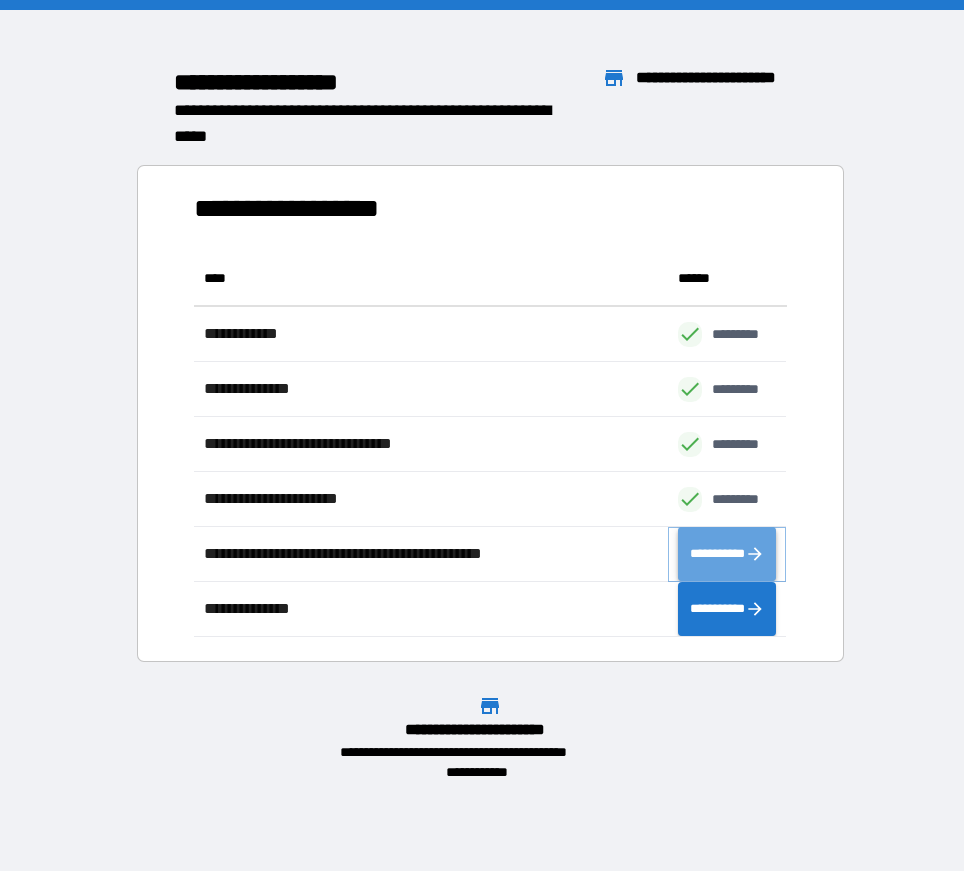 click 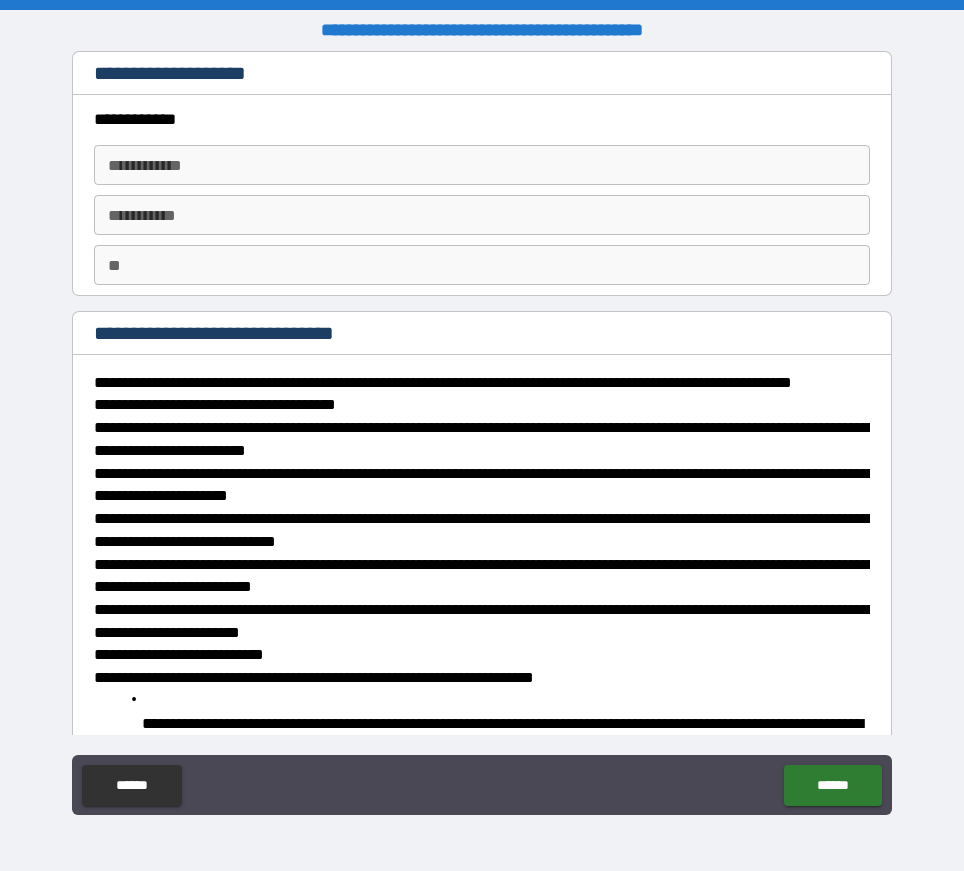 click on "**********" at bounding box center [482, 165] 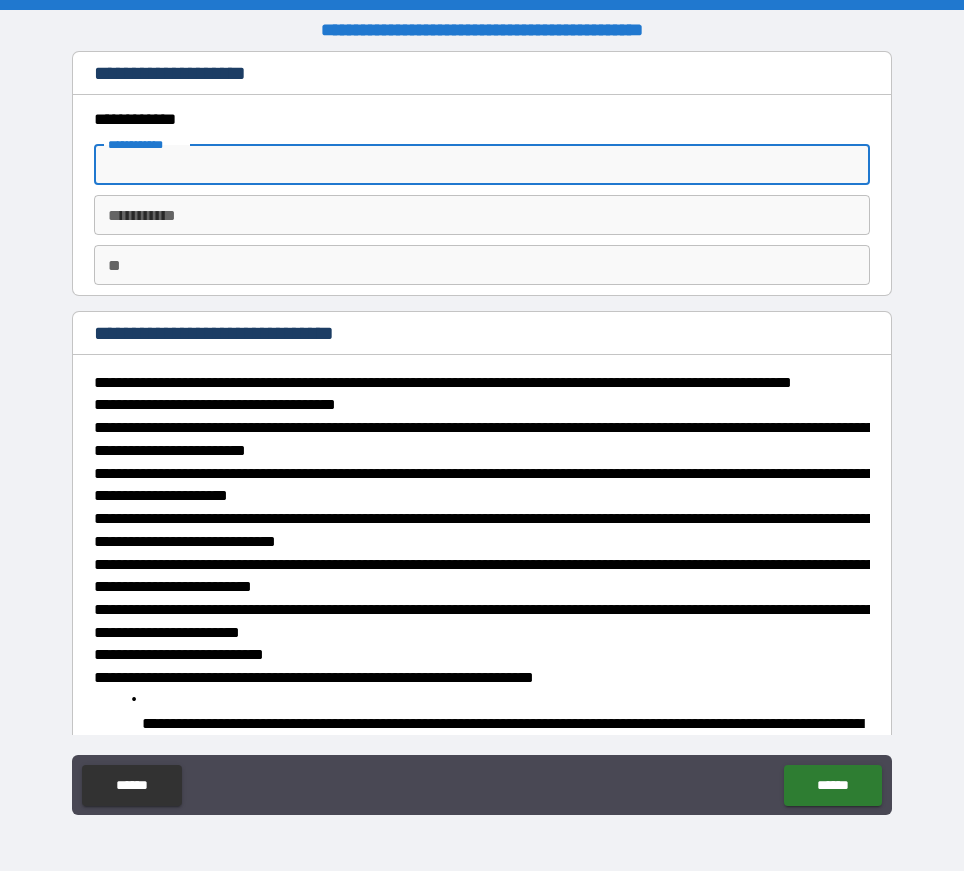 type on "*" 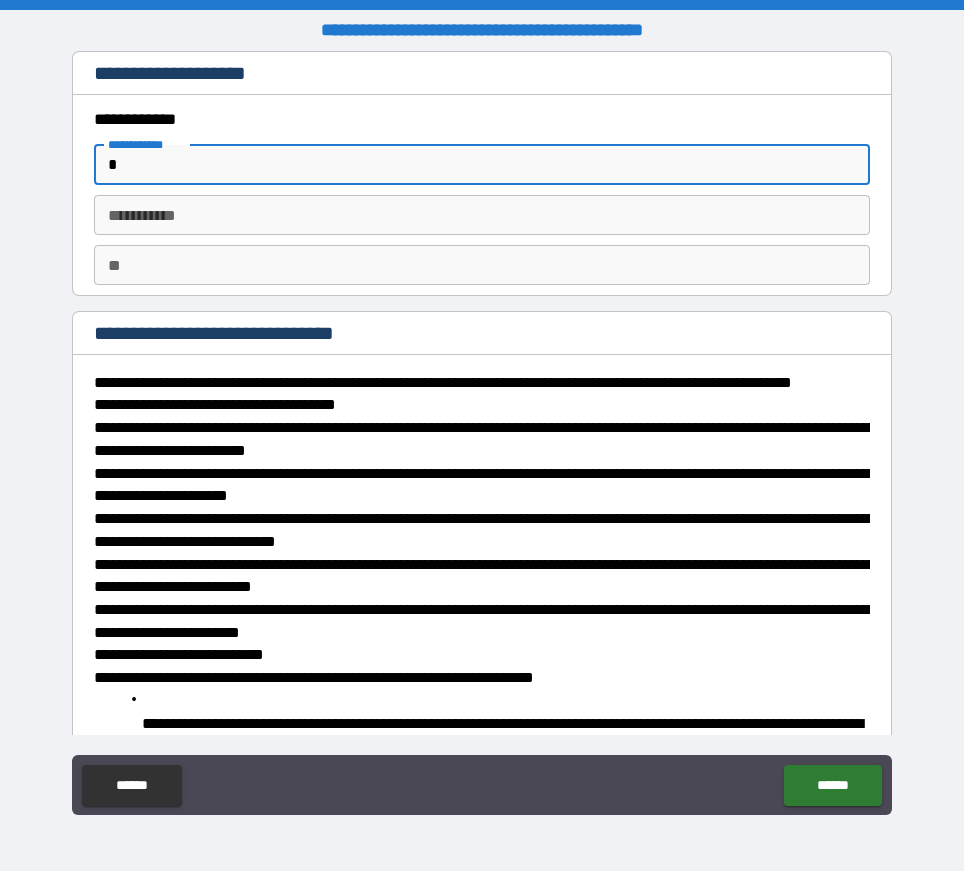 type on "*" 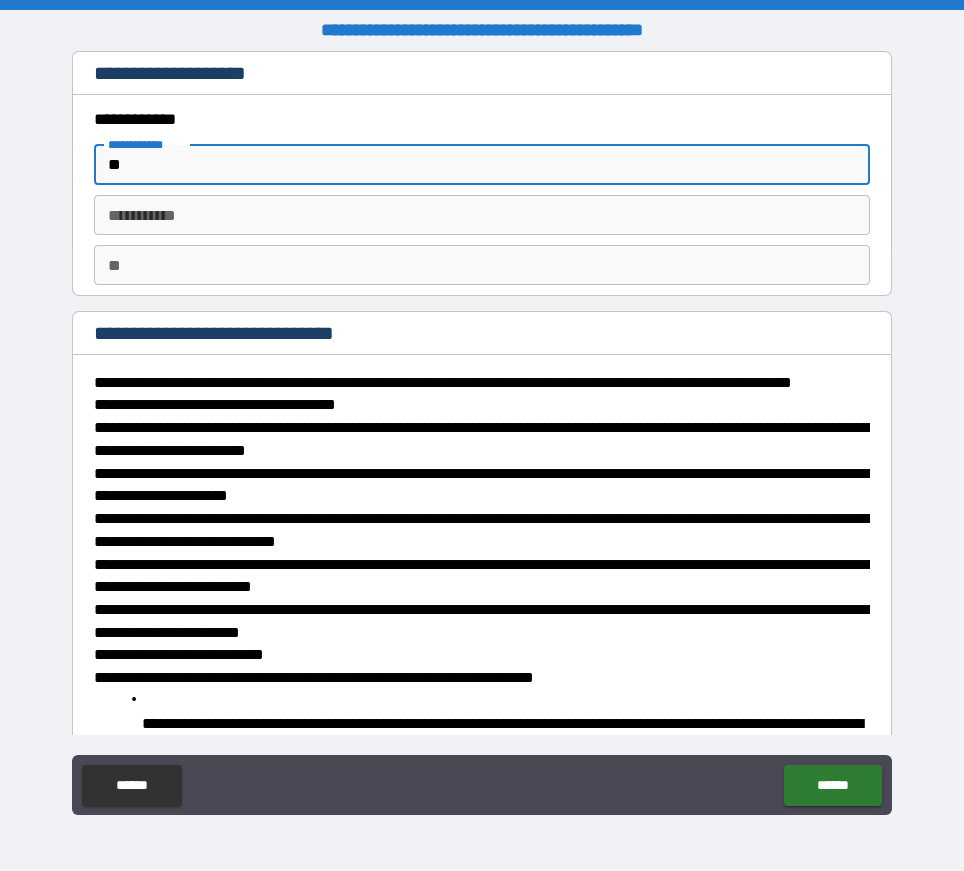 type on "*" 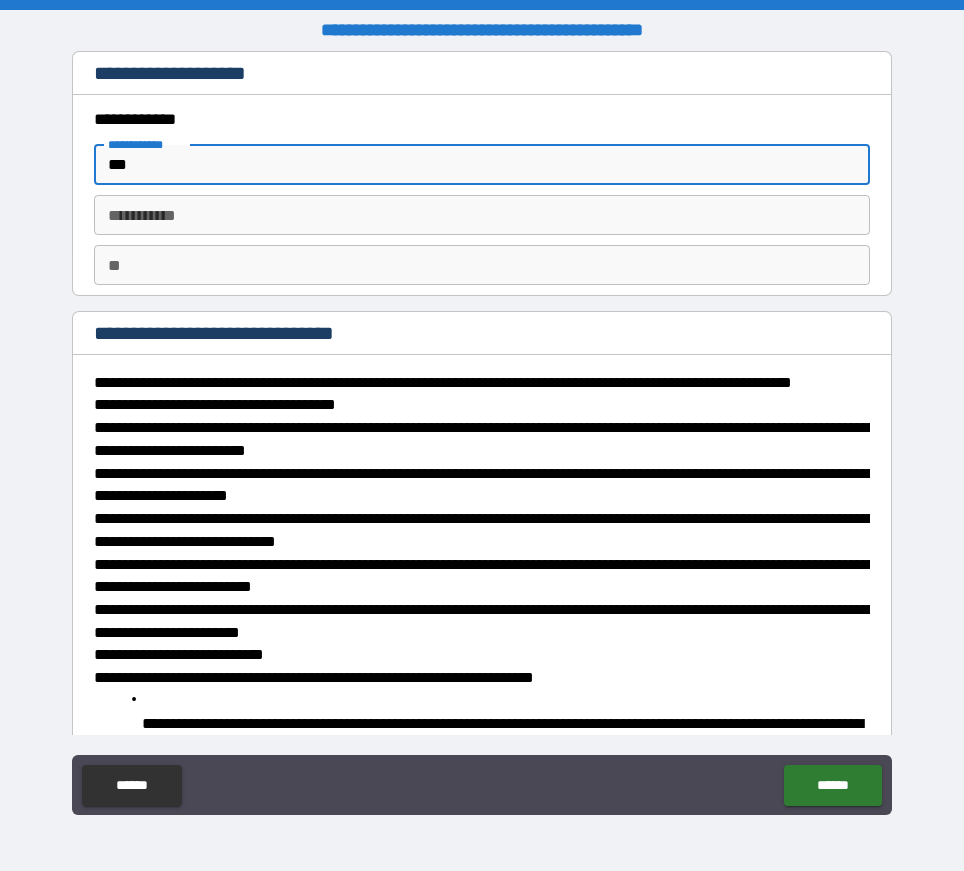 type on "*" 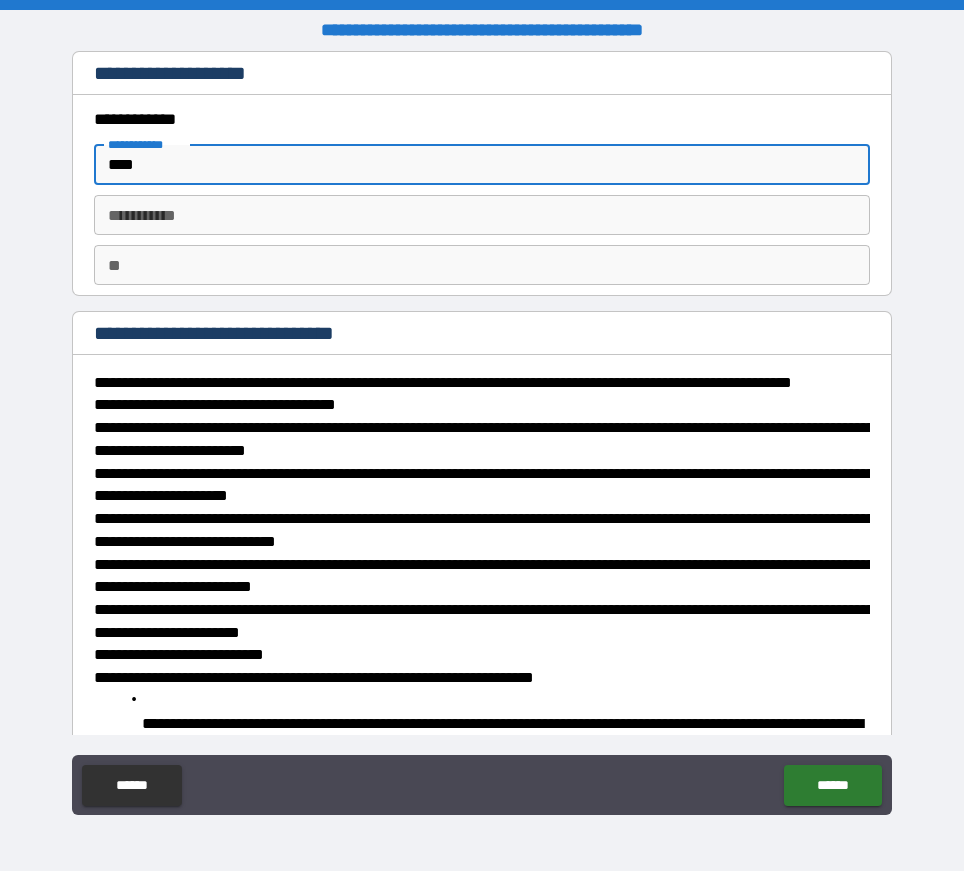 type on "*" 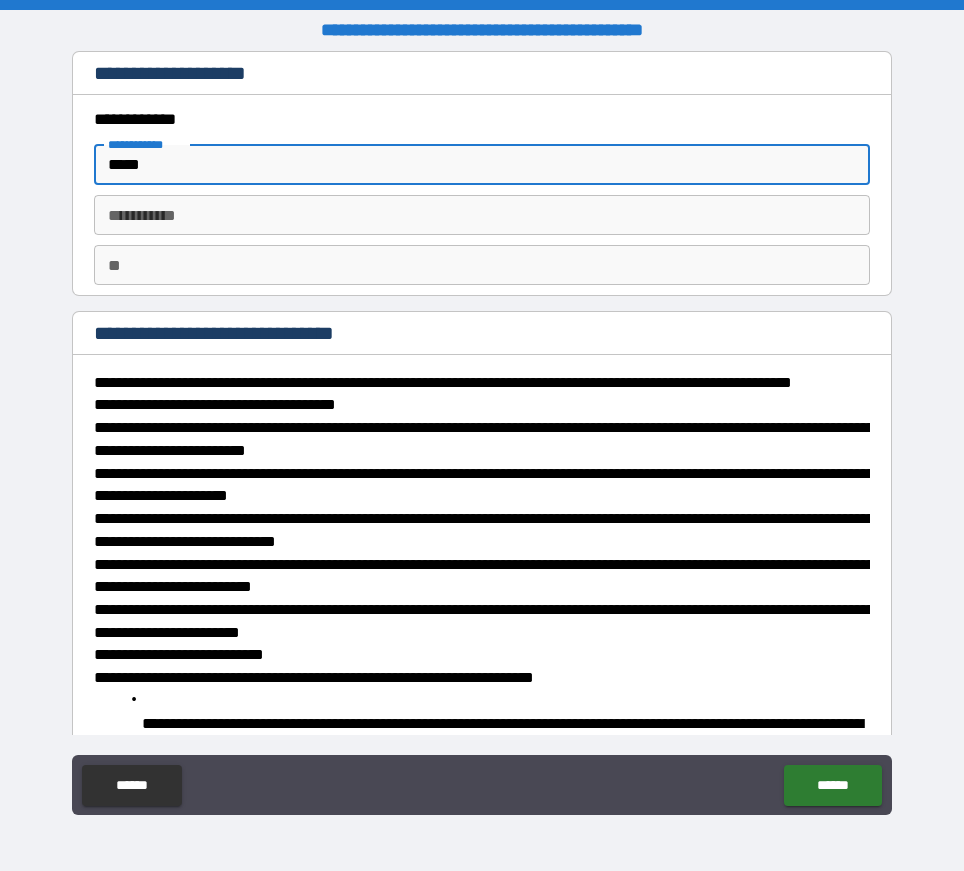 type on "*" 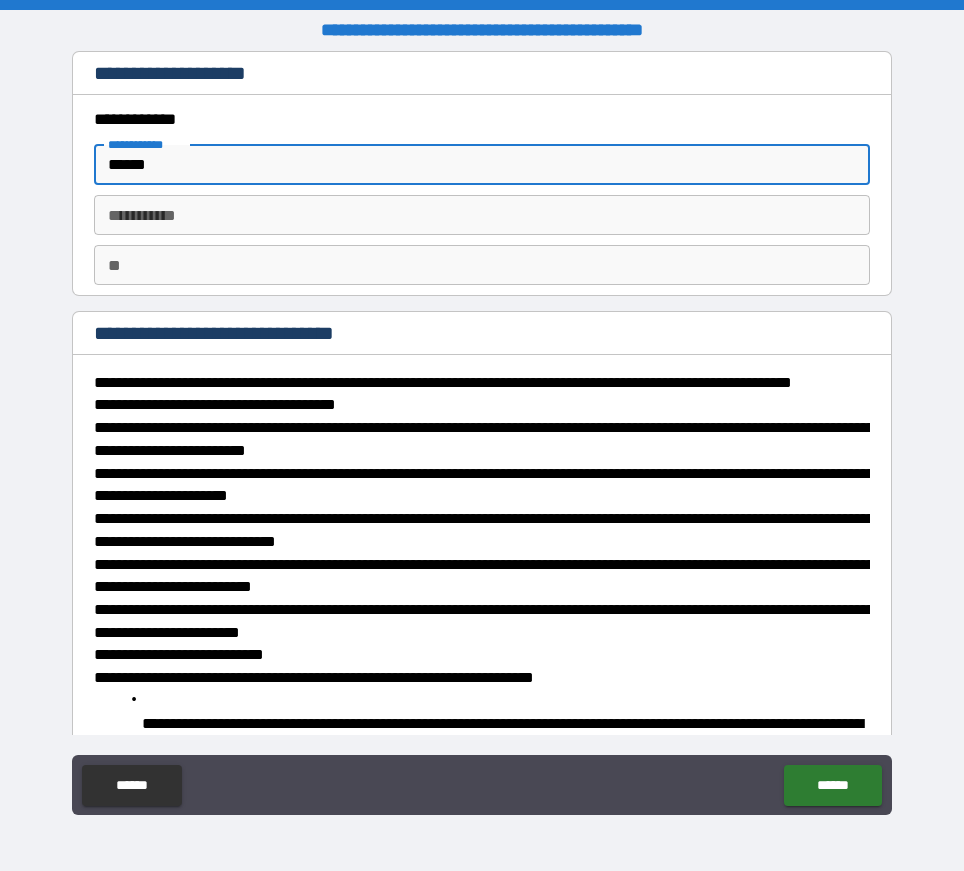 type on "*" 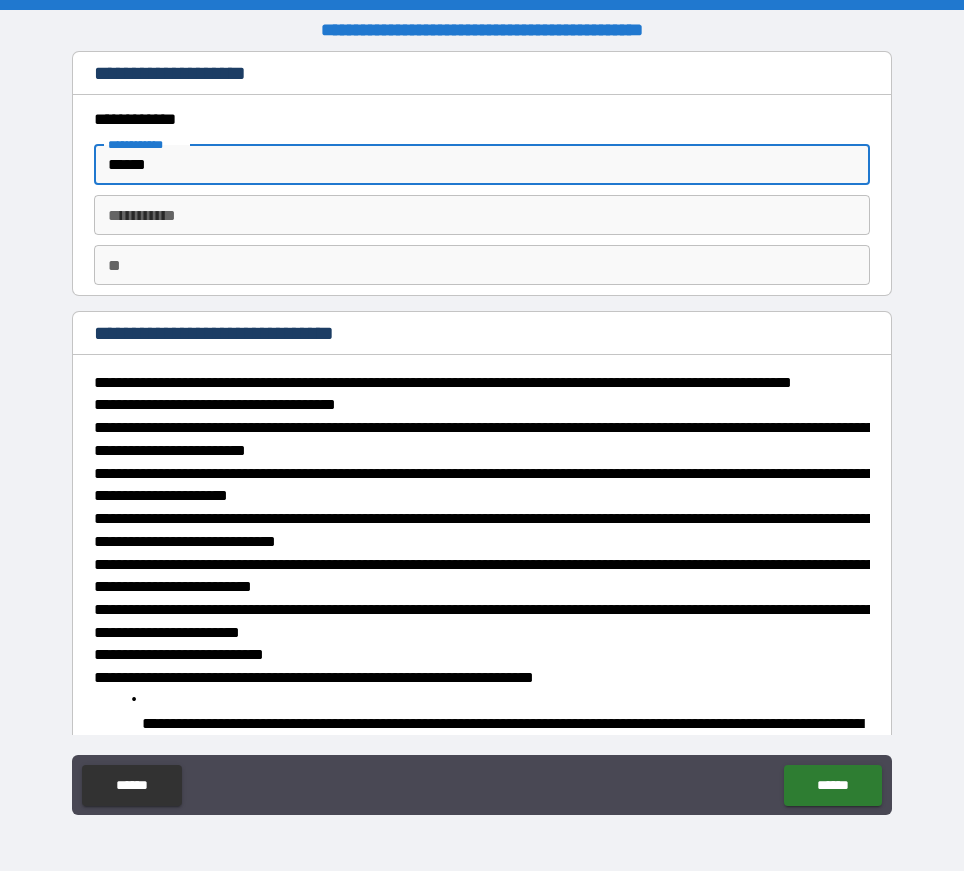 type on "******" 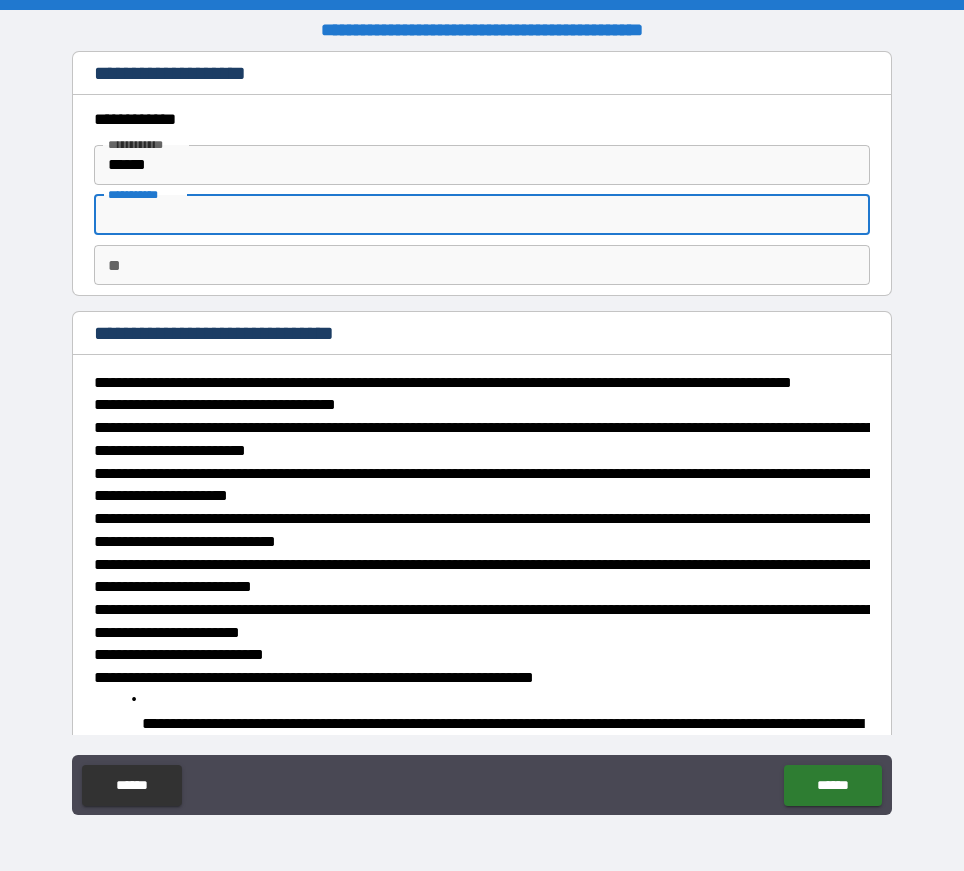 type on "*" 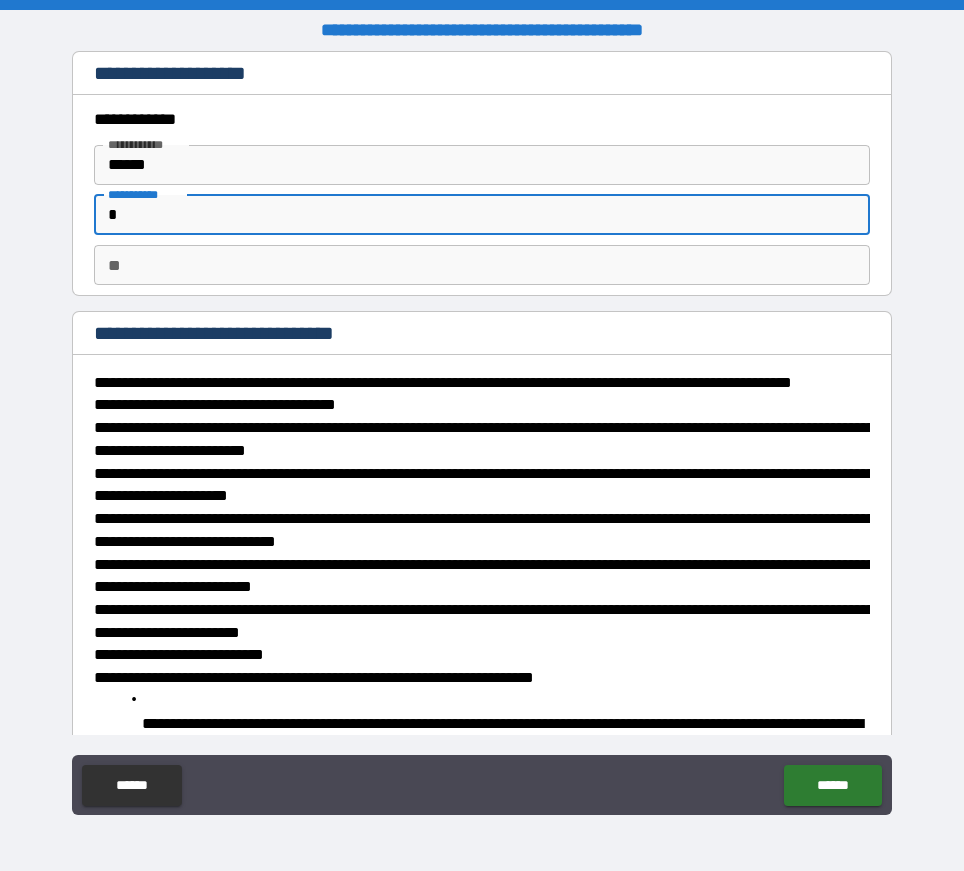 type on "*" 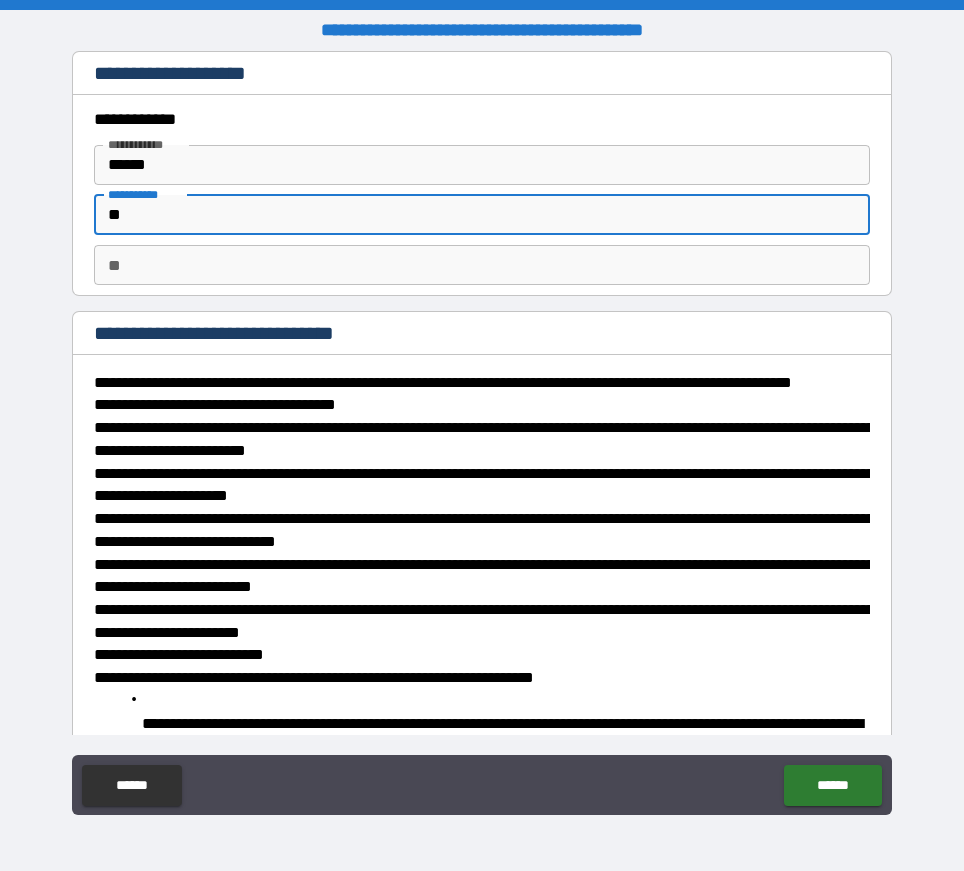 type on "*" 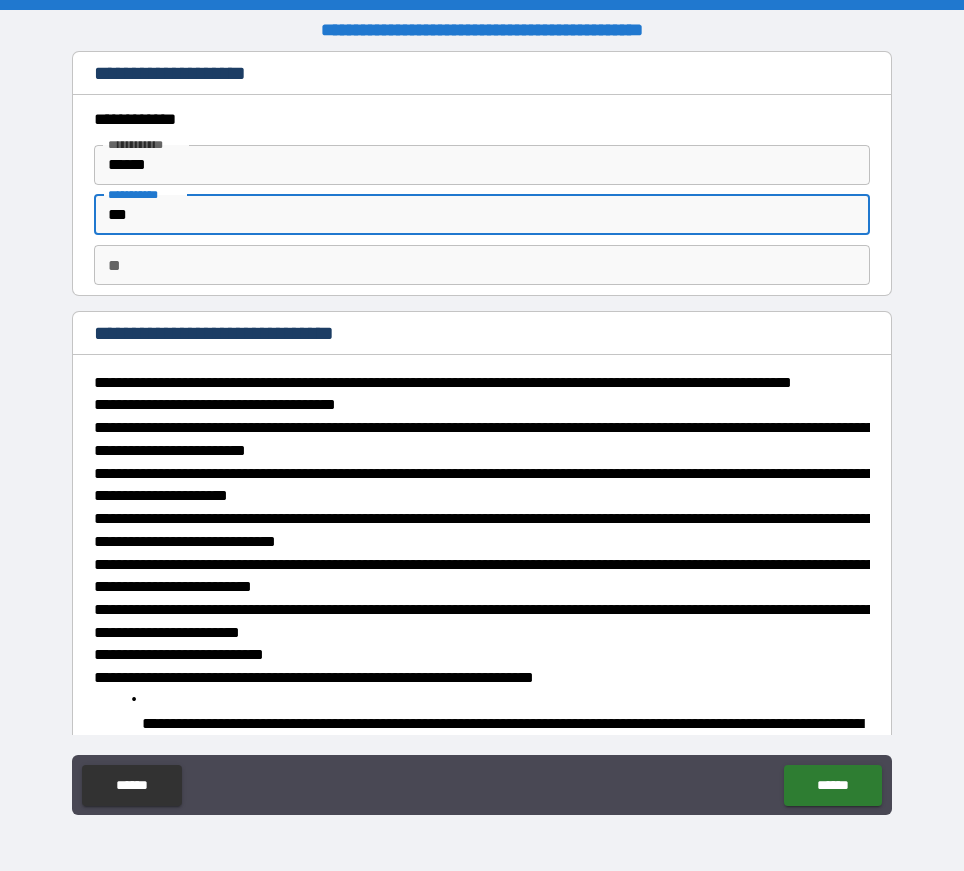 type on "*" 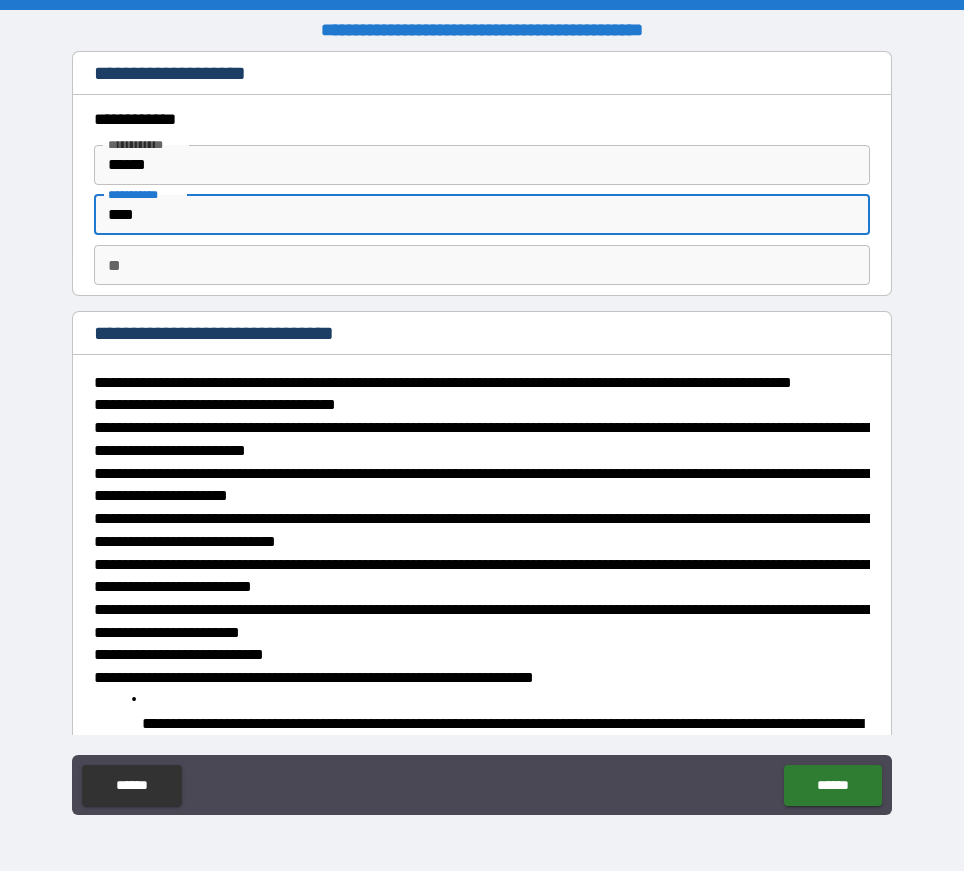 type on "*" 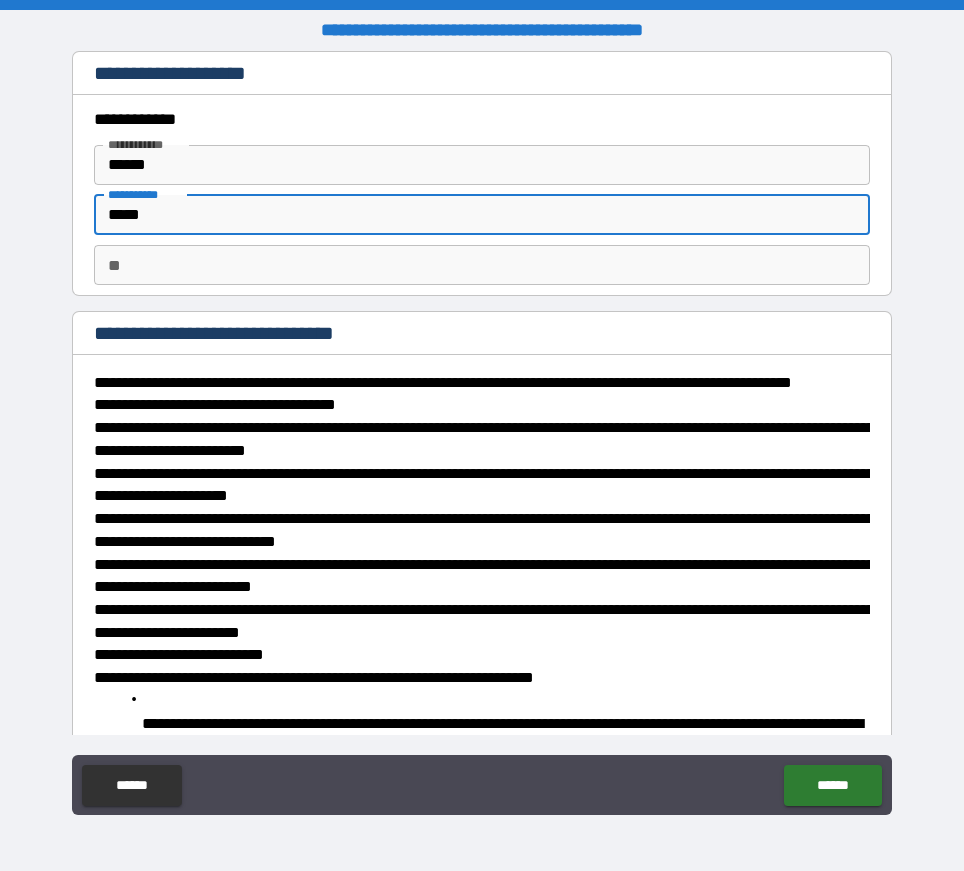 type on "*" 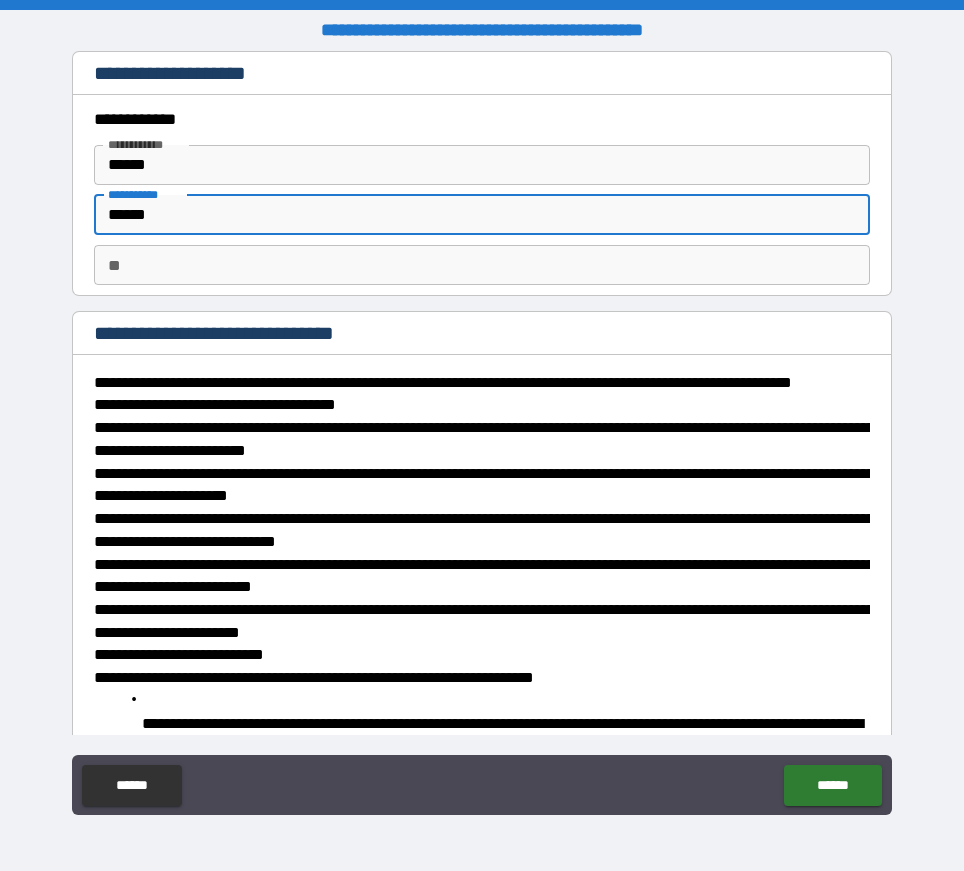 type on "*" 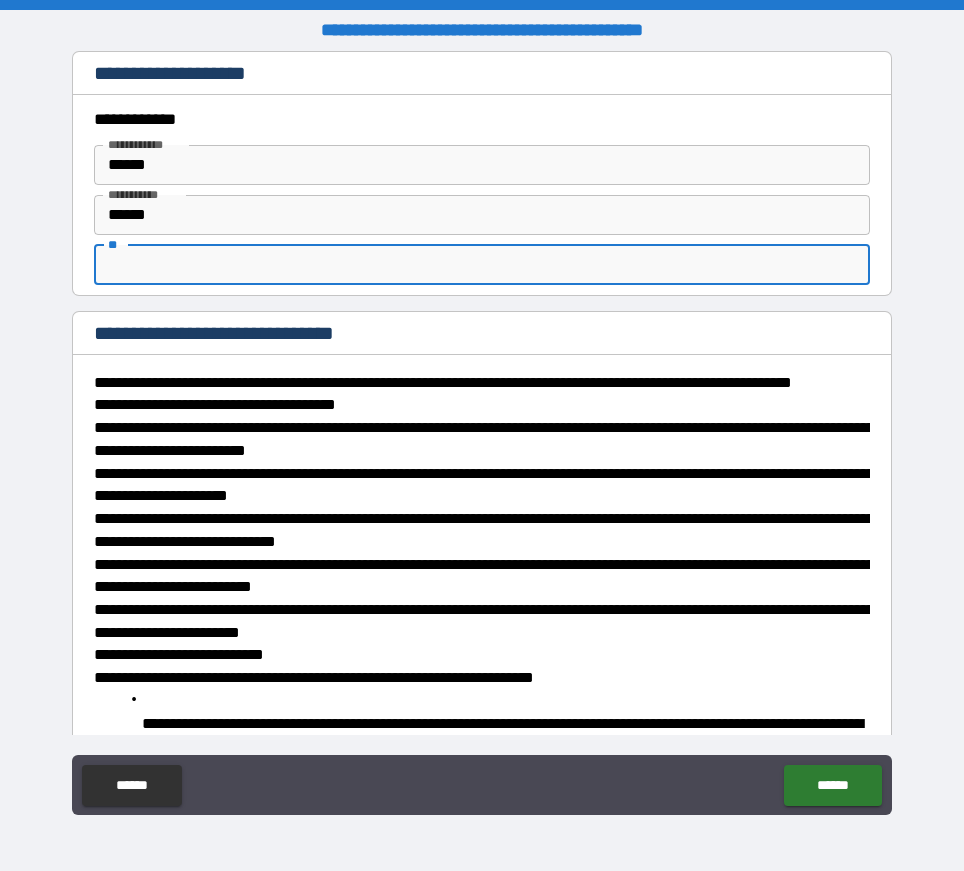 type on "*" 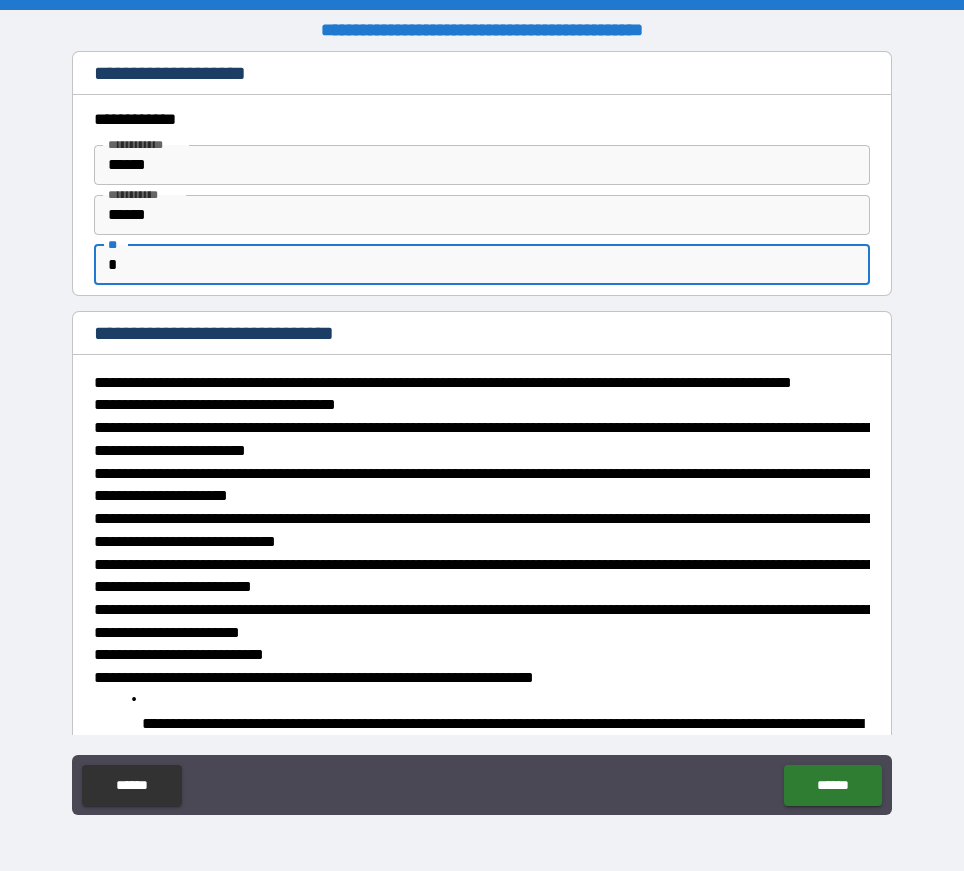 type on "*" 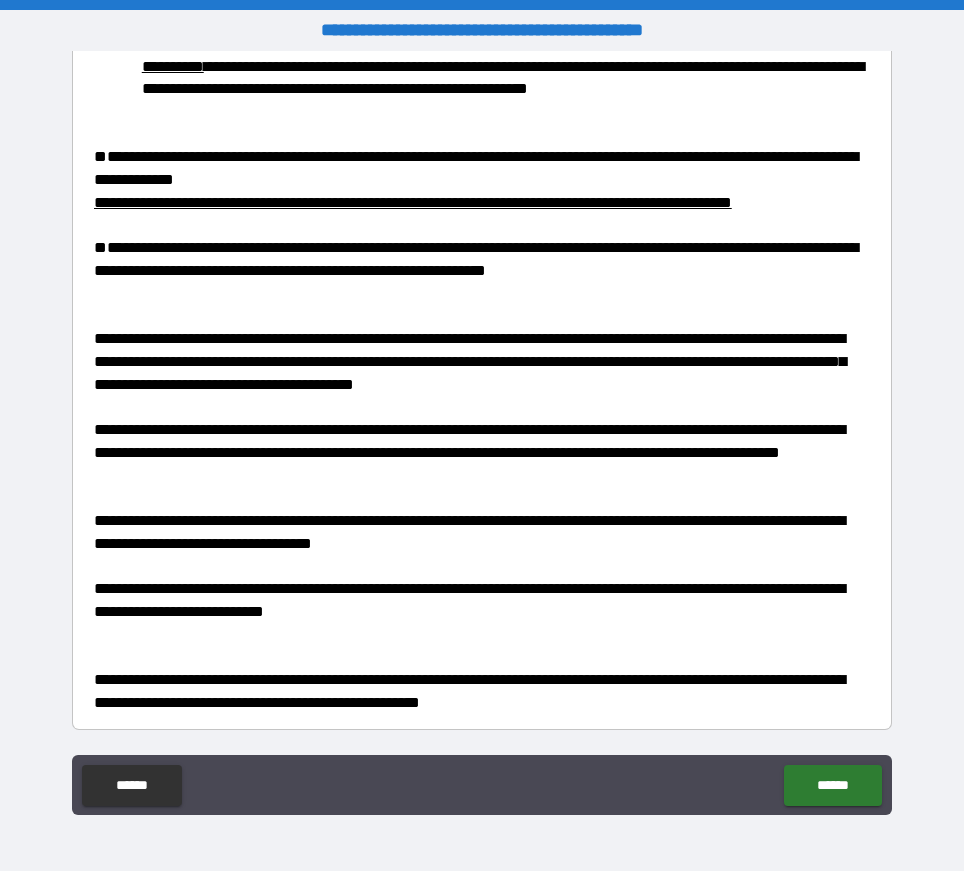 scroll, scrollTop: 4236, scrollLeft: 0, axis: vertical 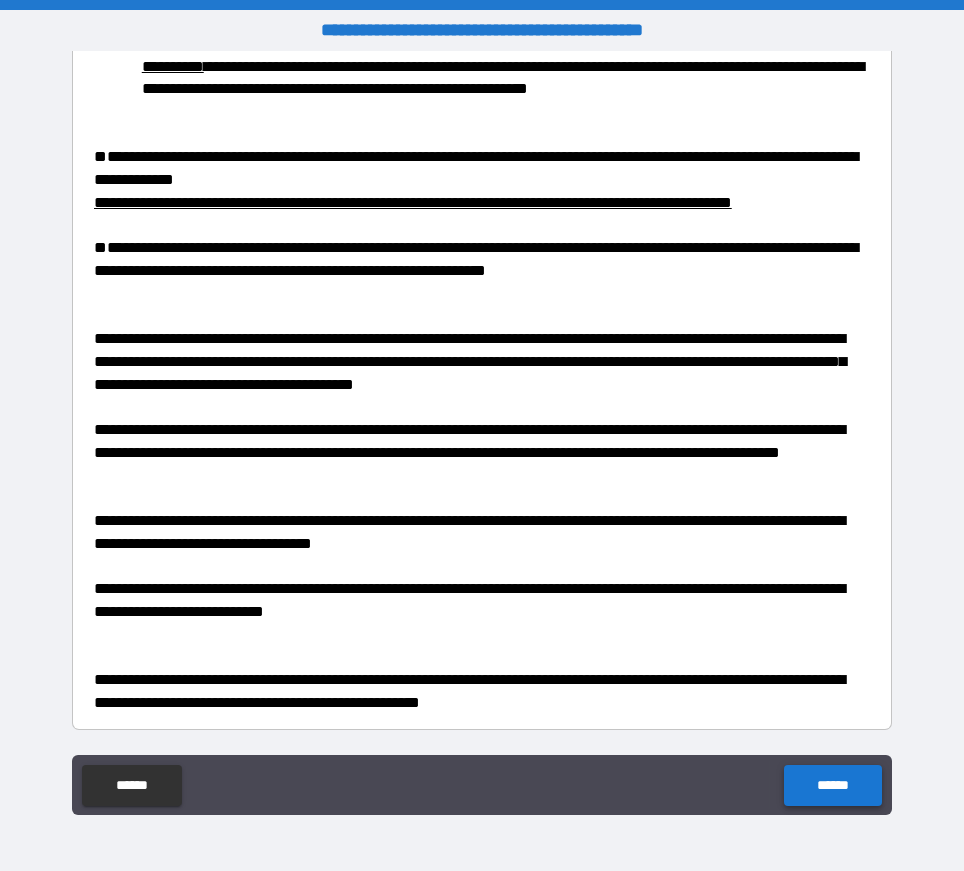 type on "*" 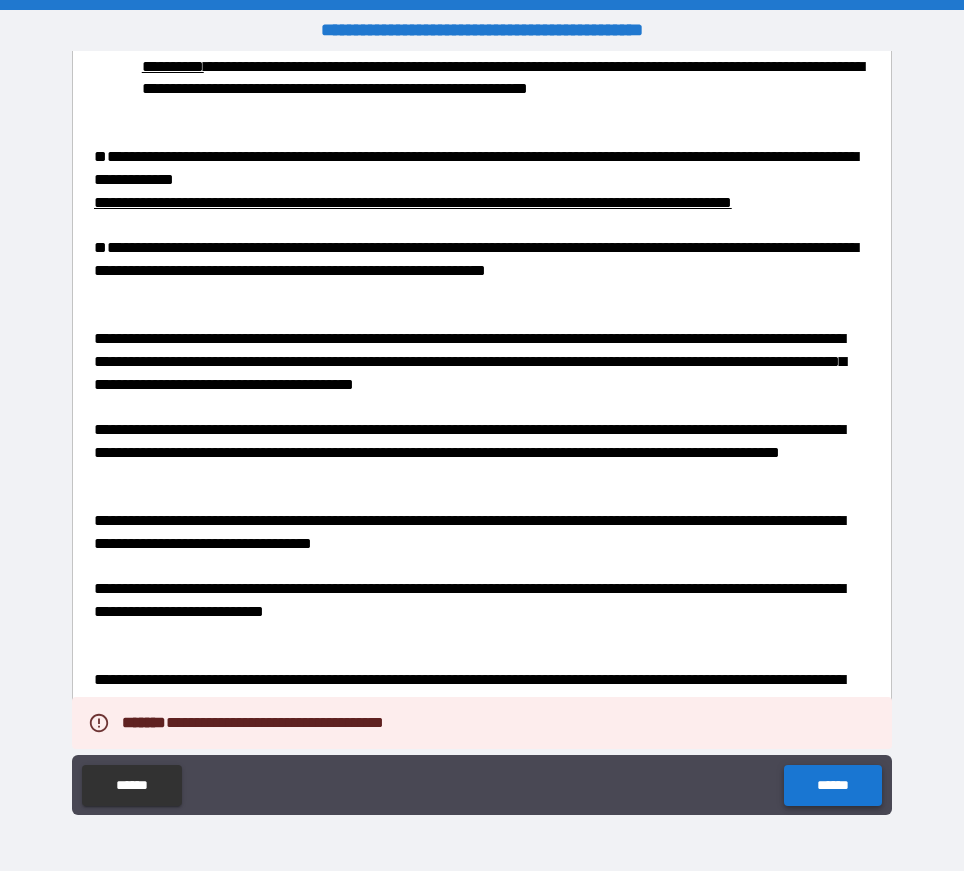 type on "*" 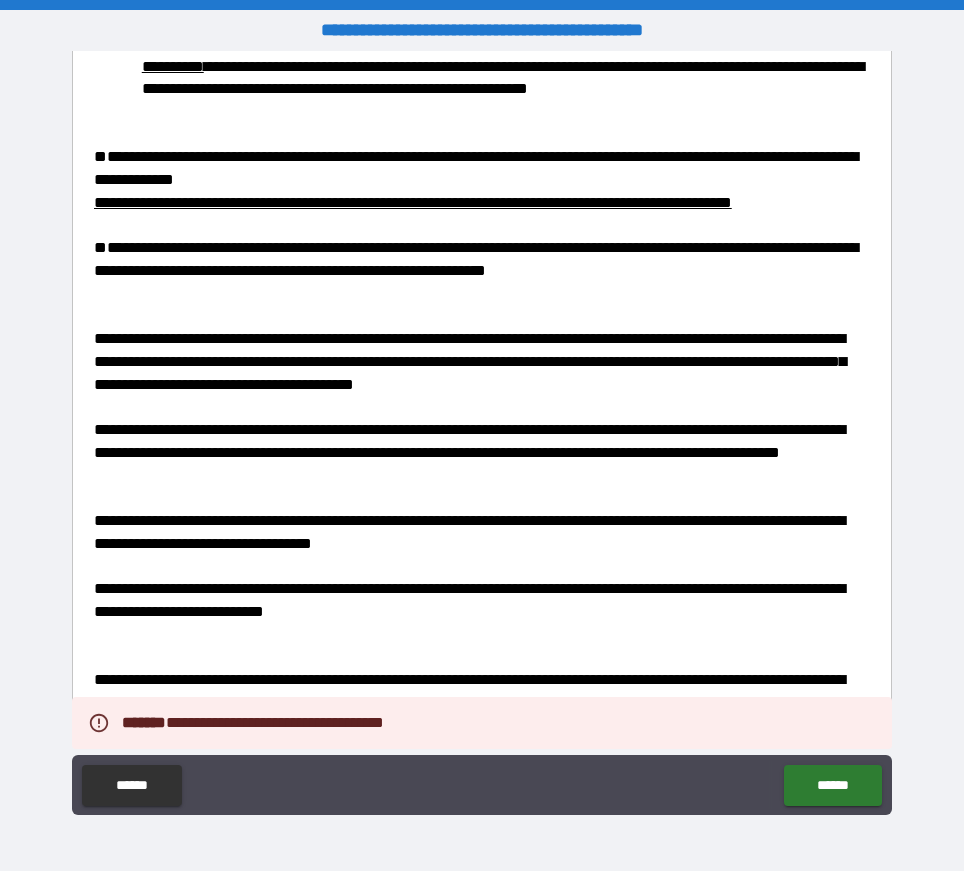 click on "**********" at bounding box center (481, 248) 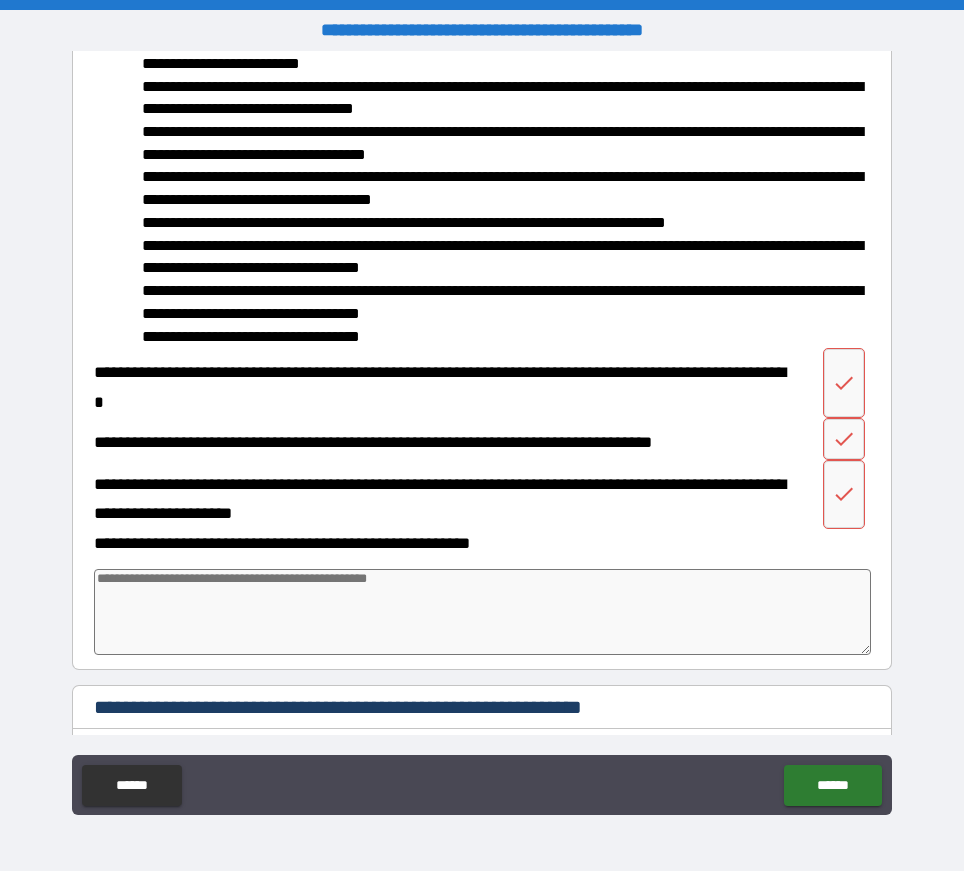 scroll, scrollTop: 3336, scrollLeft: 0, axis: vertical 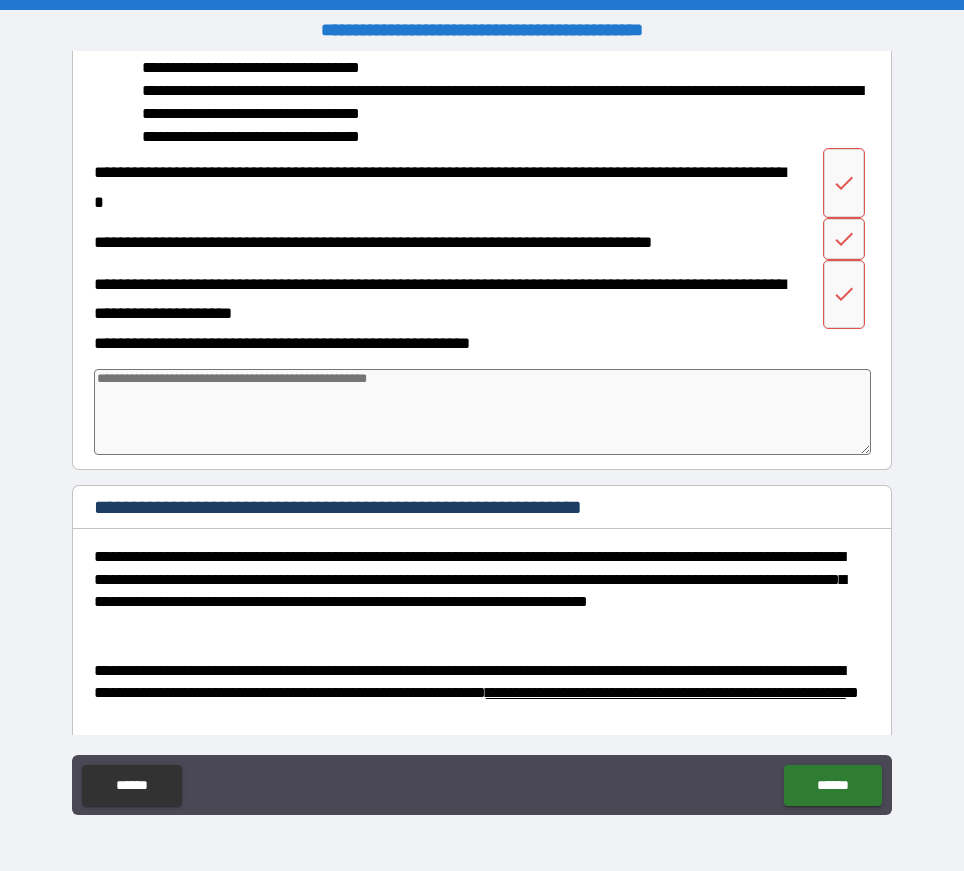 click at bounding box center [483, 412] 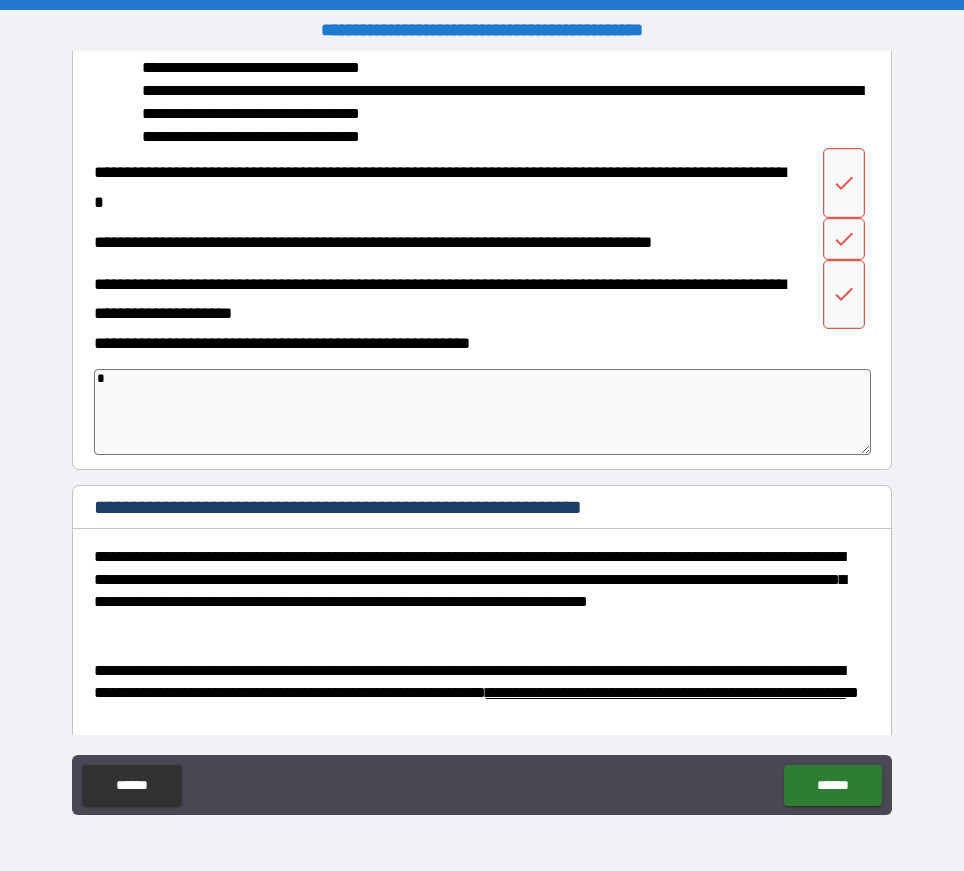 type on "*" 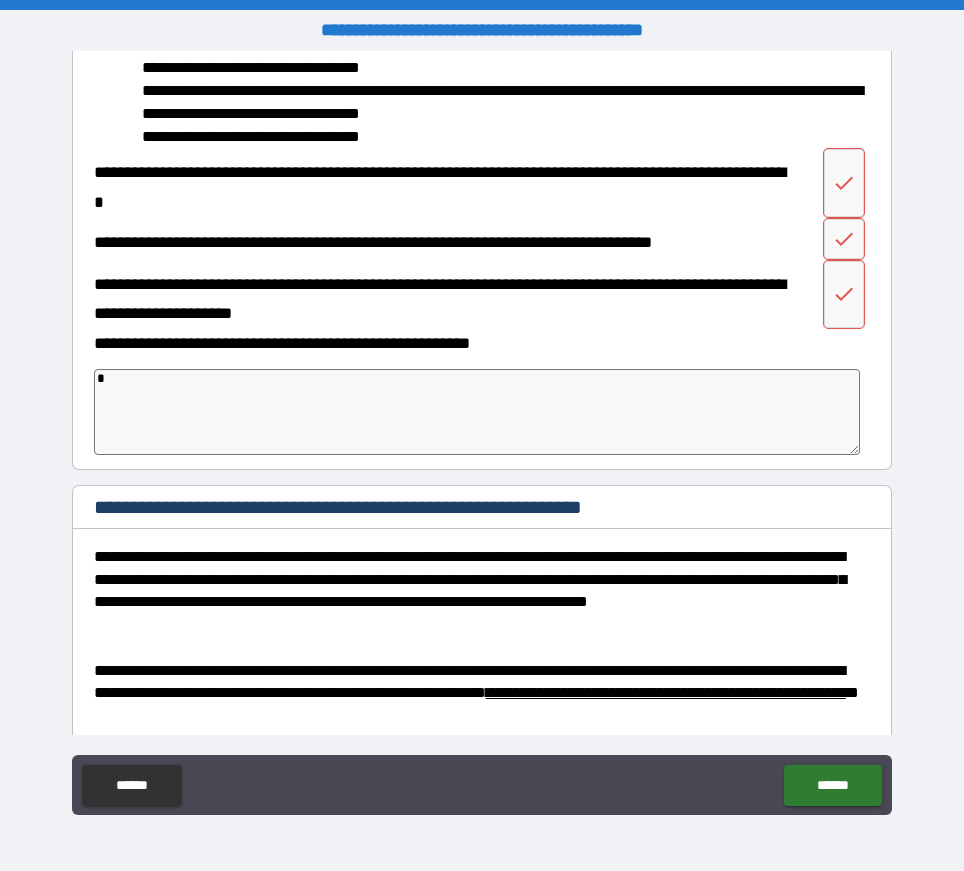 type on "**" 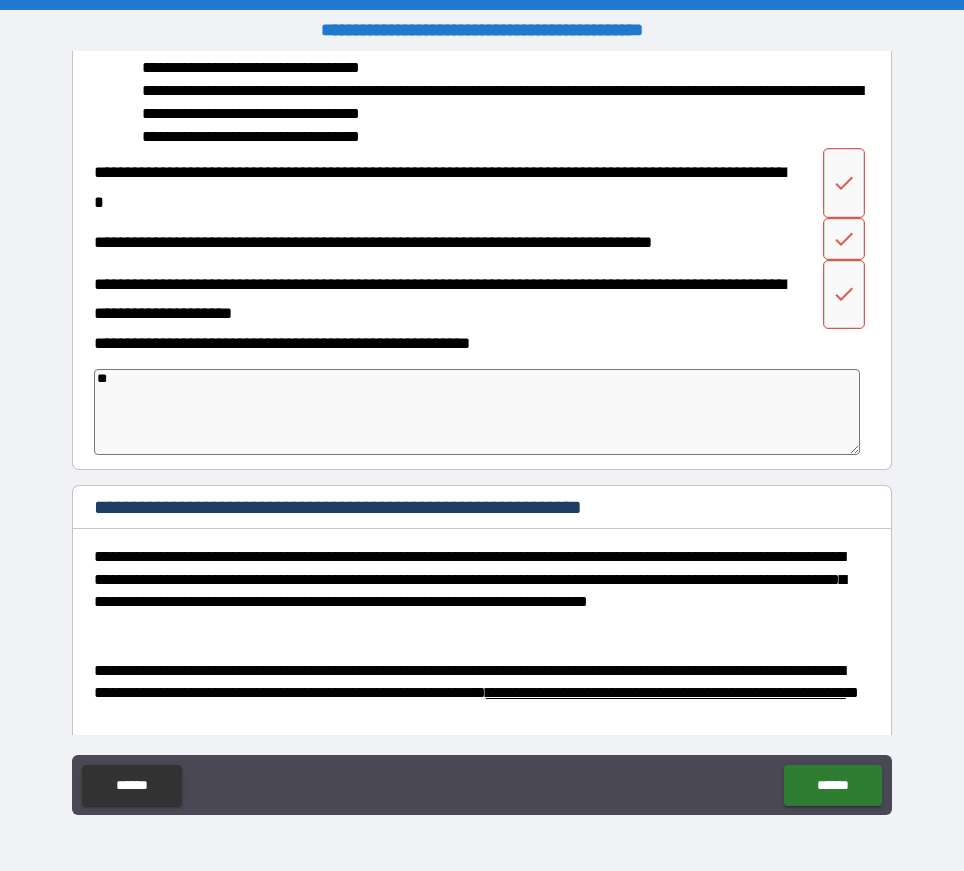 type on "*" 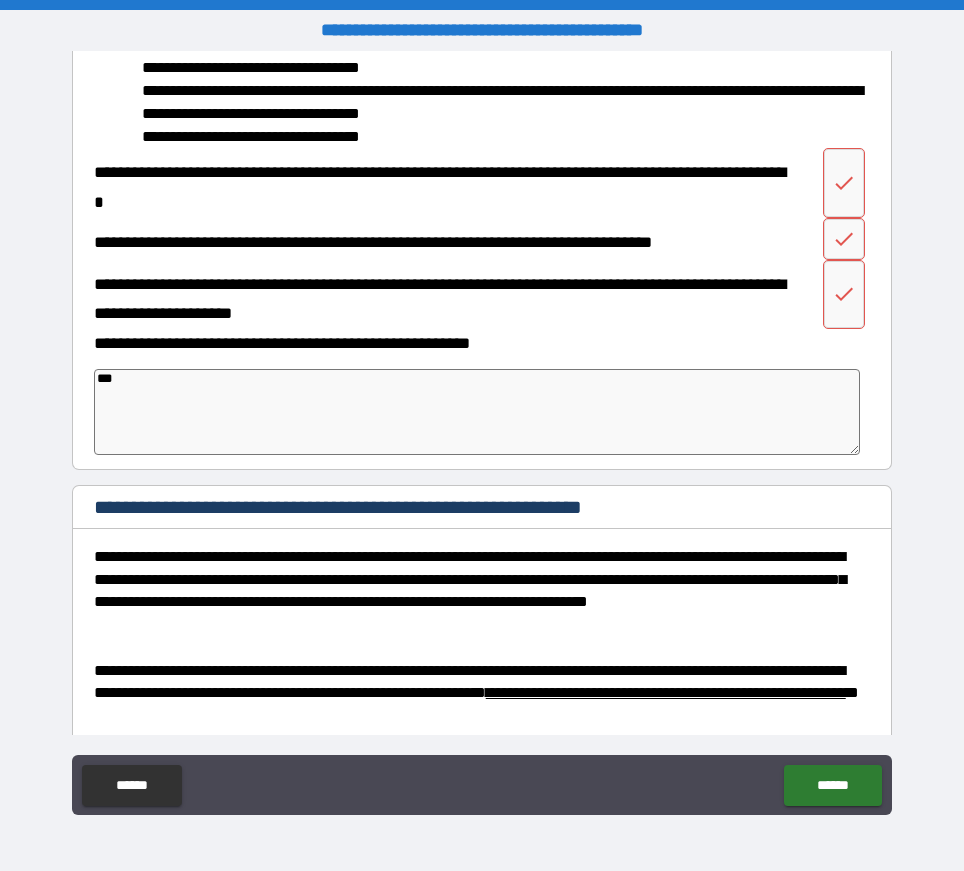 type on "****" 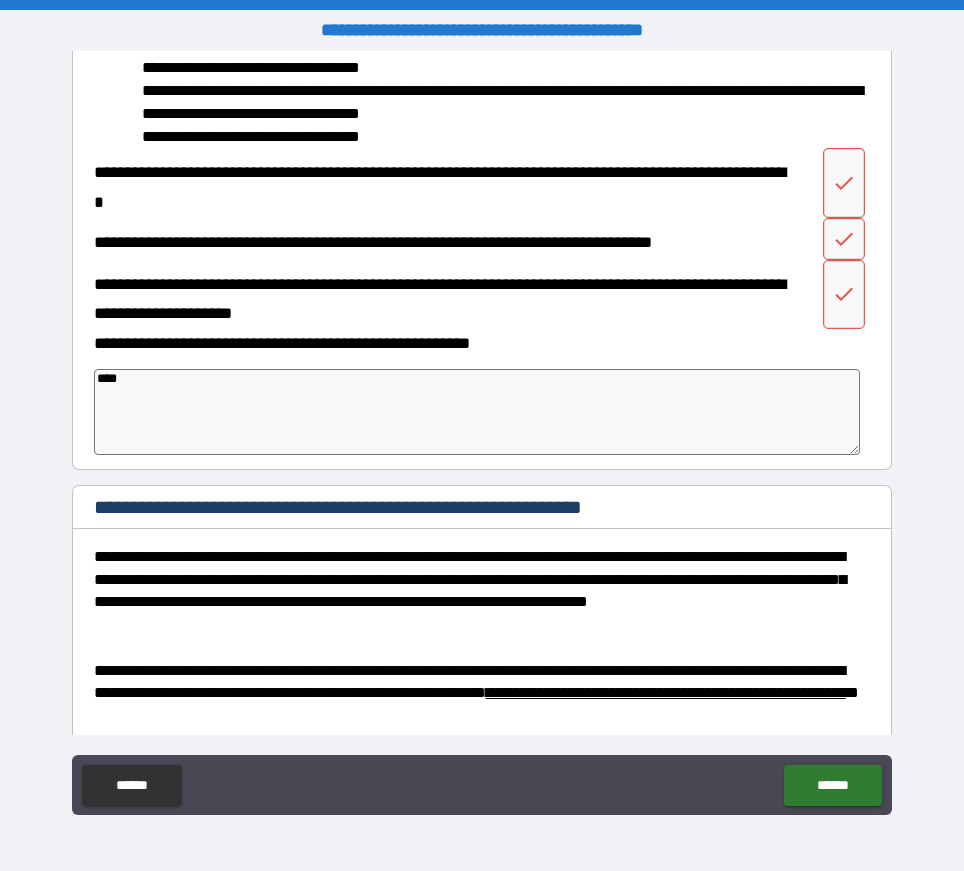 type on "*" 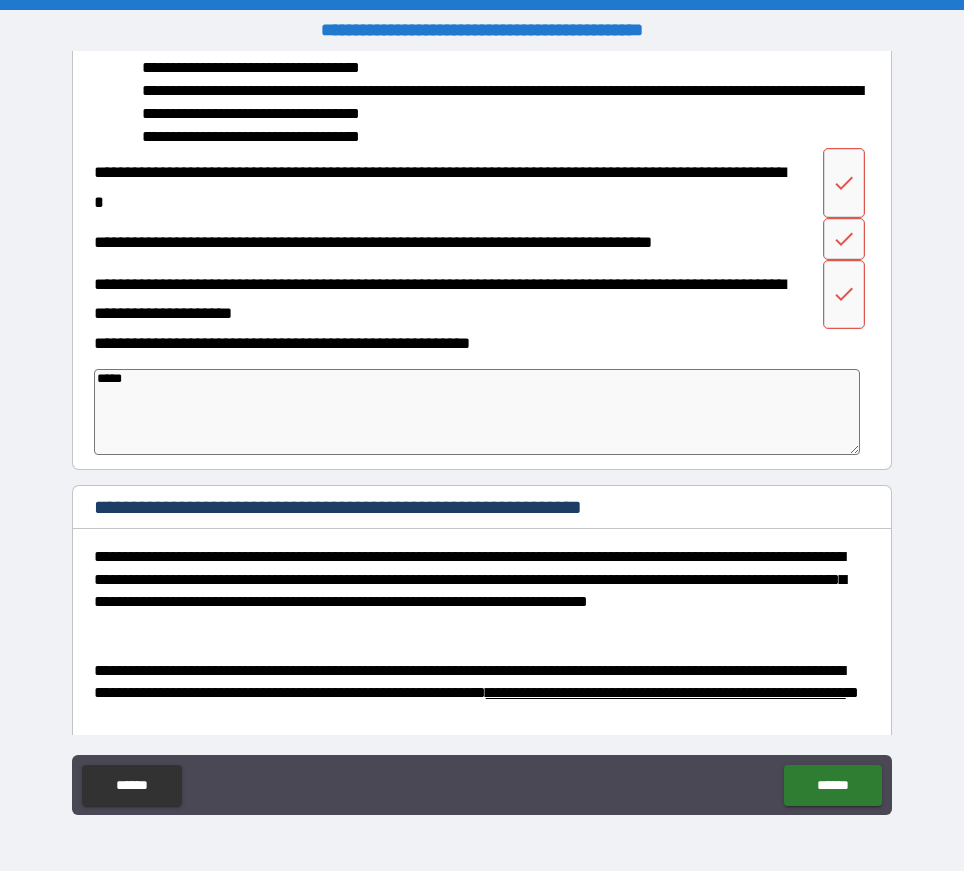 type on "*" 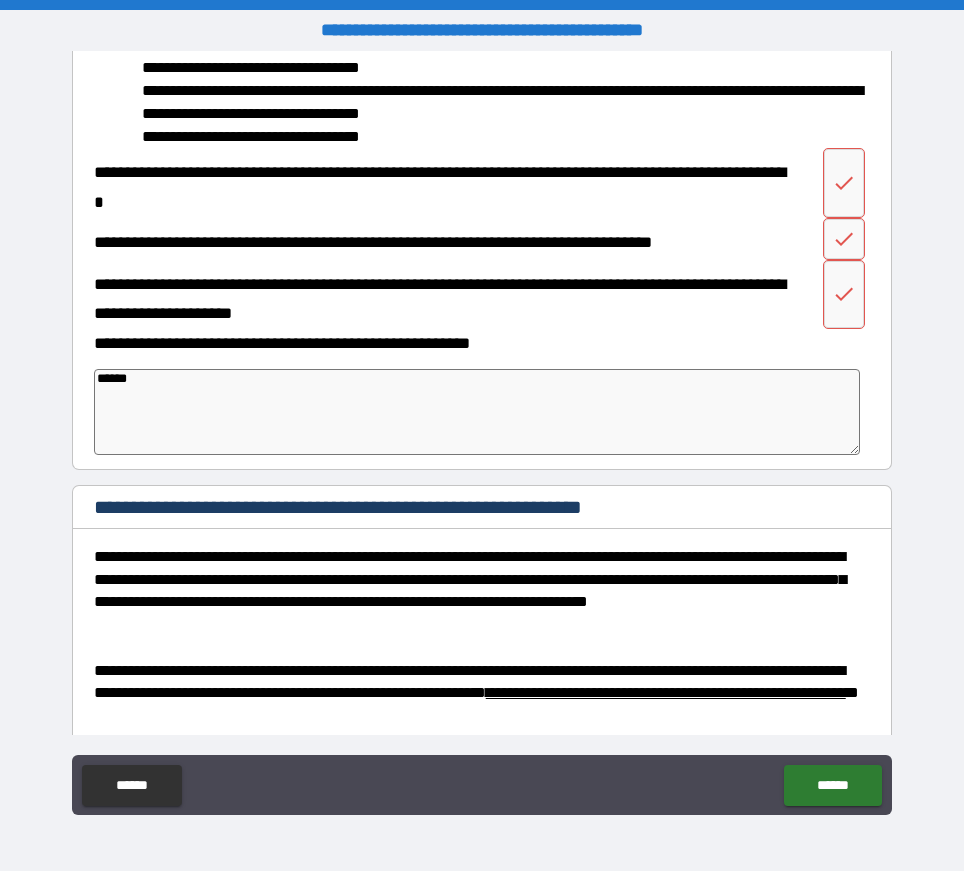 type on "*" 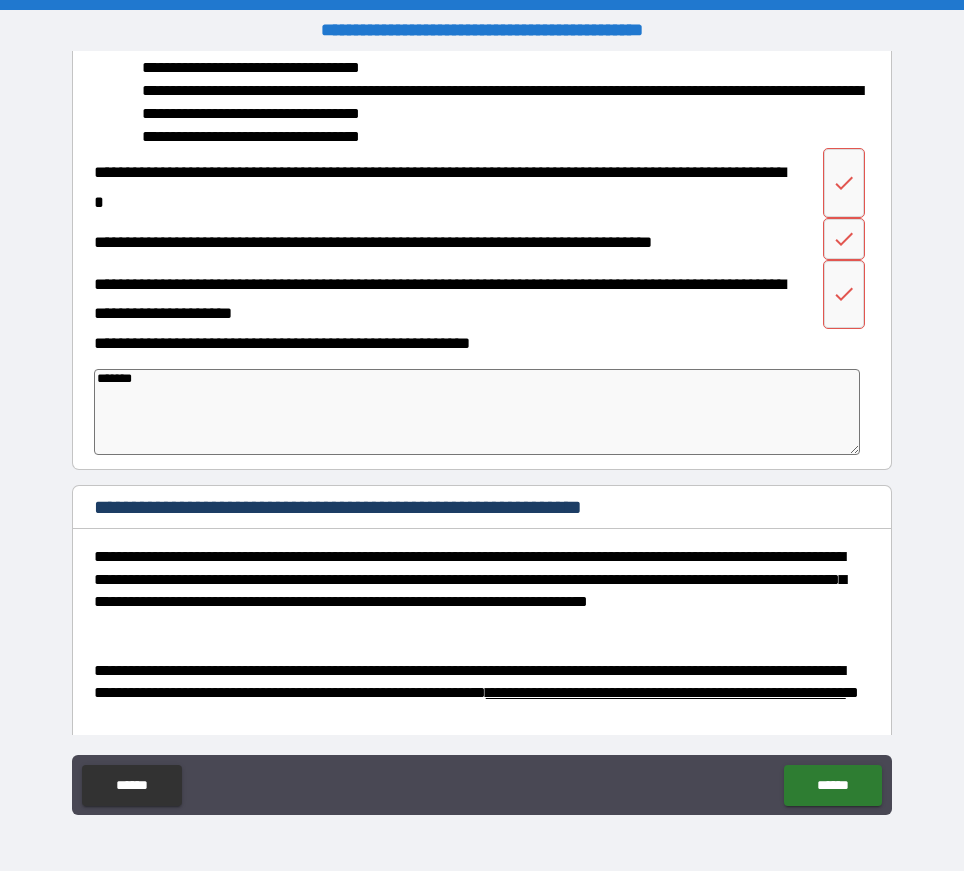 type on "*" 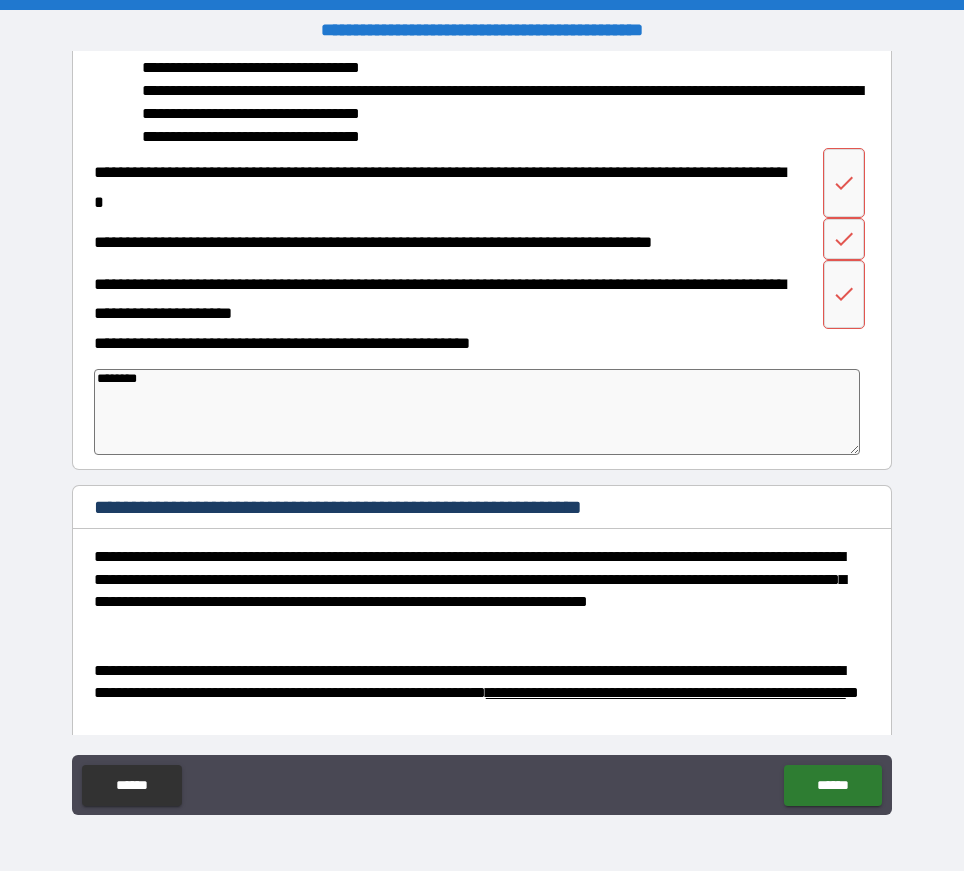 type on "*" 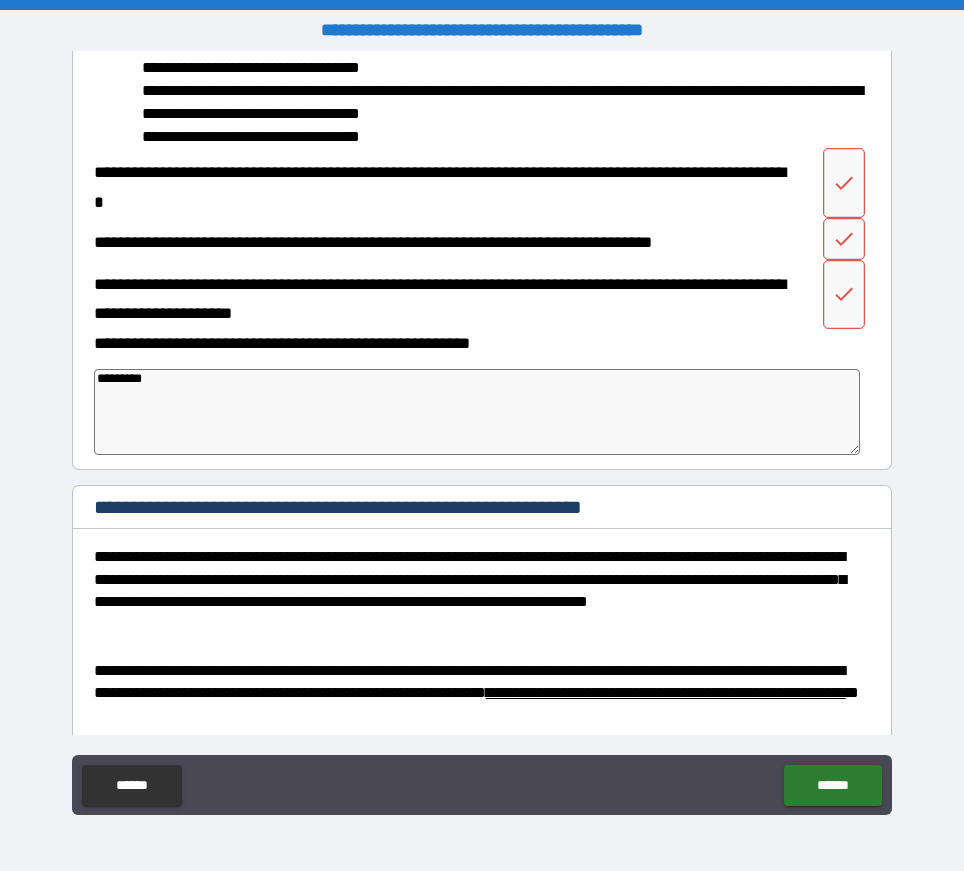 type on "*" 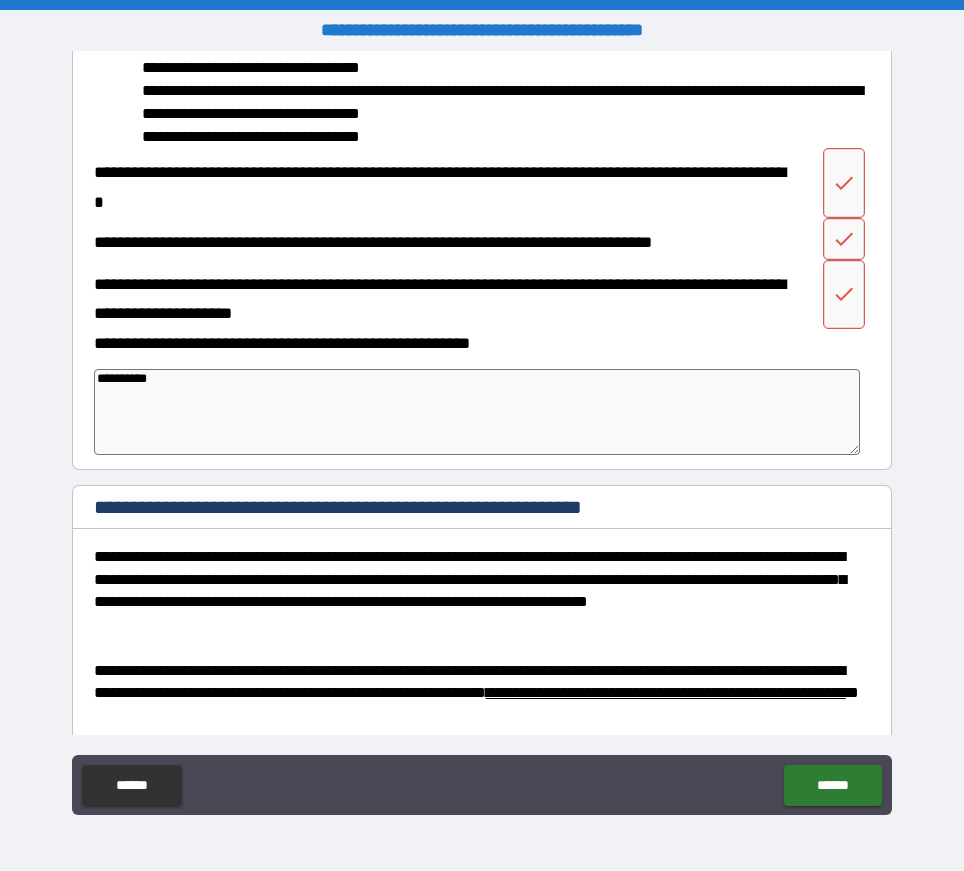 type on "*" 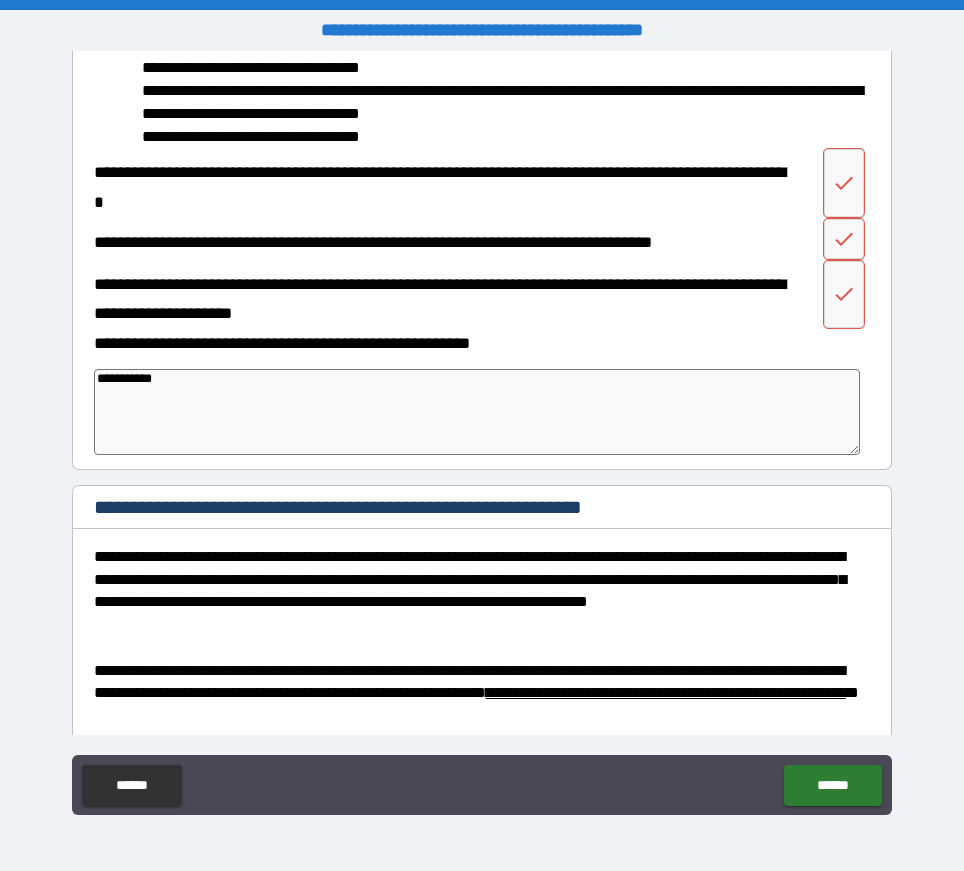 type on "*" 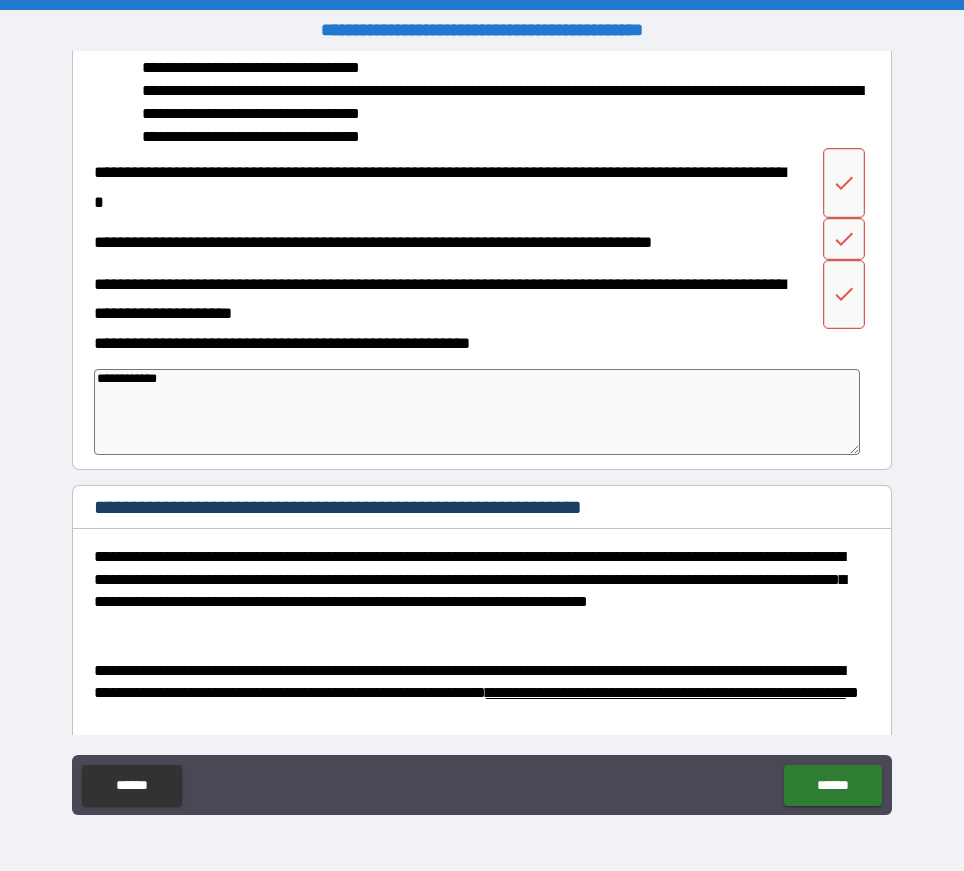 type on "*" 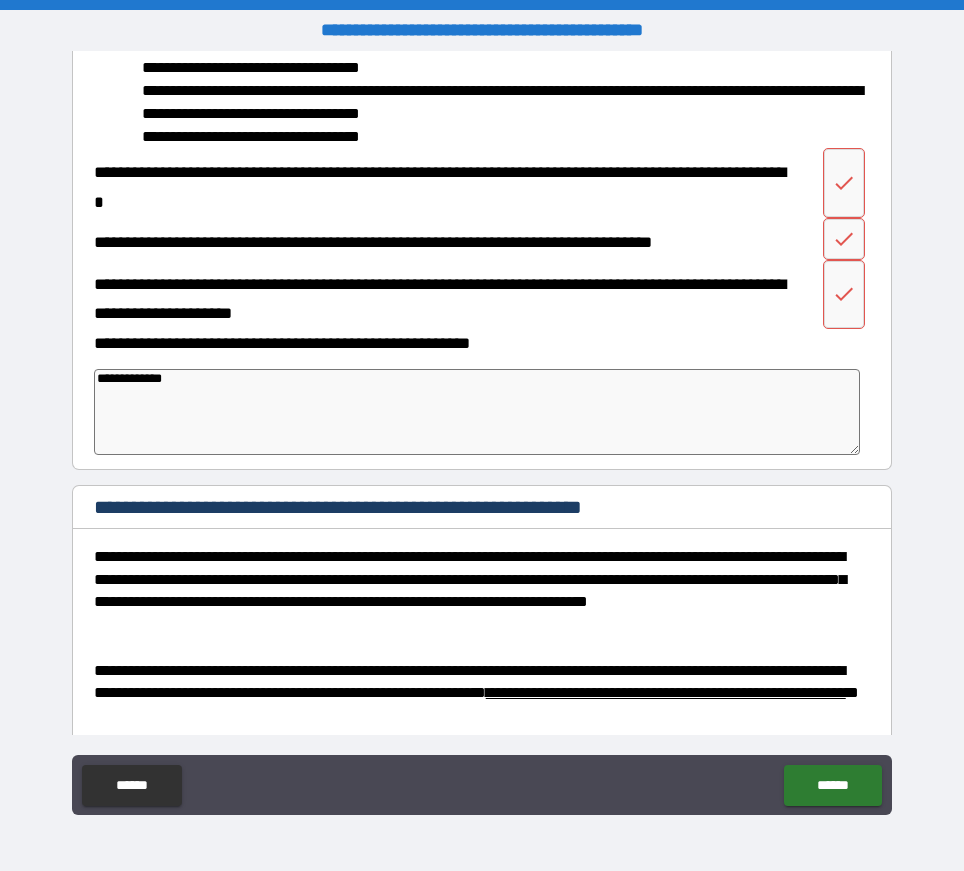 type on "*" 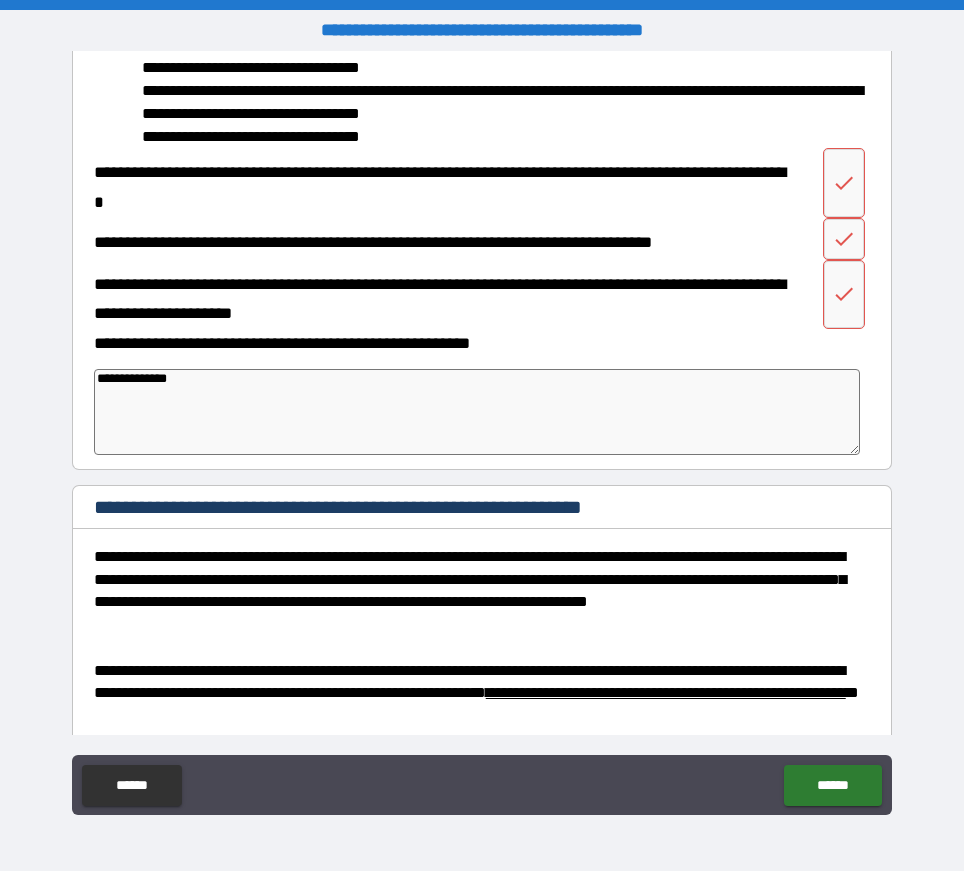 type on "*" 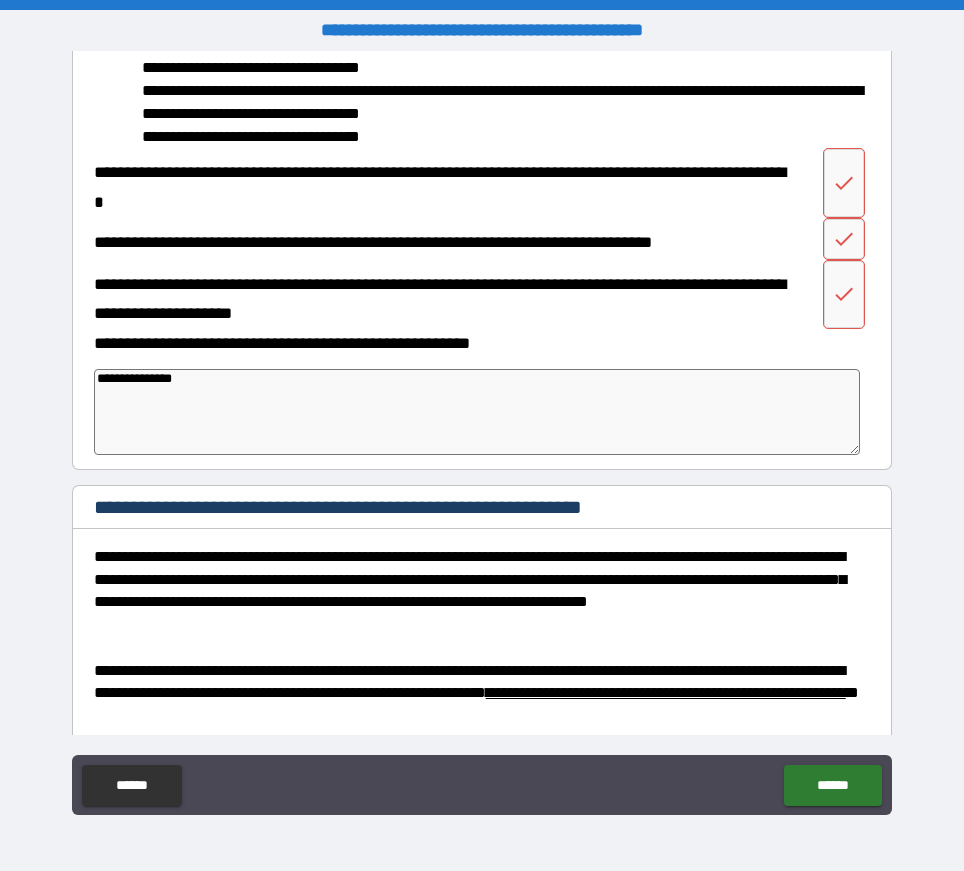 type on "*" 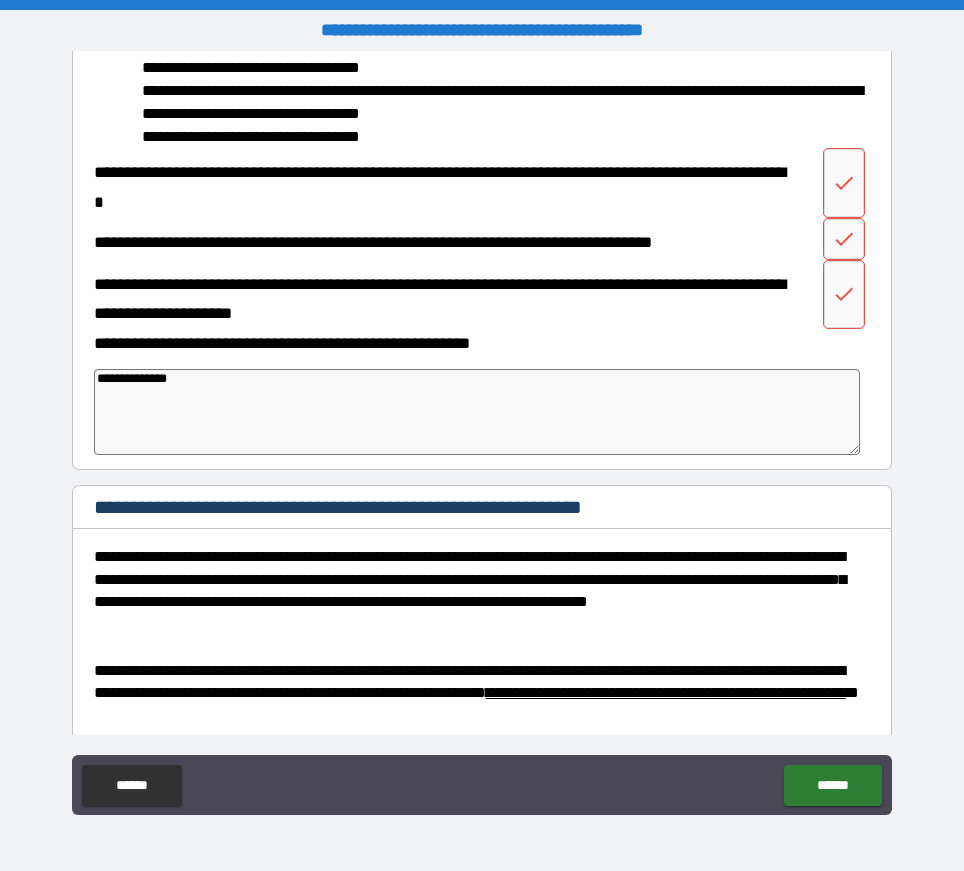 type on "*" 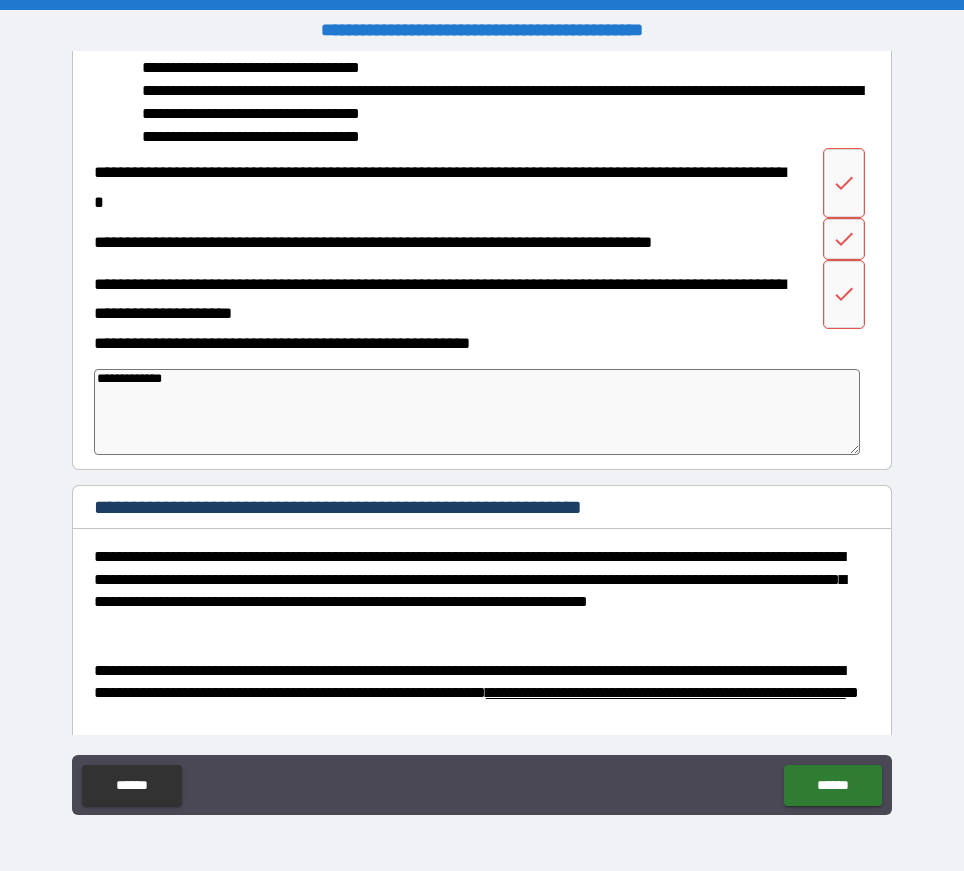 type on "**********" 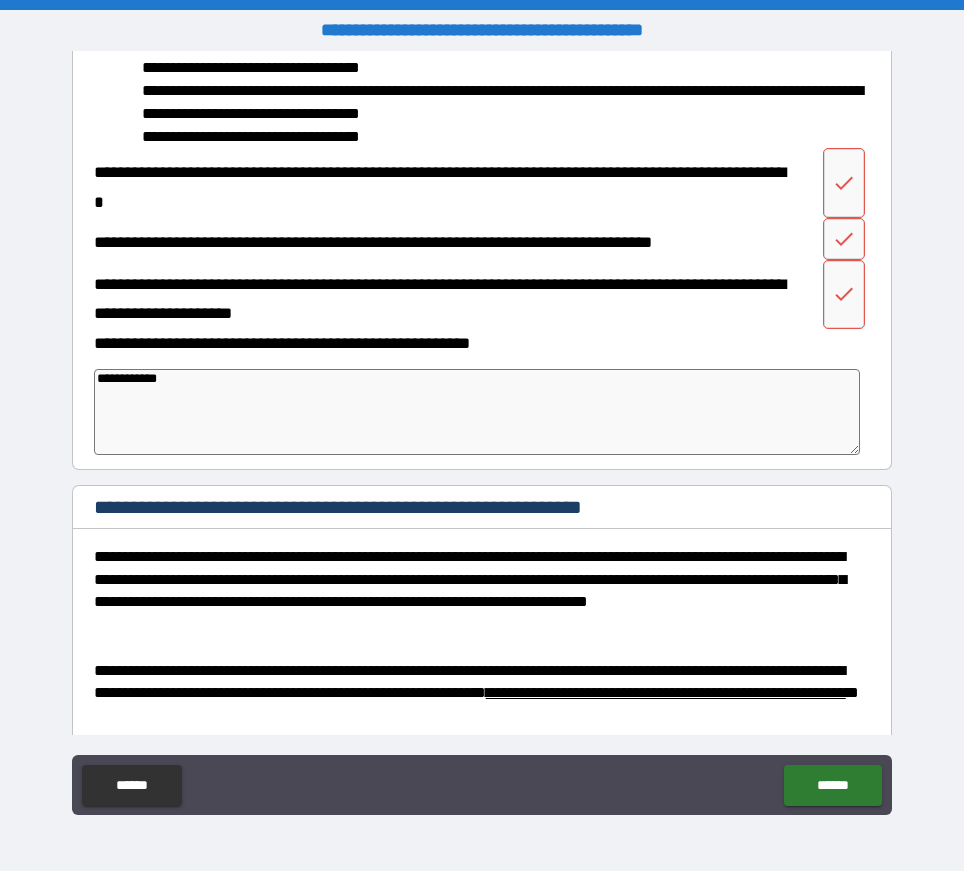 type on "**********" 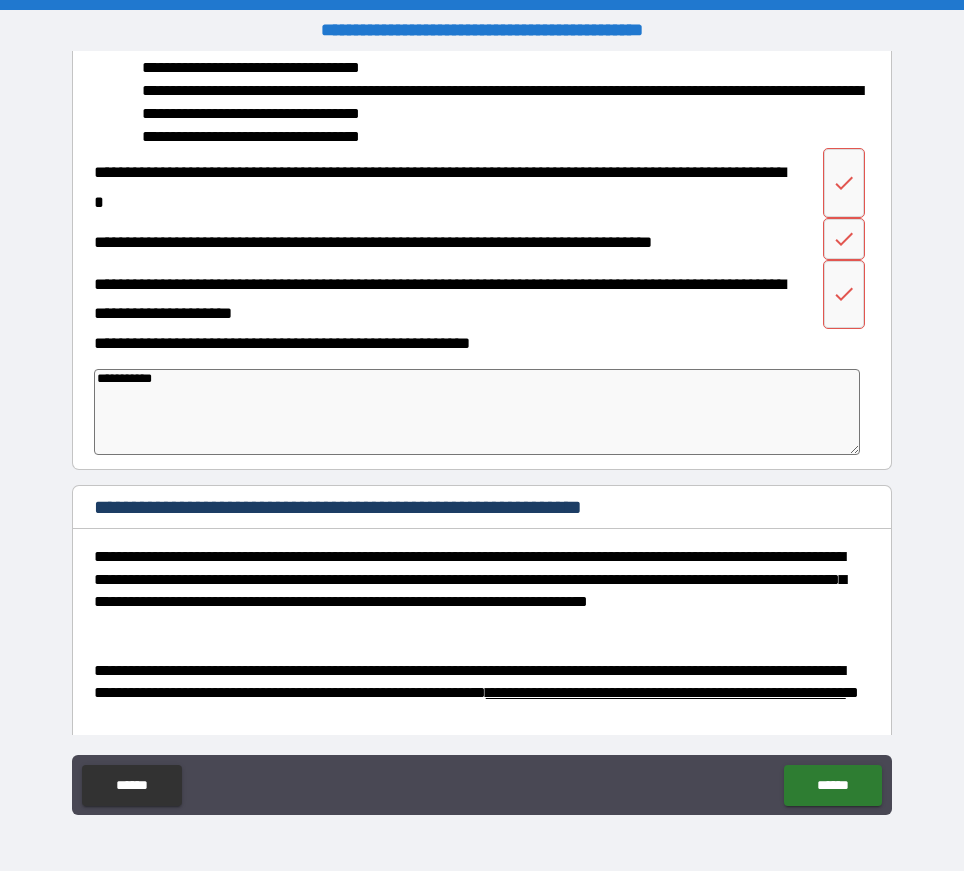 type on "**********" 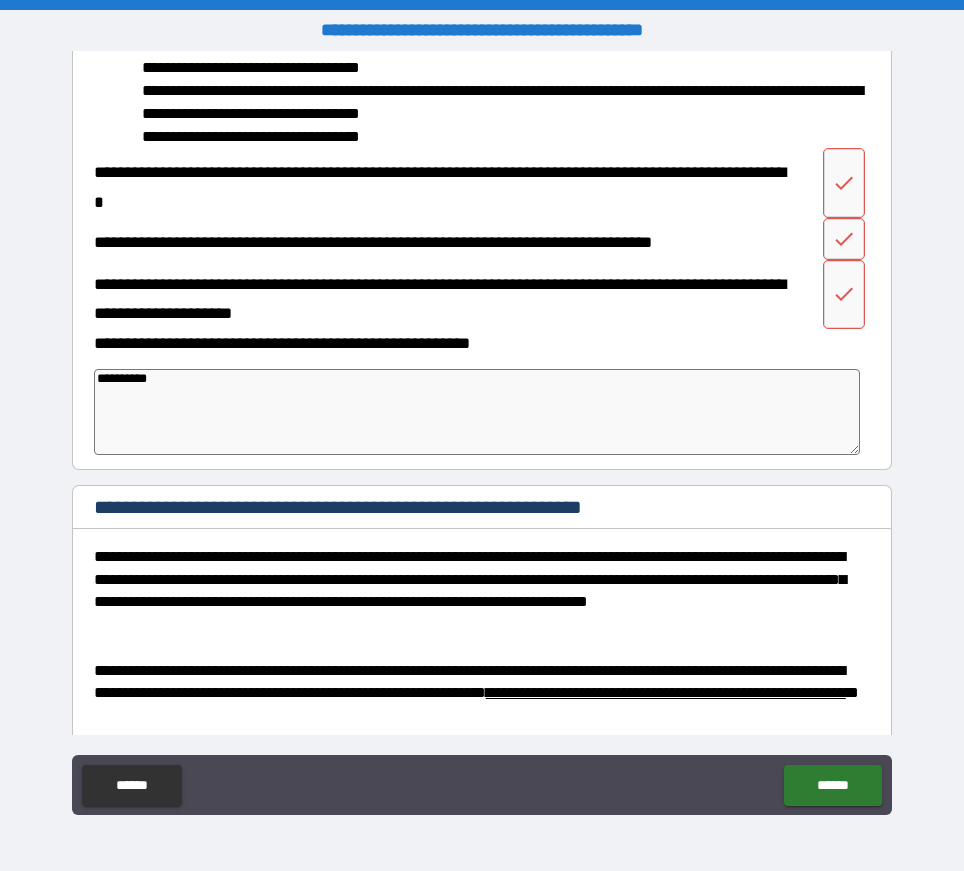 type on "********" 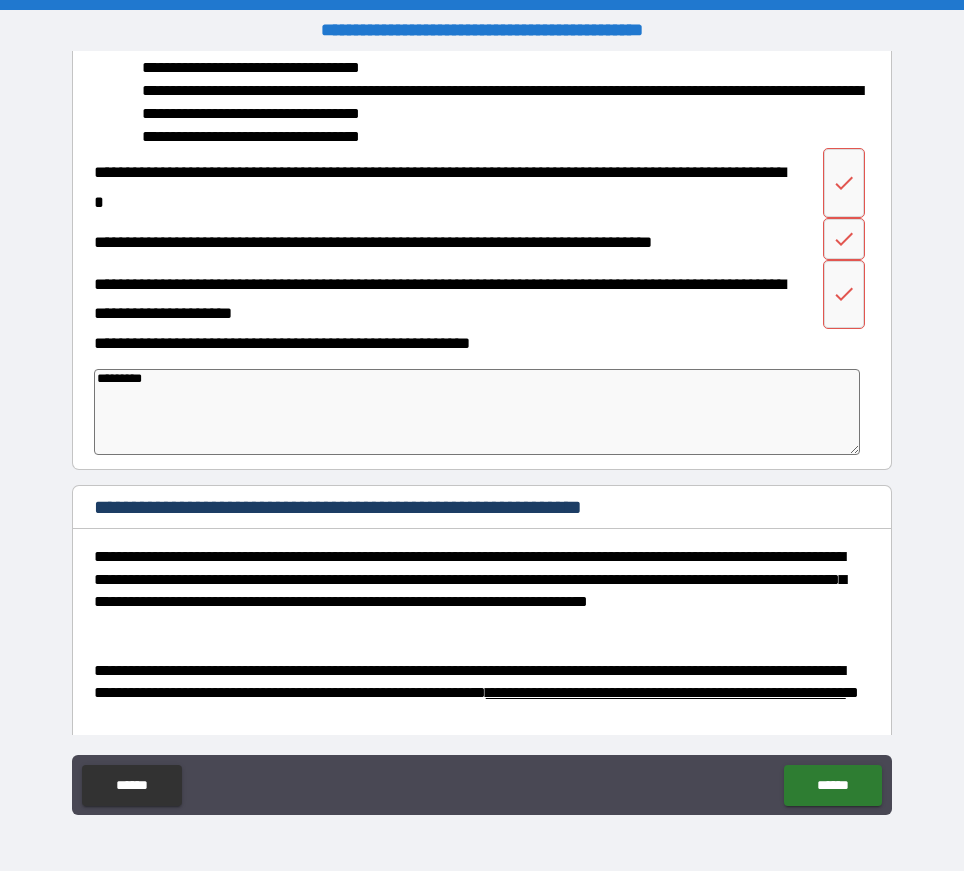 type on "********" 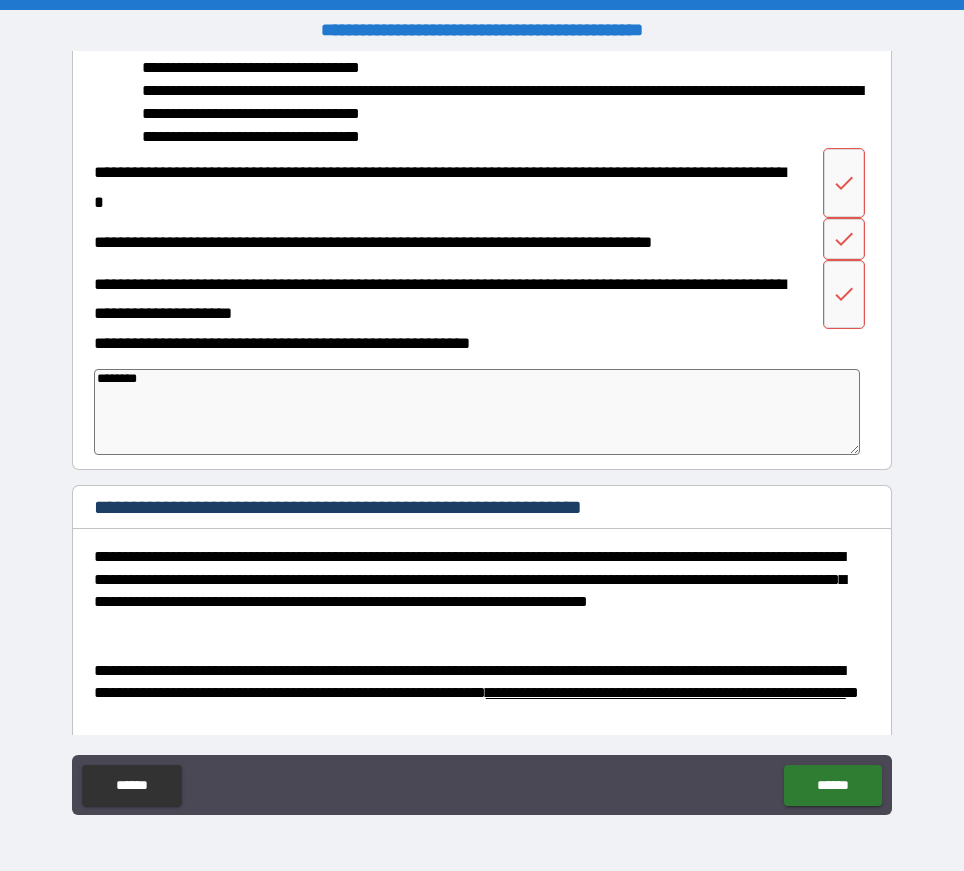 type on "******" 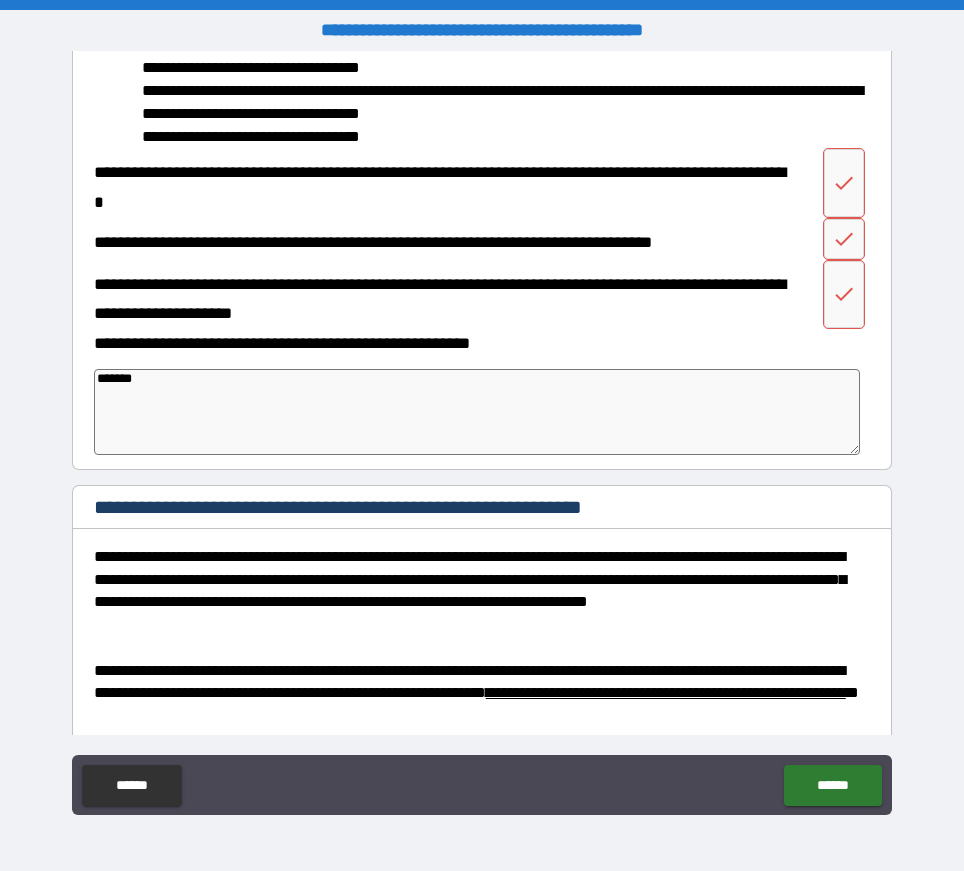 type on "******" 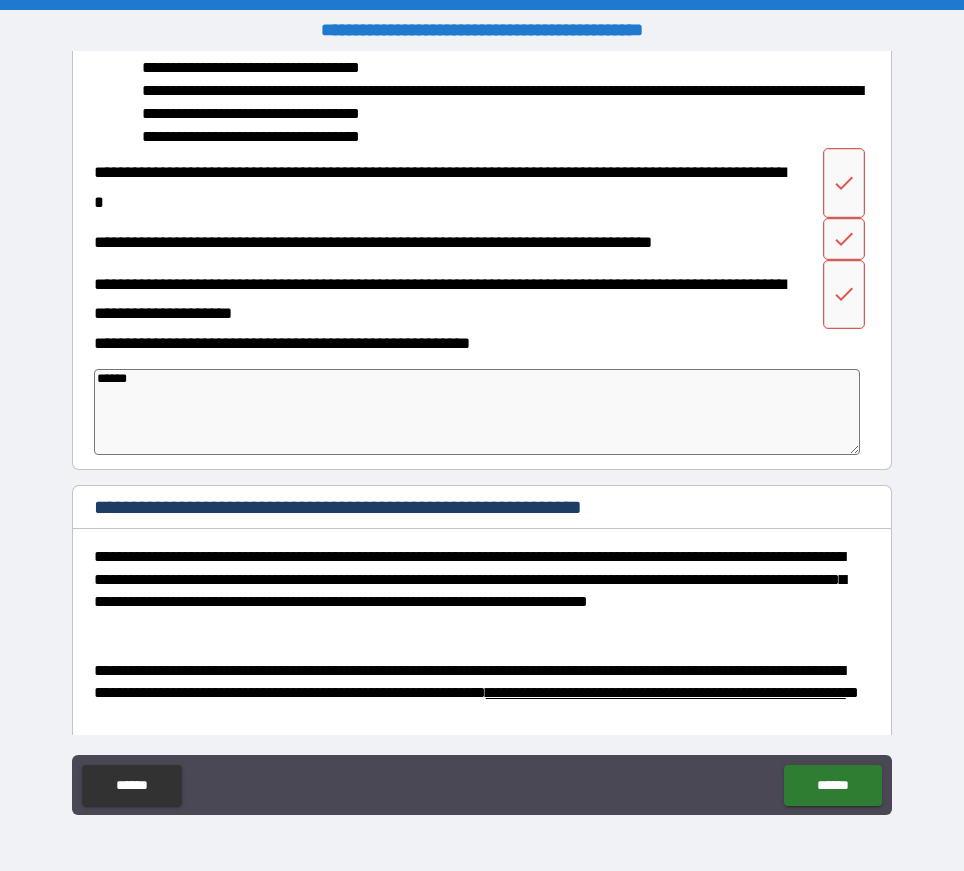 type on "*" 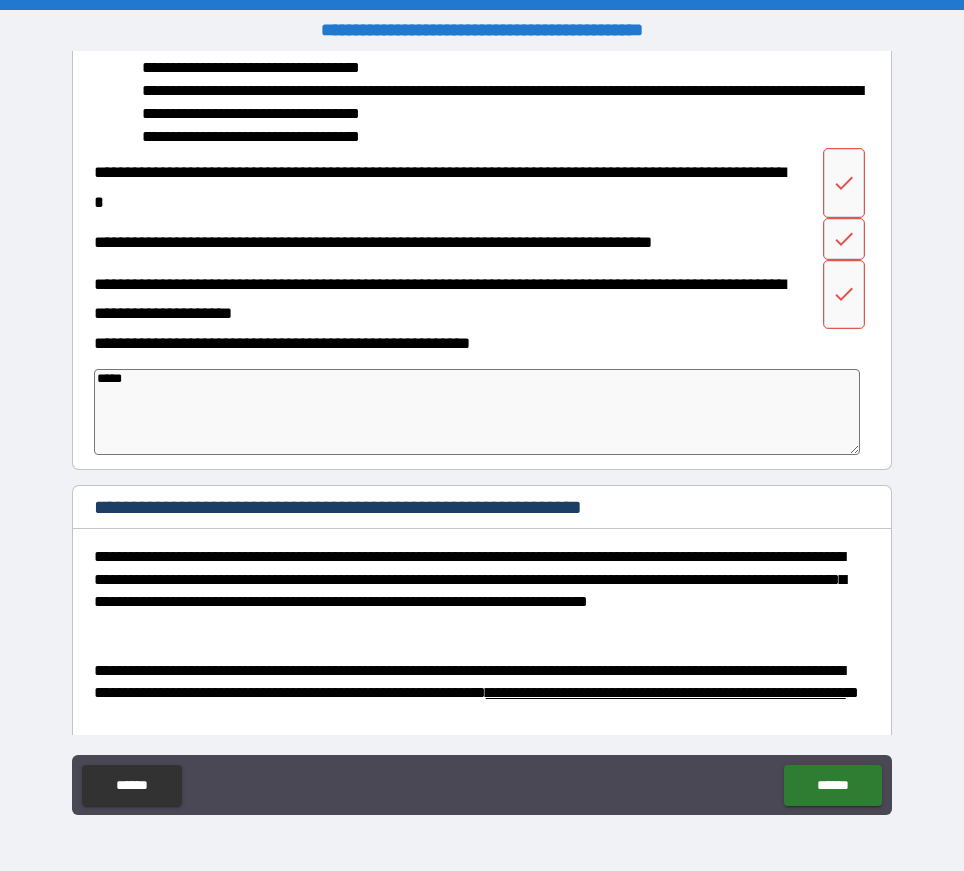 type on "****" 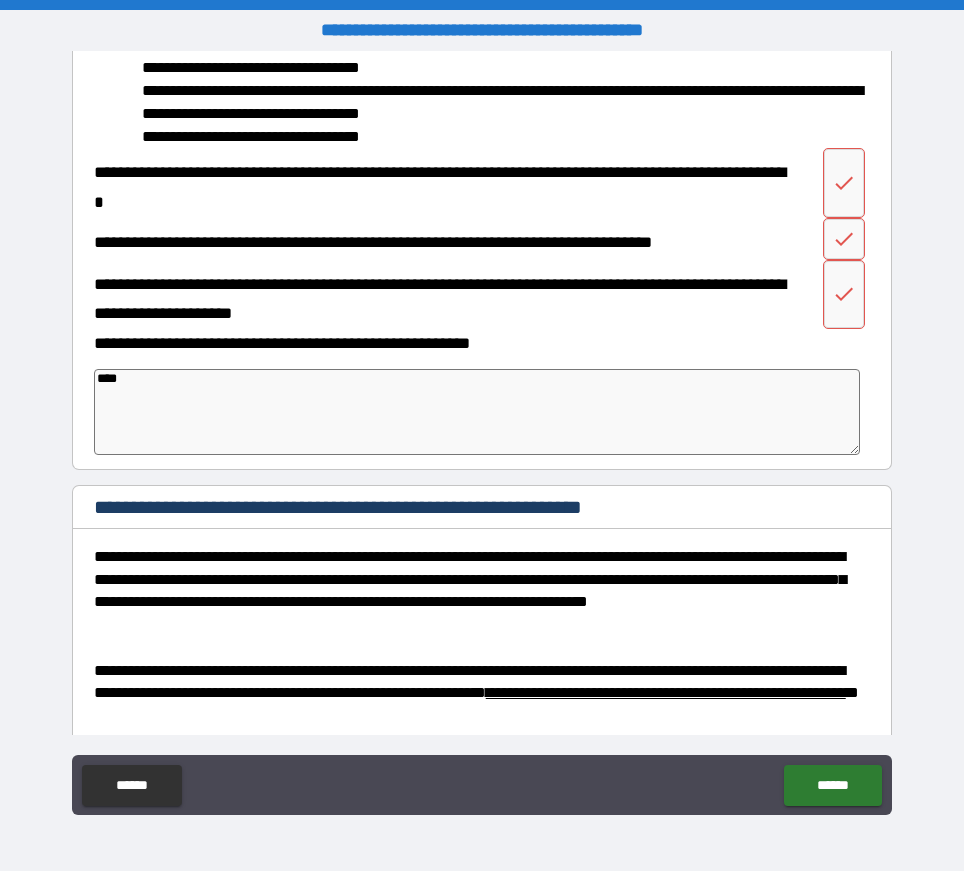 type on "*" 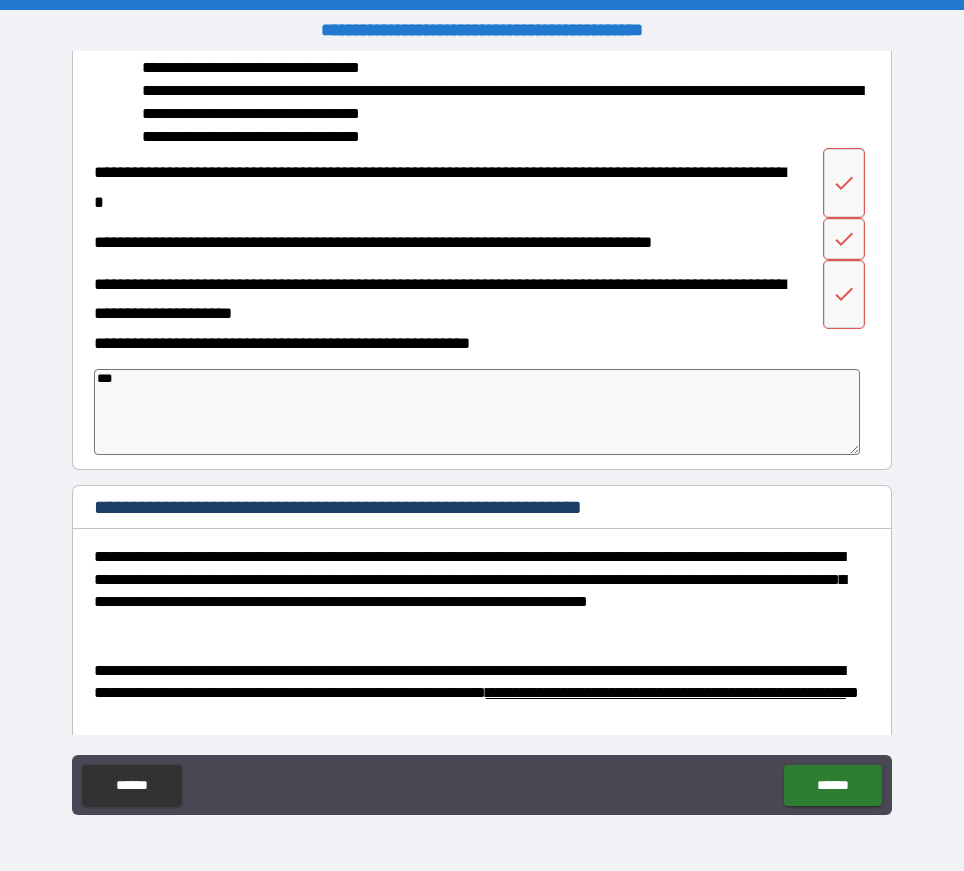 type on "**" 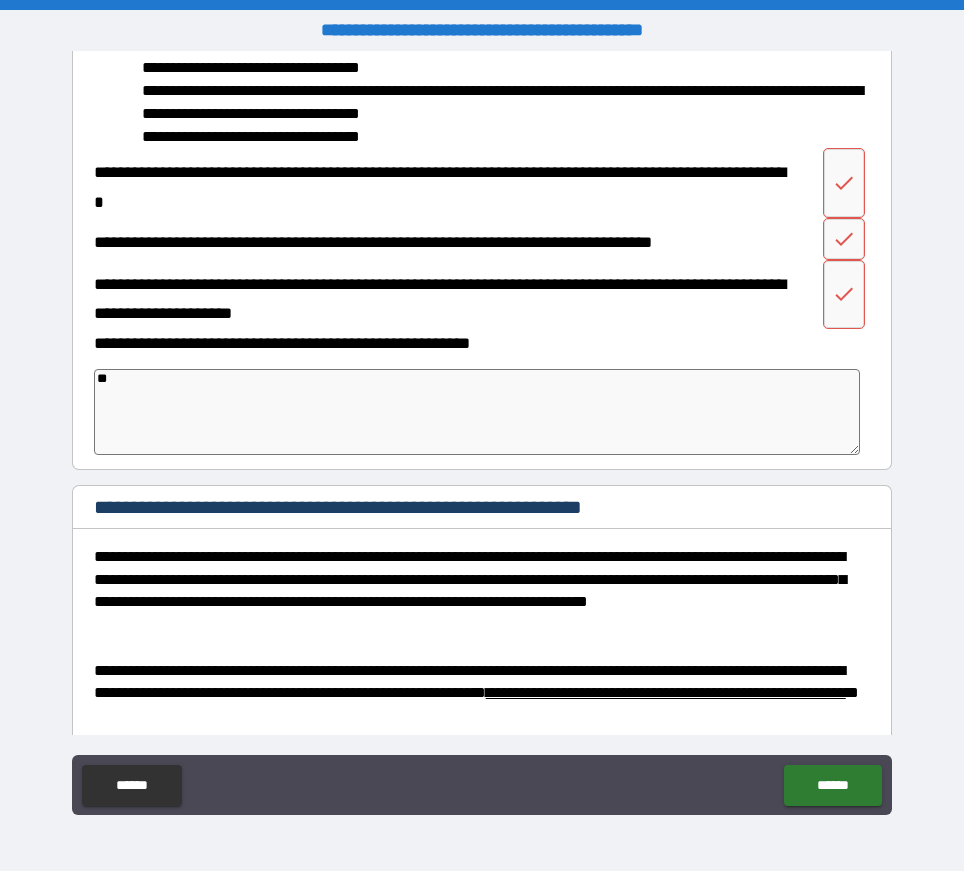 type on "*" 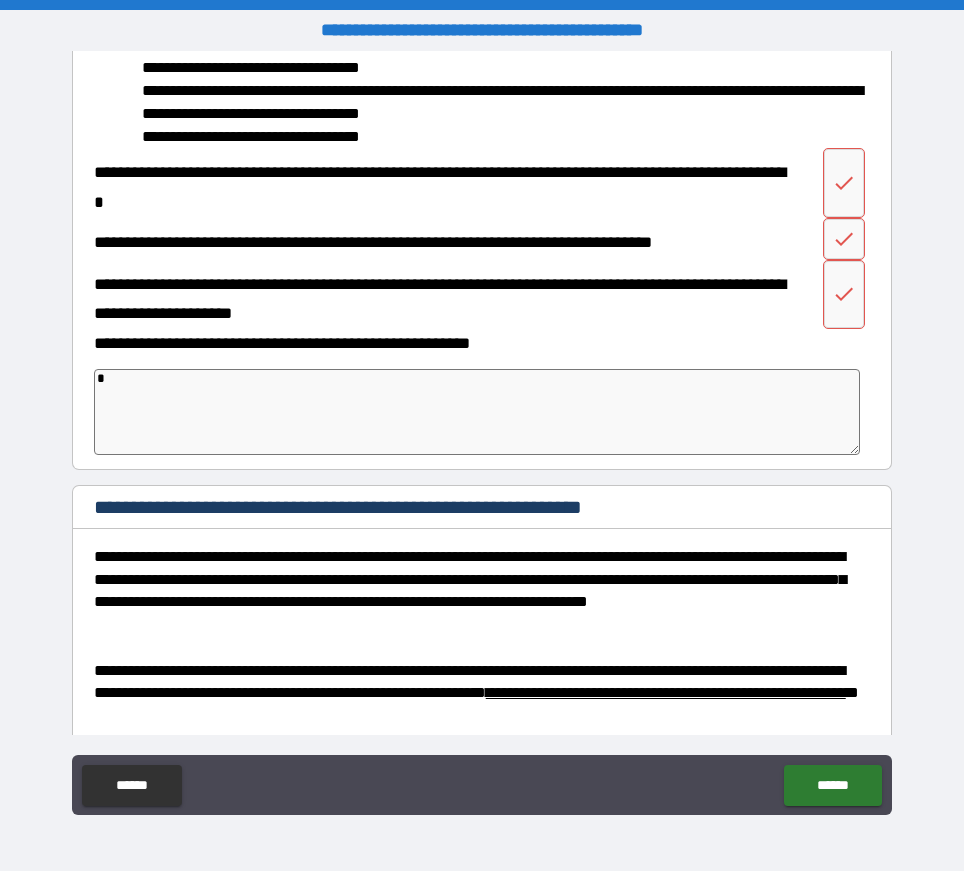 type on "*" 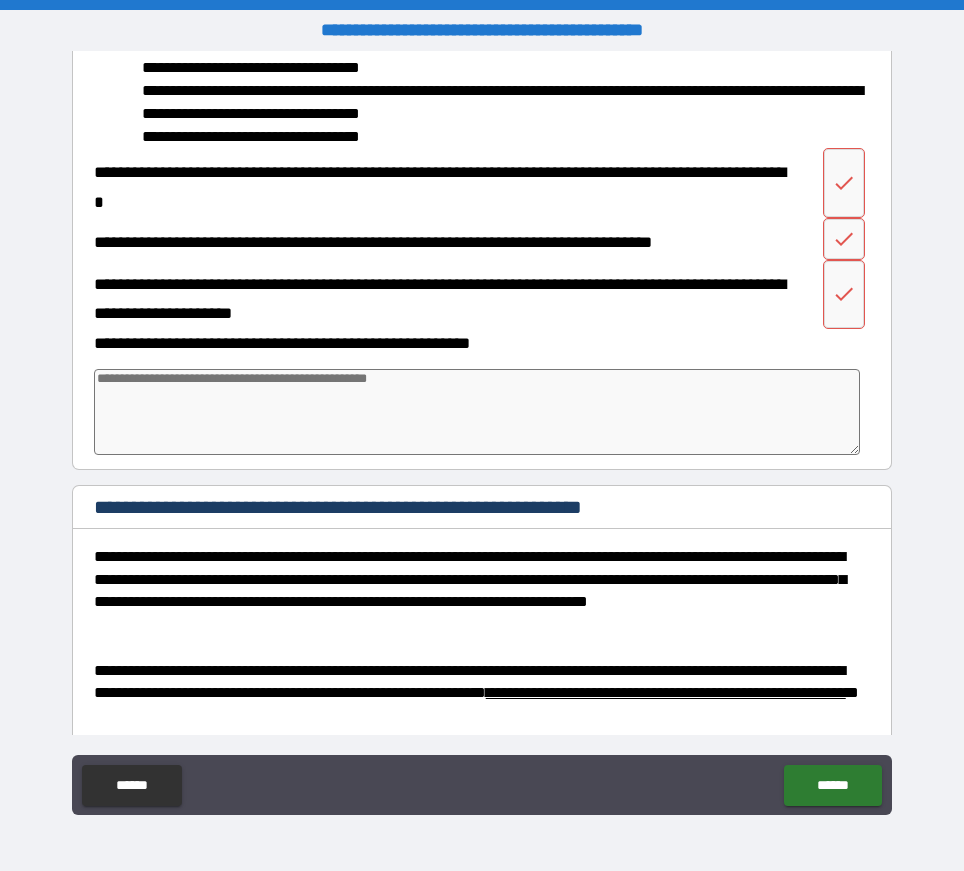 type on "*" 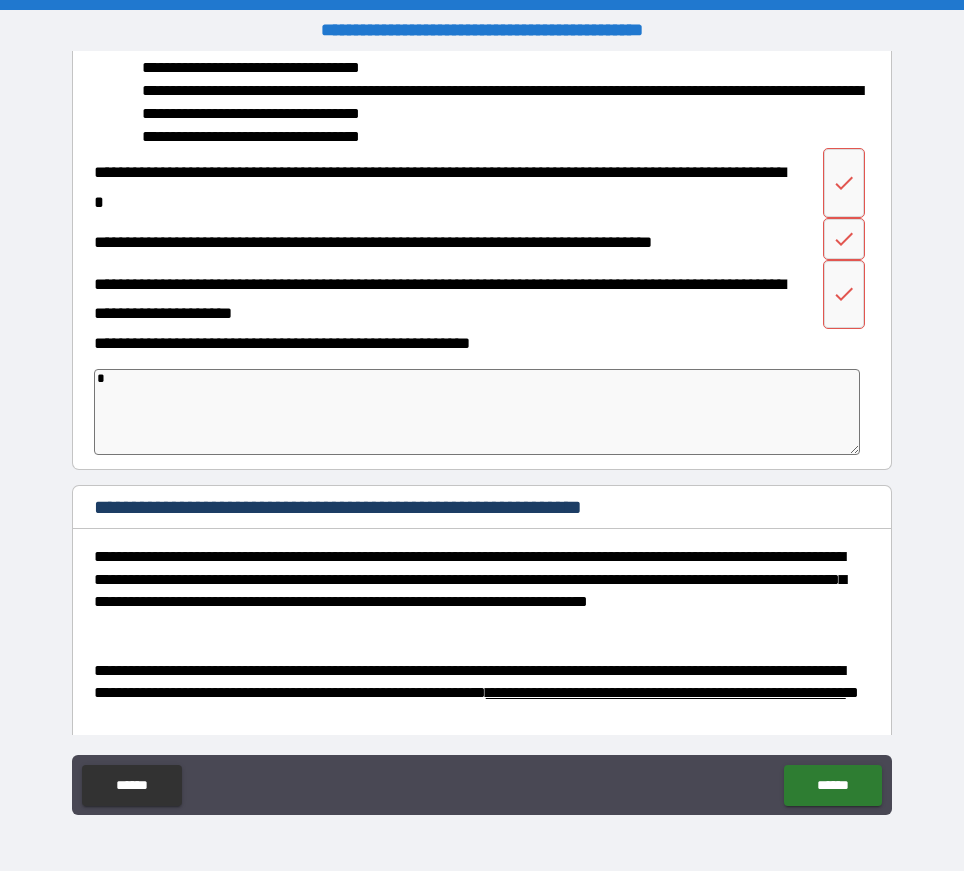 type on "*" 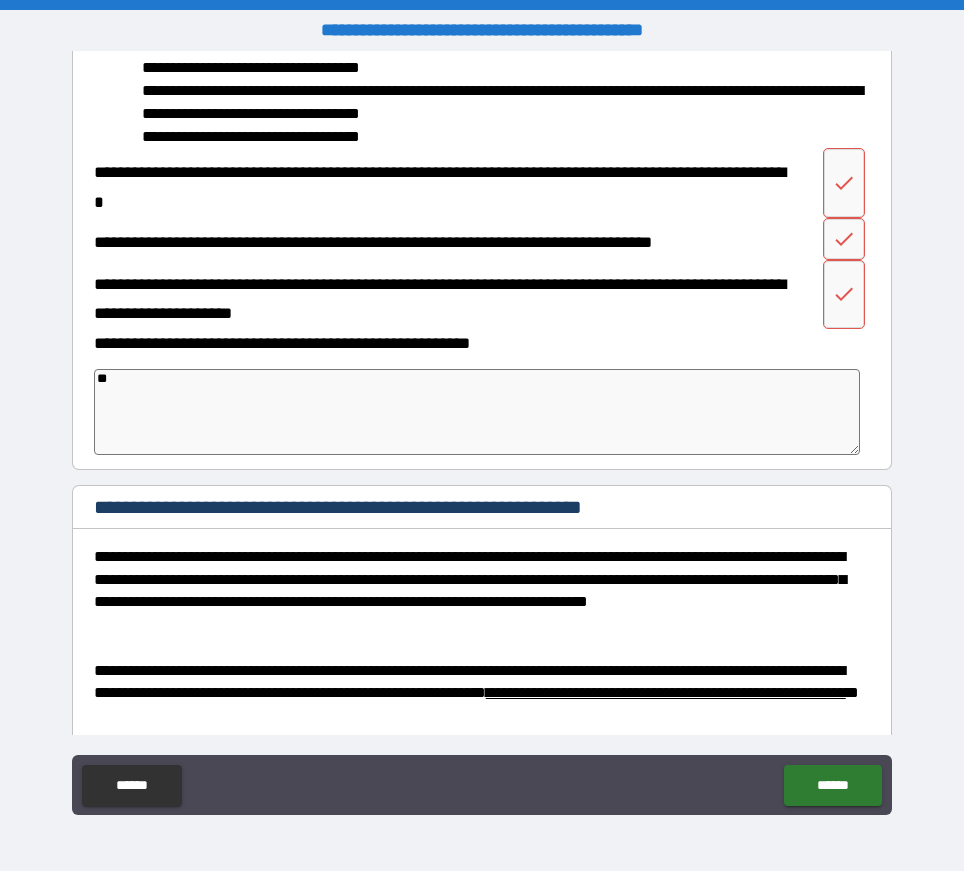 type on "*" 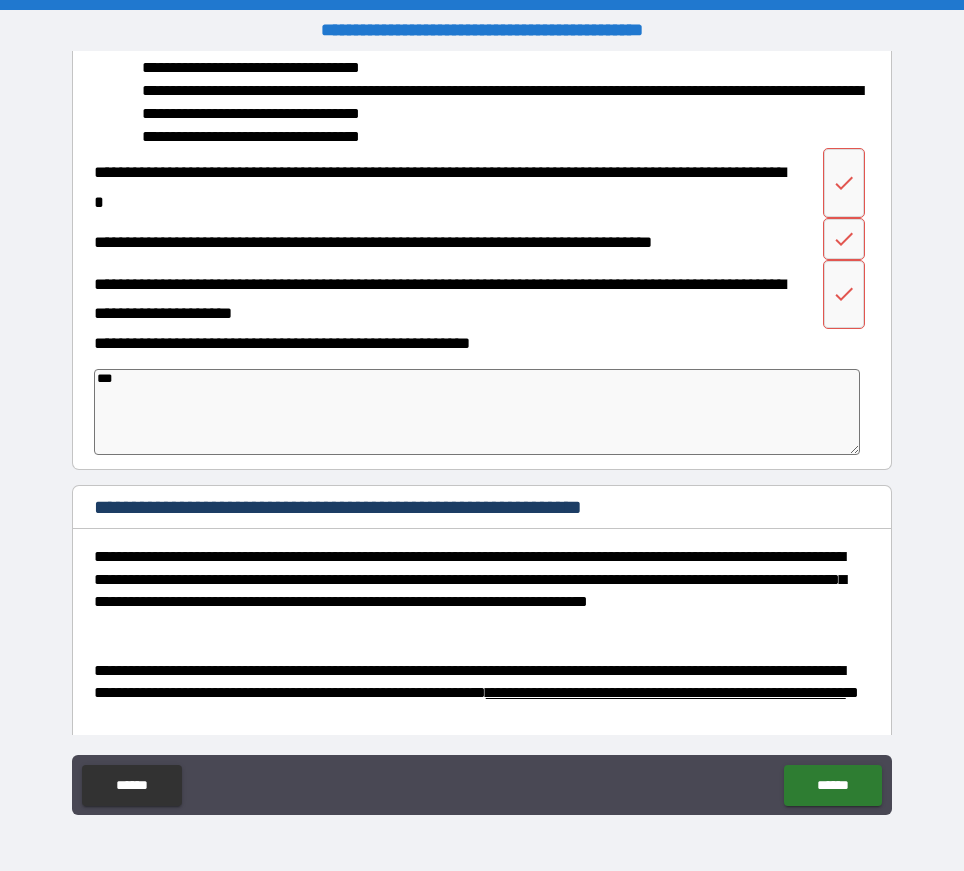 type on "*" 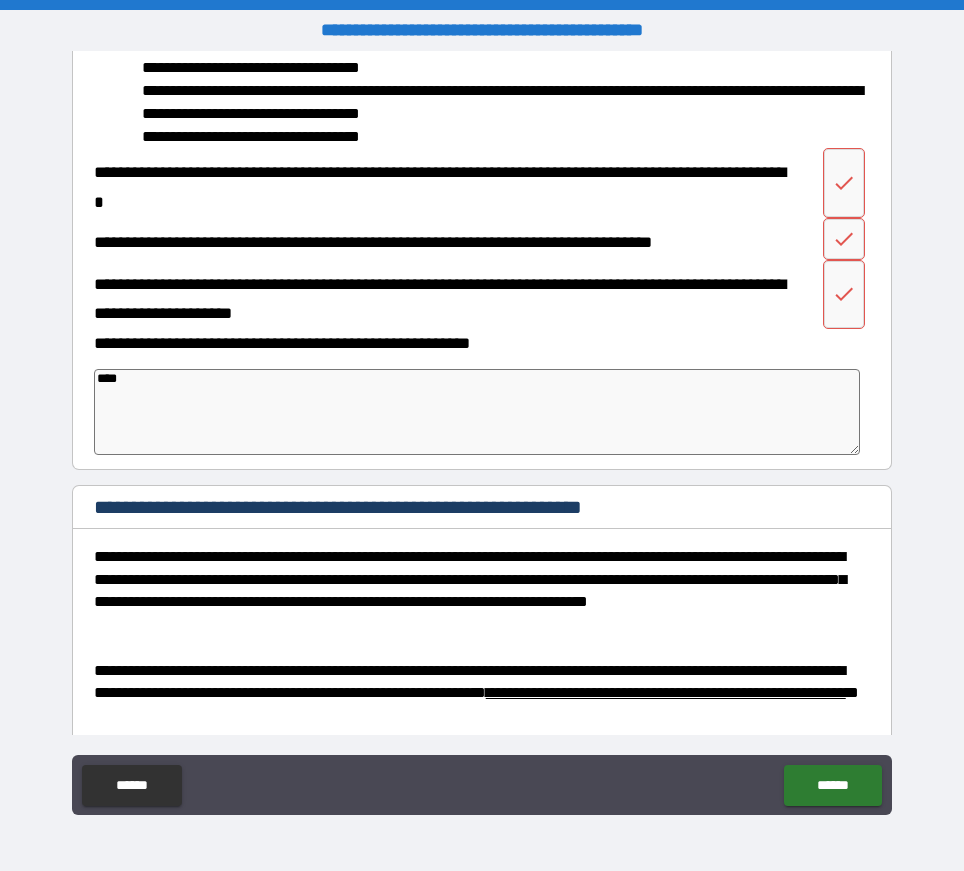 type on "*" 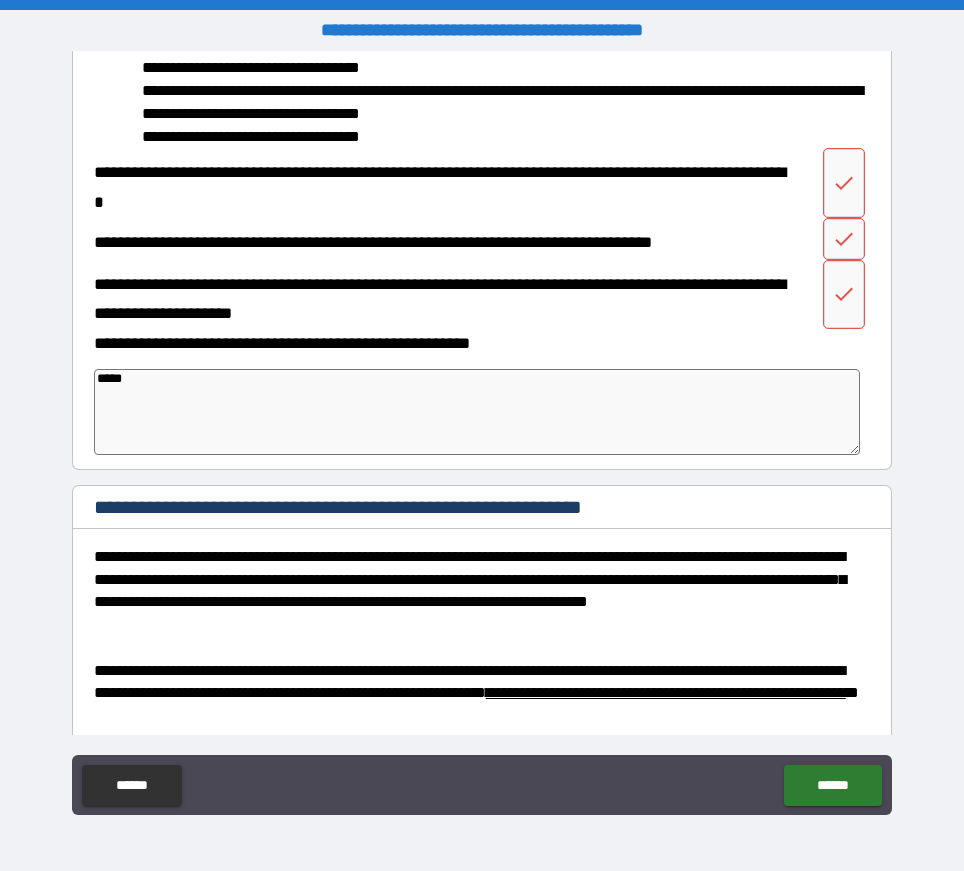 type on "*" 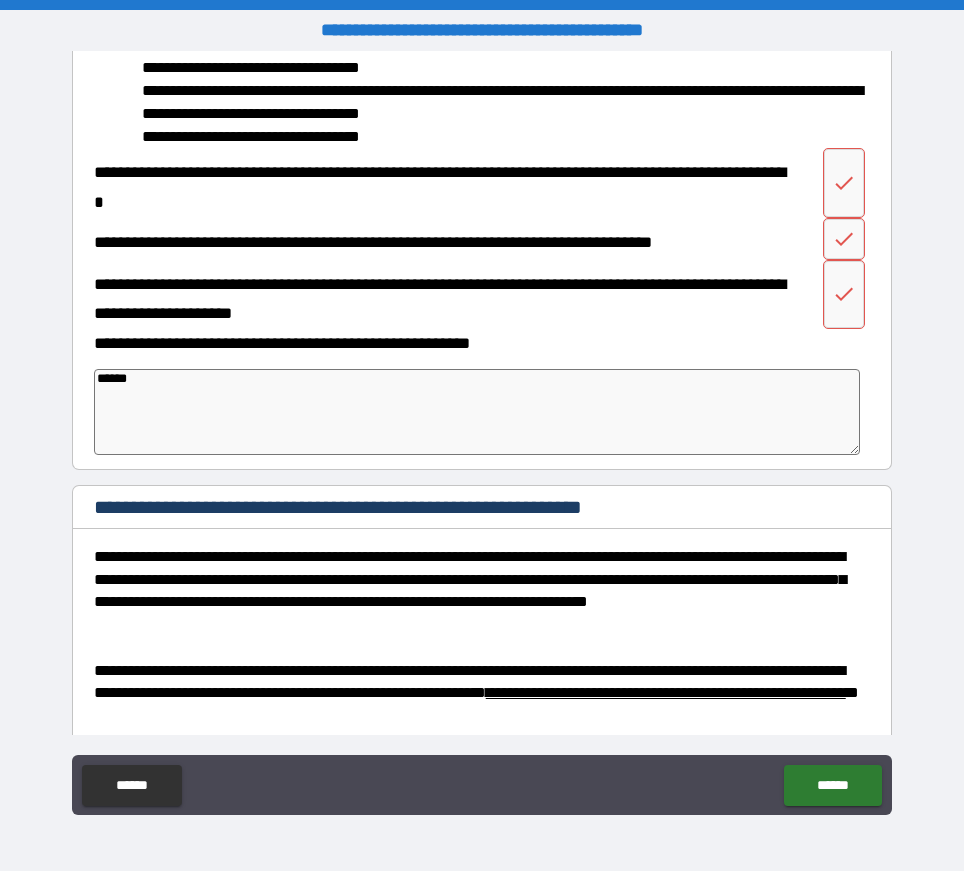 type on "*" 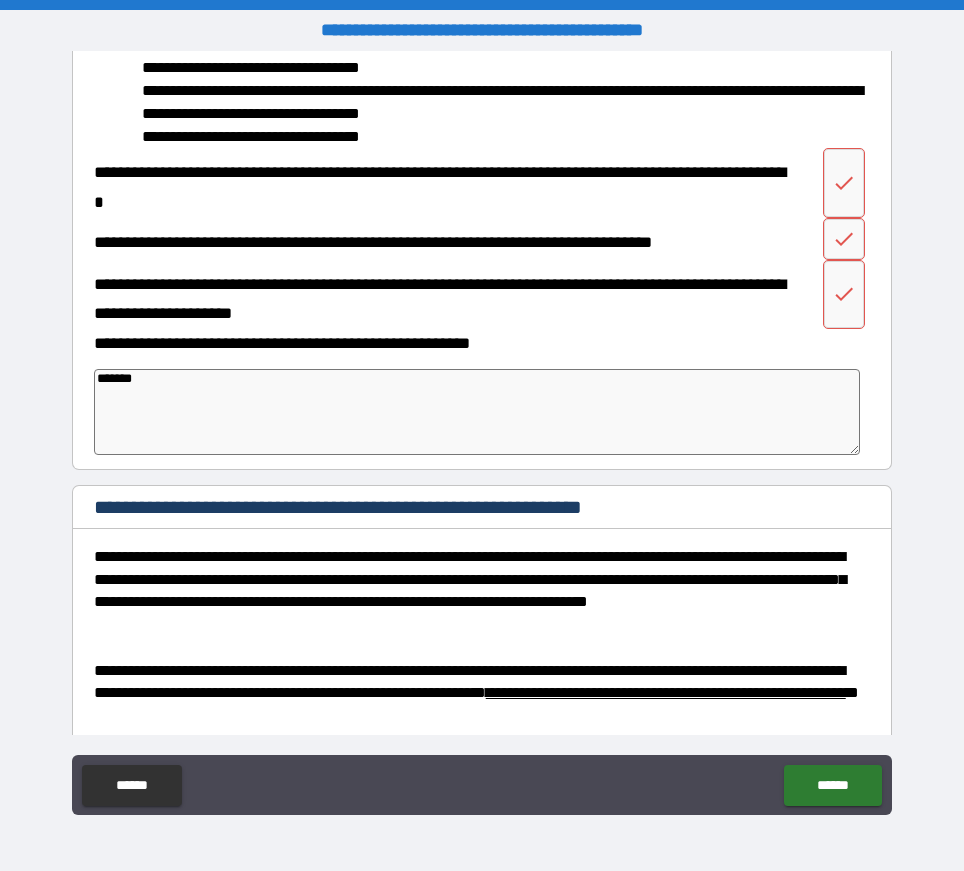 type on "*" 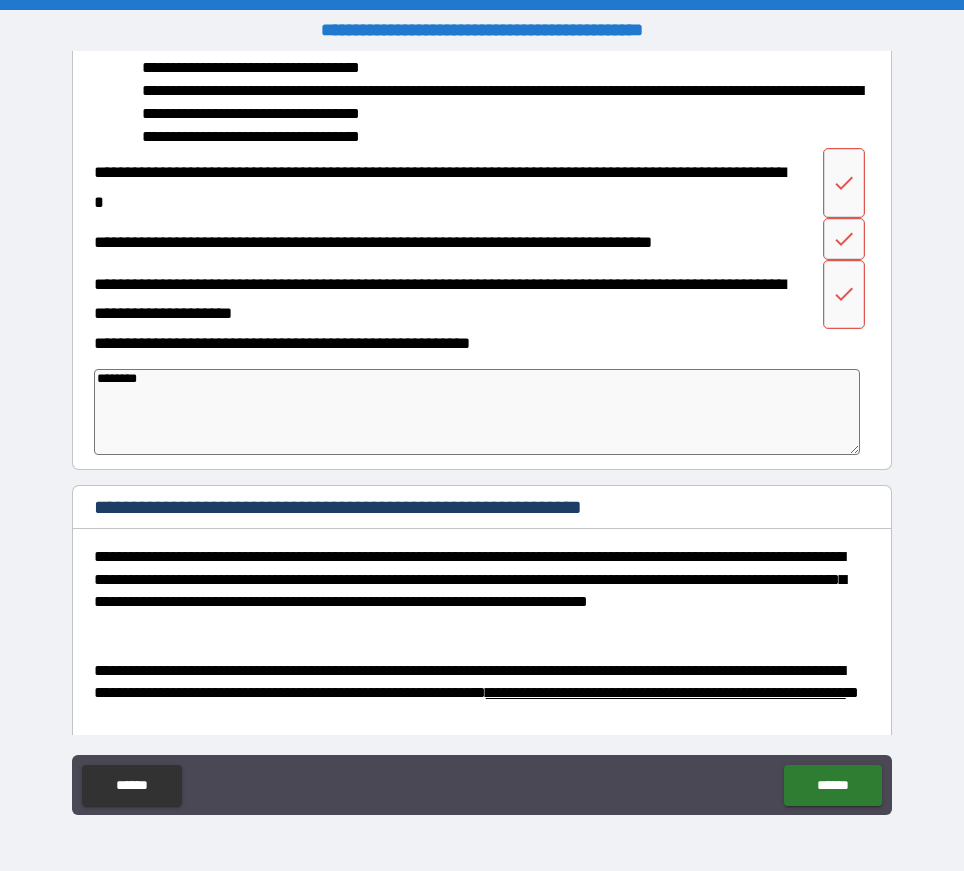 type on "*" 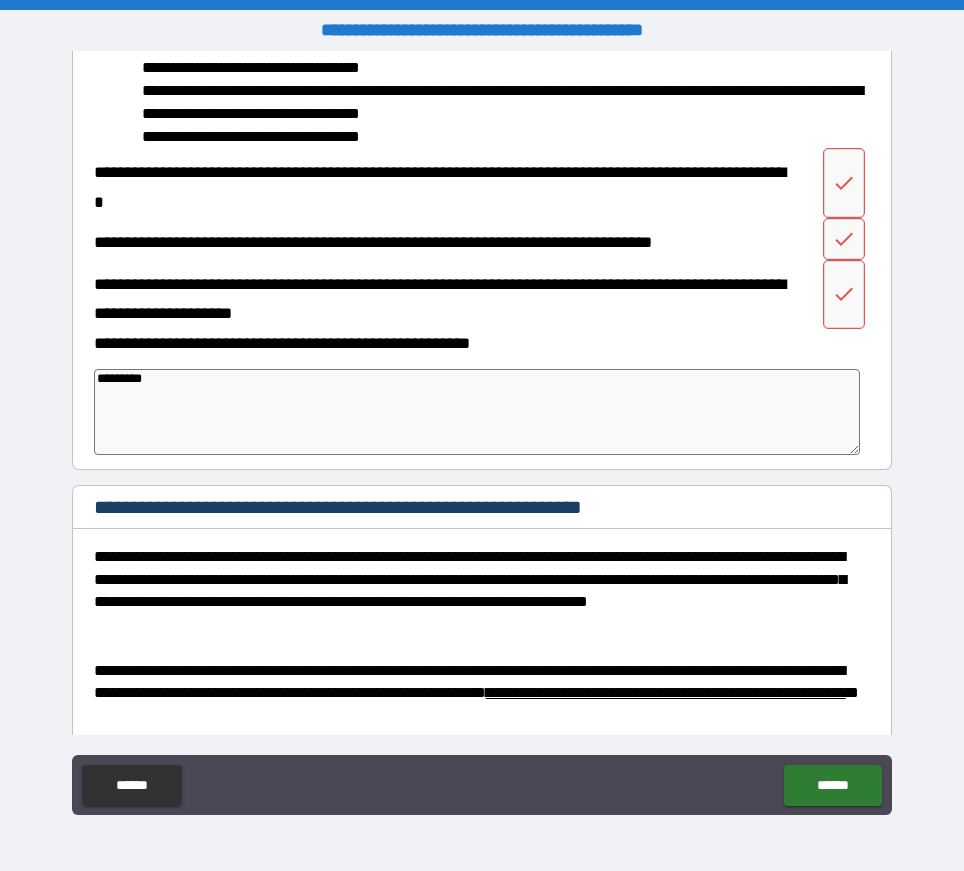 type on "*" 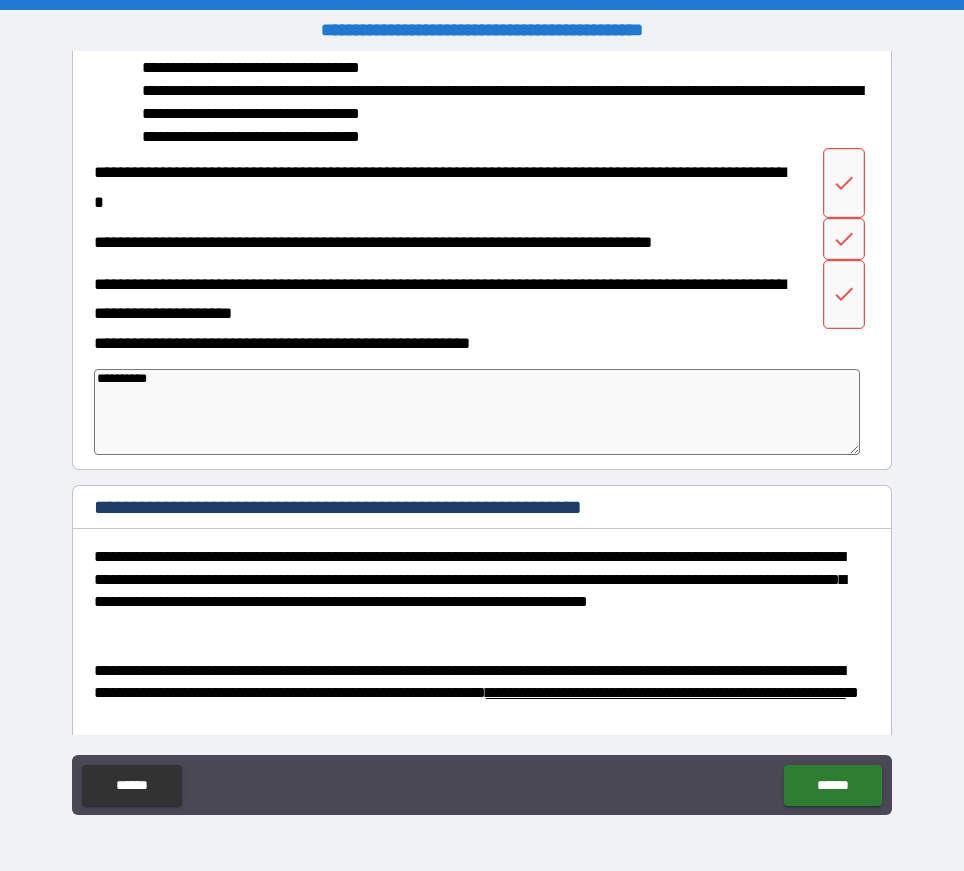 type on "*" 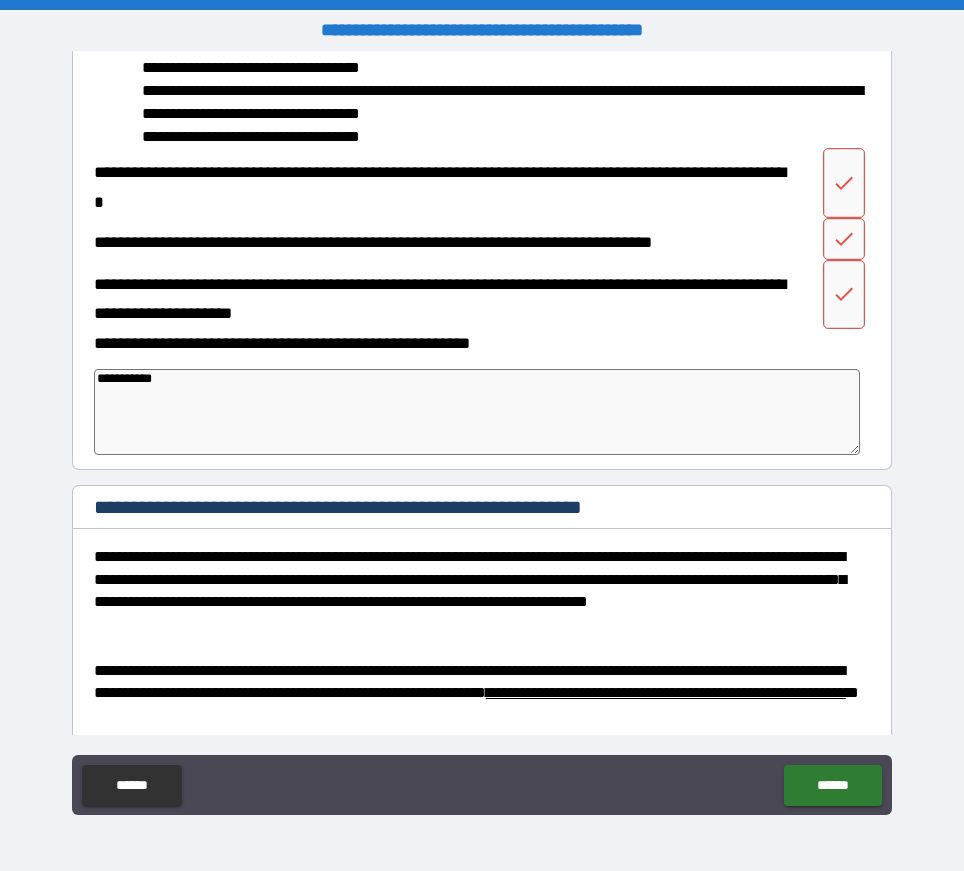 type on "*" 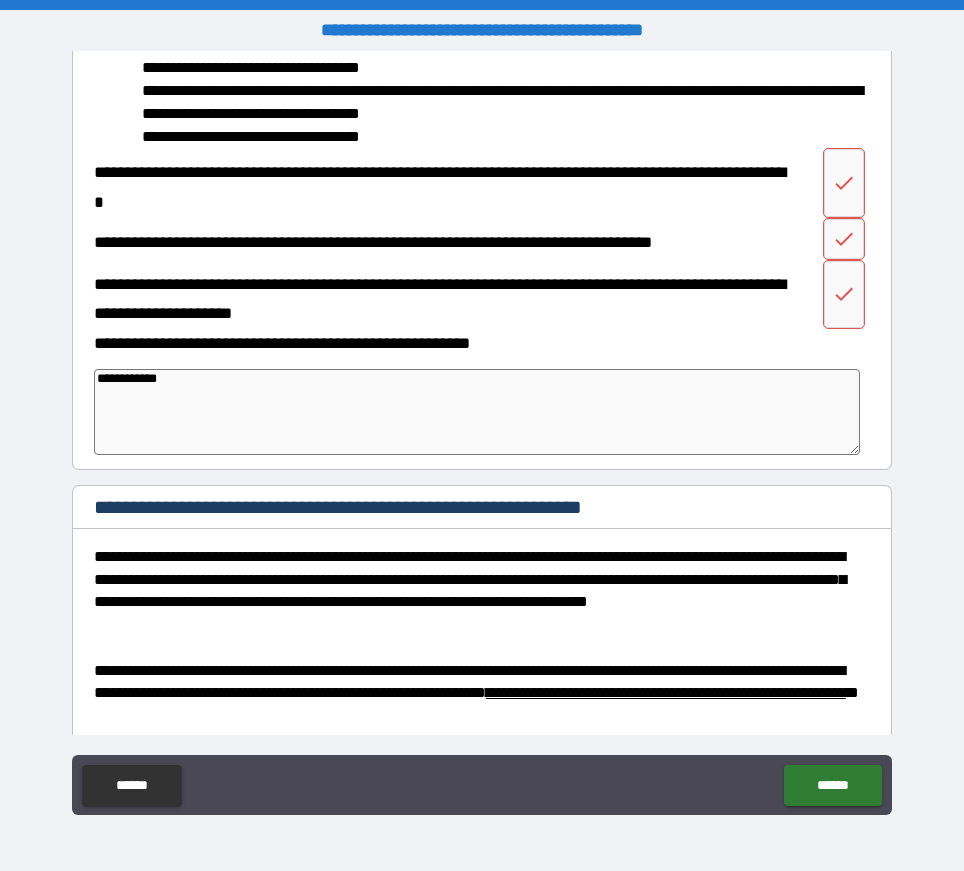 type on "*" 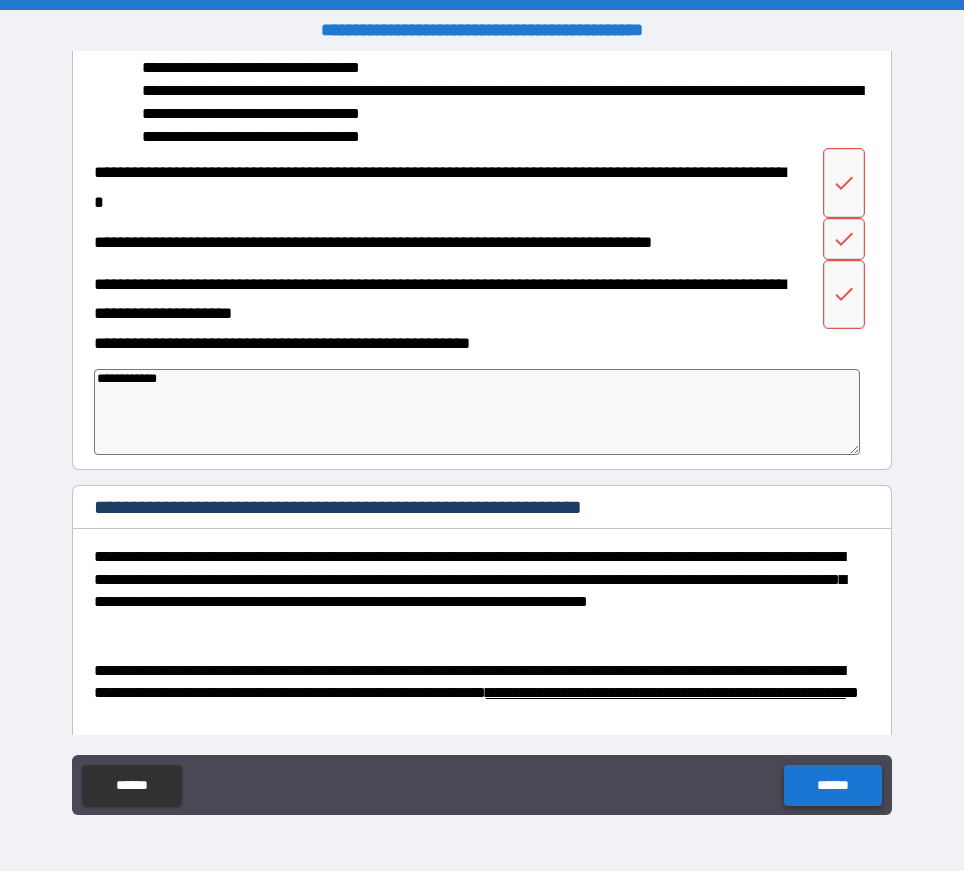 type on "**********" 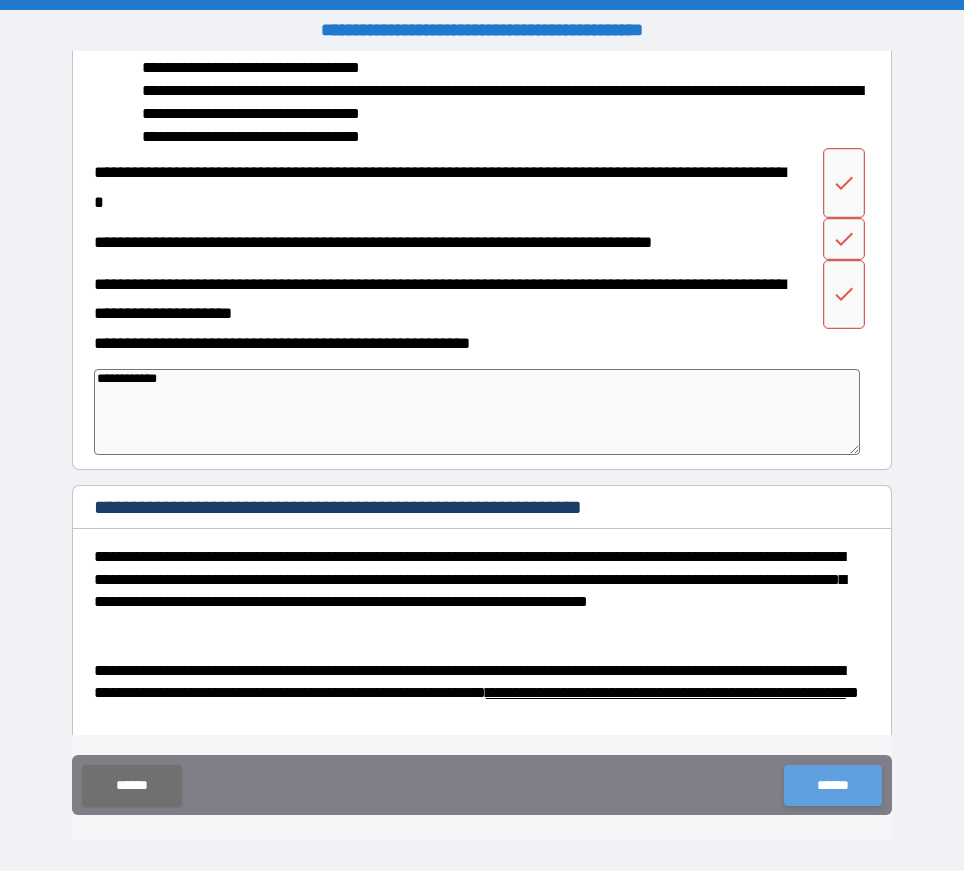 click on "******" at bounding box center [832, 785] 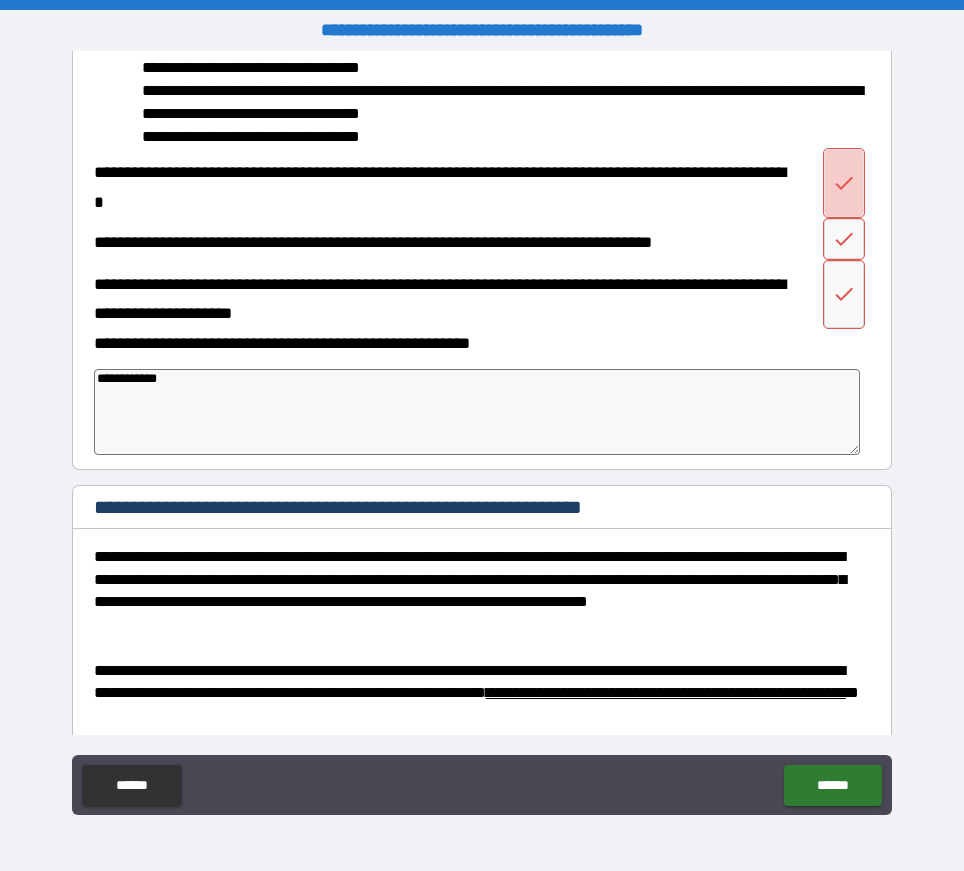 click 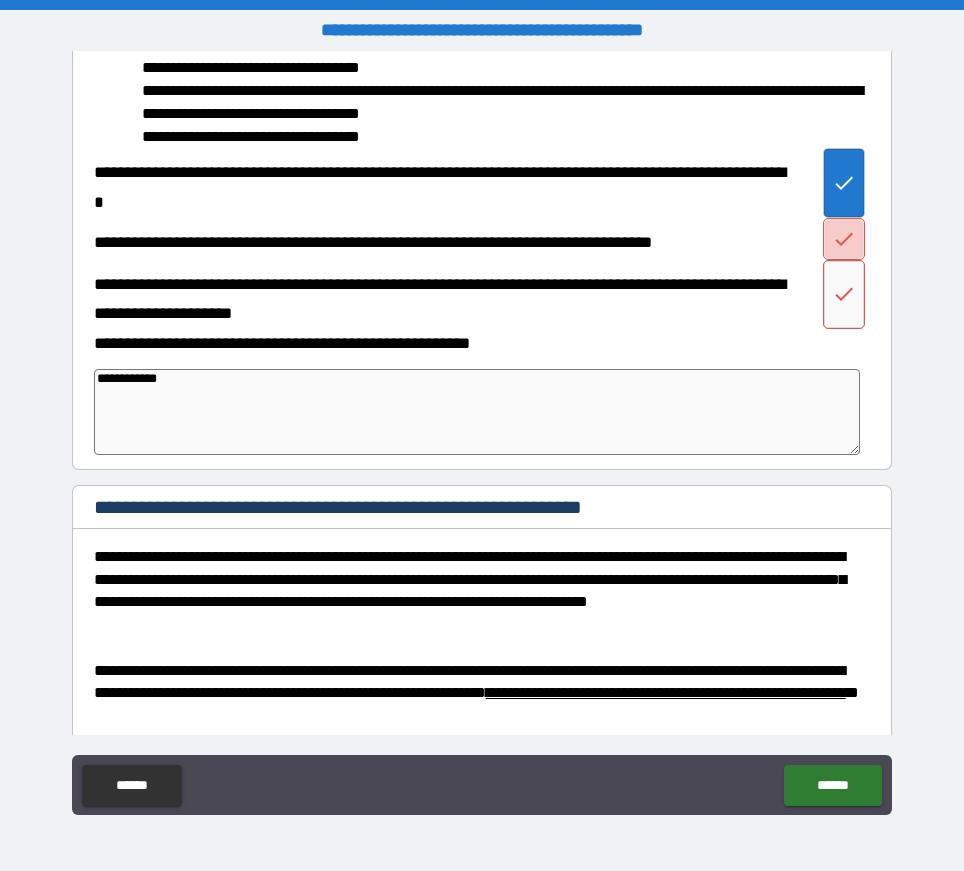 click 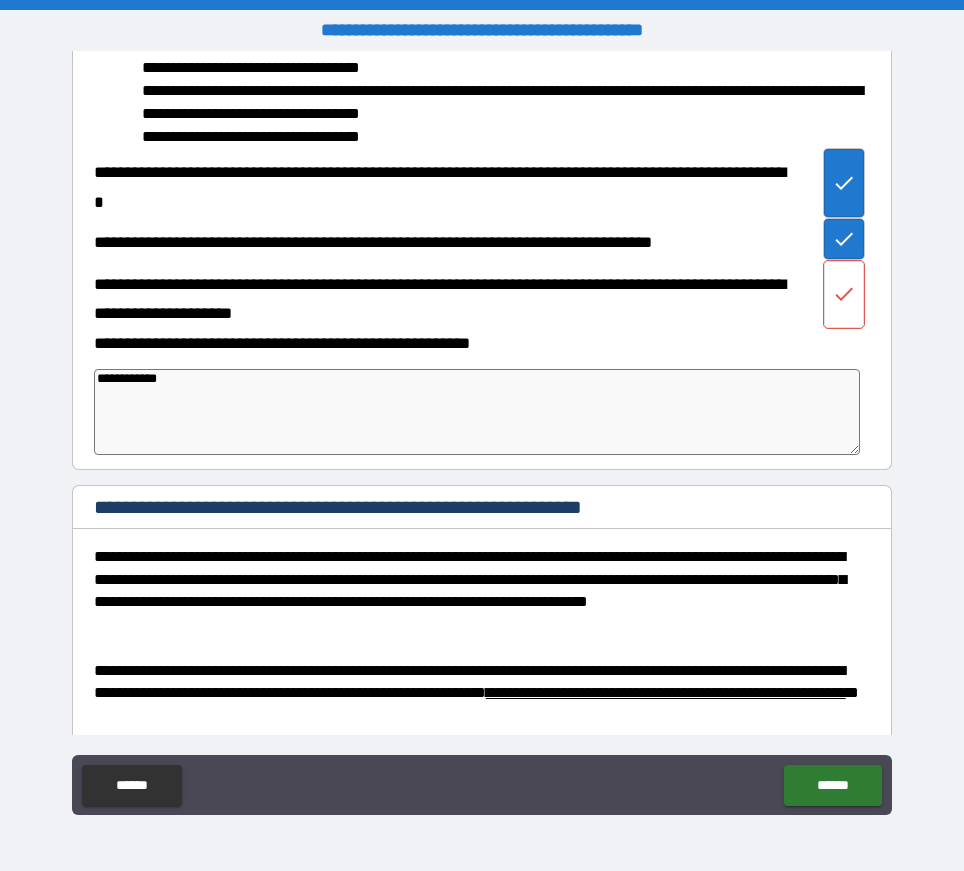 click 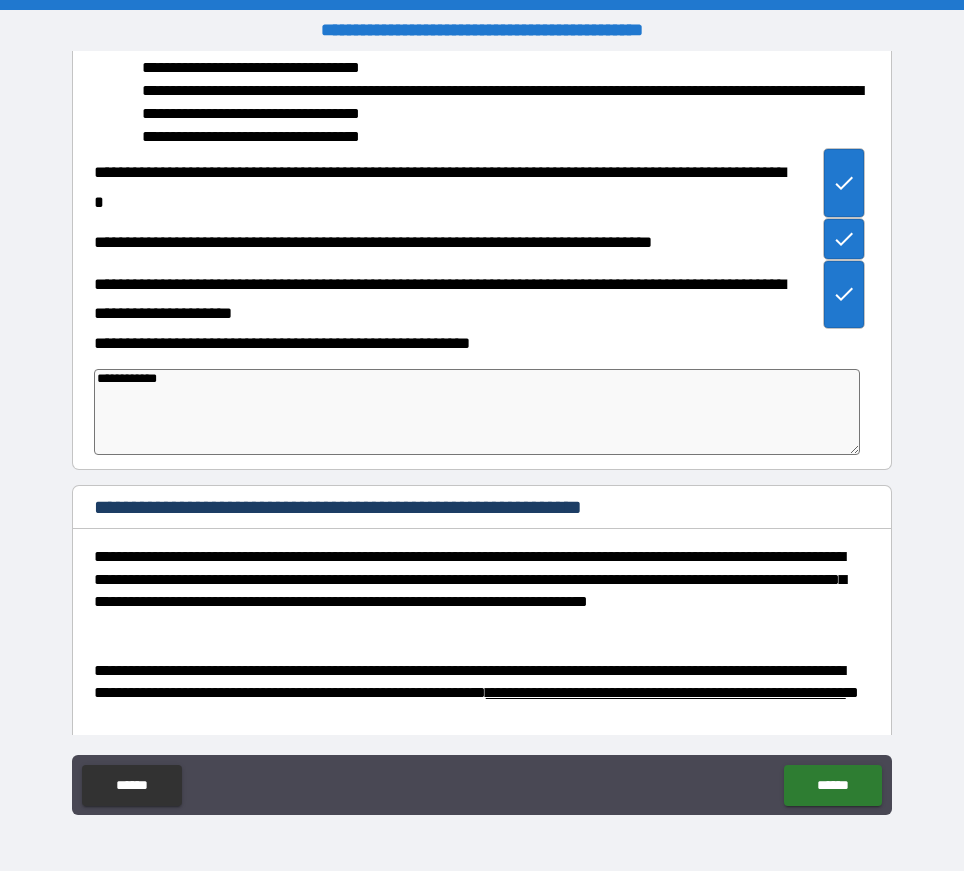 type on "*" 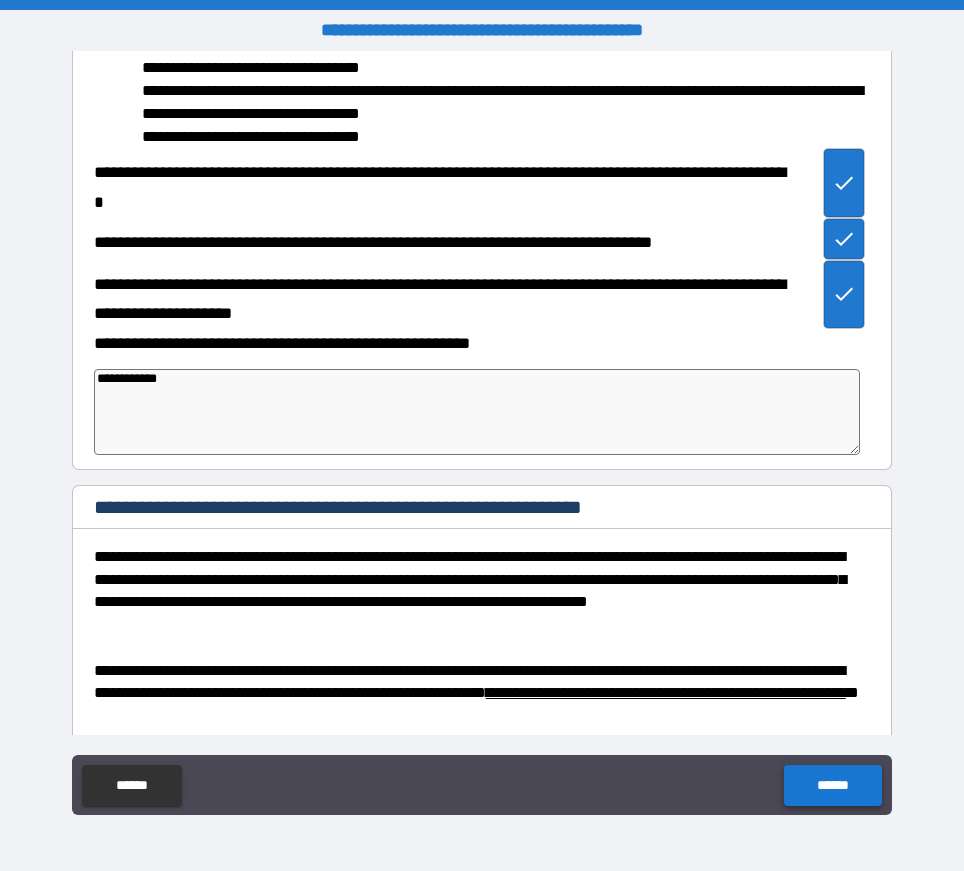 click on "******" at bounding box center (832, 785) 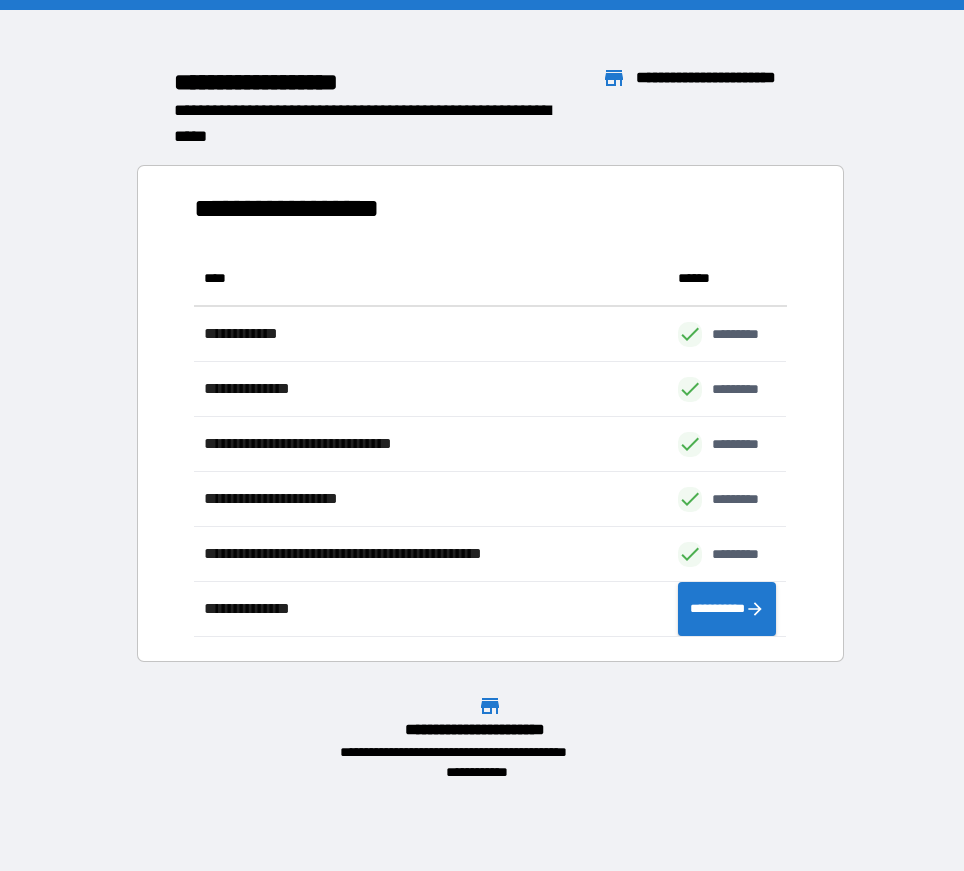 scroll, scrollTop: 16, scrollLeft: 16, axis: both 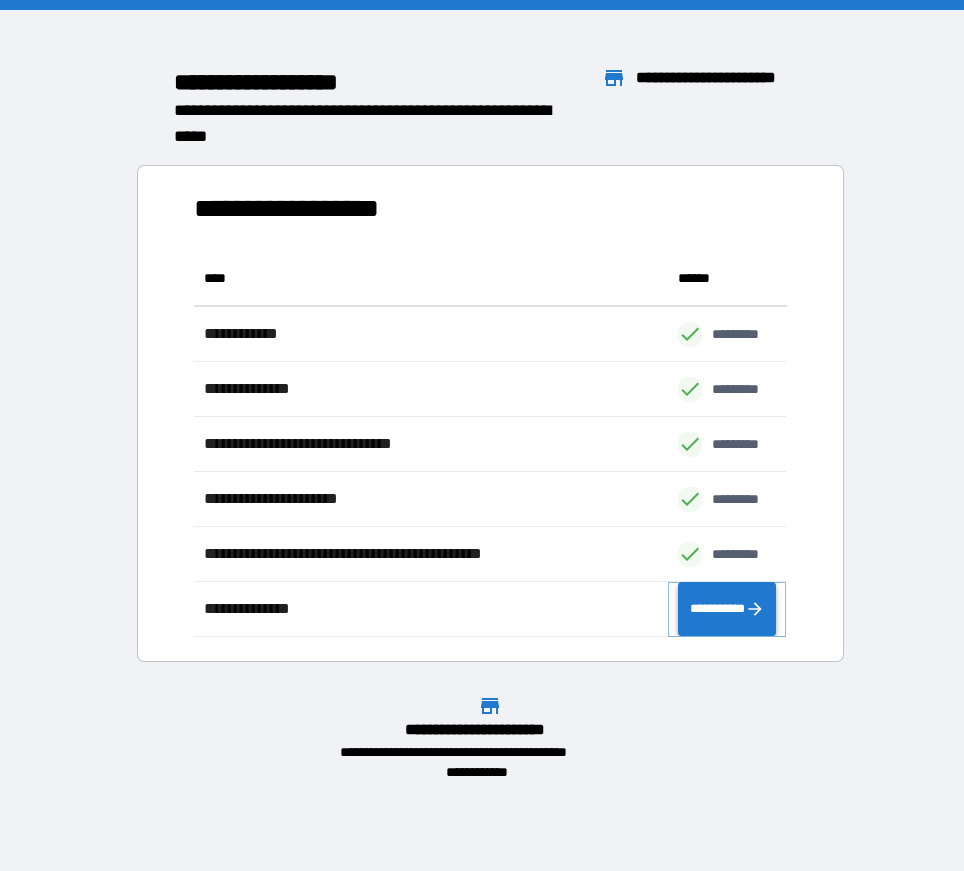 click on "**********" at bounding box center [727, 609] 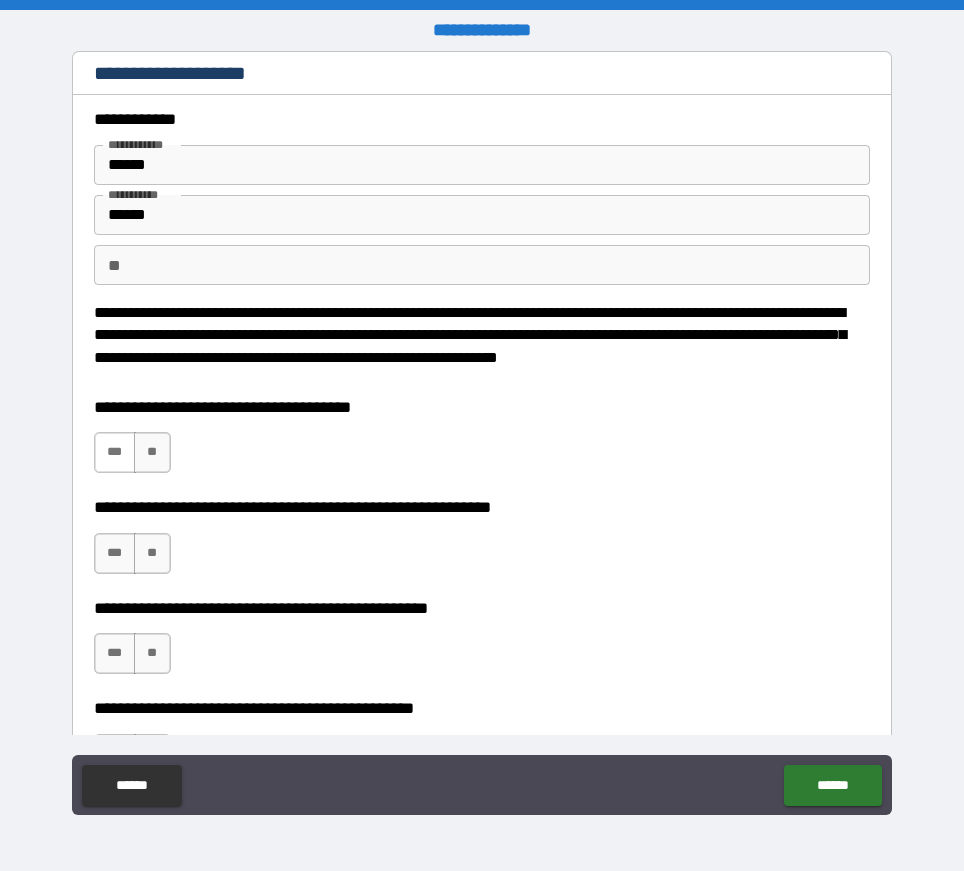 click on "***" at bounding box center [115, 452] 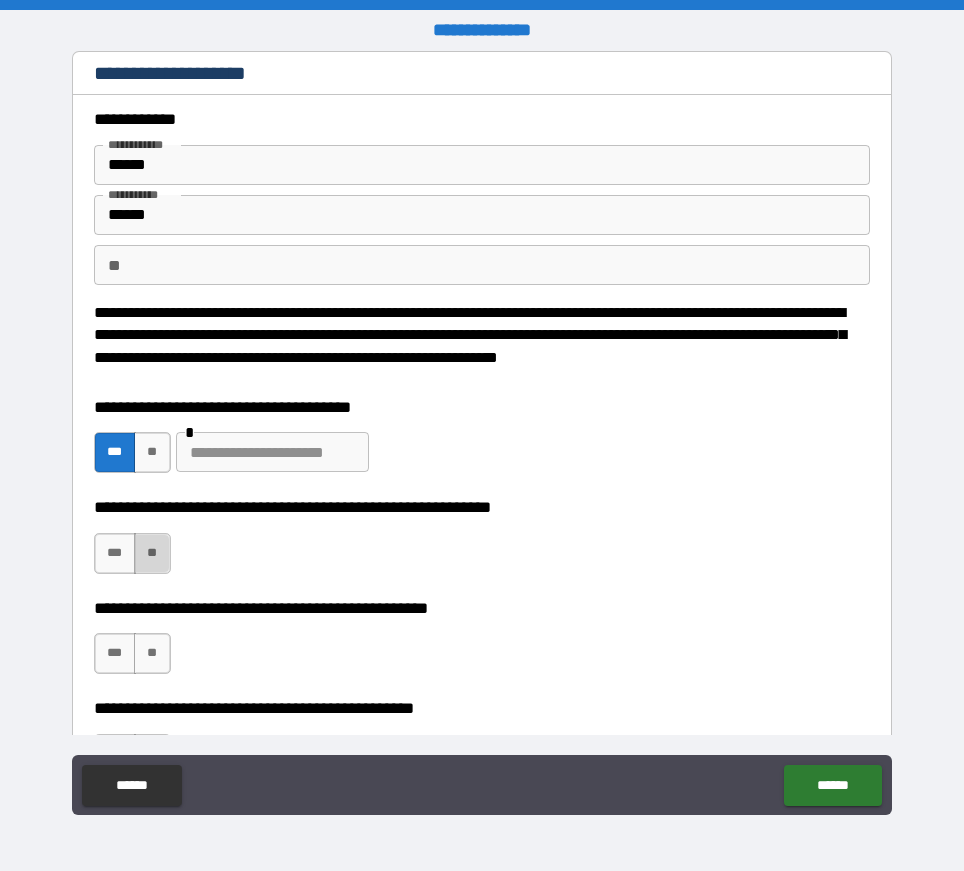 click on "**" at bounding box center [152, 553] 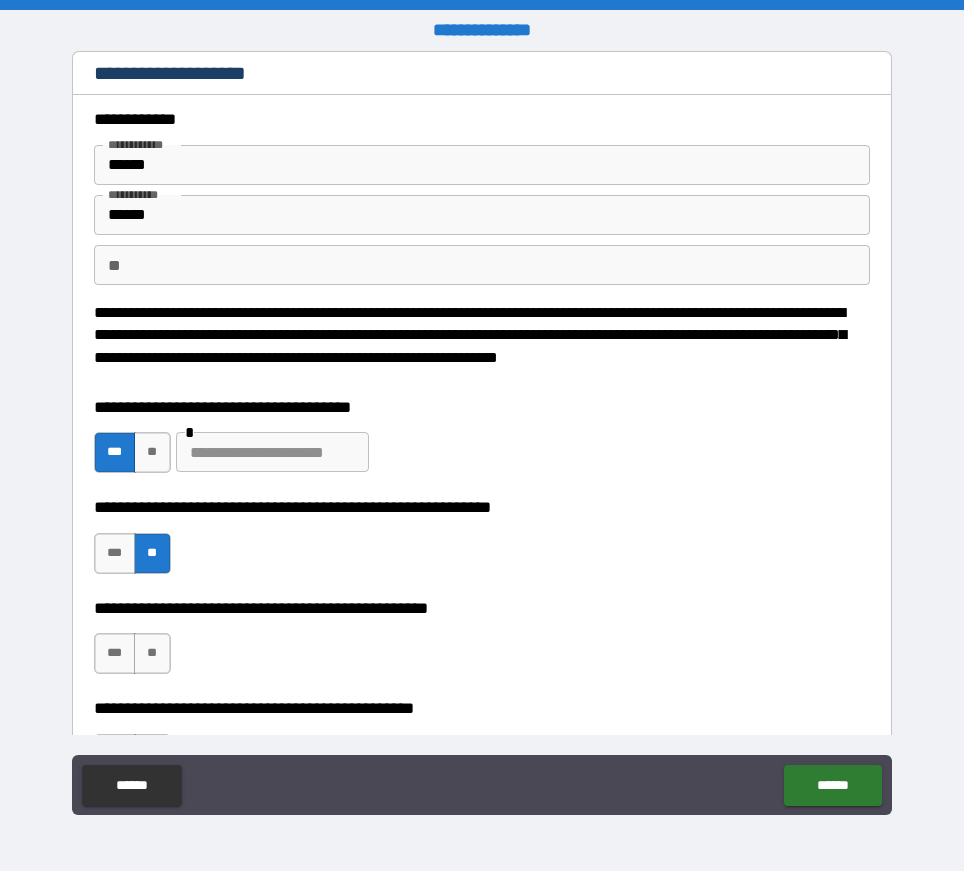 scroll, scrollTop: 100, scrollLeft: 0, axis: vertical 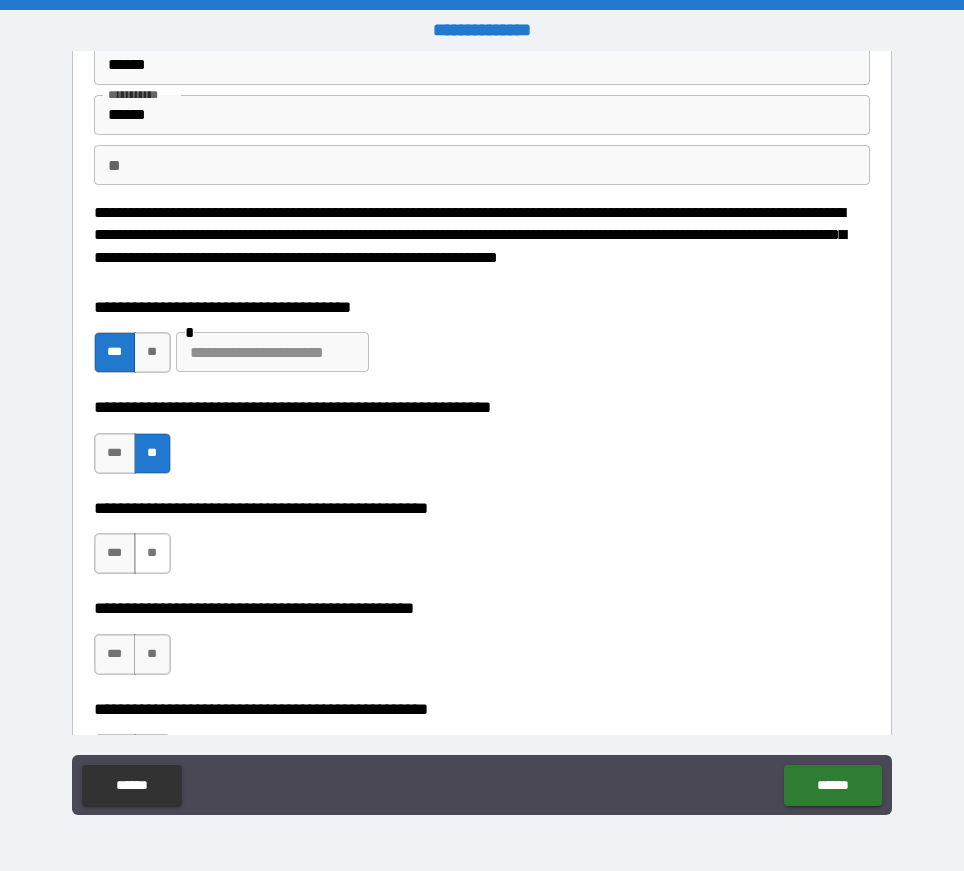 click on "**" at bounding box center [152, 553] 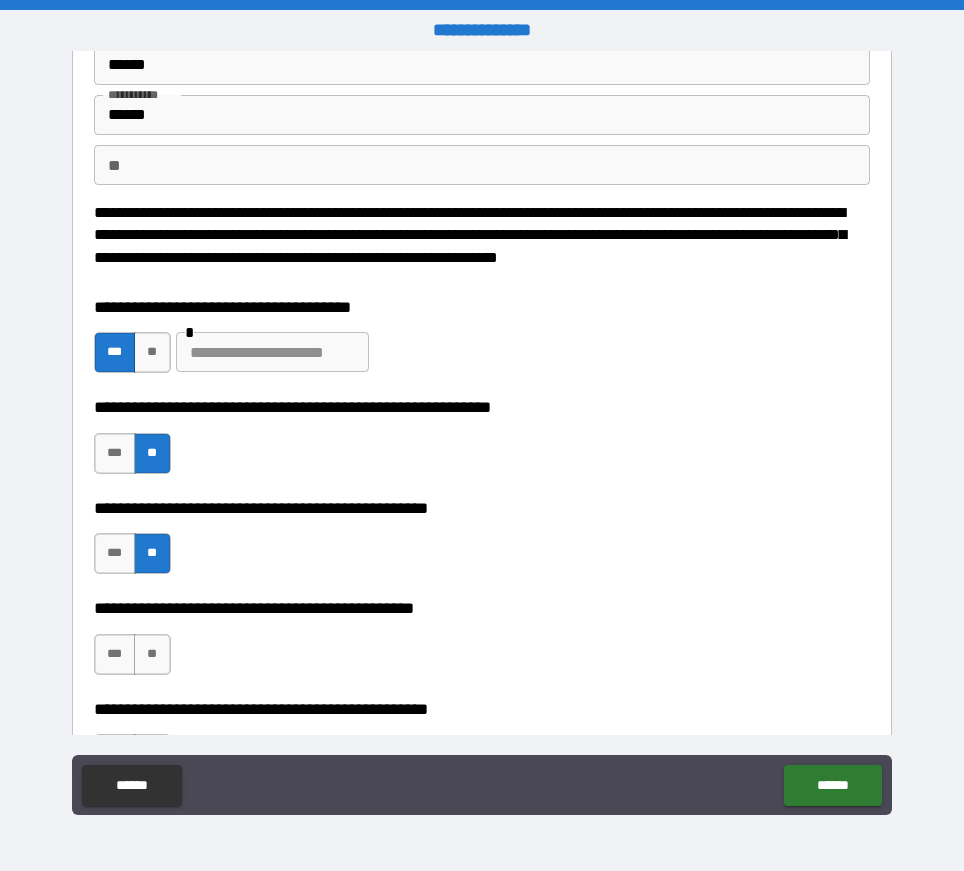 scroll, scrollTop: 200, scrollLeft: 0, axis: vertical 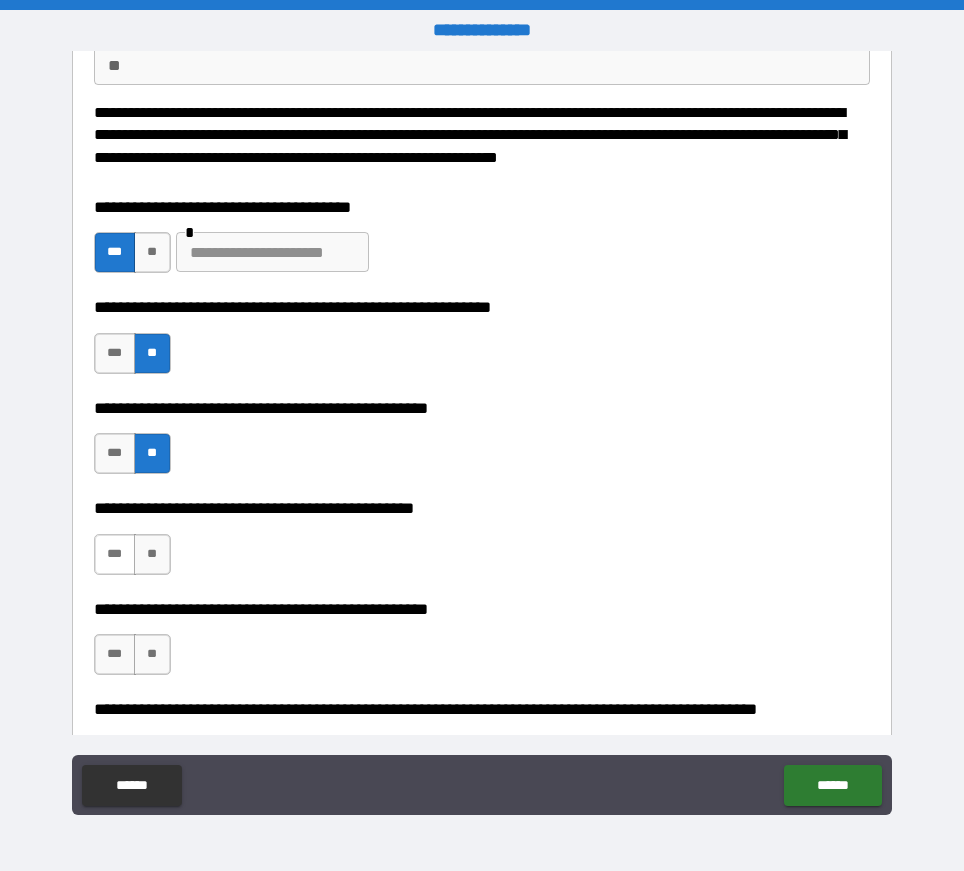 click on "***" at bounding box center (115, 554) 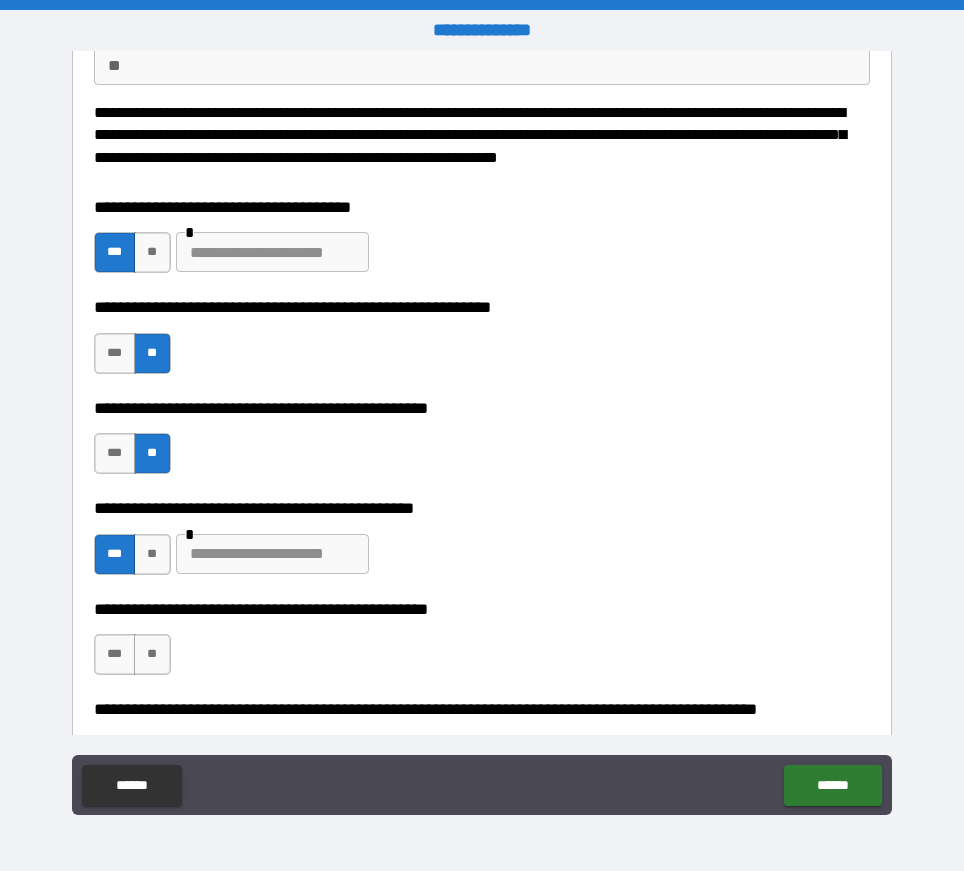 click at bounding box center (272, 554) 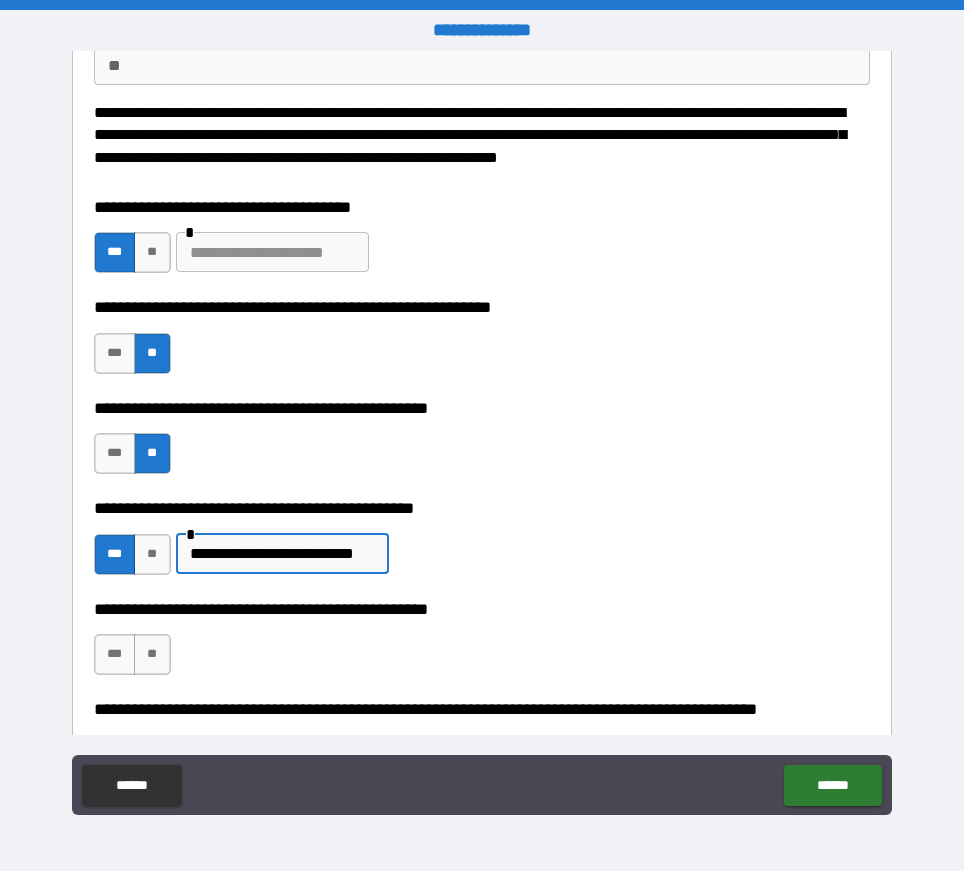 scroll, scrollTop: 0, scrollLeft: 19, axis: horizontal 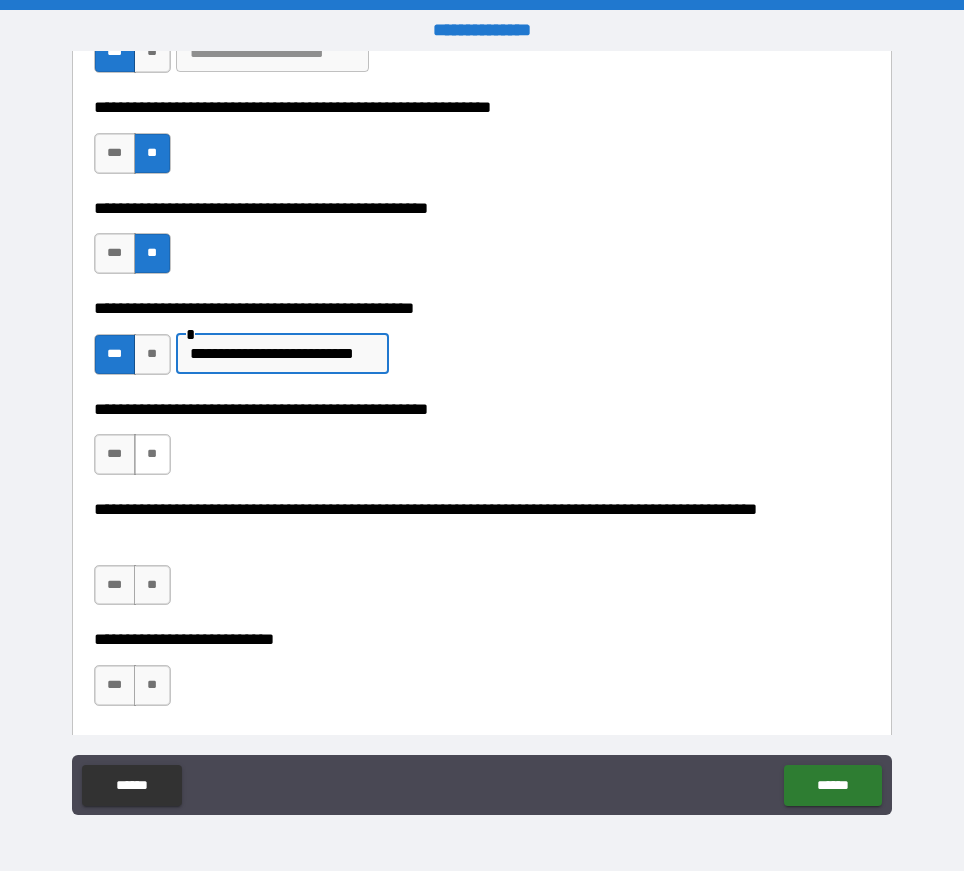 type on "**********" 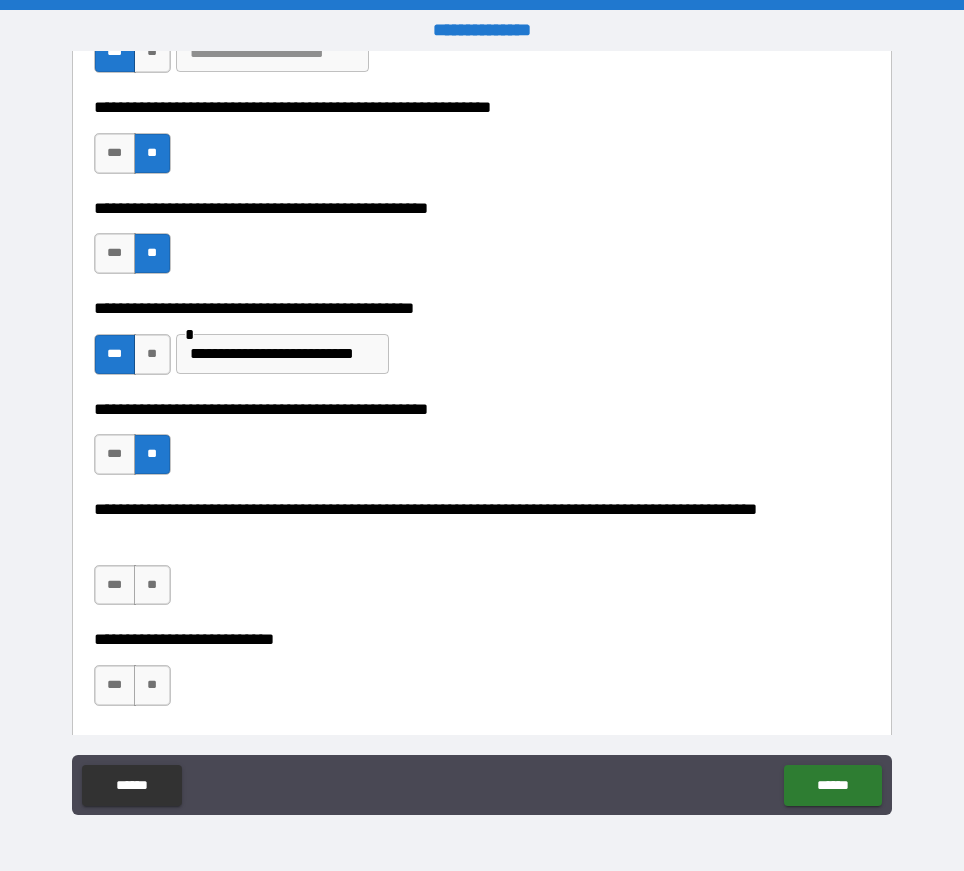 scroll, scrollTop: 0, scrollLeft: 0, axis: both 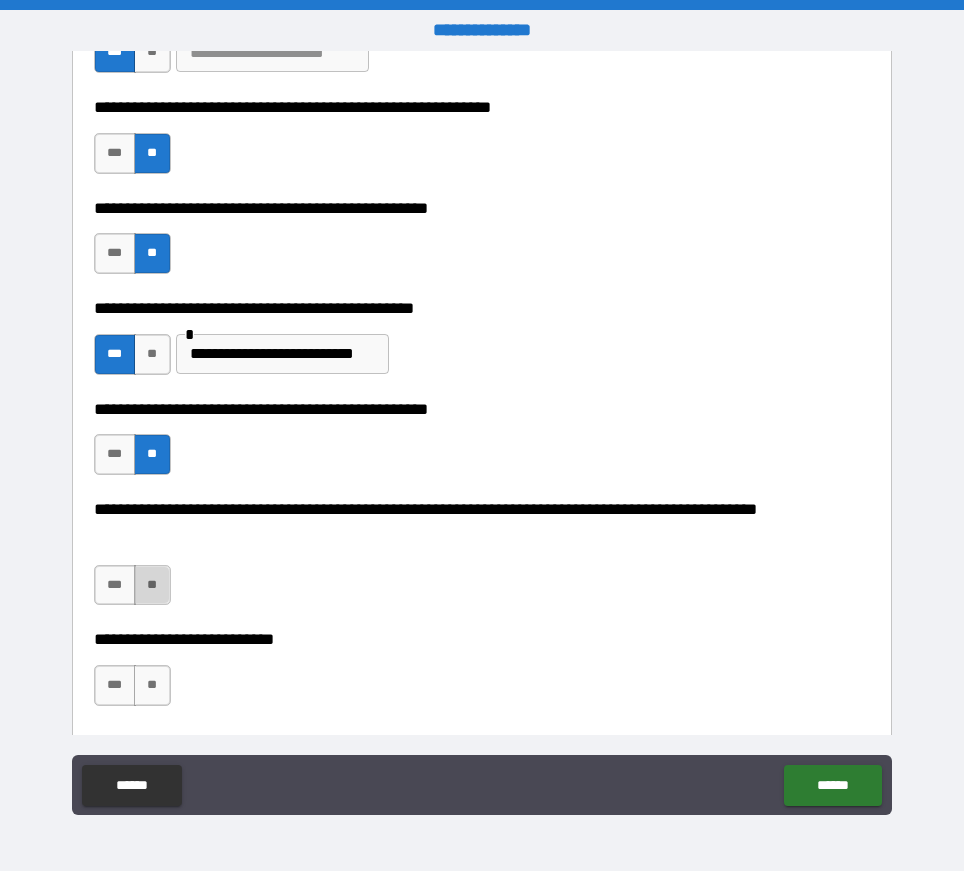 click on "**" at bounding box center [152, 585] 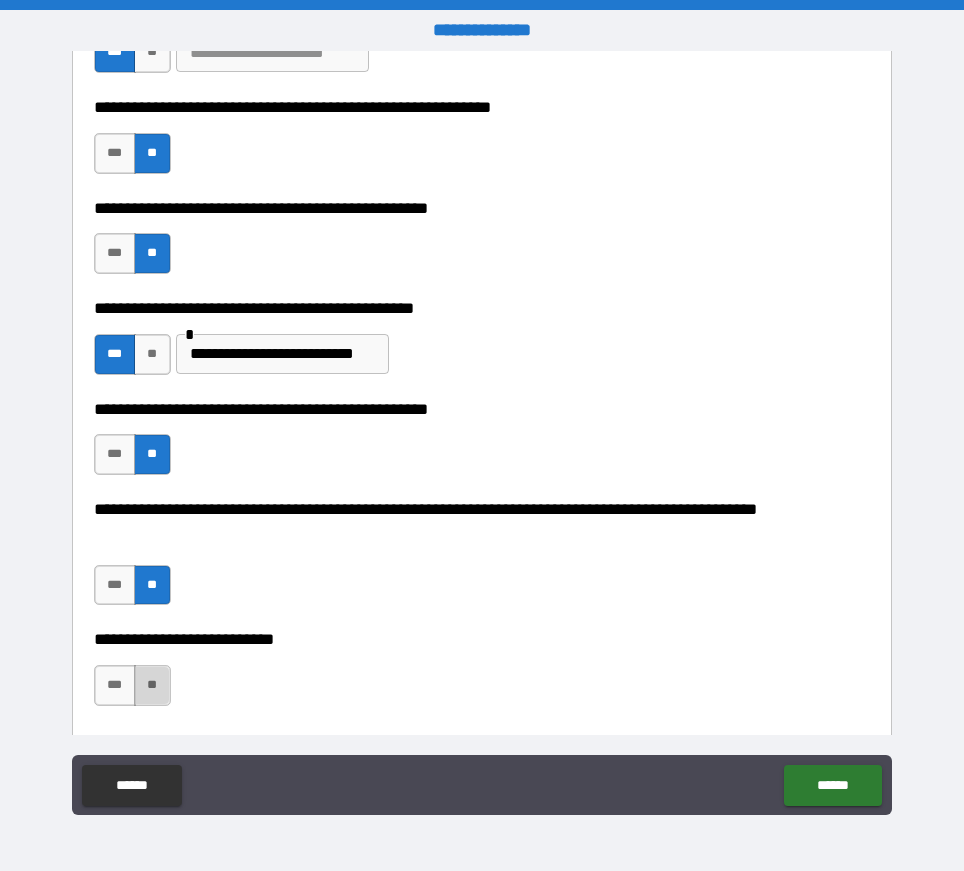 click on "**" at bounding box center [152, 685] 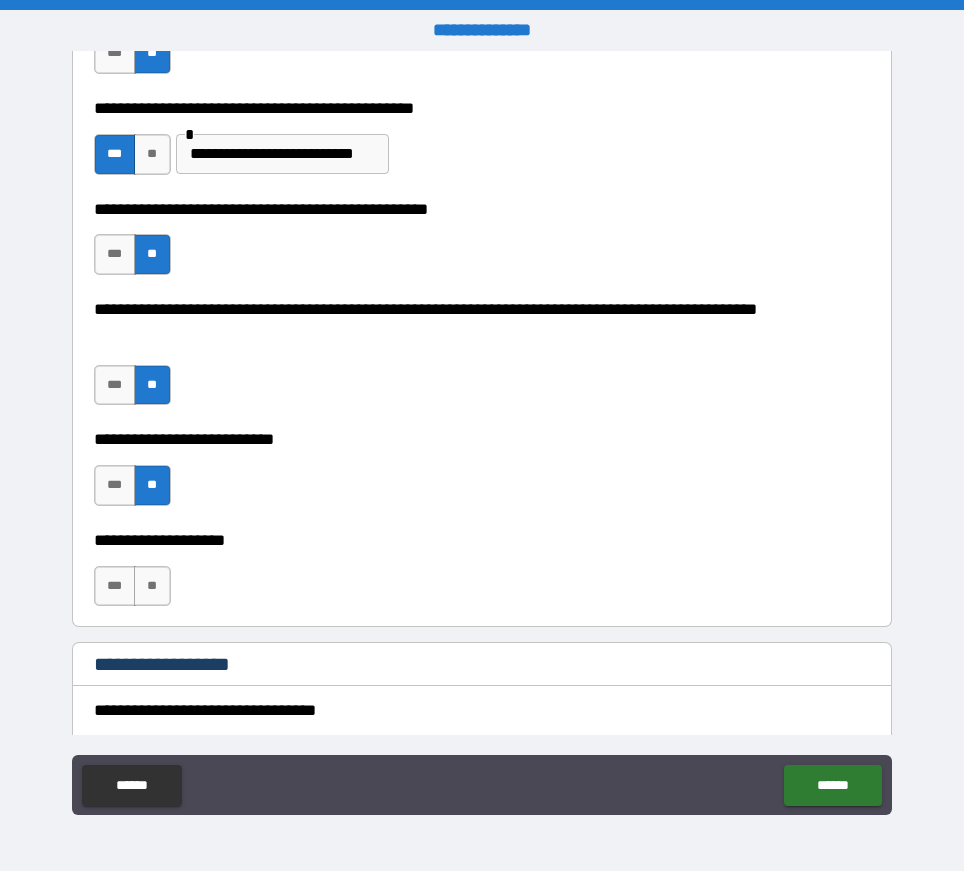scroll, scrollTop: 700, scrollLeft: 0, axis: vertical 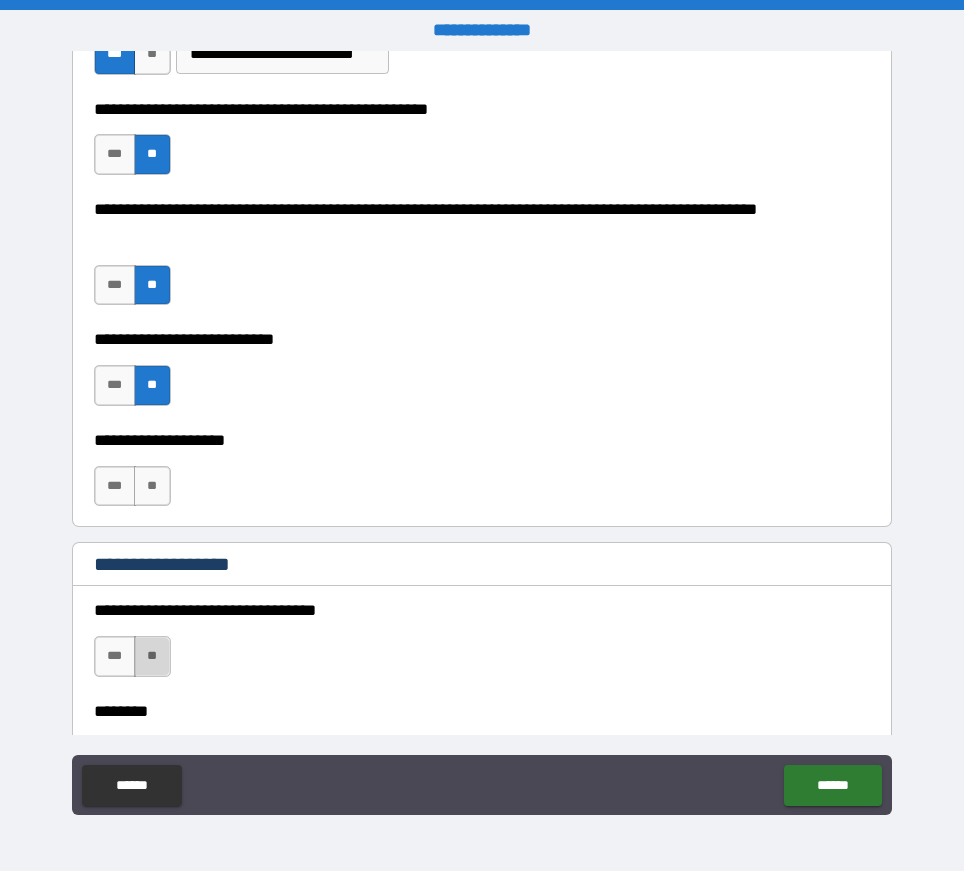 click on "**" at bounding box center [152, 656] 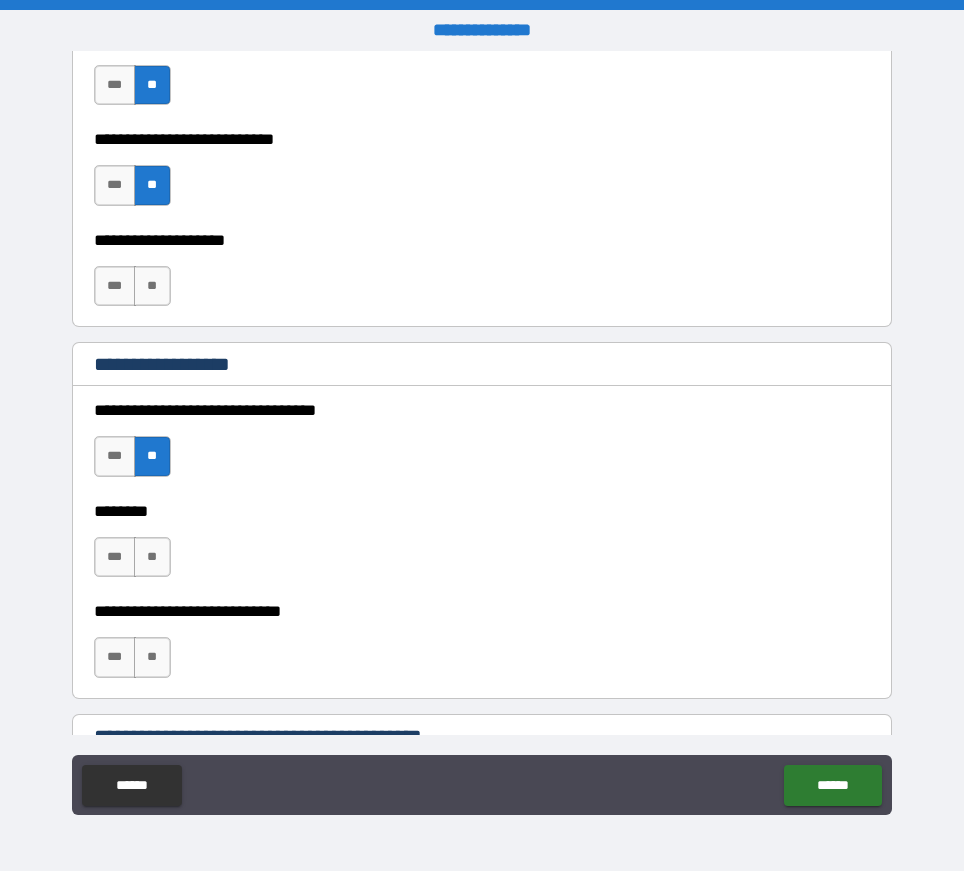 scroll, scrollTop: 1000, scrollLeft: 0, axis: vertical 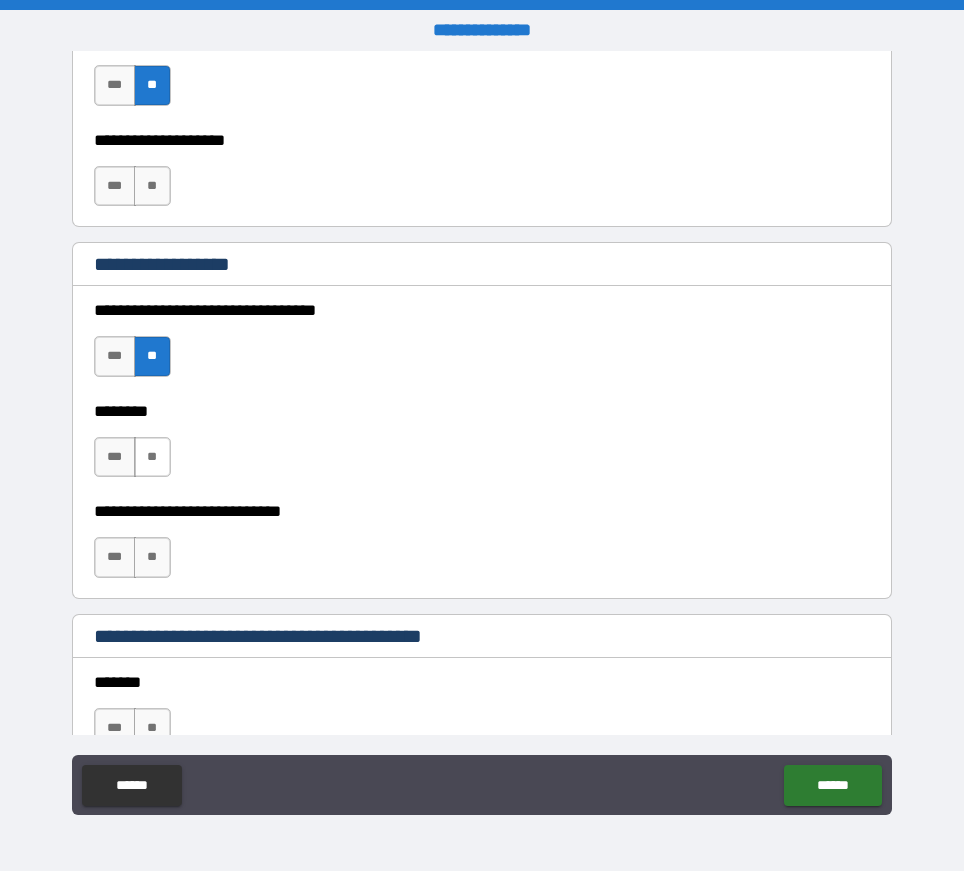 click on "**" at bounding box center [152, 457] 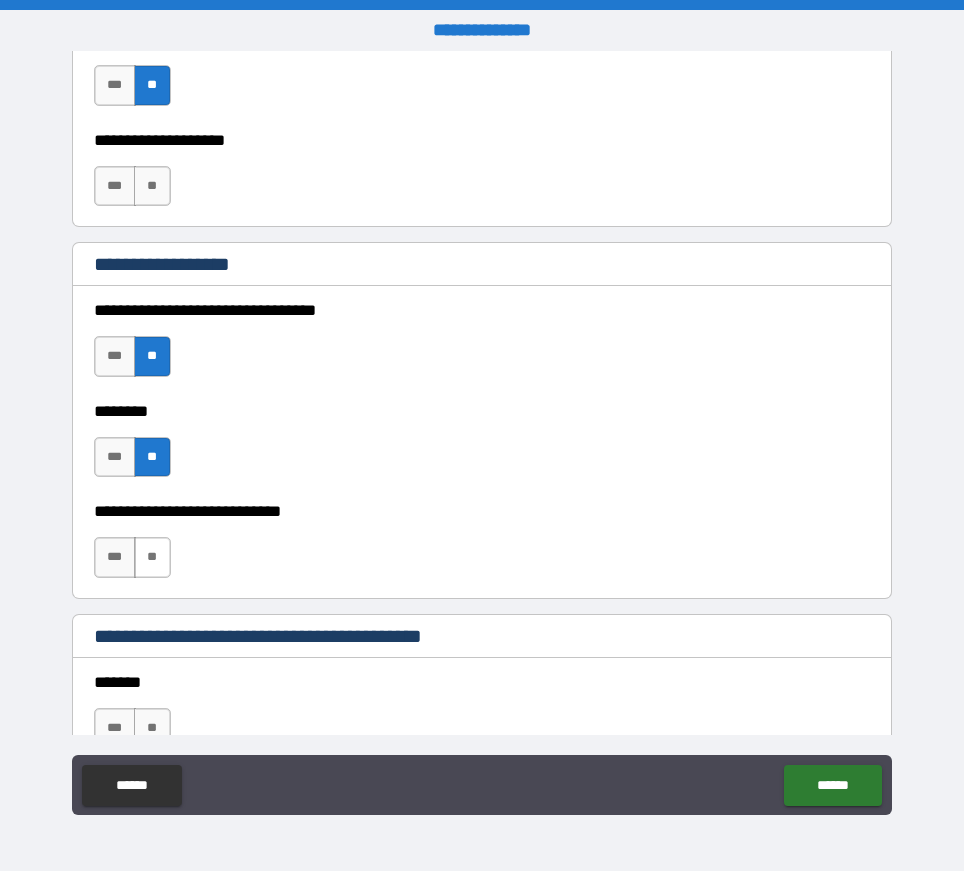 click on "**" at bounding box center (152, 557) 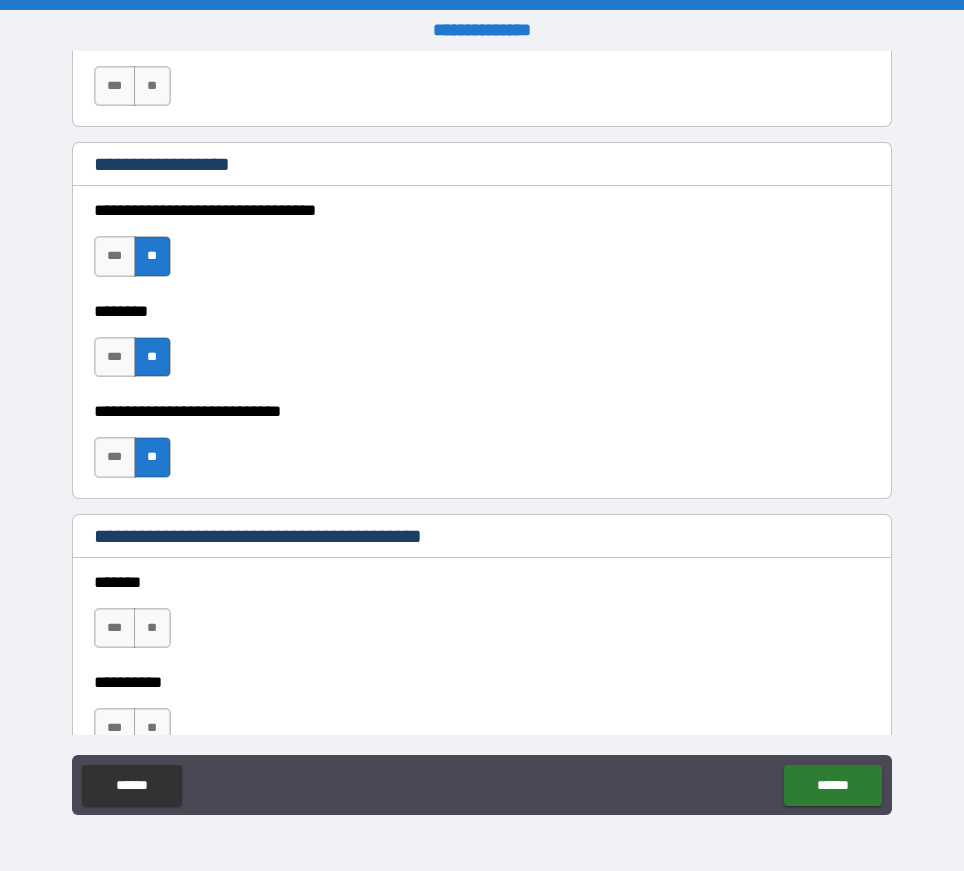 scroll, scrollTop: 1300, scrollLeft: 0, axis: vertical 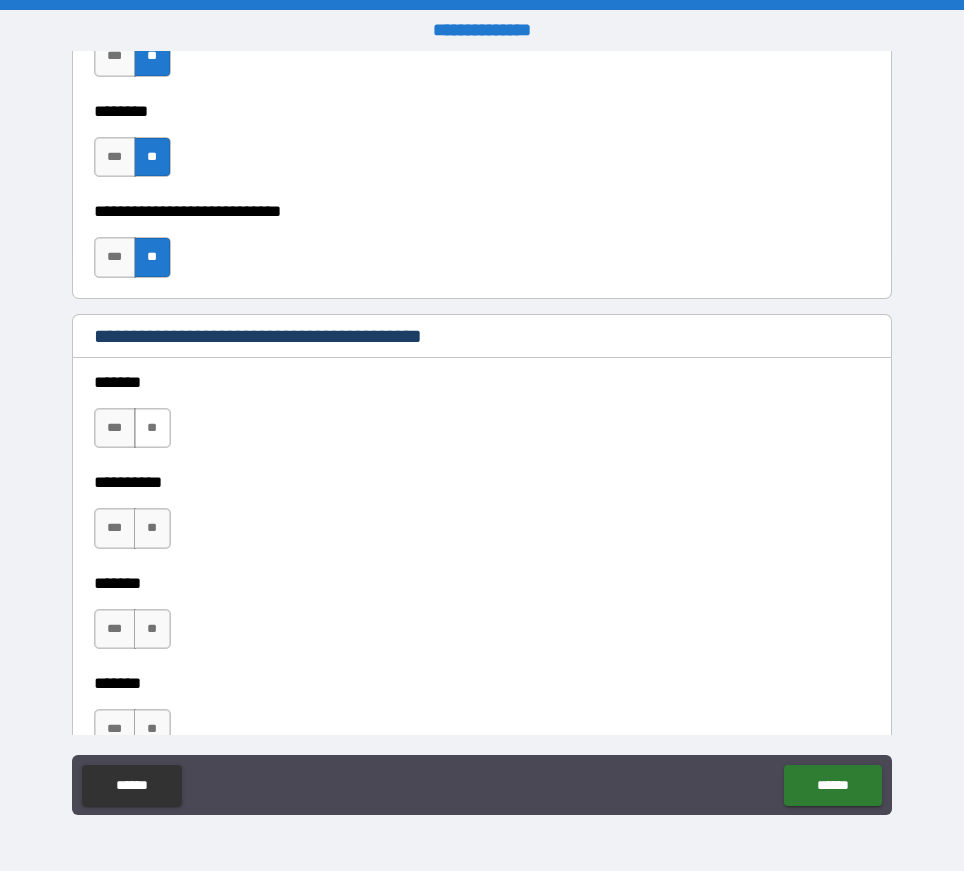 click on "**" at bounding box center [152, 428] 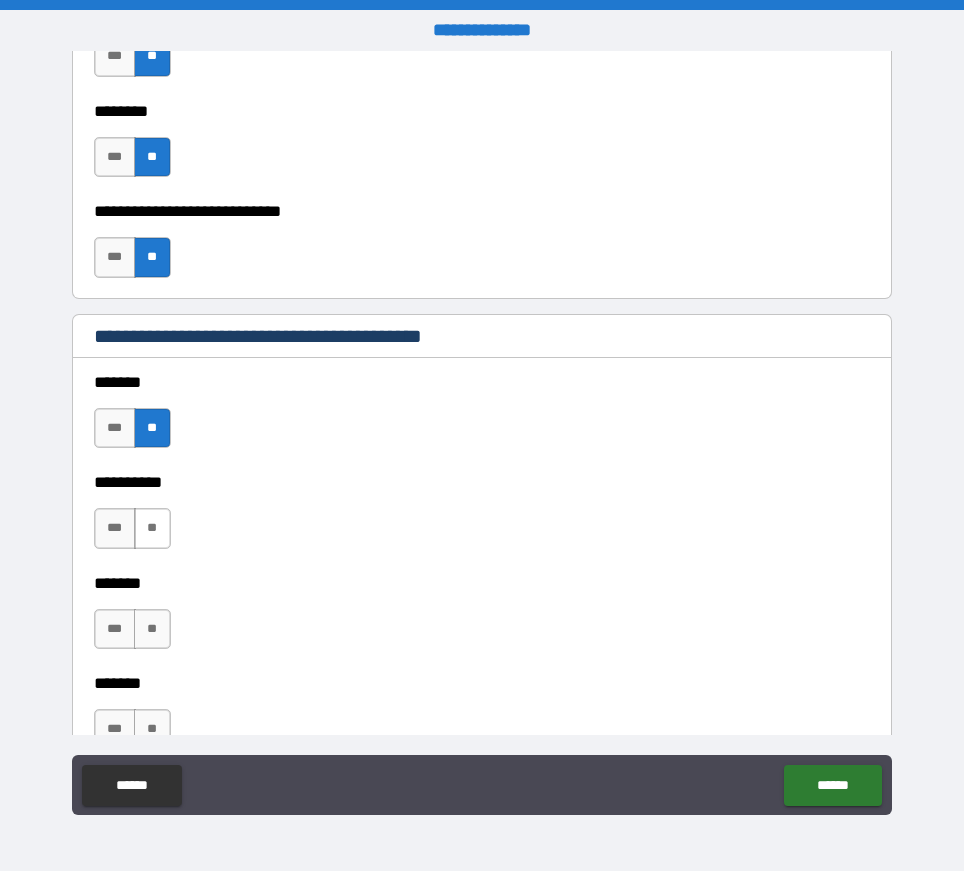 click on "**" at bounding box center [152, 528] 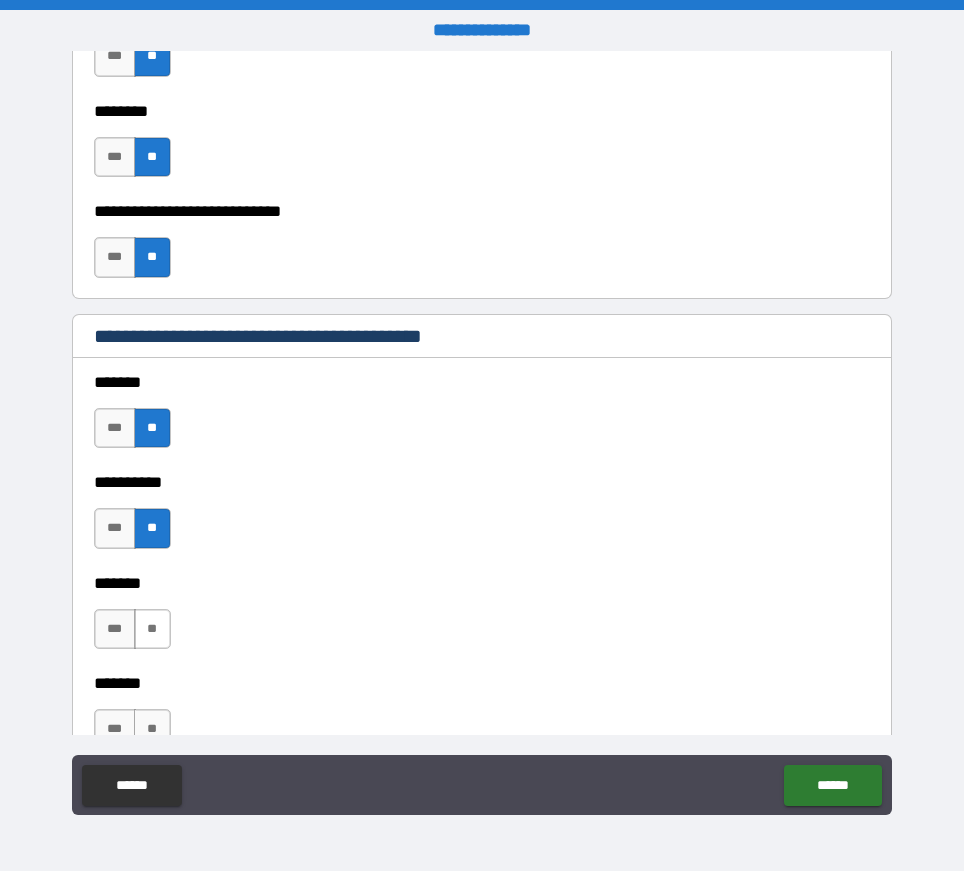 click on "**" at bounding box center (152, 629) 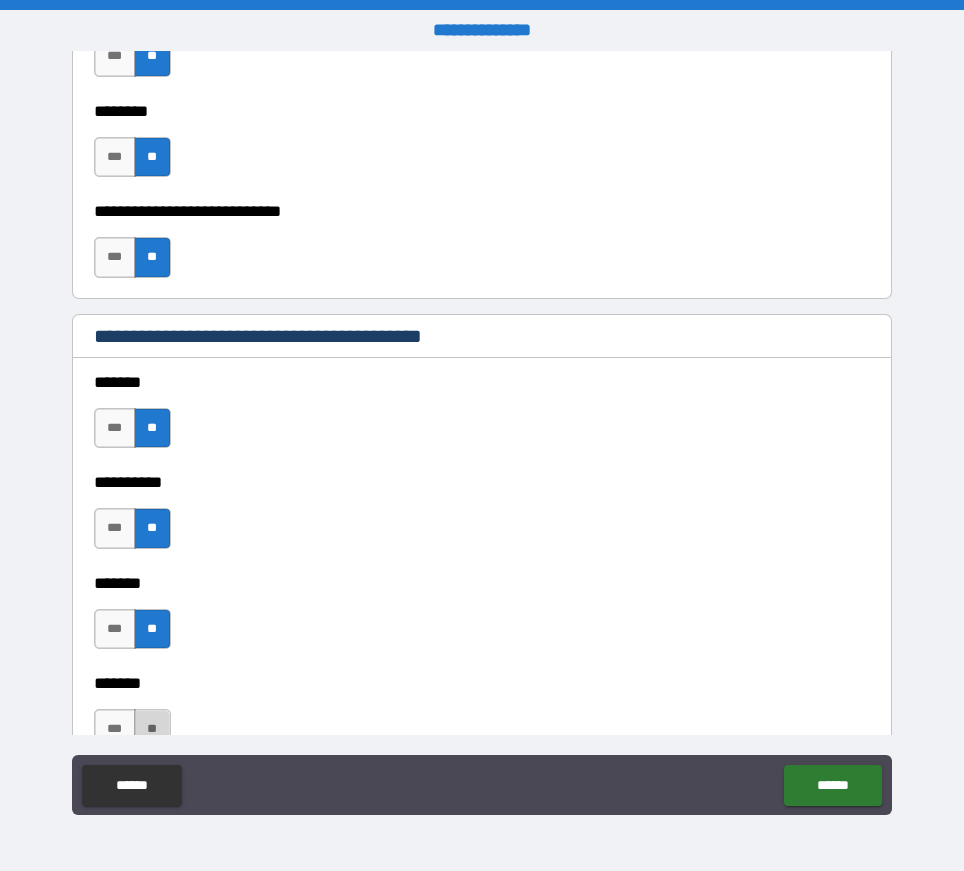 click on "**" at bounding box center [152, 729] 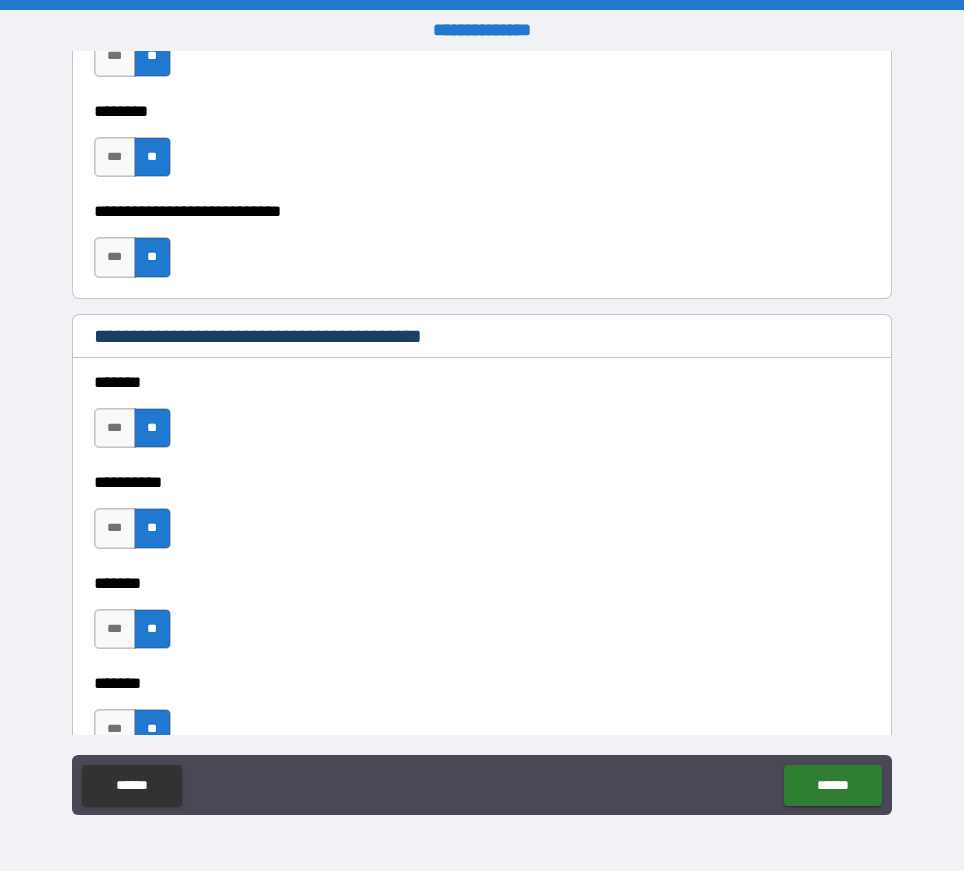 scroll, scrollTop: 1600, scrollLeft: 0, axis: vertical 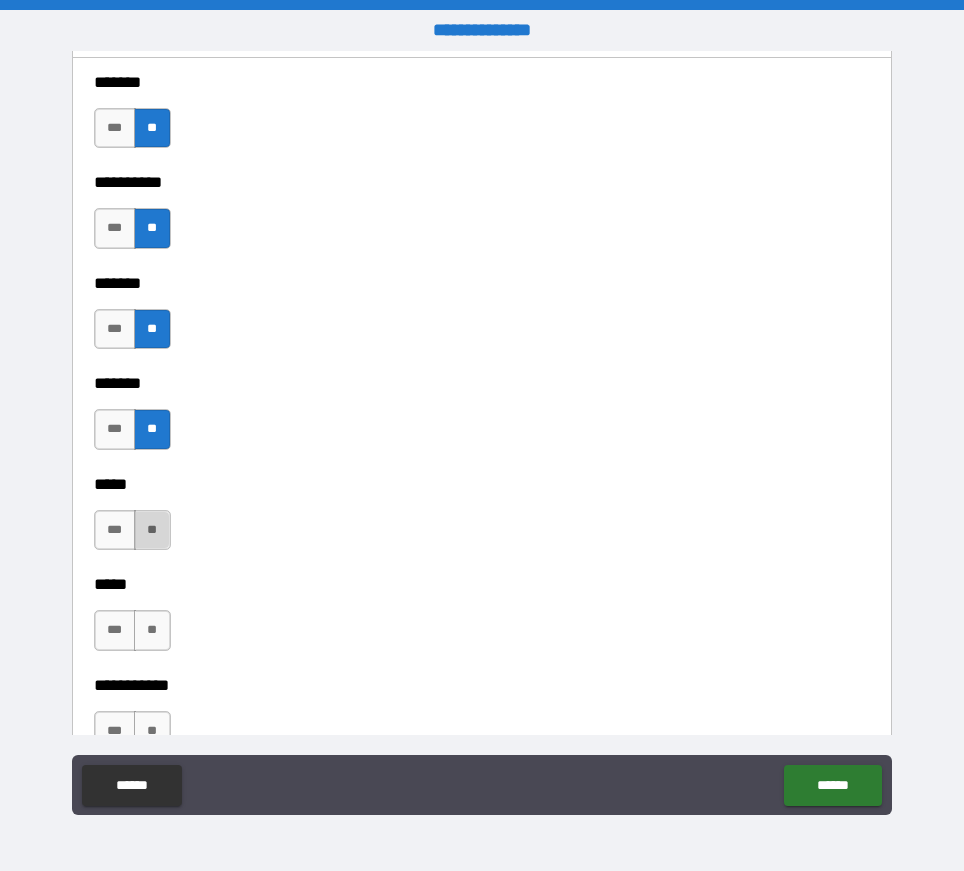 click on "**" at bounding box center (152, 530) 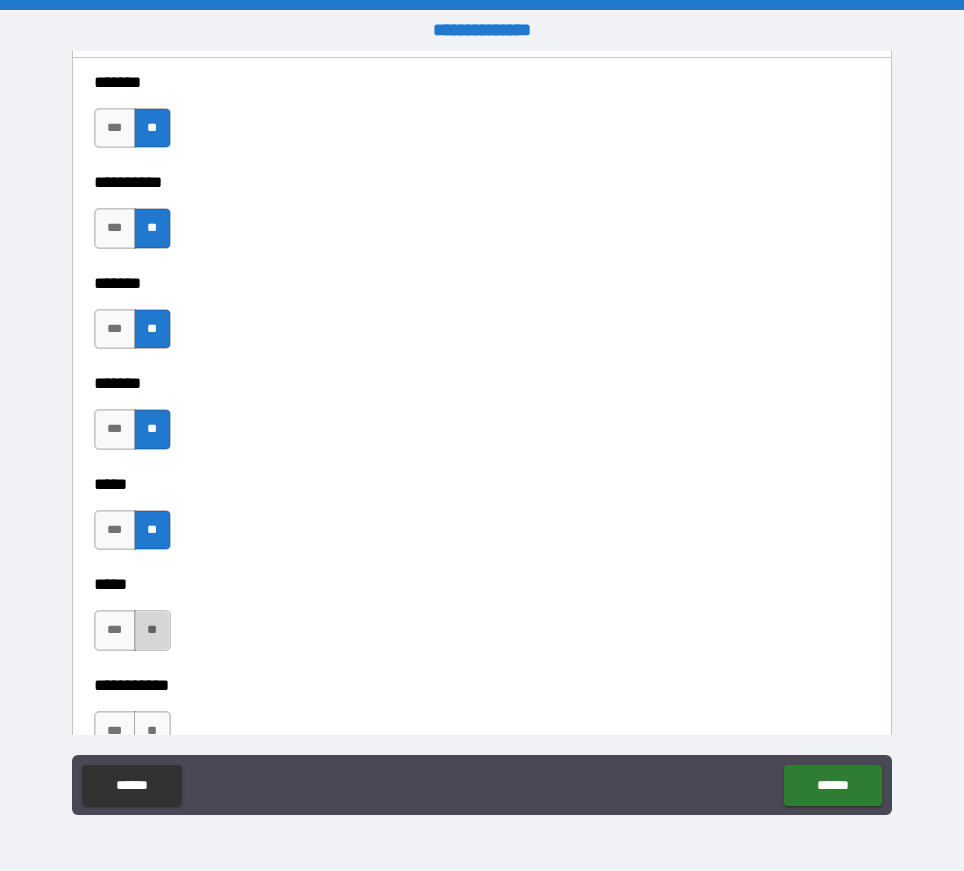 click on "**" at bounding box center (152, 630) 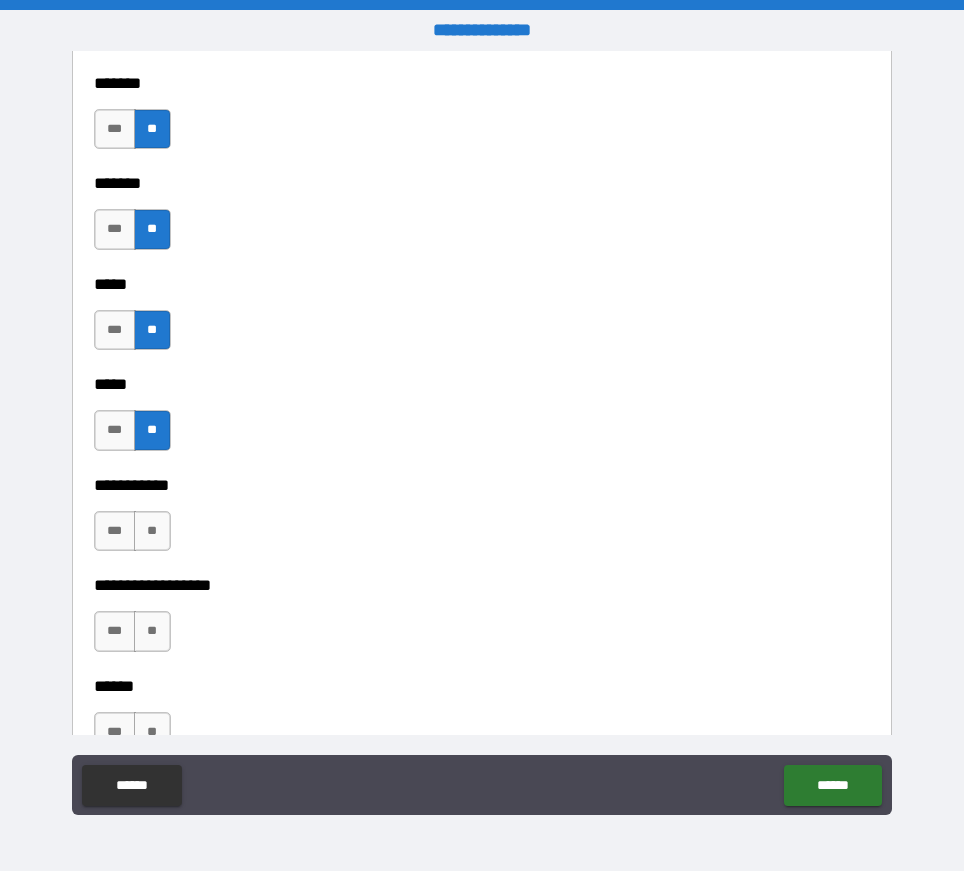 scroll, scrollTop: 1900, scrollLeft: 0, axis: vertical 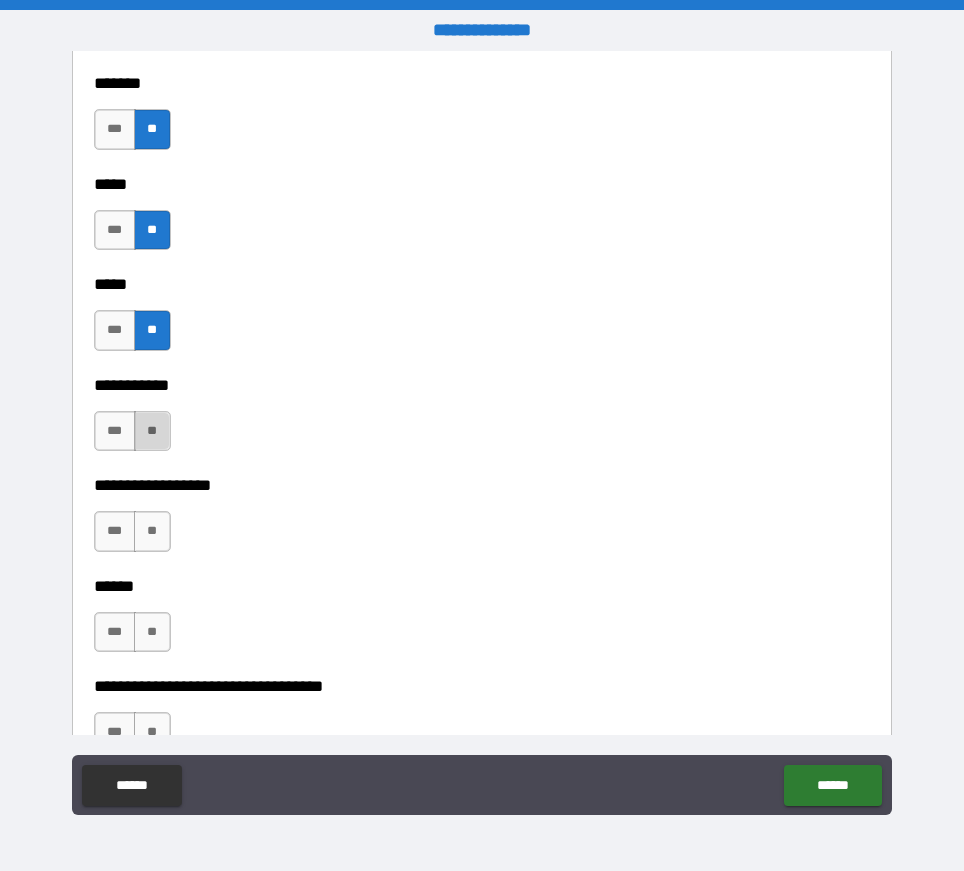 click on "**" at bounding box center (152, 431) 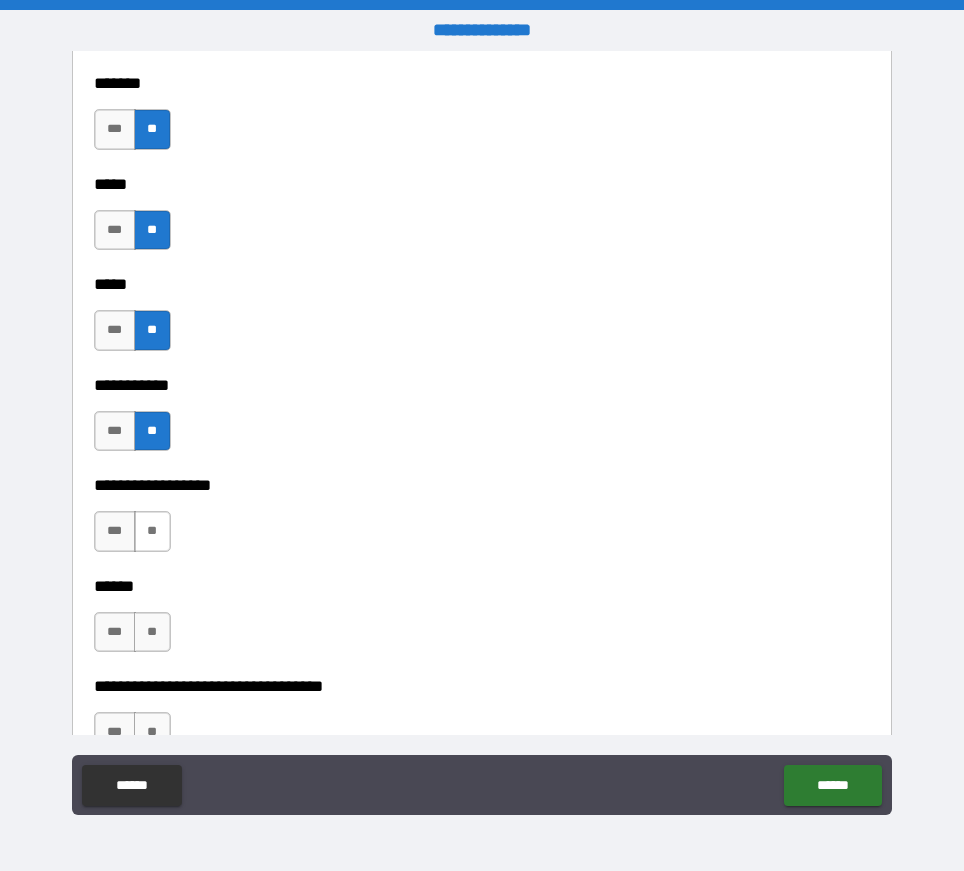 click on "**" at bounding box center [152, 531] 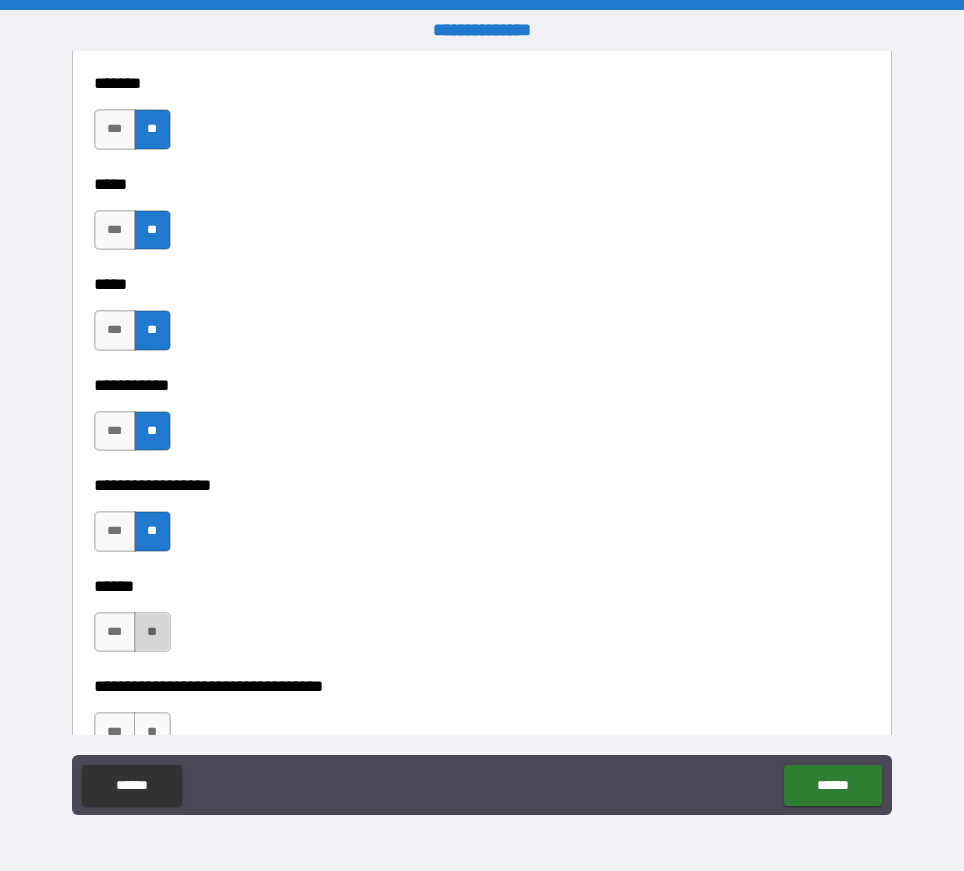 click on "**" at bounding box center (152, 632) 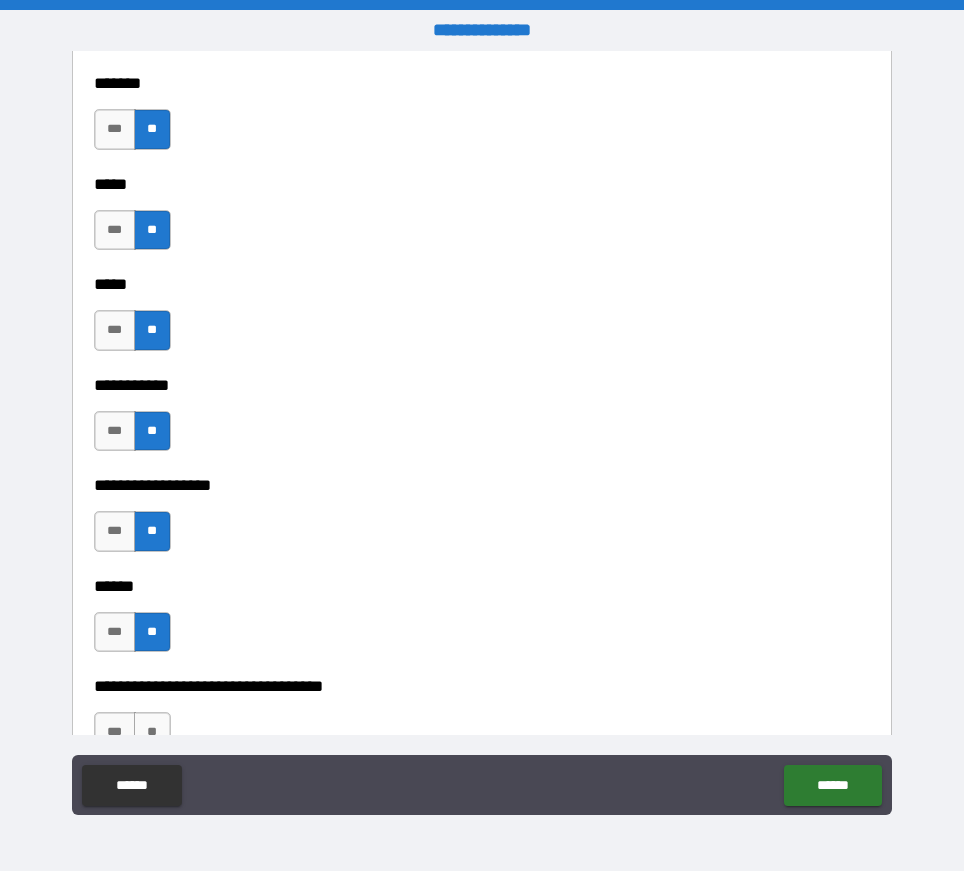 scroll, scrollTop: 2100, scrollLeft: 0, axis: vertical 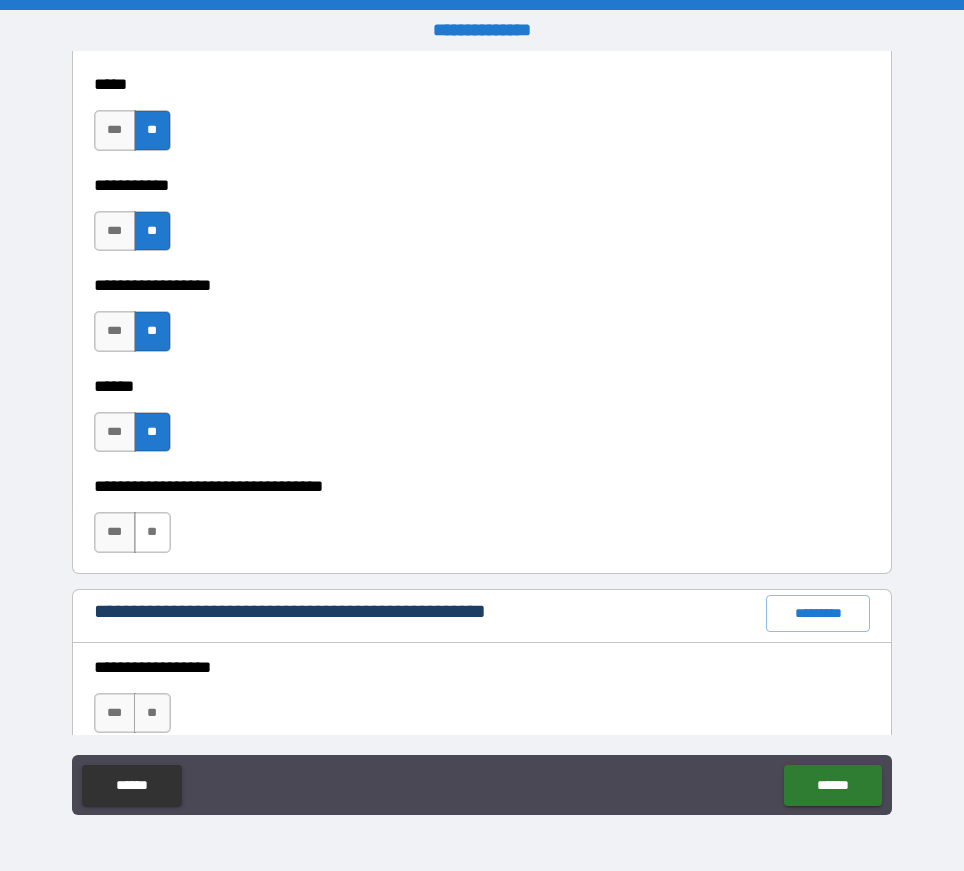 click on "**" at bounding box center (152, 532) 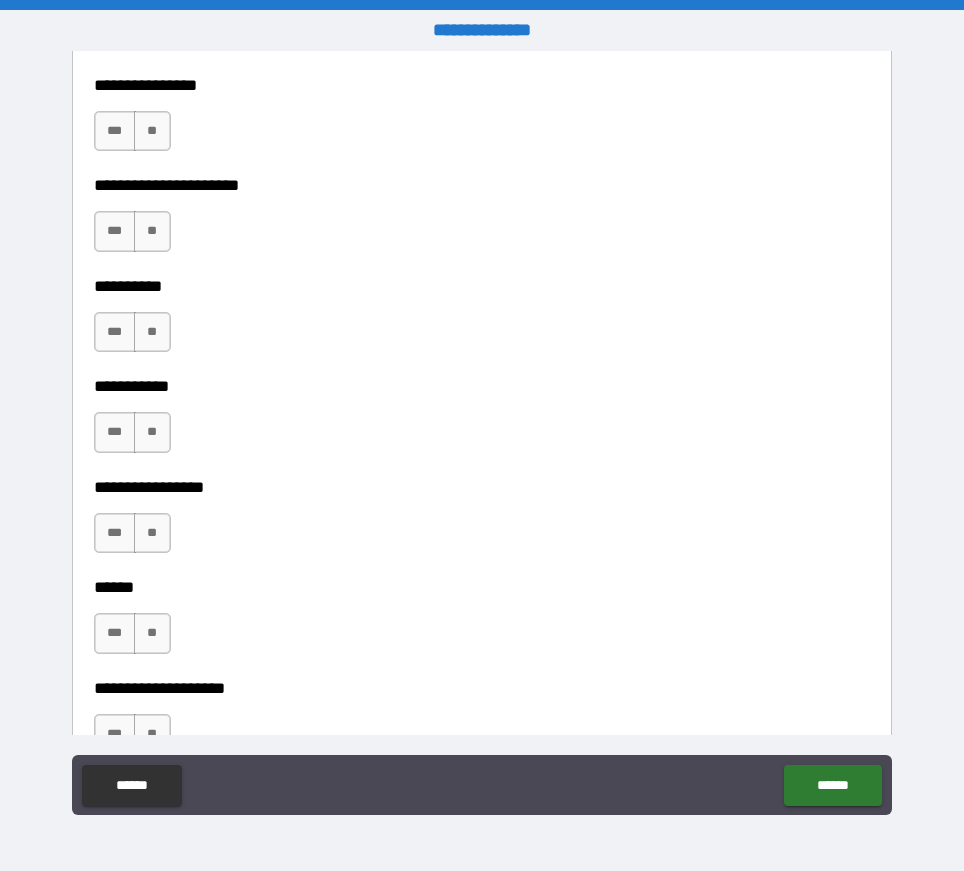 scroll, scrollTop: 6400, scrollLeft: 0, axis: vertical 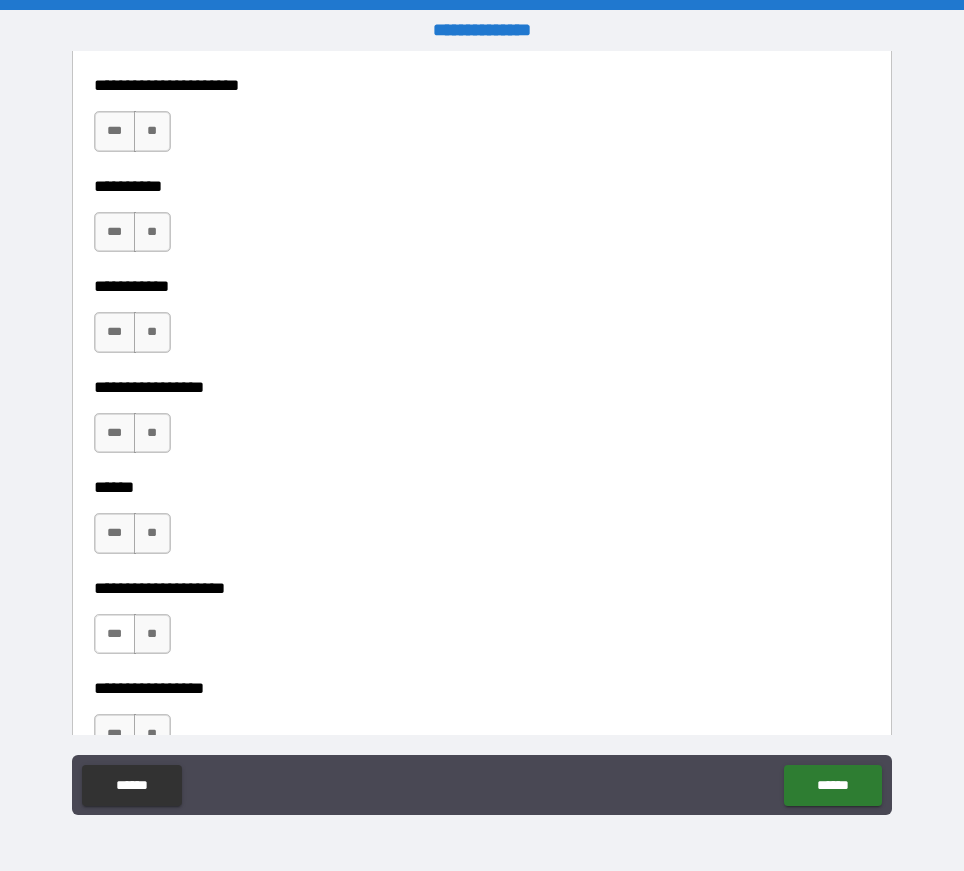 click on "***" at bounding box center (115, 634) 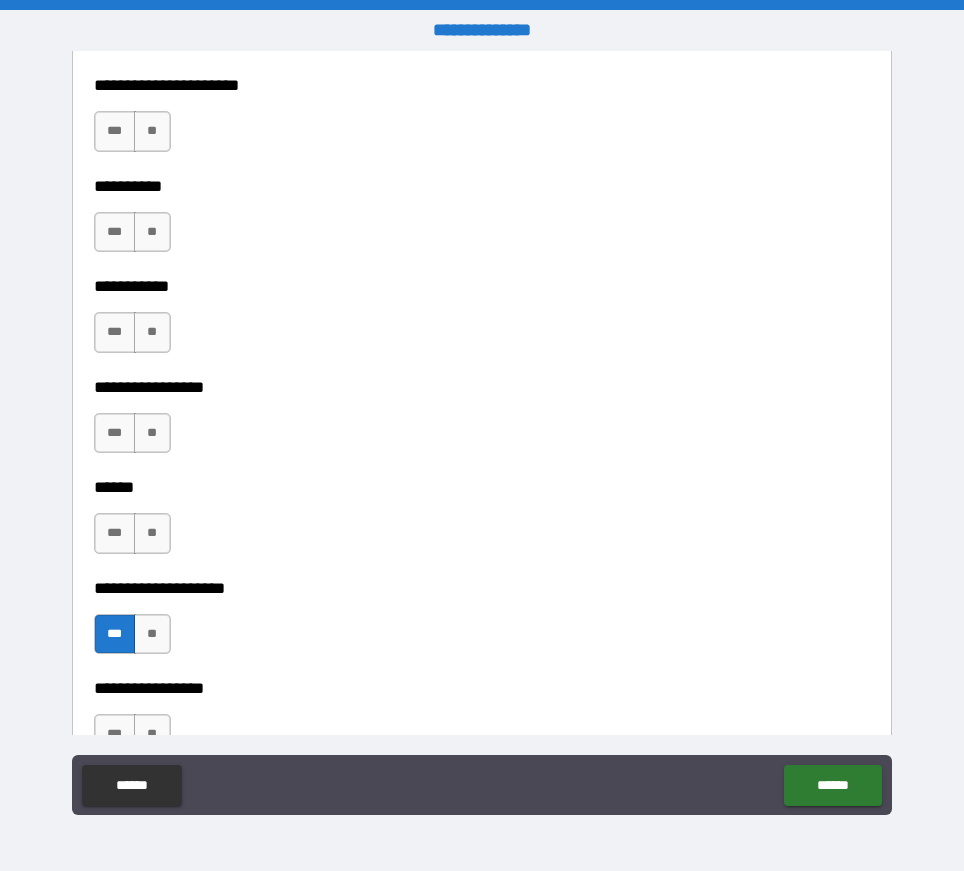 scroll, scrollTop: 6600, scrollLeft: 0, axis: vertical 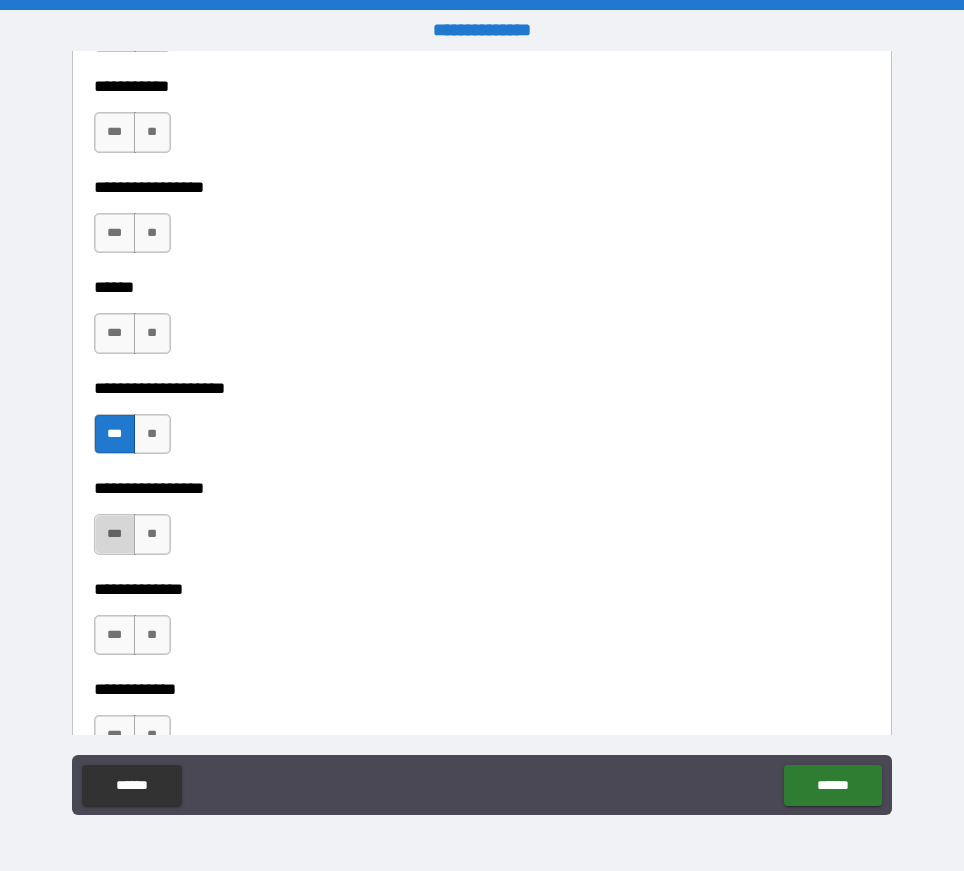 click on "***" at bounding box center [115, 534] 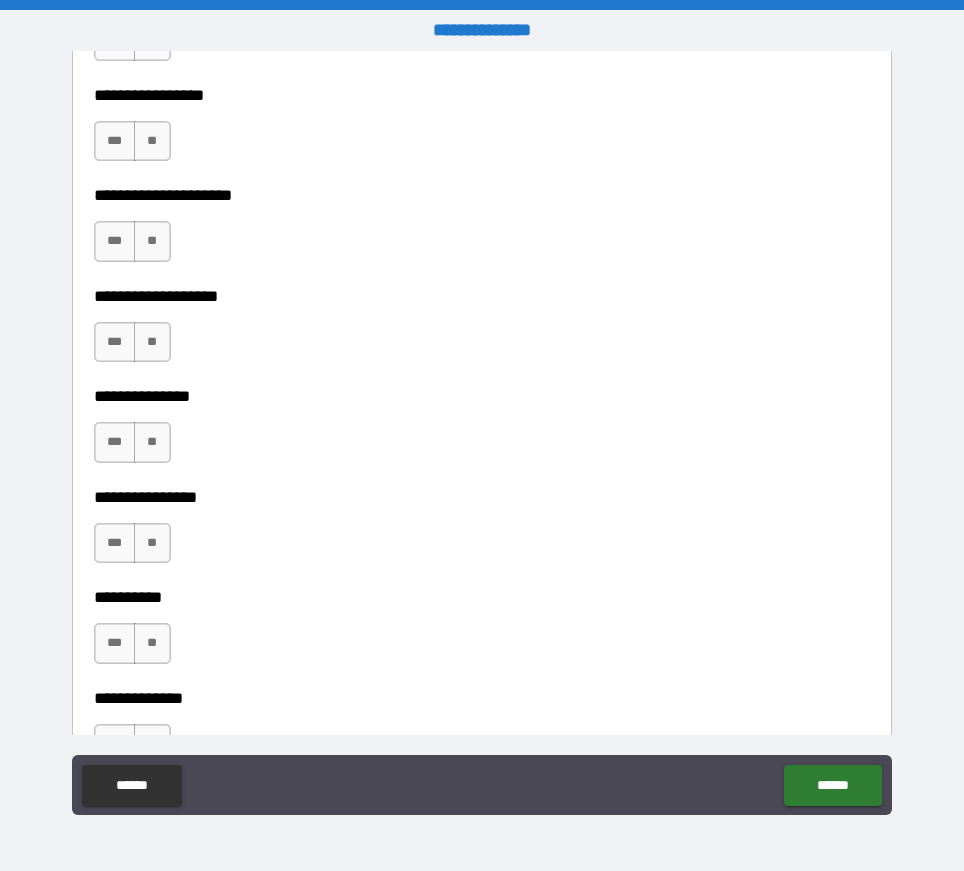 scroll, scrollTop: 8500, scrollLeft: 0, axis: vertical 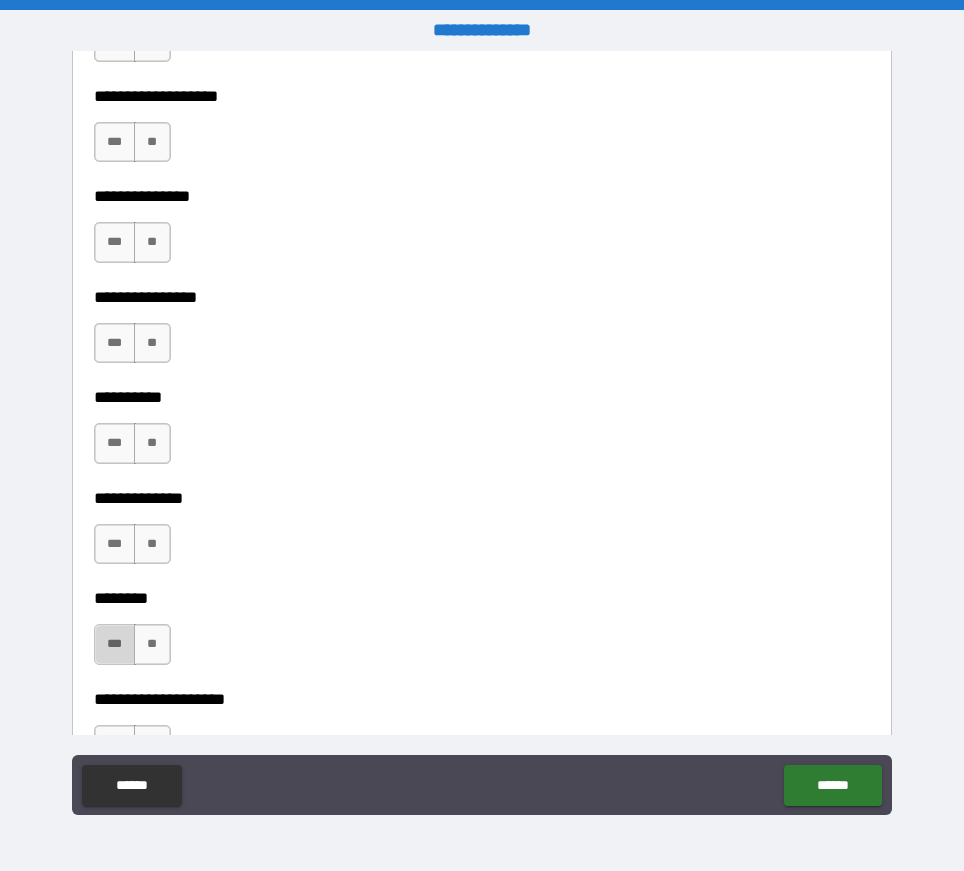 click on "***" at bounding box center (115, 644) 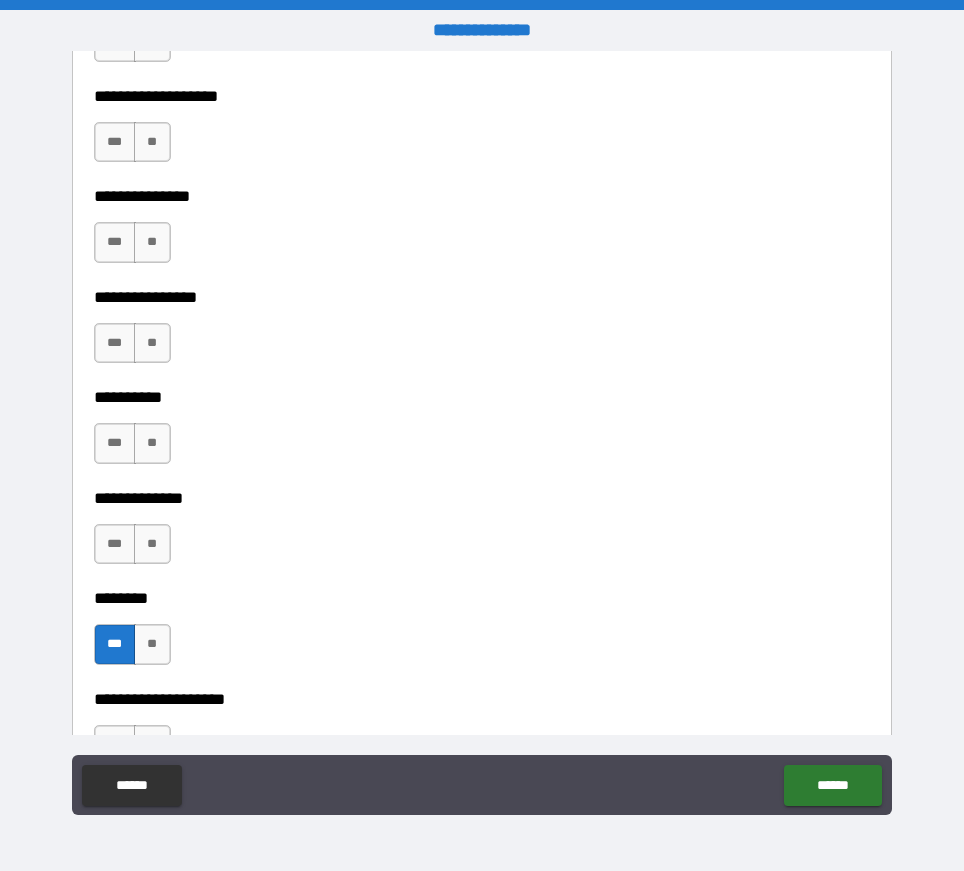 scroll, scrollTop: 8700, scrollLeft: 0, axis: vertical 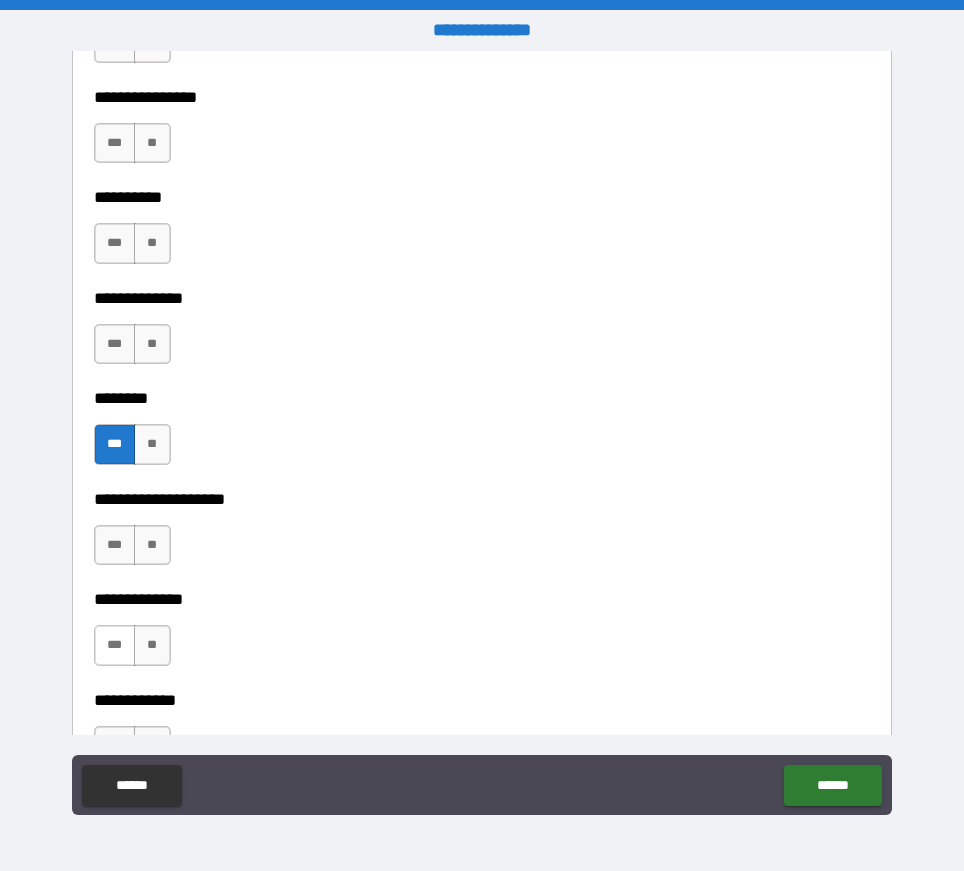 click on "***" at bounding box center [115, 645] 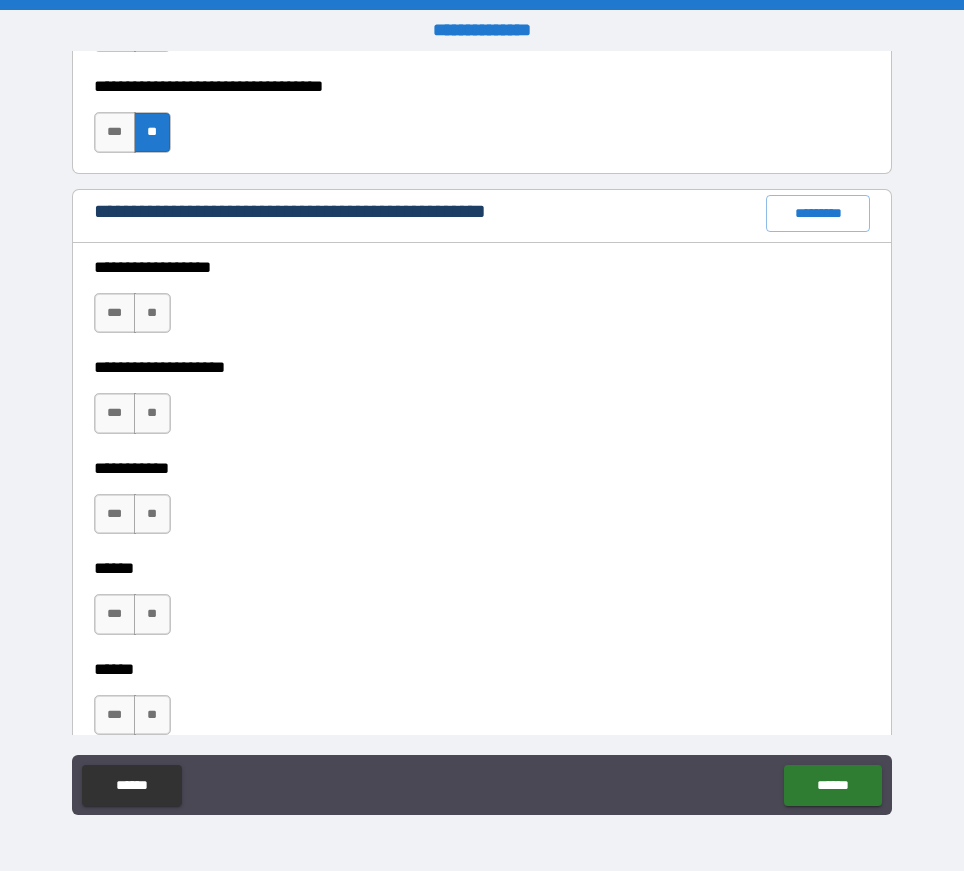 scroll, scrollTop: 2400, scrollLeft: 0, axis: vertical 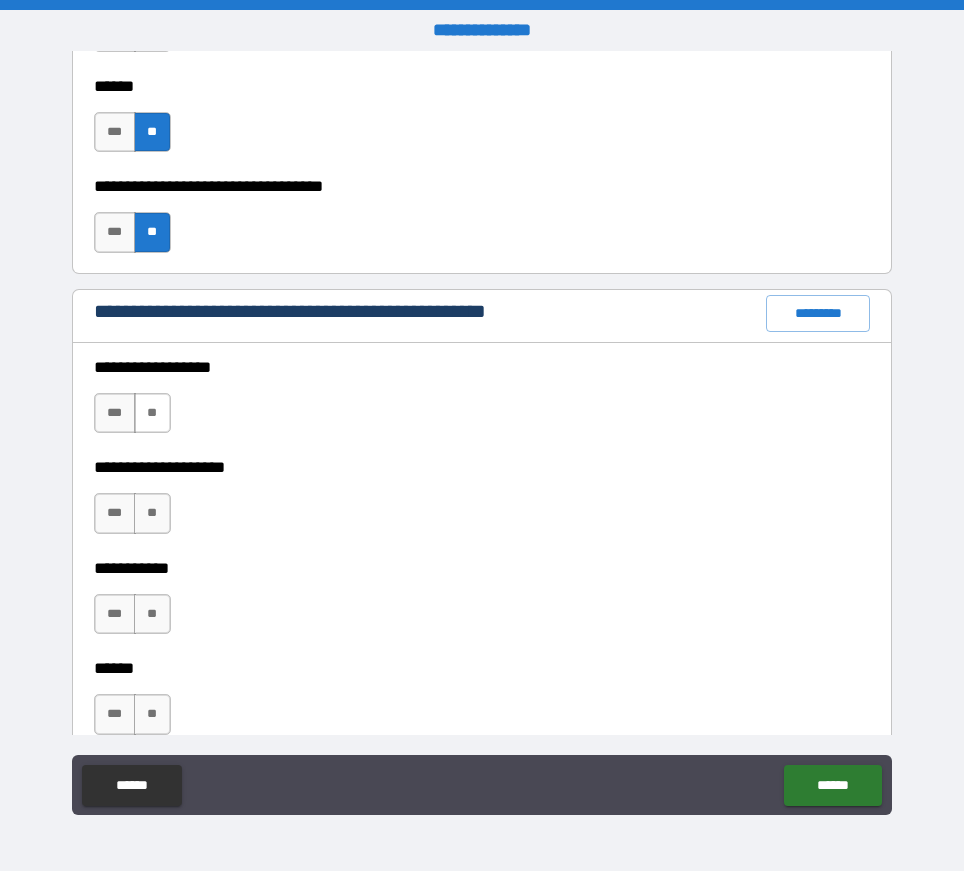 click on "**" at bounding box center [152, 413] 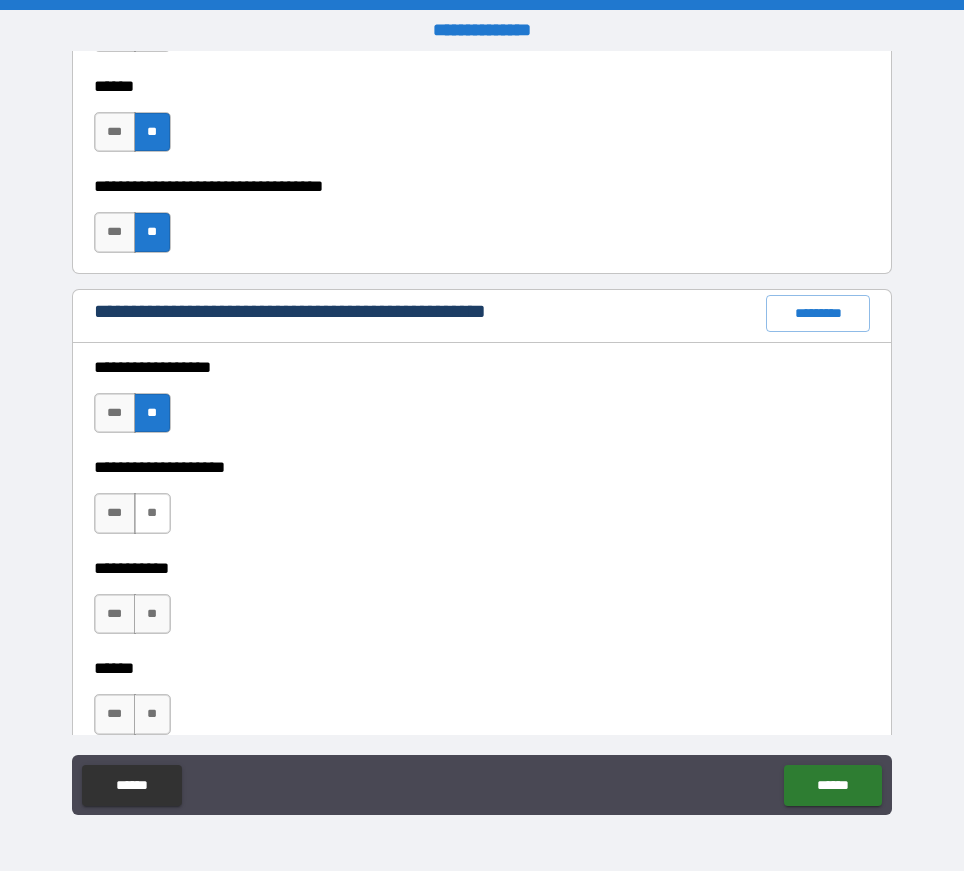 click on "**" at bounding box center [152, 513] 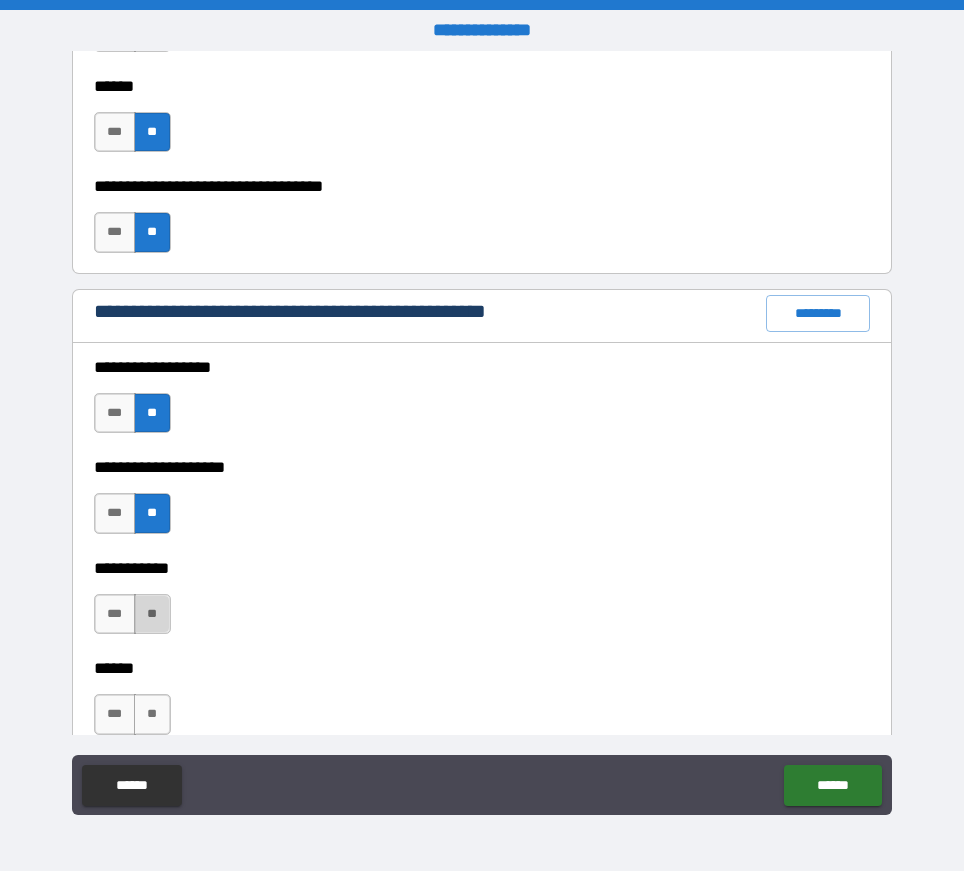 click on "**" at bounding box center [152, 614] 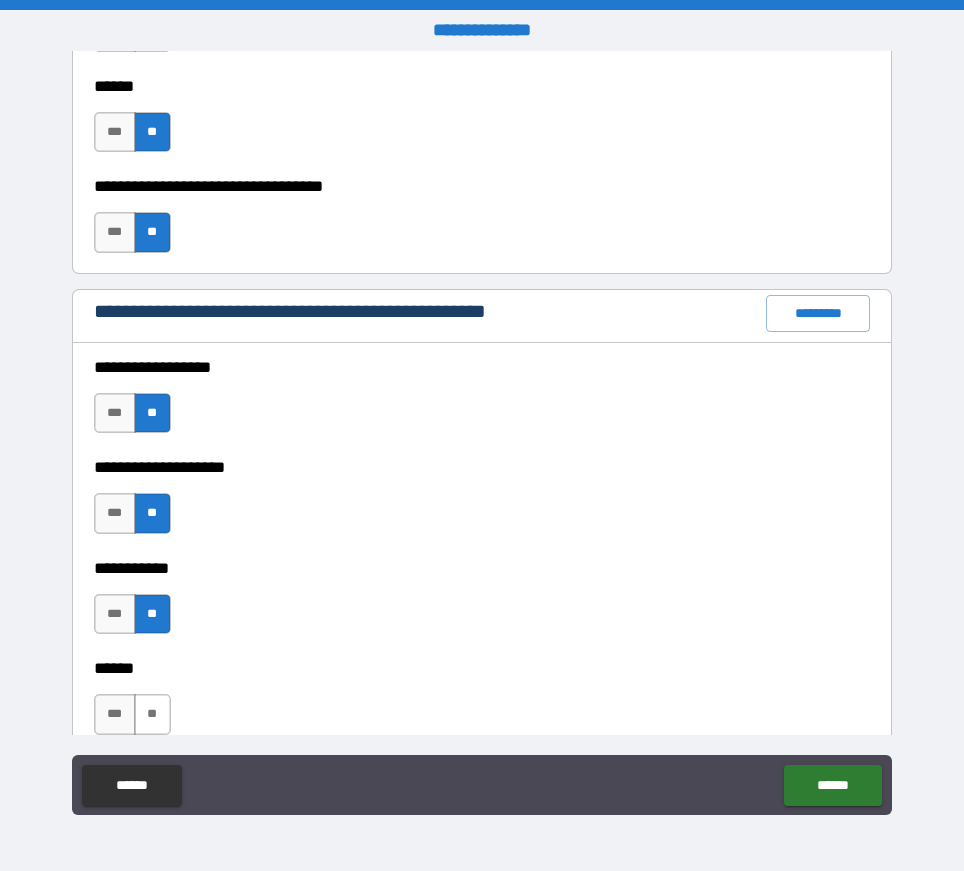 click on "**" at bounding box center (152, 714) 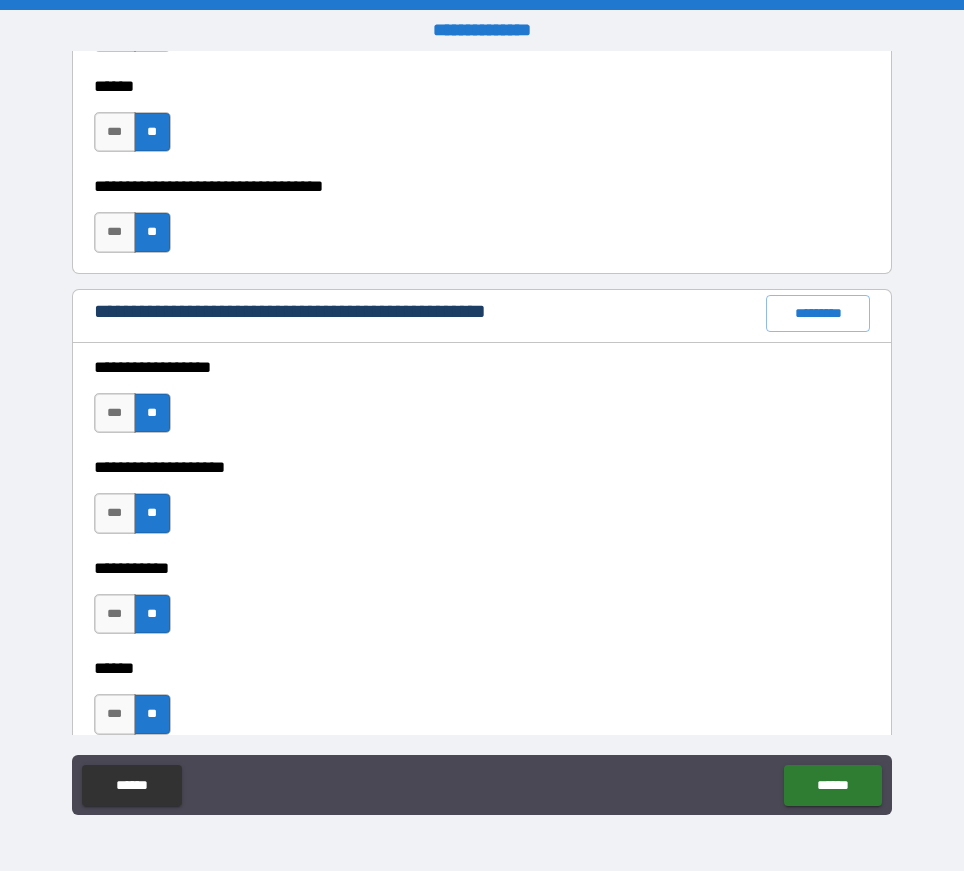 scroll, scrollTop: 2800, scrollLeft: 0, axis: vertical 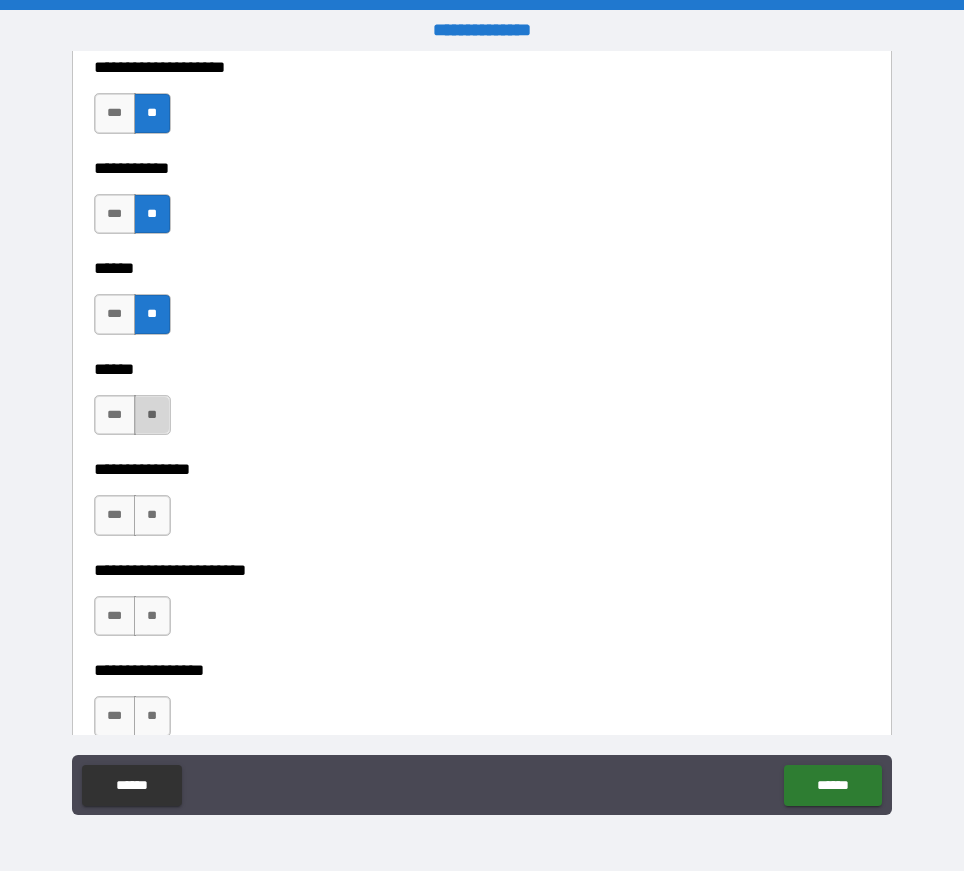 click on "**" at bounding box center [152, 415] 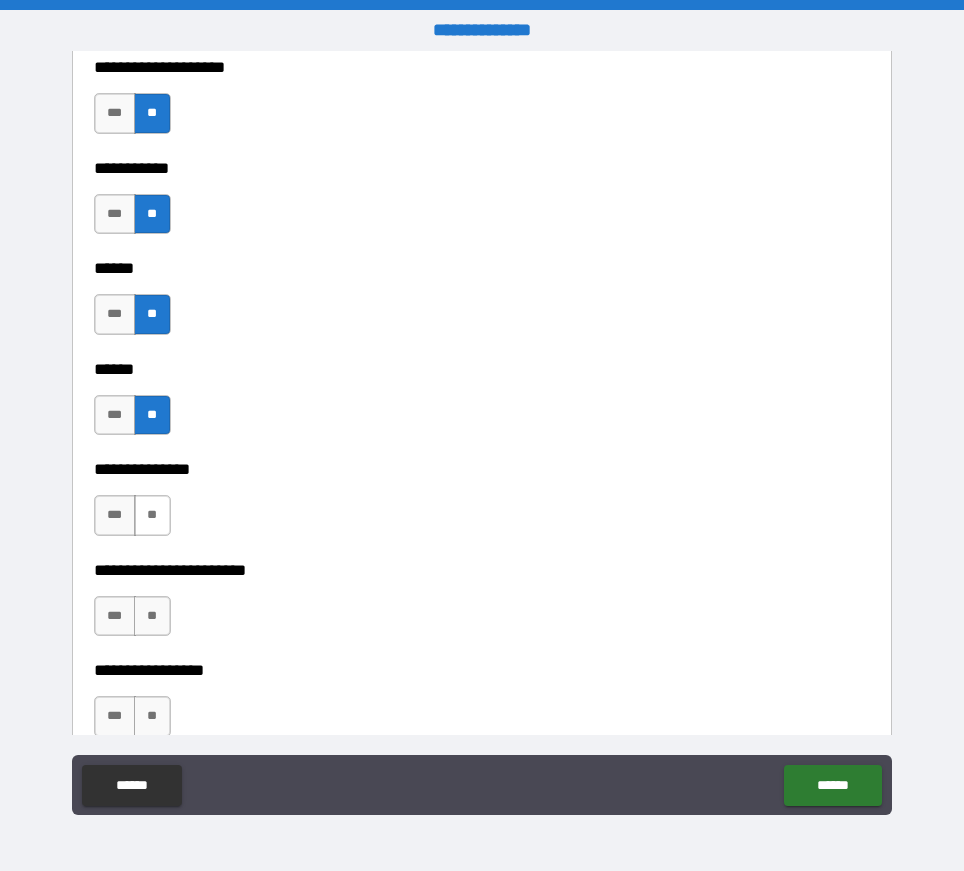 click on "**" at bounding box center (152, 515) 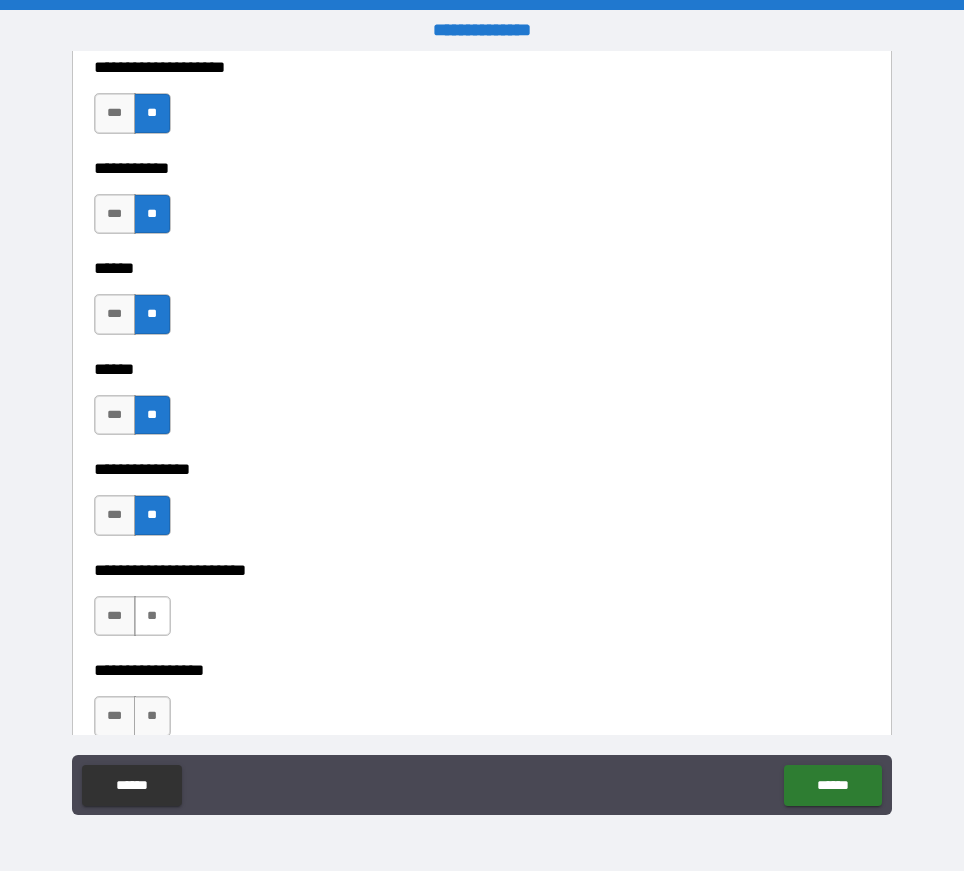 click on "**" at bounding box center [152, 616] 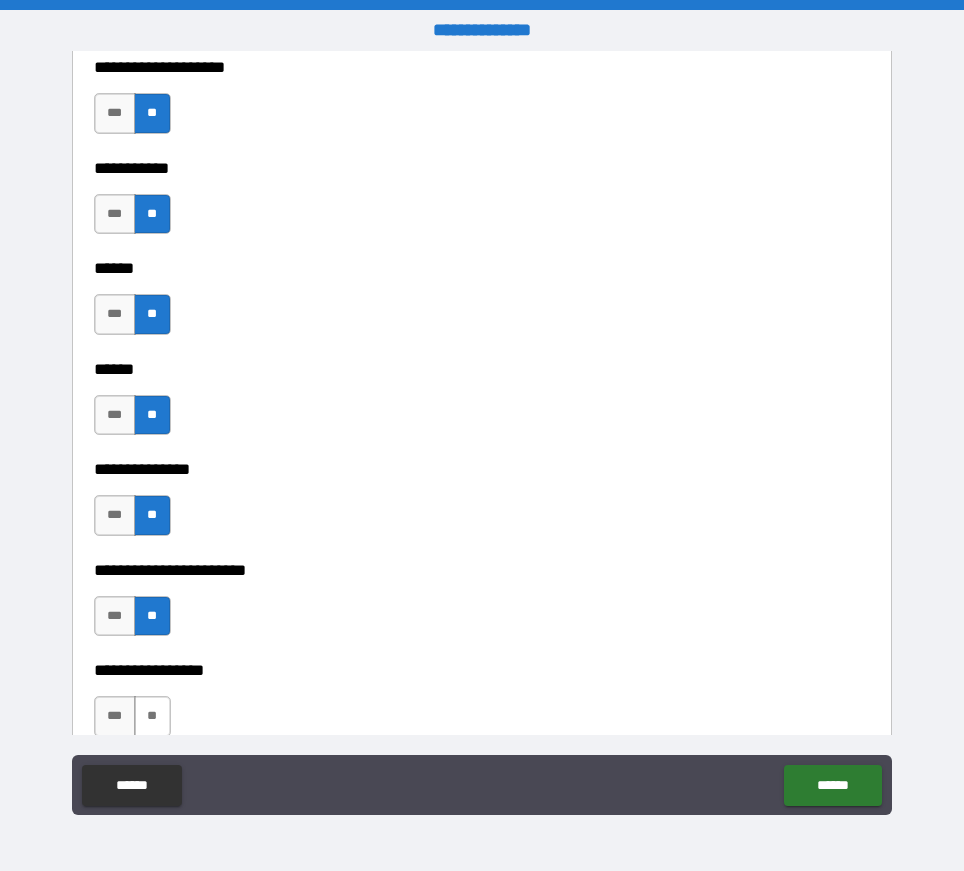click on "**" at bounding box center (152, 716) 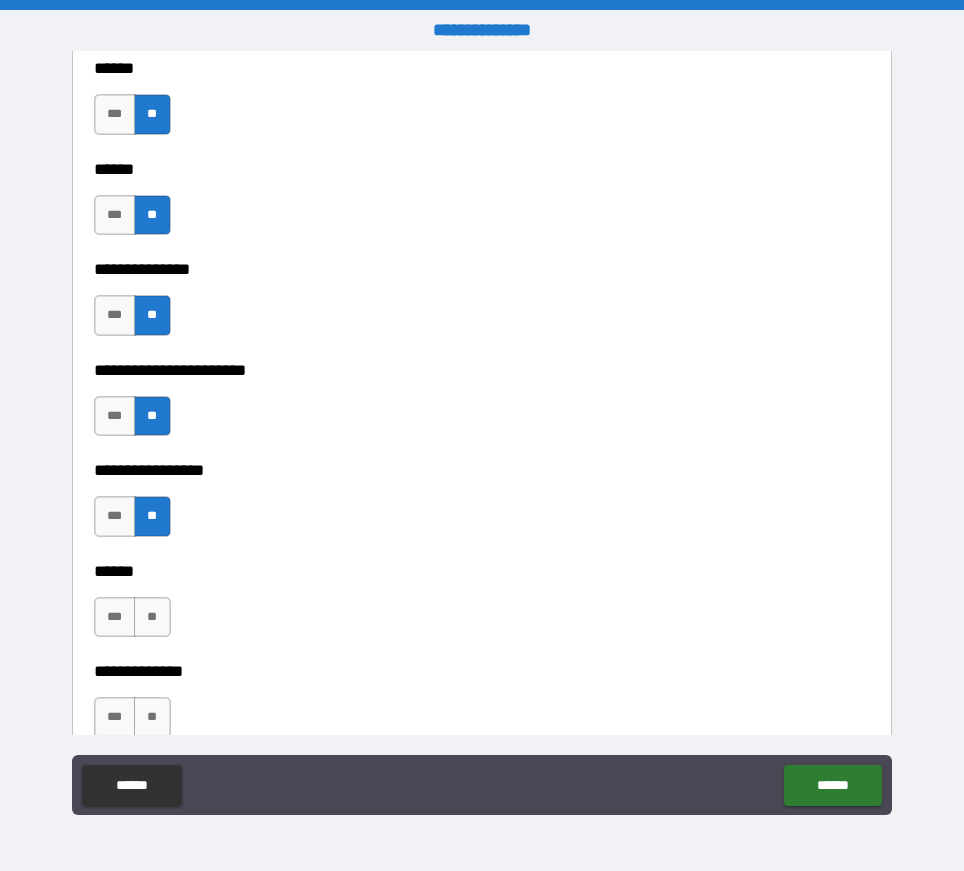 scroll, scrollTop: 3100, scrollLeft: 0, axis: vertical 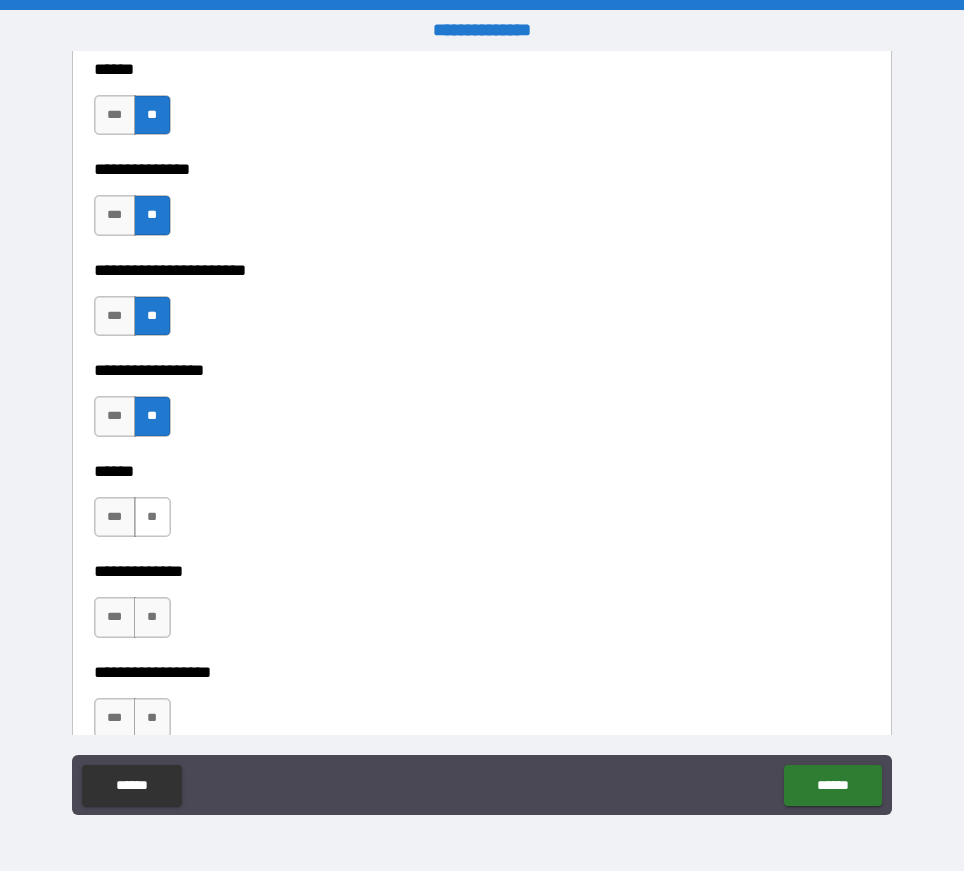 click on "**" at bounding box center (152, 517) 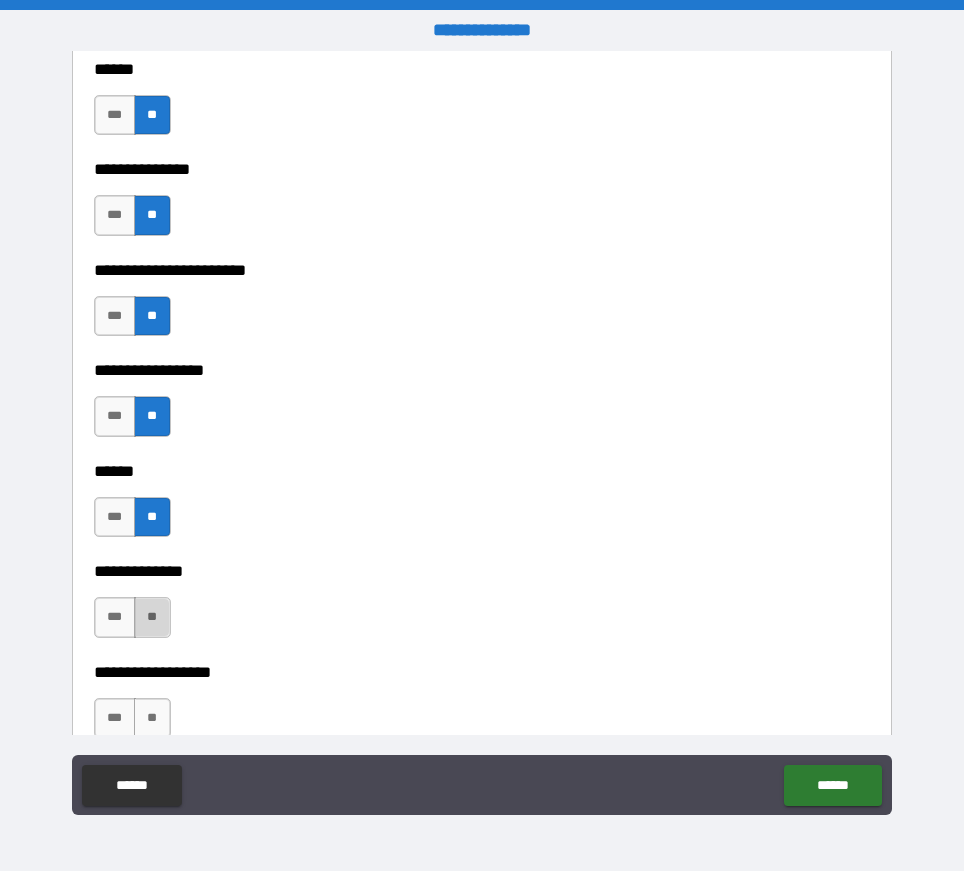 click on "**" at bounding box center [152, 617] 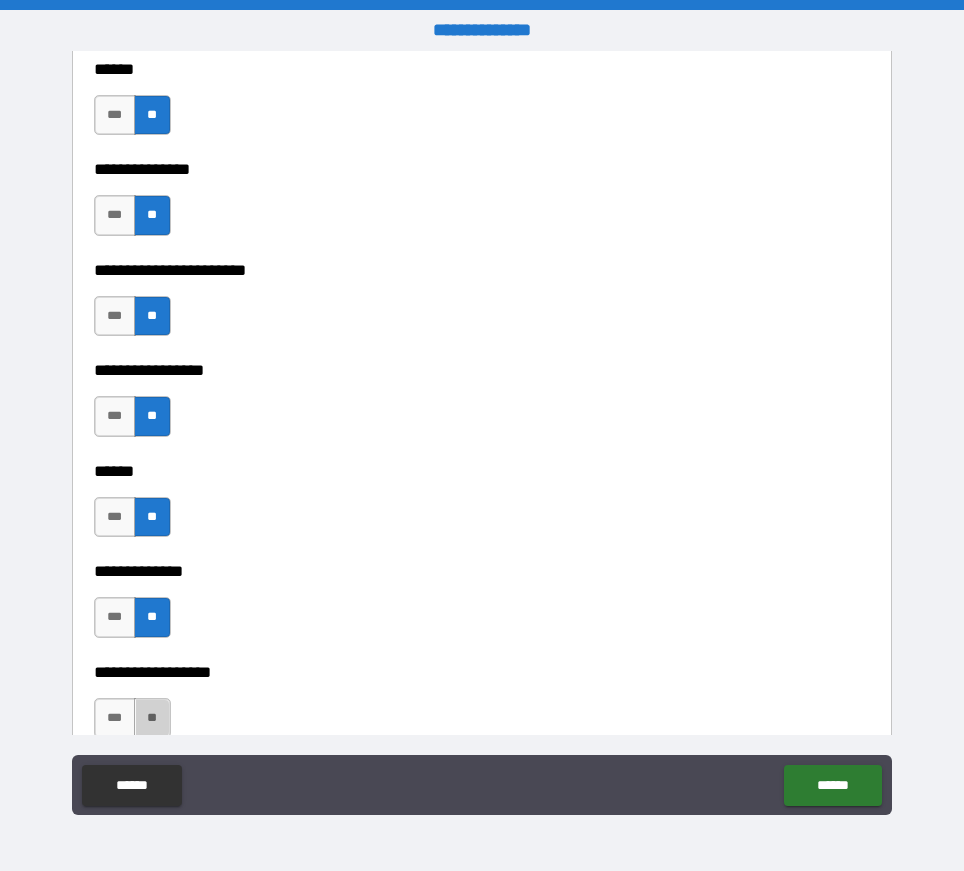 drag, startPoint x: 159, startPoint y: 719, endPoint x: 207, endPoint y: 686, distance: 58.249462 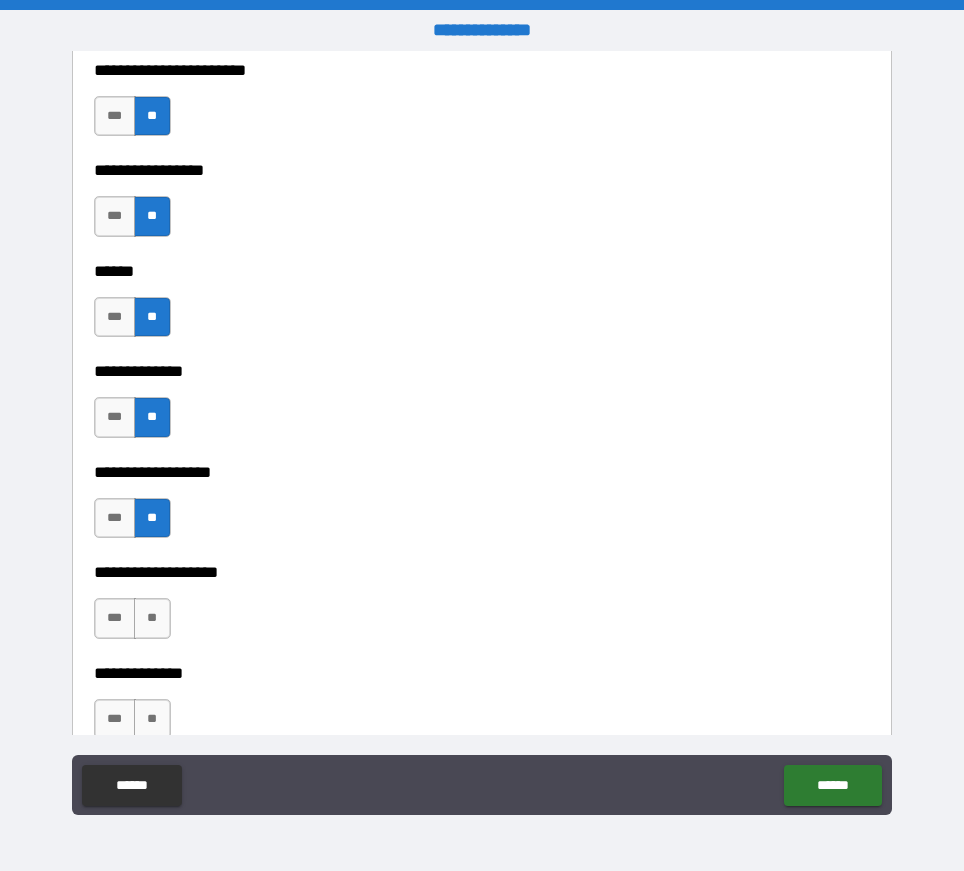 scroll, scrollTop: 3400, scrollLeft: 0, axis: vertical 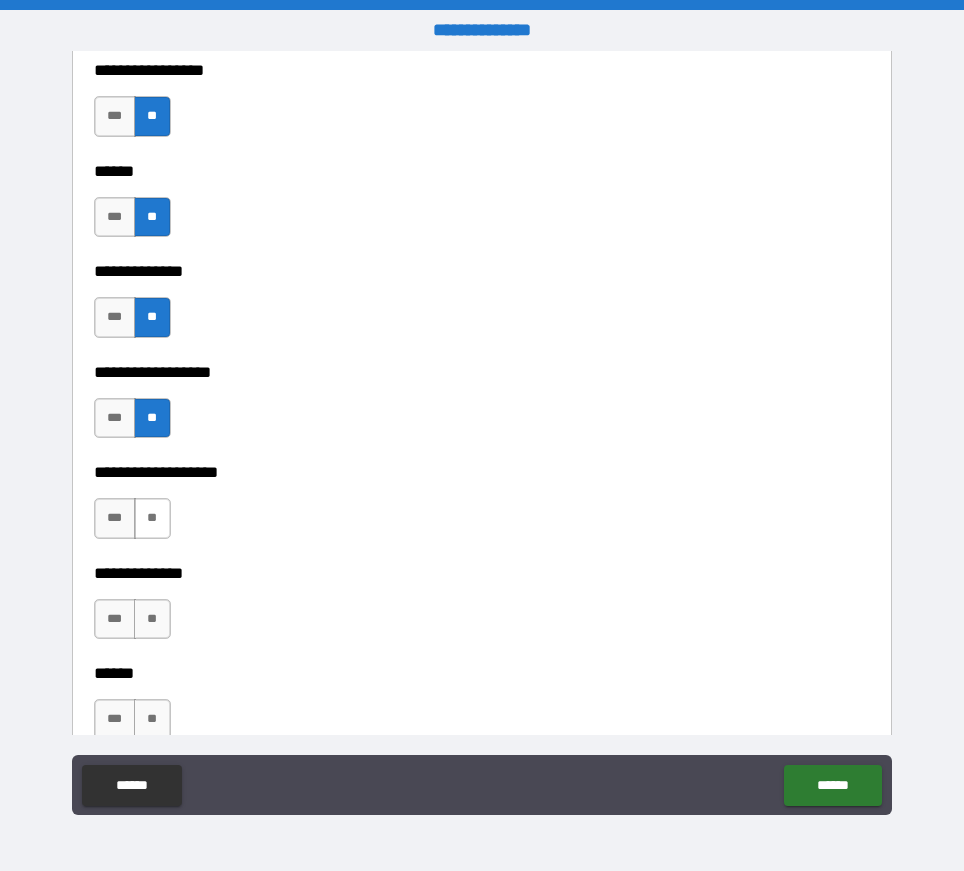 click on "**" at bounding box center (152, 518) 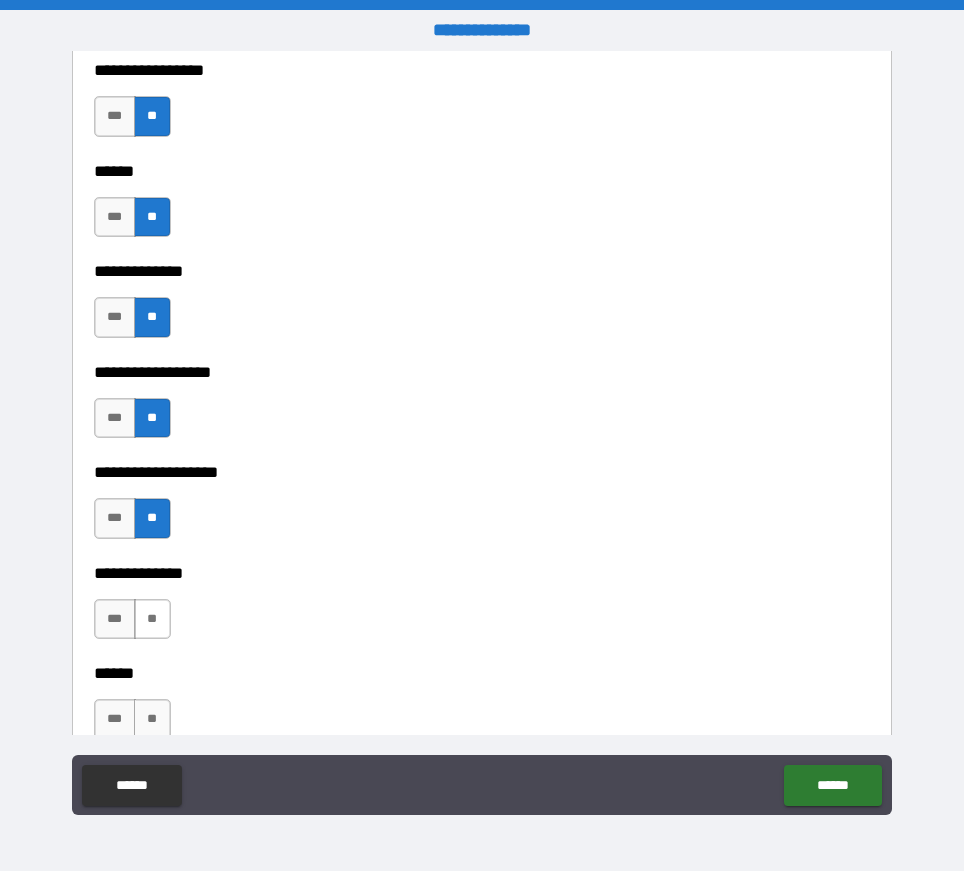 click on "**" at bounding box center (152, 619) 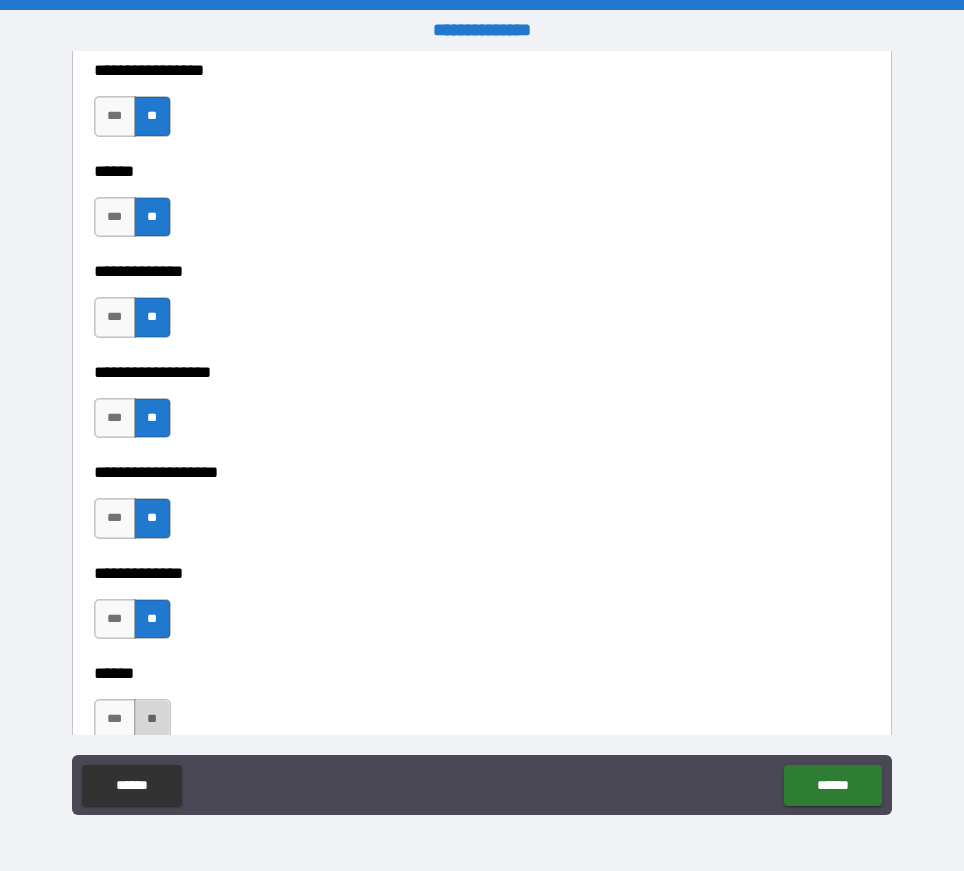 click on "**" at bounding box center (152, 719) 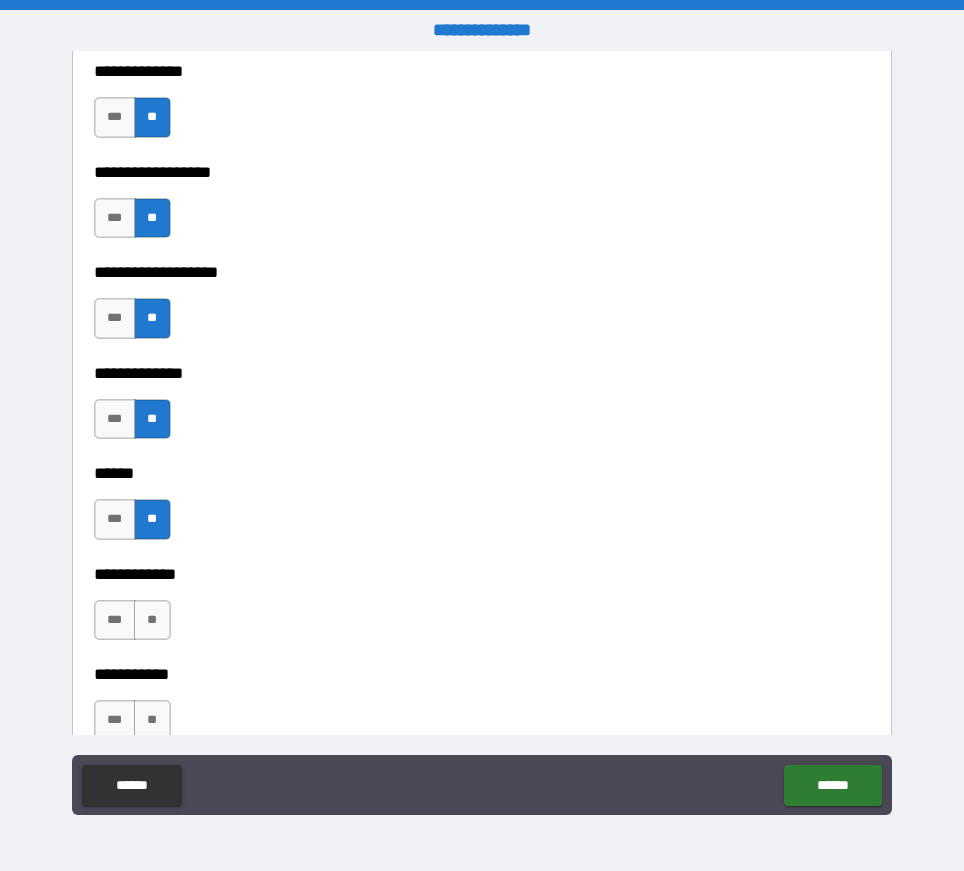 scroll, scrollTop: 3700, scrollLeft: 0, axis: vertical 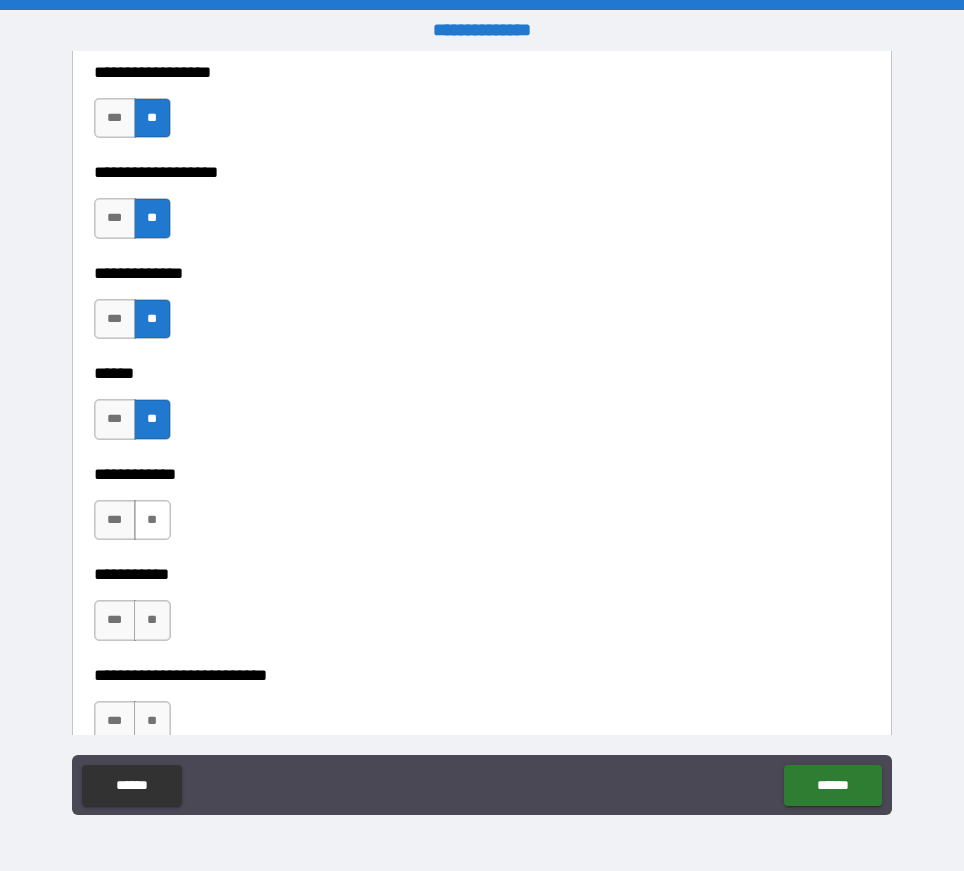 drag, startPoint x: 147, startPoint y: 515, endPoint x: 147, endPoint y: 536, distance: 21 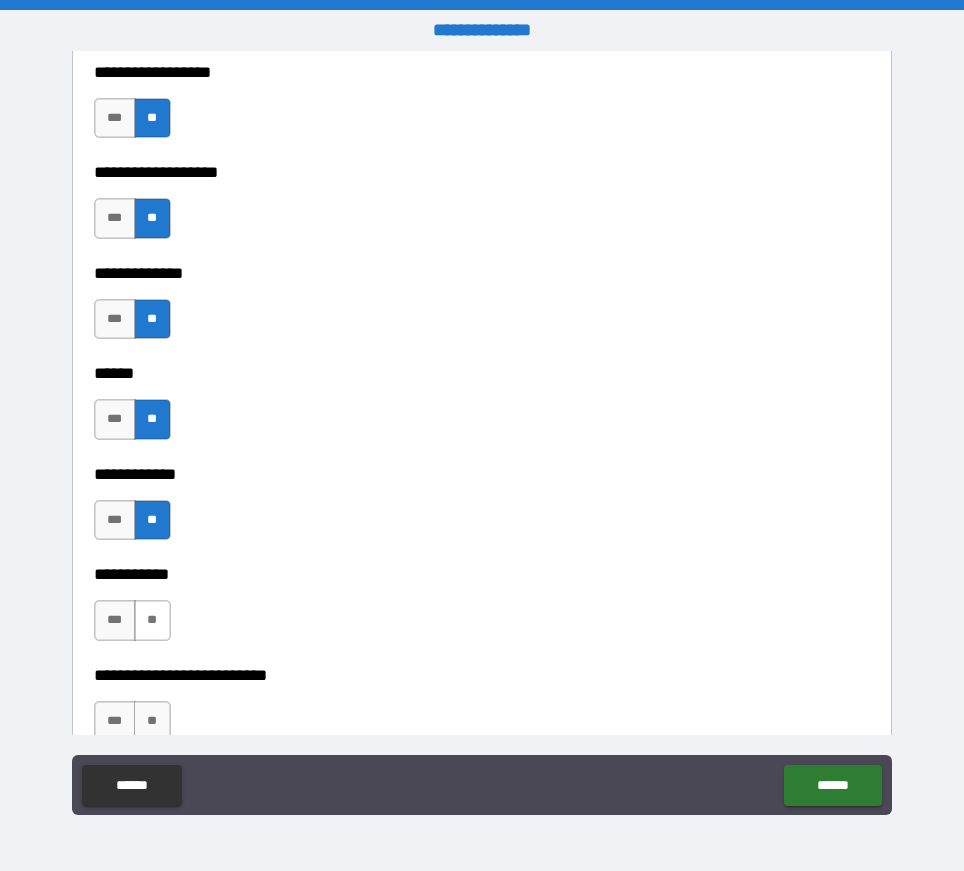 click on "**" at bounding box center (152, 620) 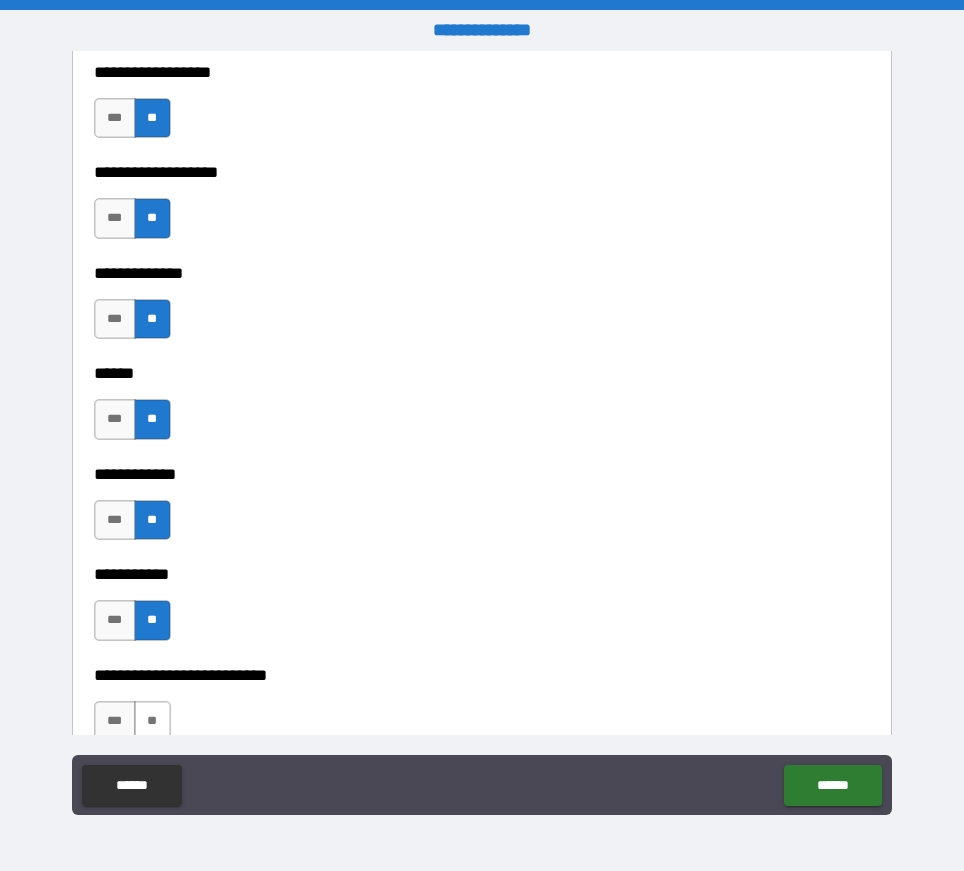 click on "**" at bounding box center [152, 721] 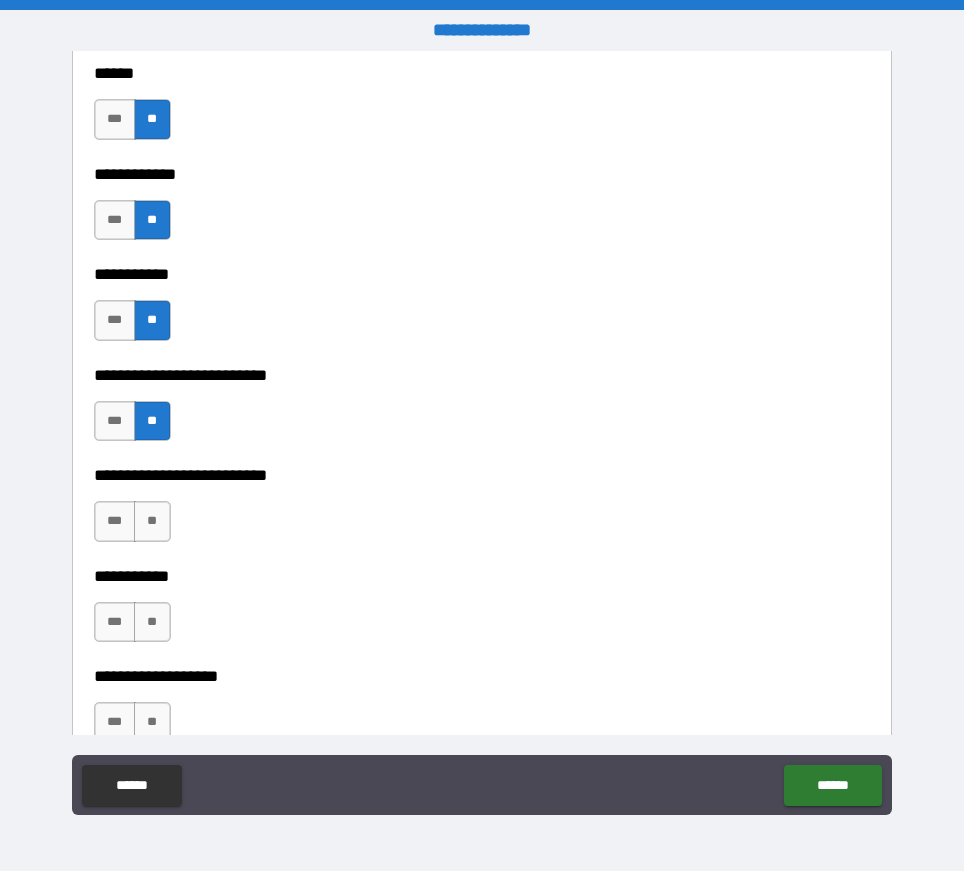 scroll, scrollTop: 4200, scrollLeft: 0, axis: vertical 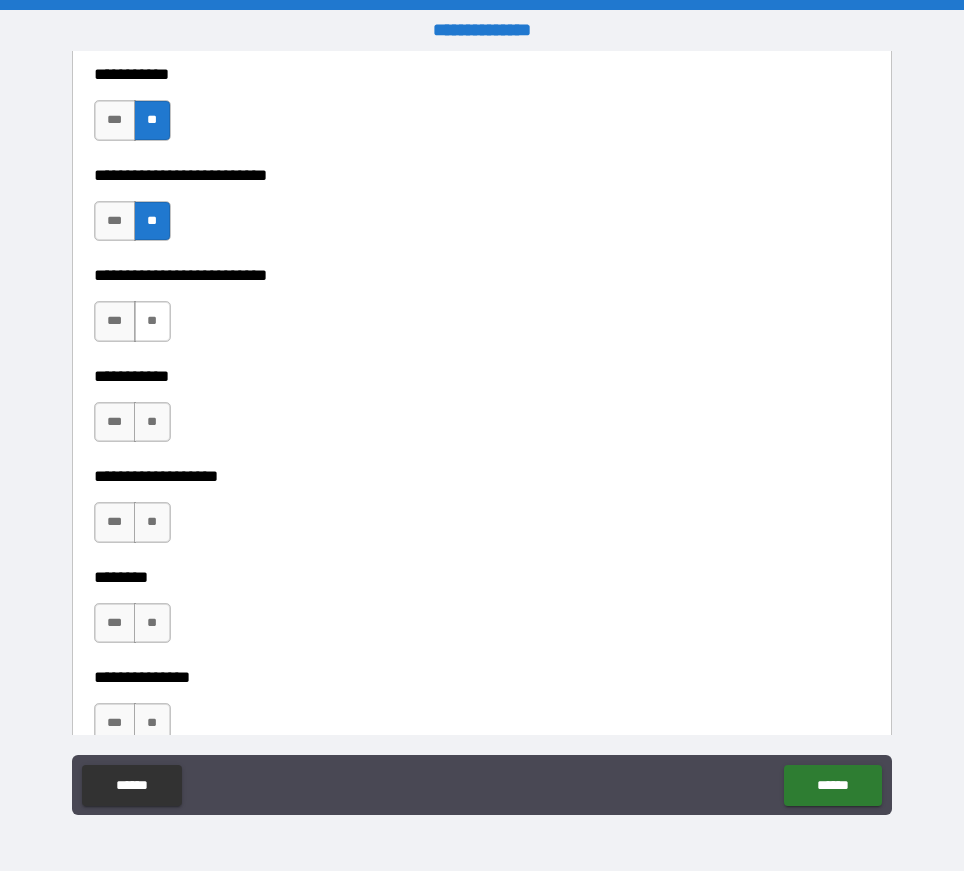 click on "**" at bounding box center (152, 321) 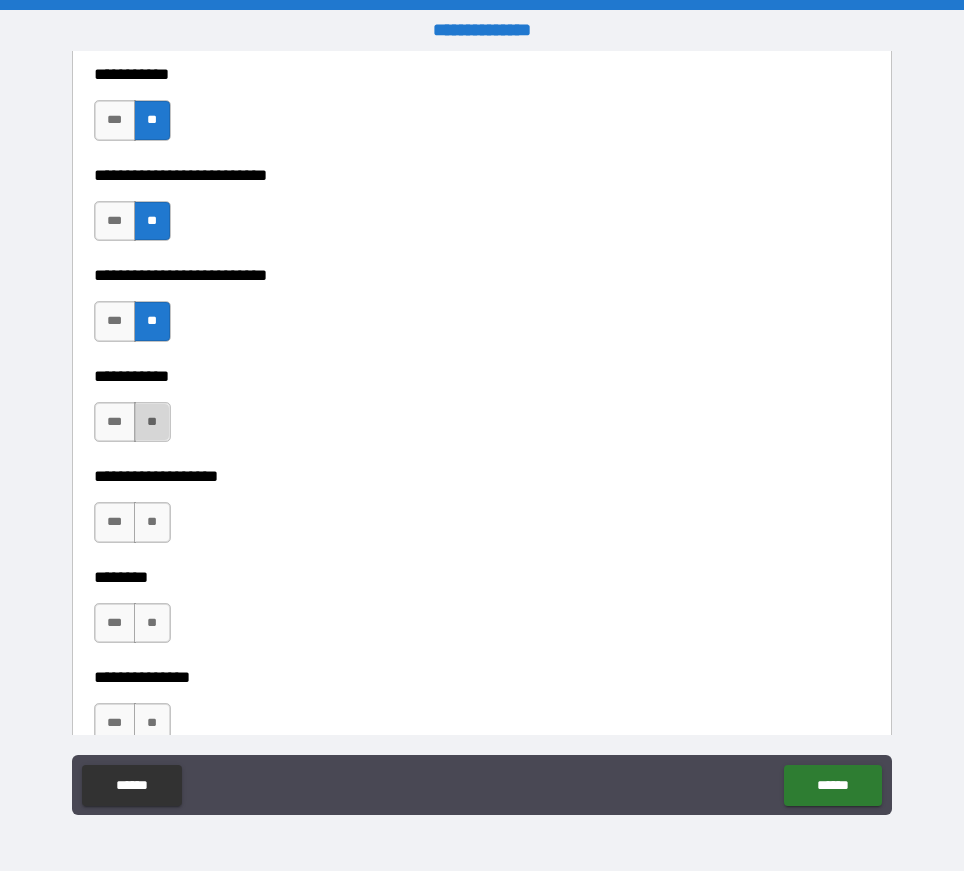 click on "**" at bounding box center (152, 422) 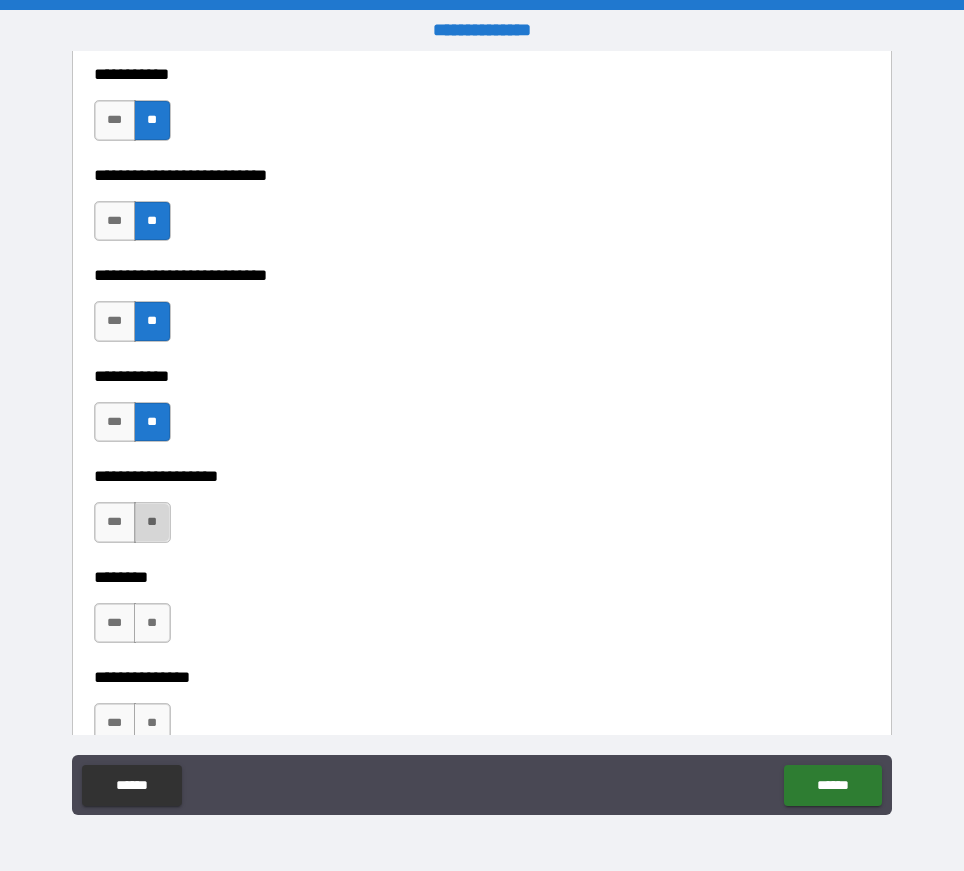 click on "**" at bounding box center (152, 522) 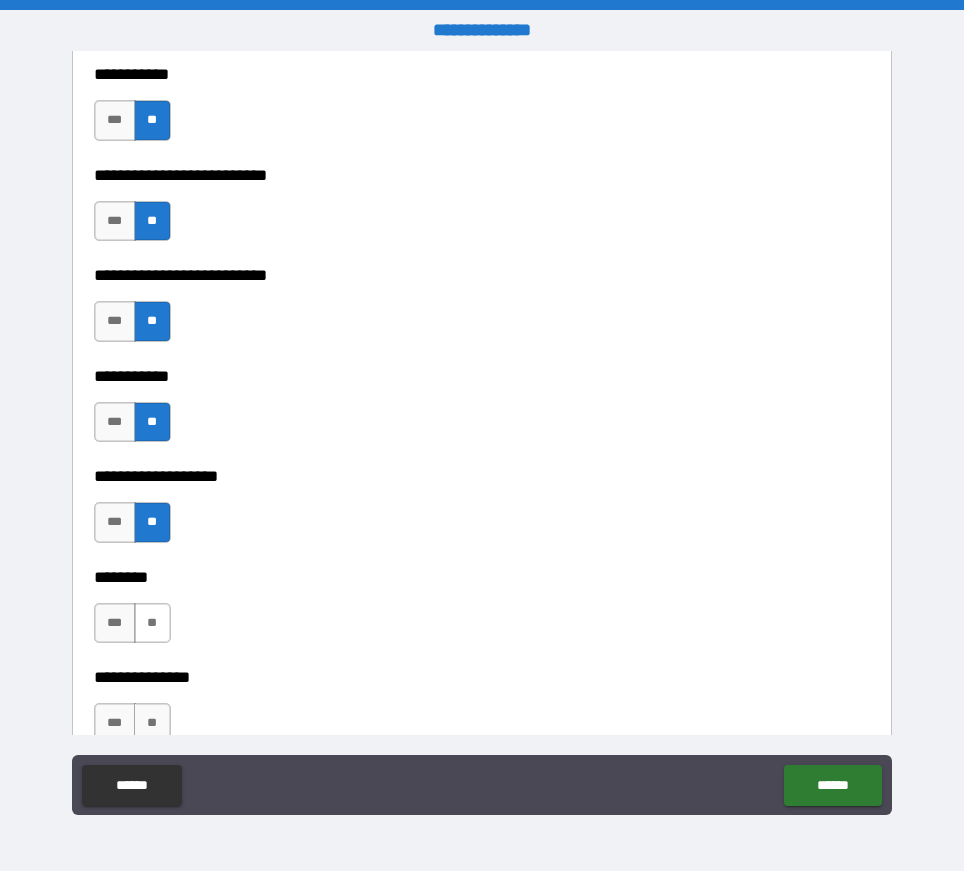 click on "**" at bounding box center [152, 623] 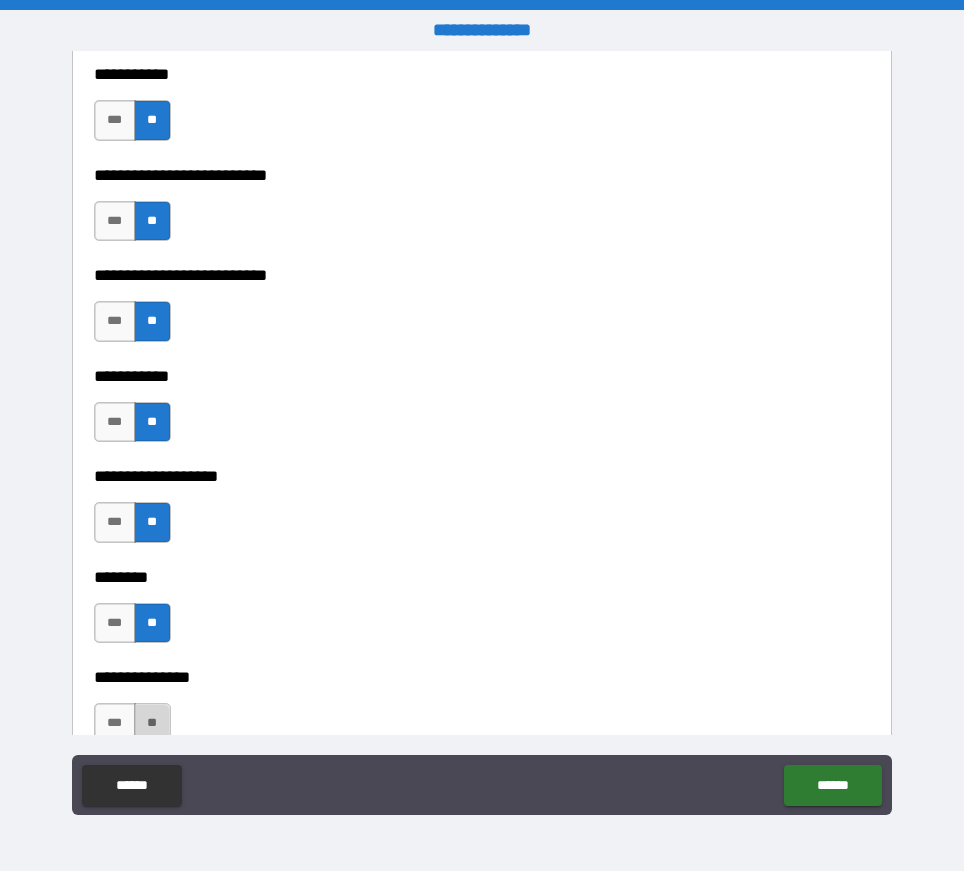 click on "**" at bounding box center (152, 723) 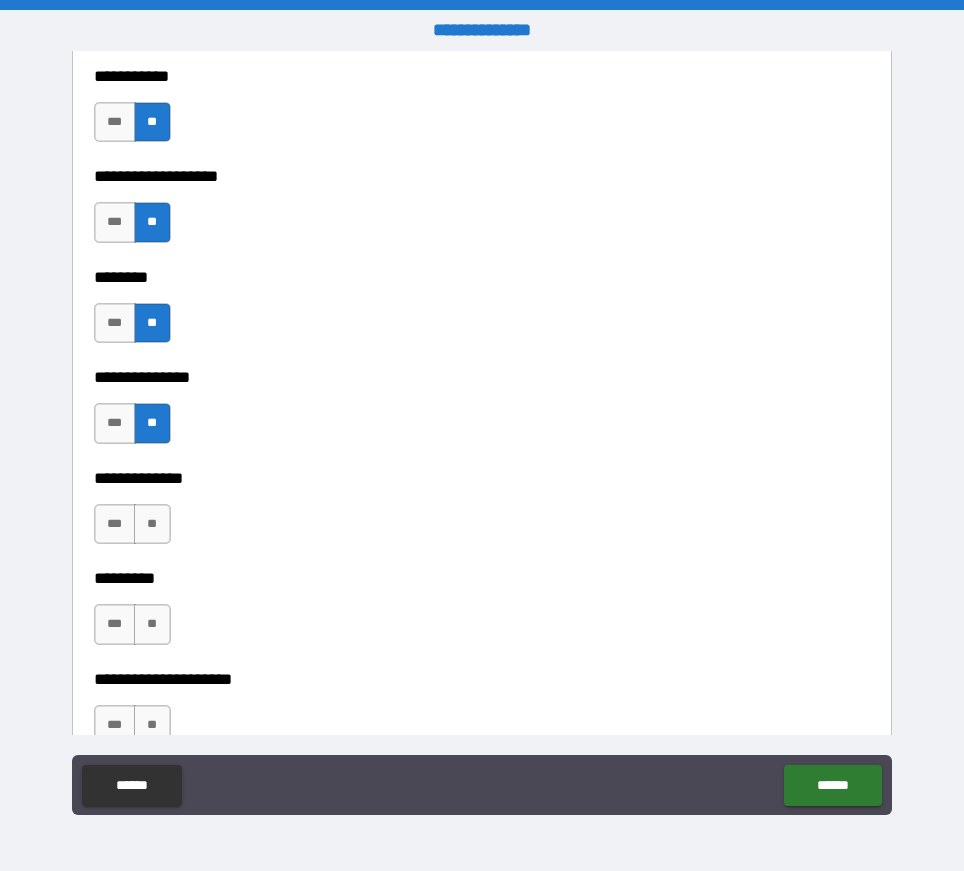 scroll, scrollTop: 4600, scrollLeft: 0, axis: vertical 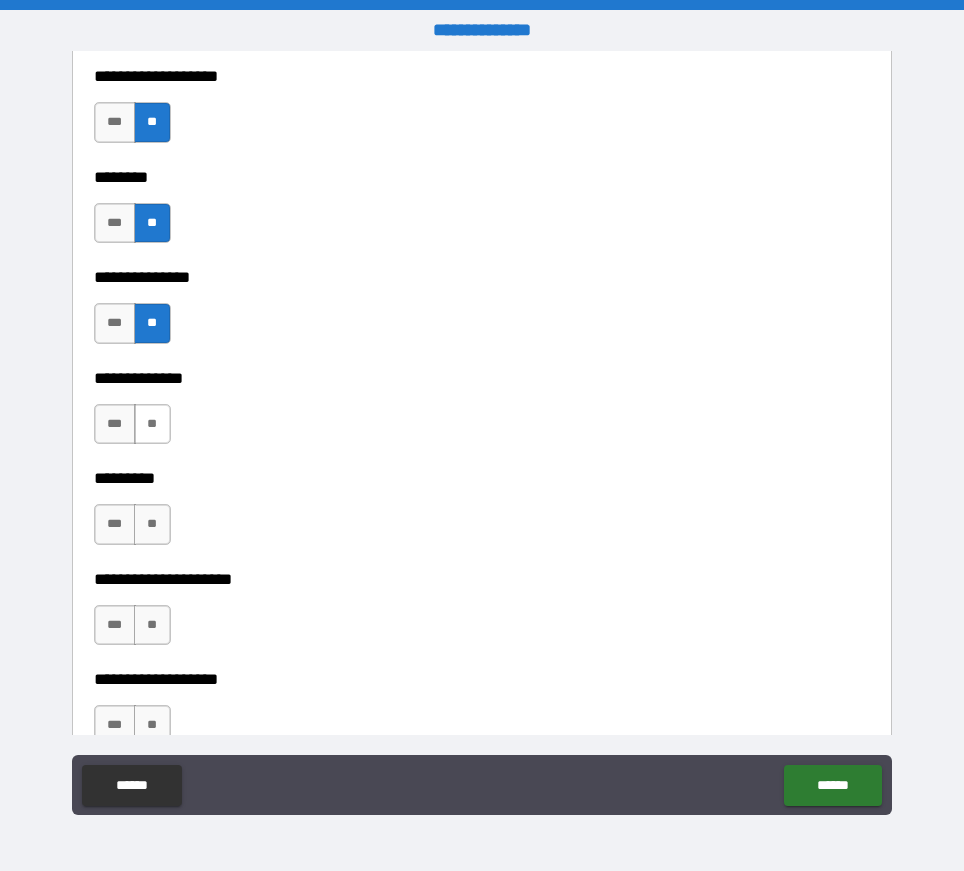 click on "**" at bounding box center [152, 424] 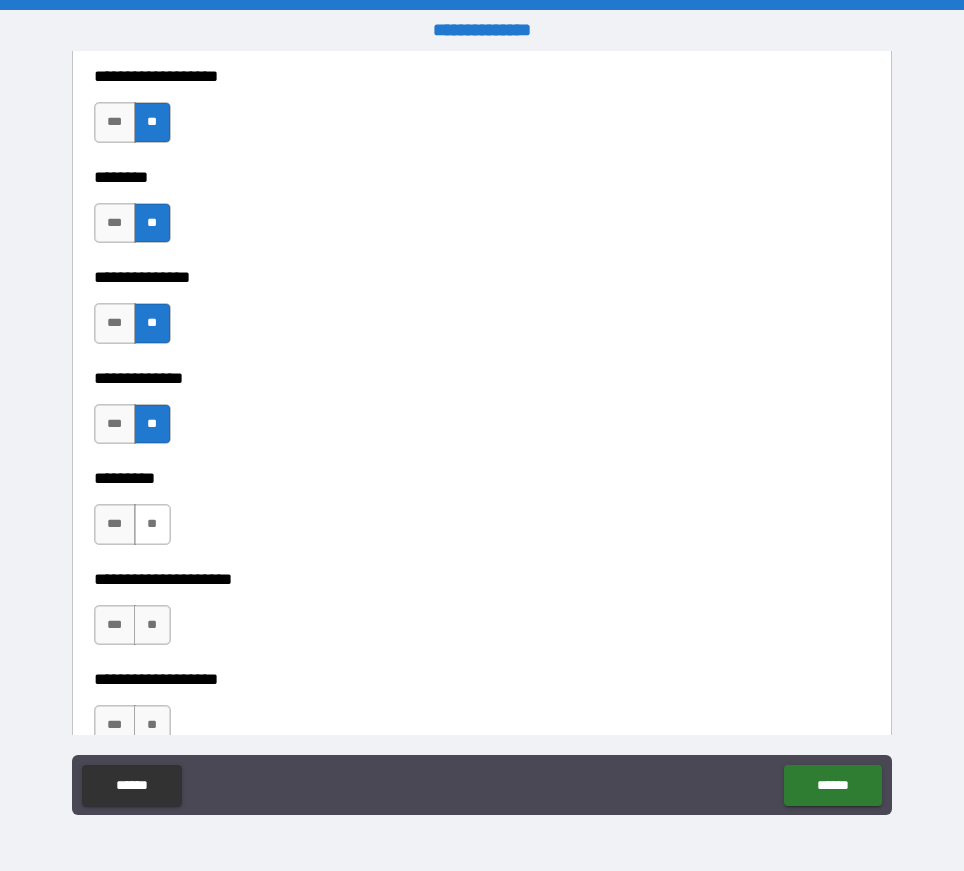 click on "**" at bounding box center [152, 524] 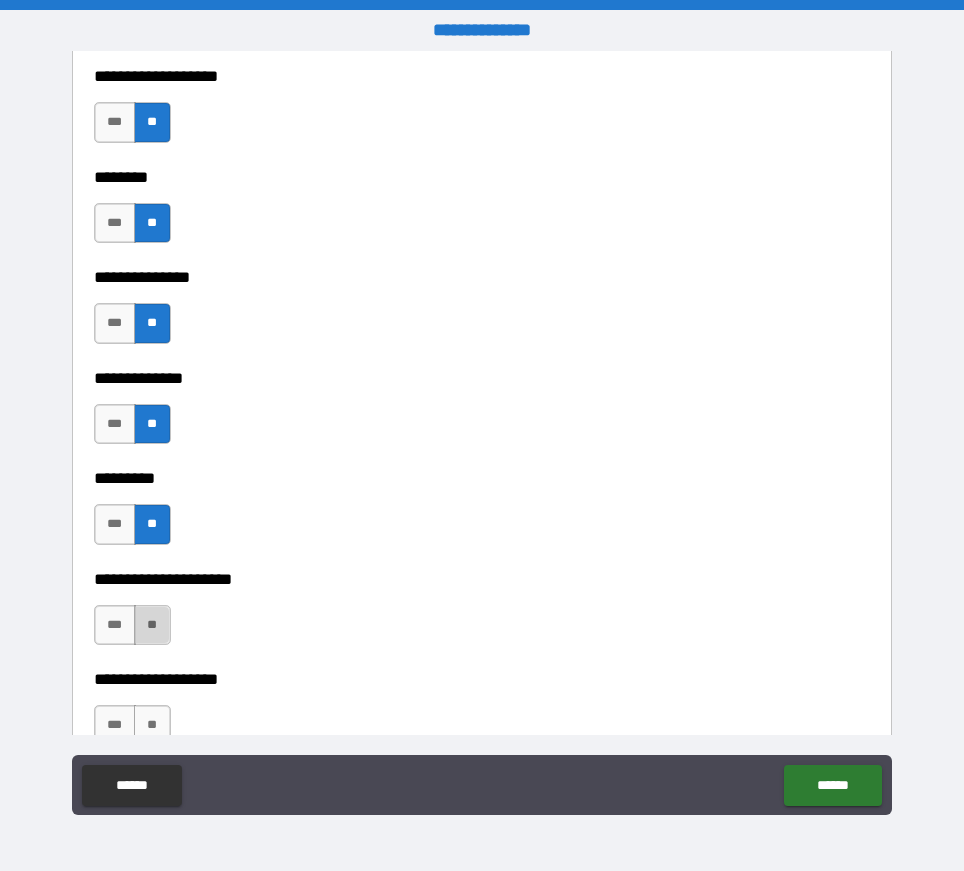 click on "**" at bounding box center [152, 625] 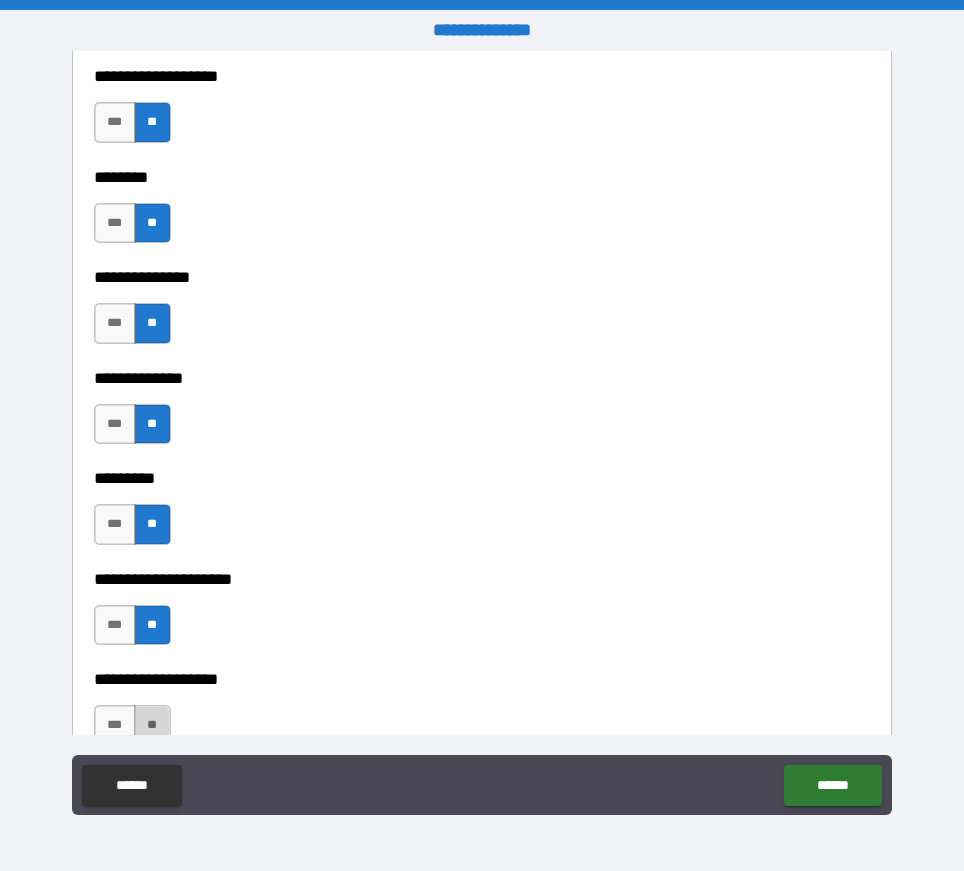 click on "**" at bounding box center (152, 725) 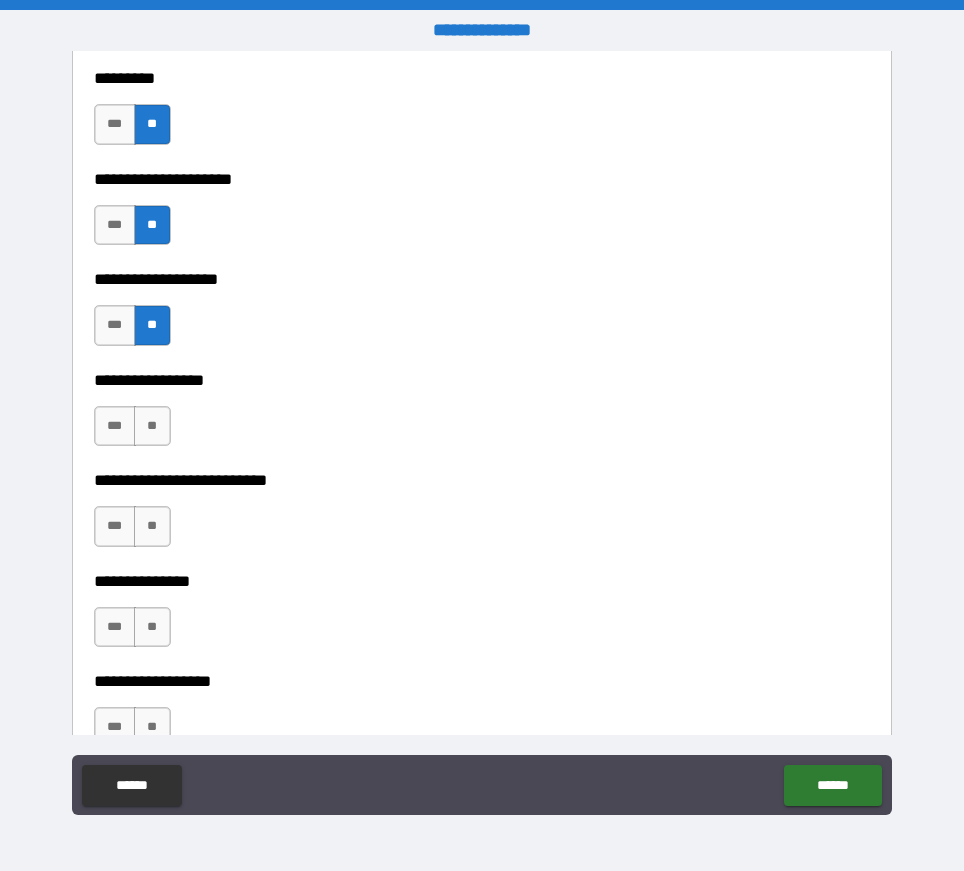 scroll, scrollTop: 5100, scrollLeft: 0, axis: vertical 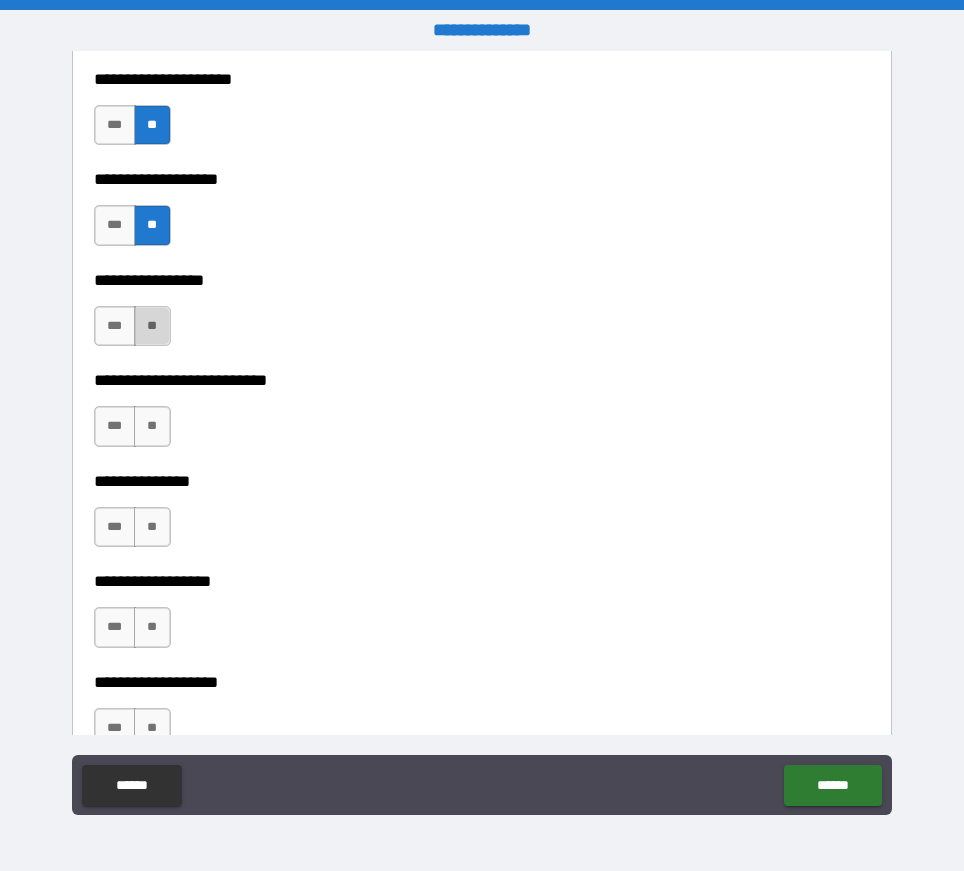 click on "**" at bounding box center (152, 326) 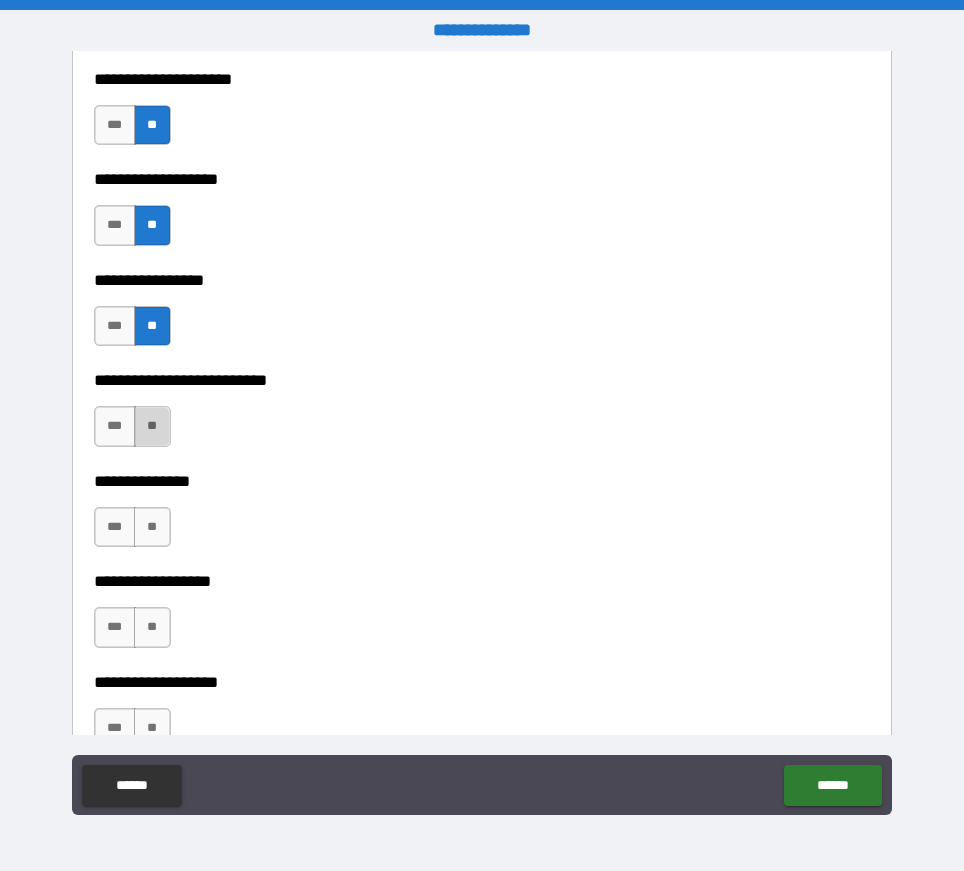 click on "**" at bounding box center (152, 426) 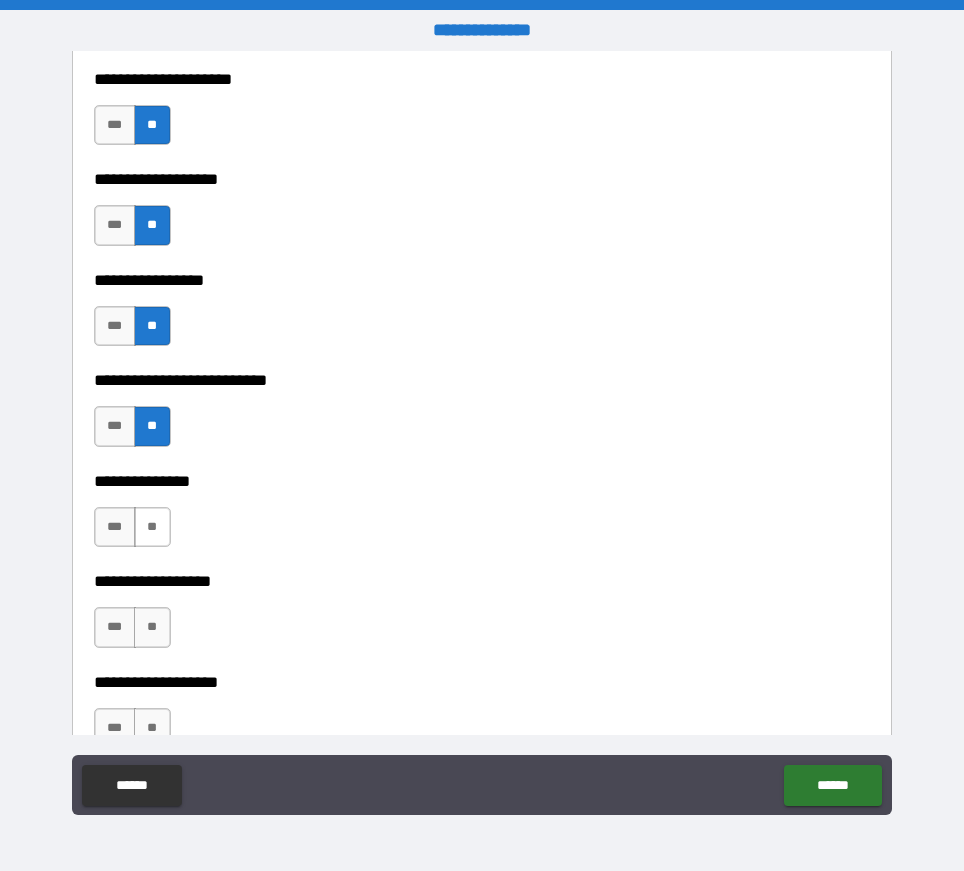 click on "**" at bounding box center (152, 527) 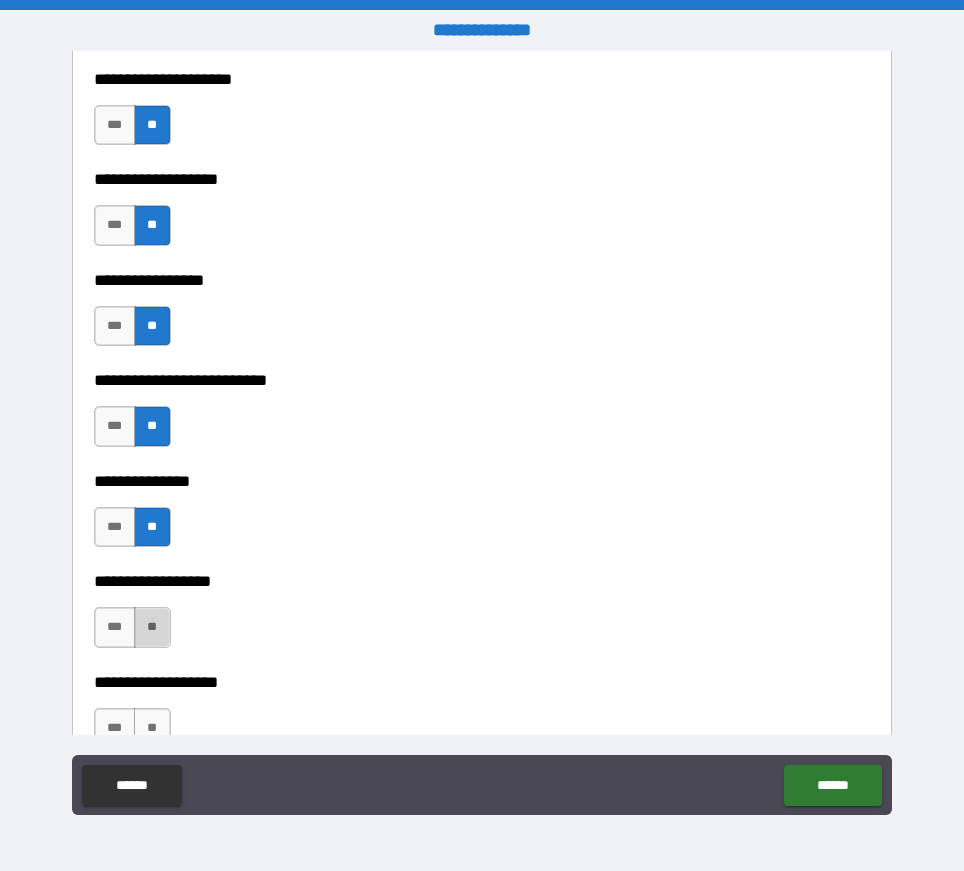 click on "**" at bounding box center (152, 627) 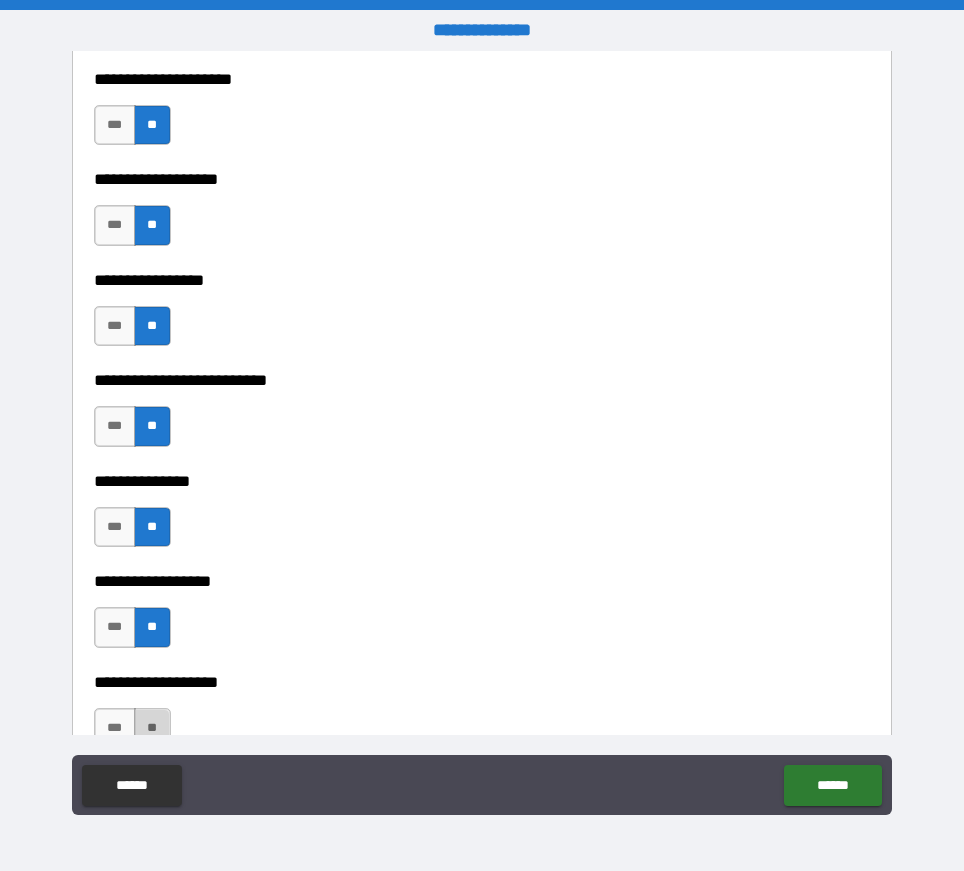 click on "**" at bounding box center (152, 728) 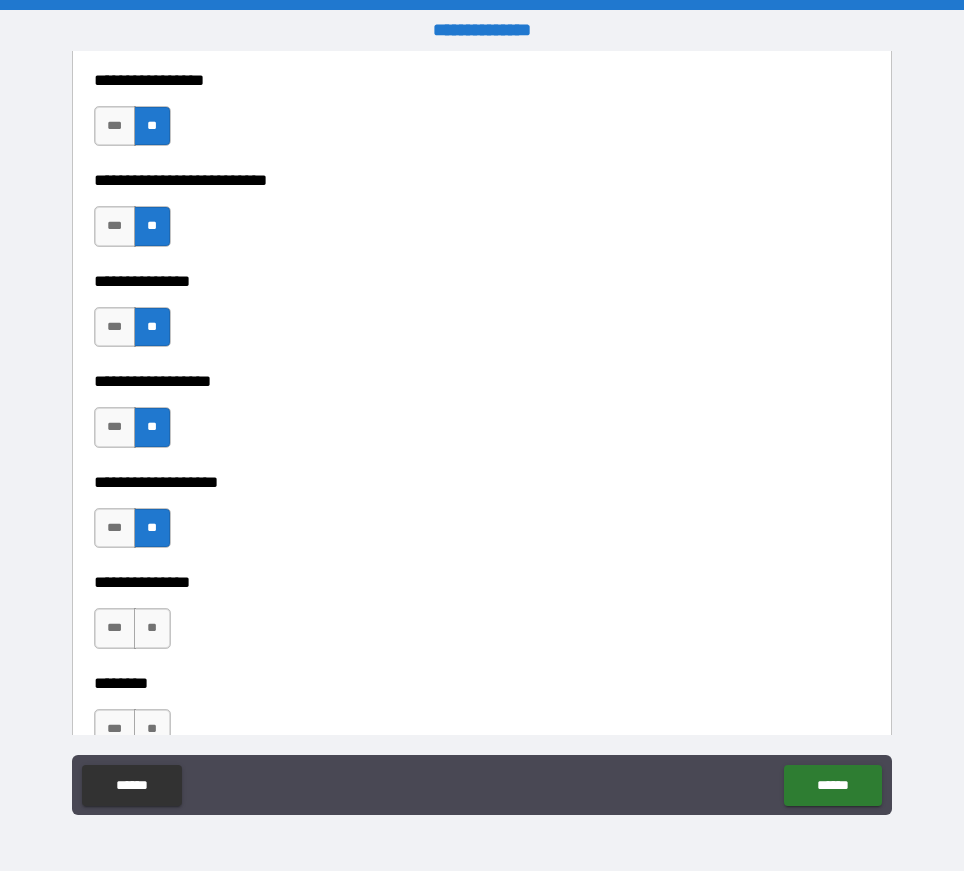 scroll, scrollTop: 5400, scrollLeft: 0, axis: vertical 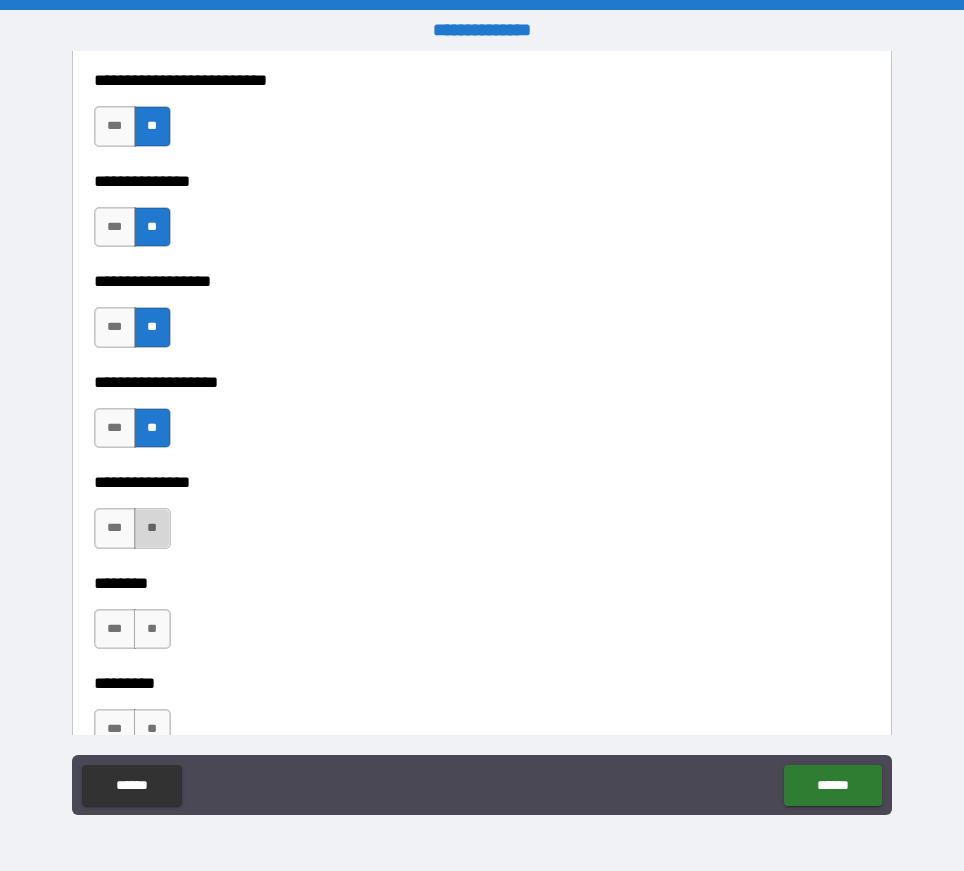 click on "**" at bounding box center [152, 528] 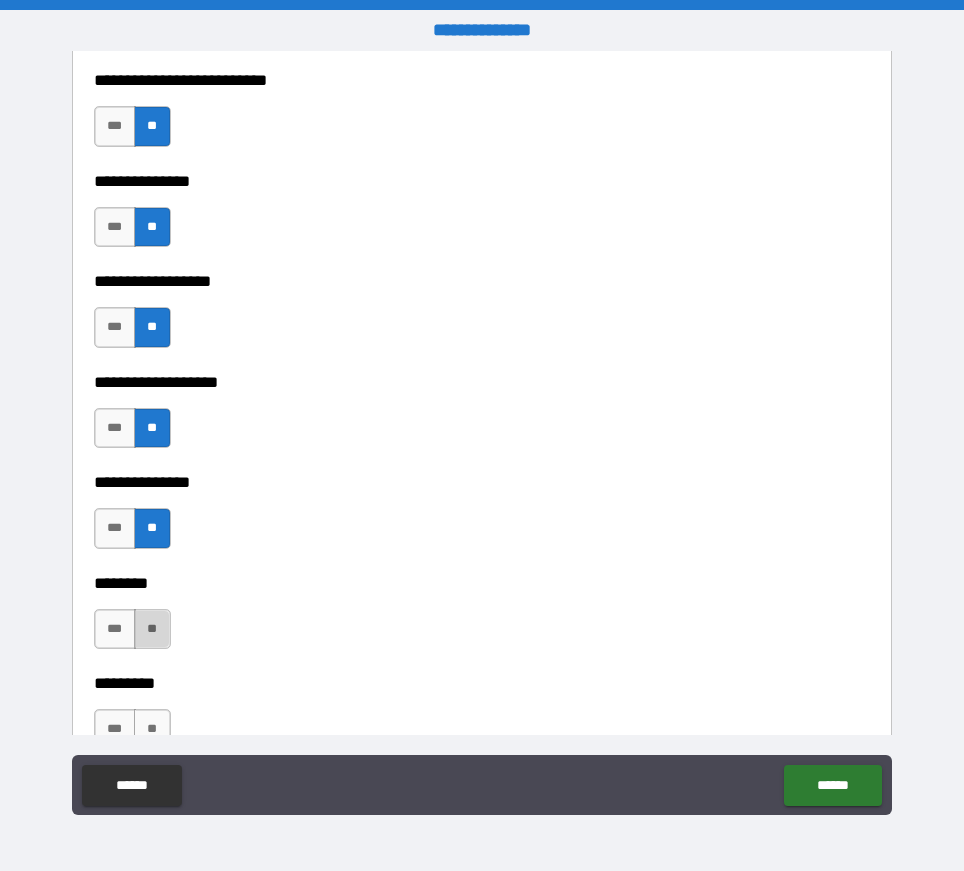 click on "**" at bounding box center [152, 629] 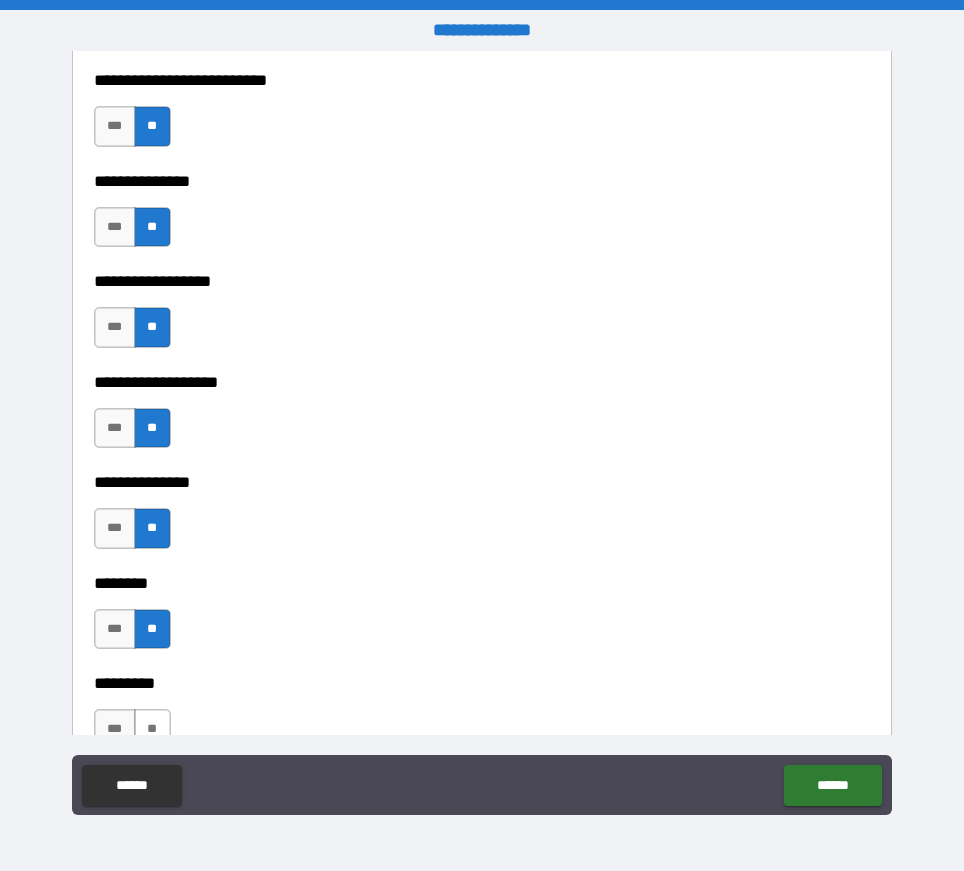 click on "**" at bounding box center [152, 729] 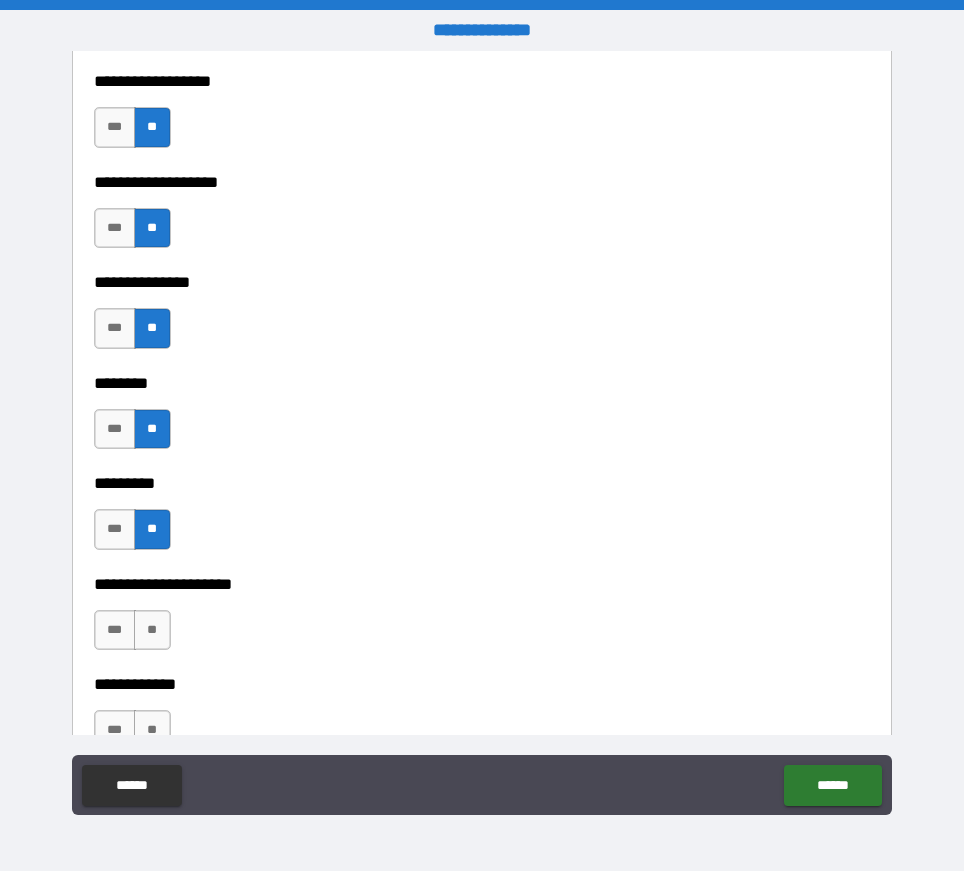 scroll, scrollTop: 5700, scrollLeft: 0, axis: vertical 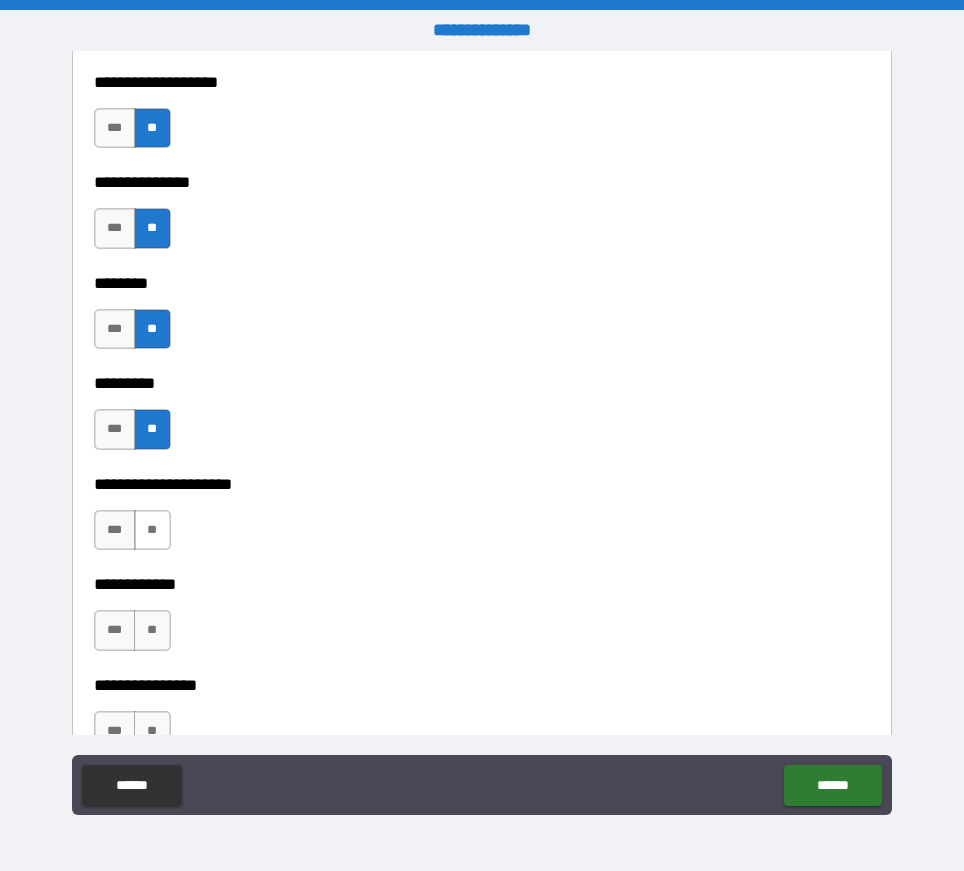 click on "**" at bounding box center (152, 530) 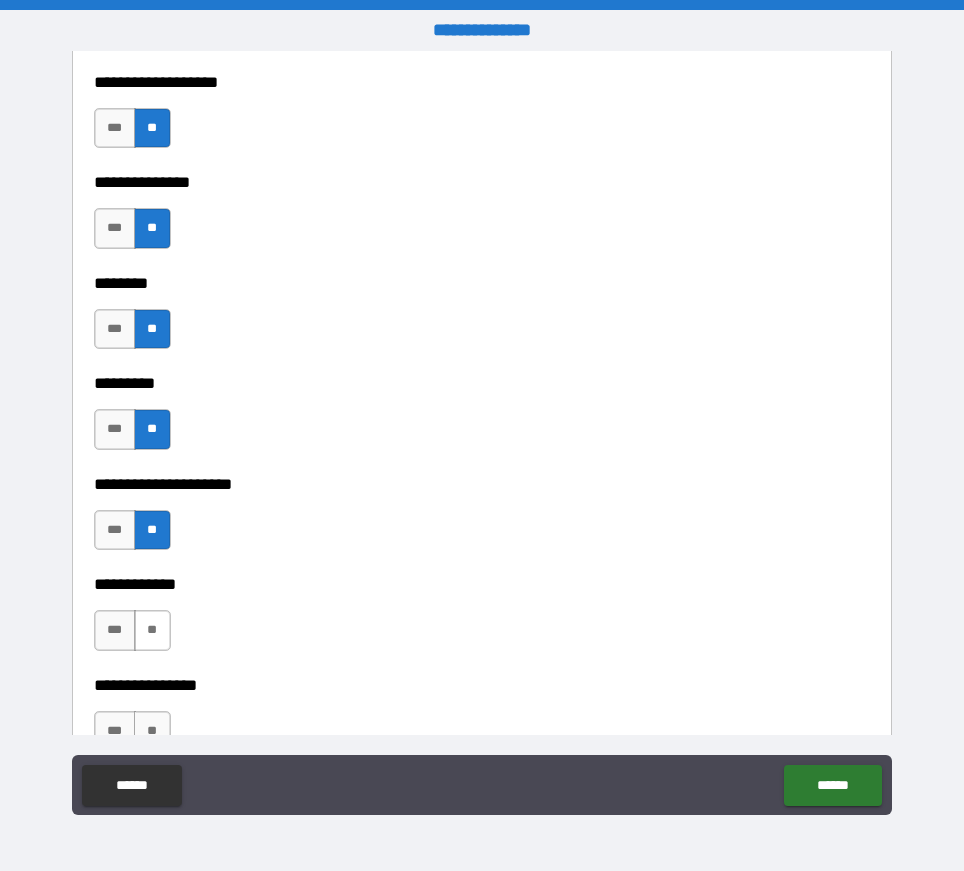 click on "**" at bounding box center (152, 630) 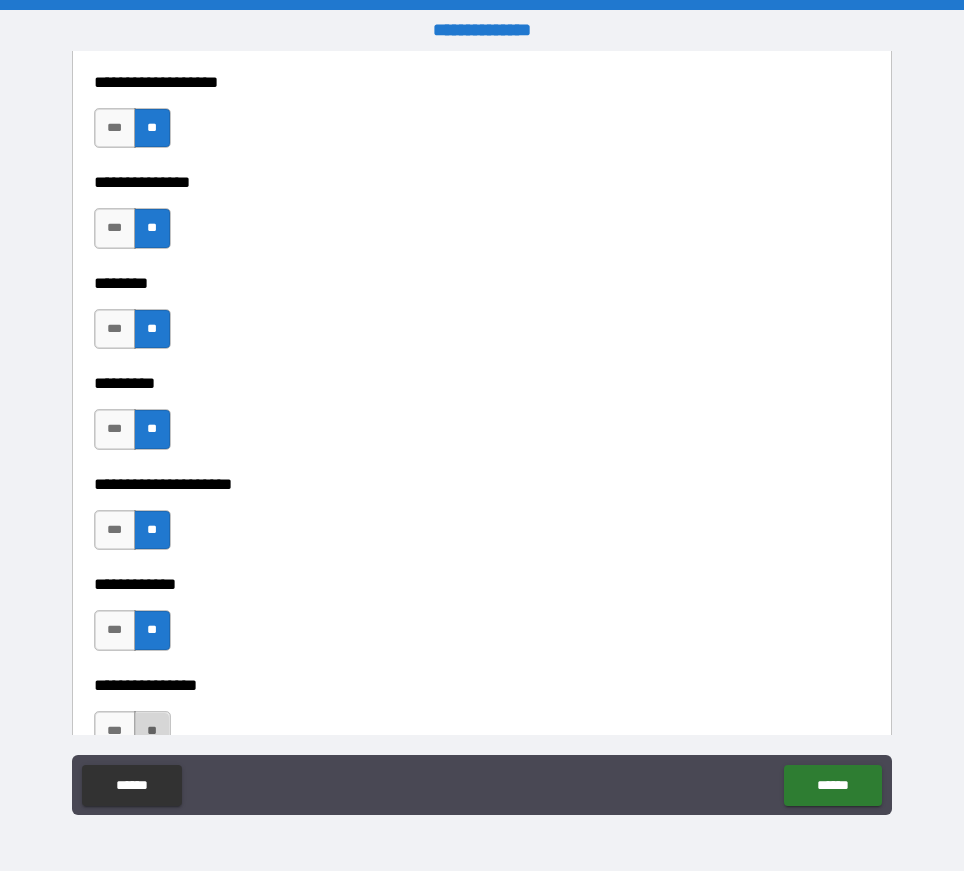 click on "**" at bounding box center [152, 731] 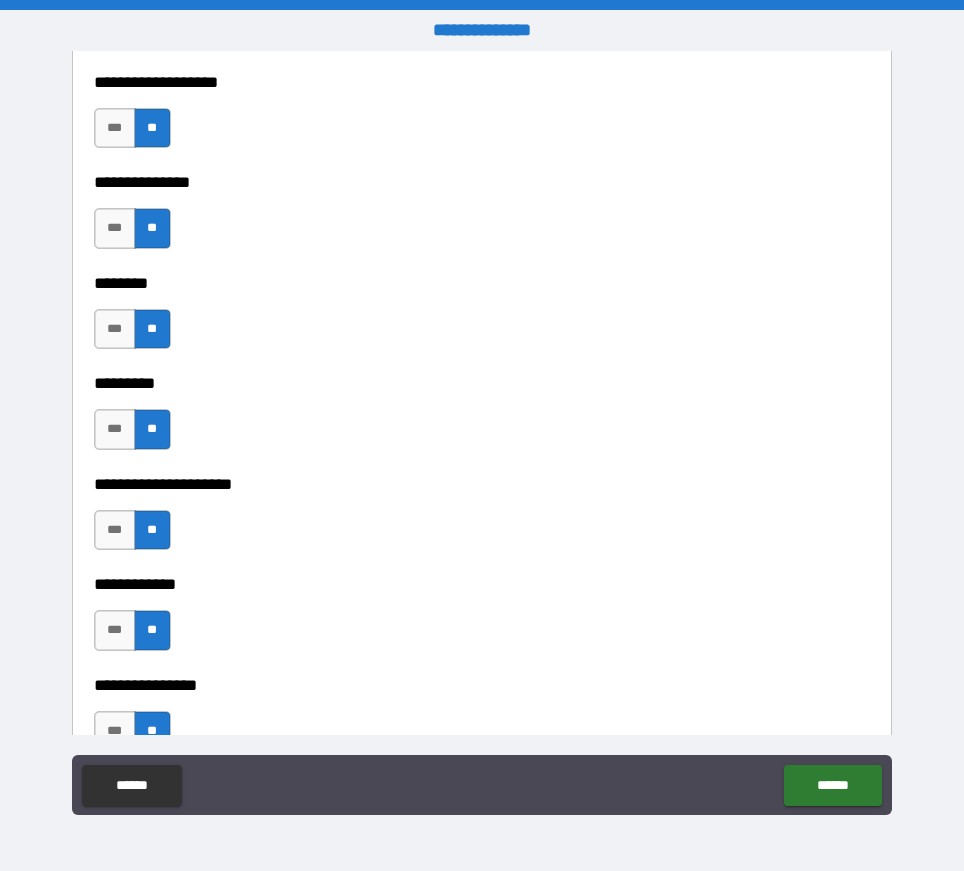 scroll, scrollTop: 6100, scrollLeft: 0, axis: vertical 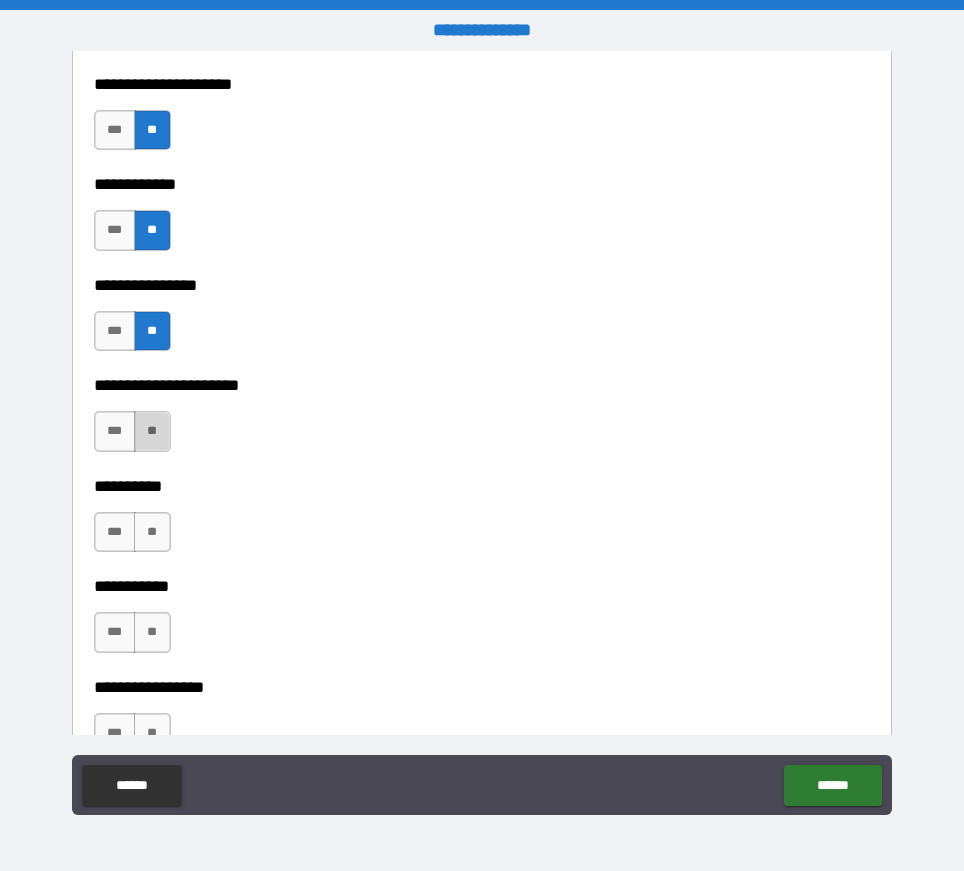 click on "**" at bounding box center [152, 431] 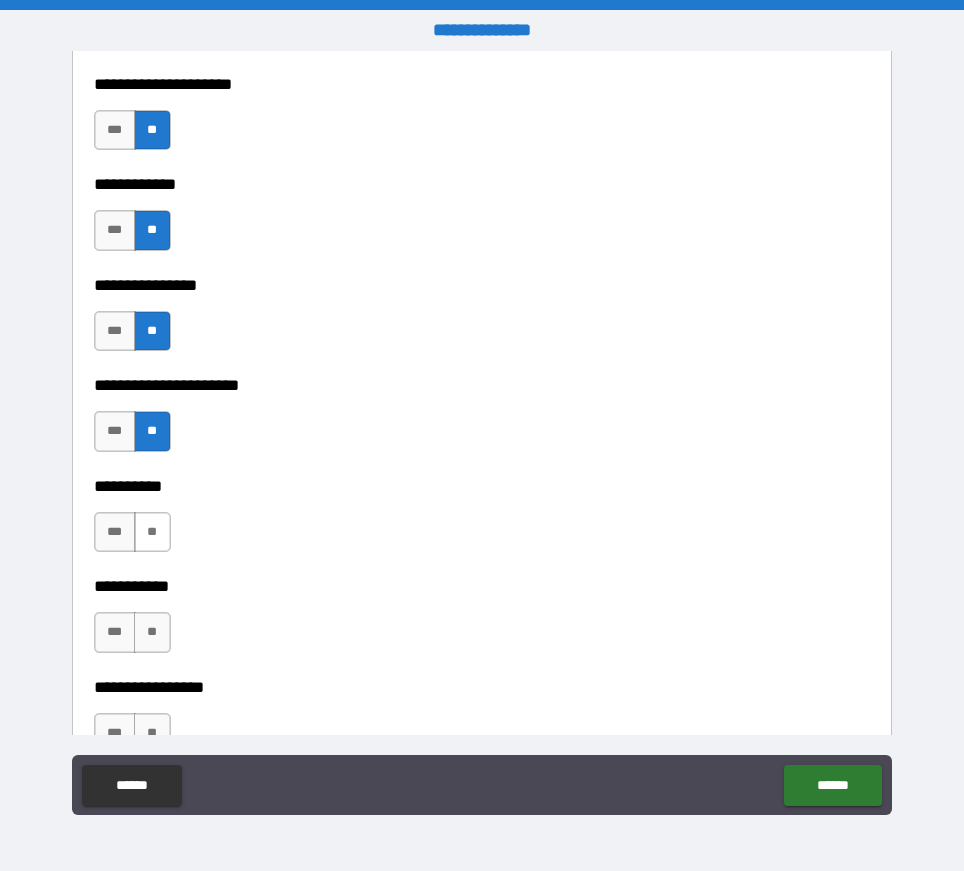 click on "**" at bounding box center (152, 532) 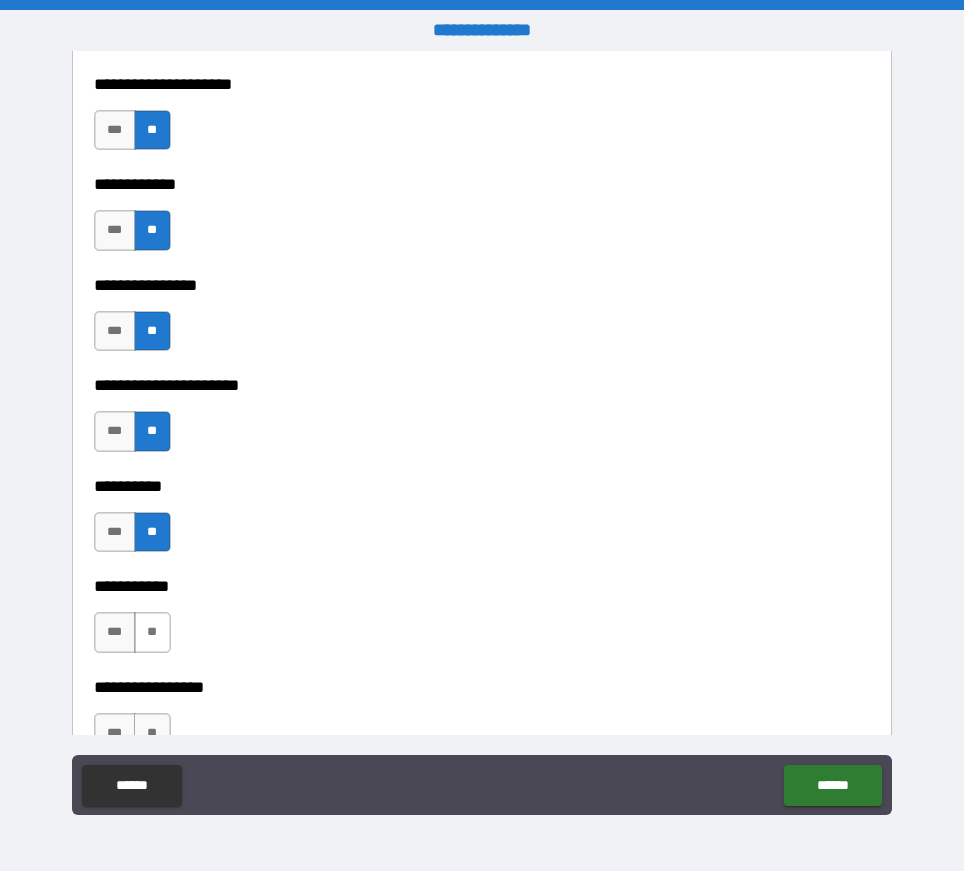 click on "**" at bounding box center (152, 632) 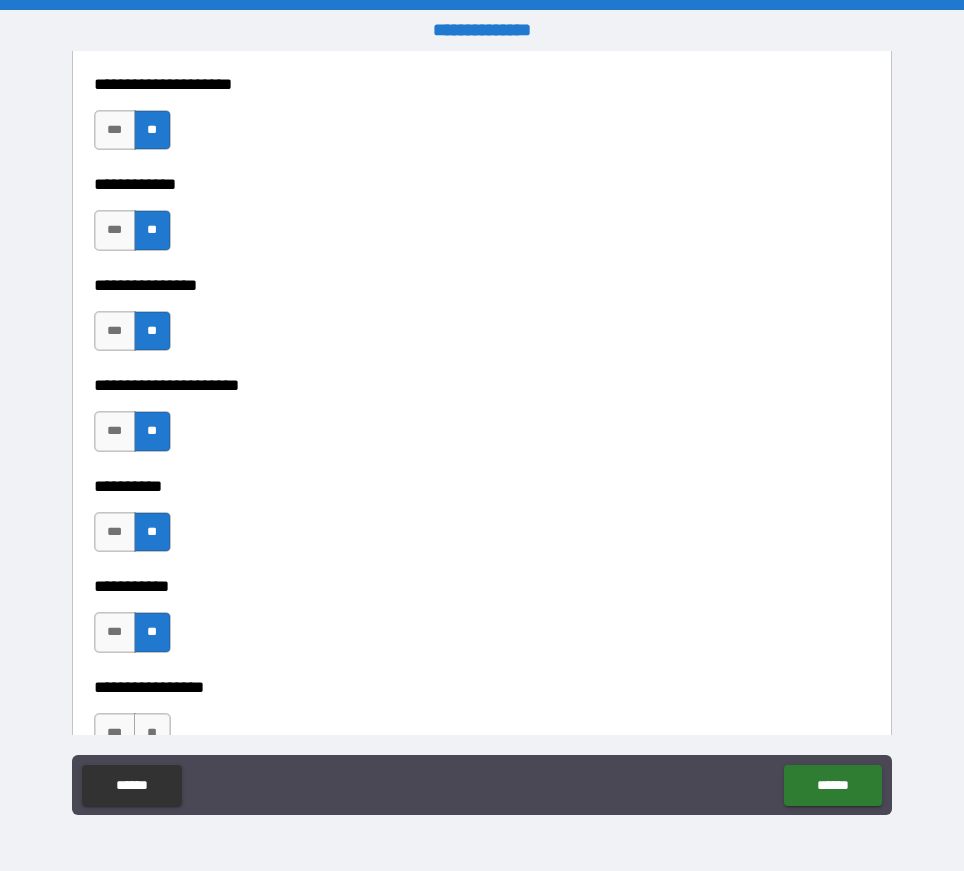 scroll, scrollTop: 6200, scrollLeft: 0, axis: vertical 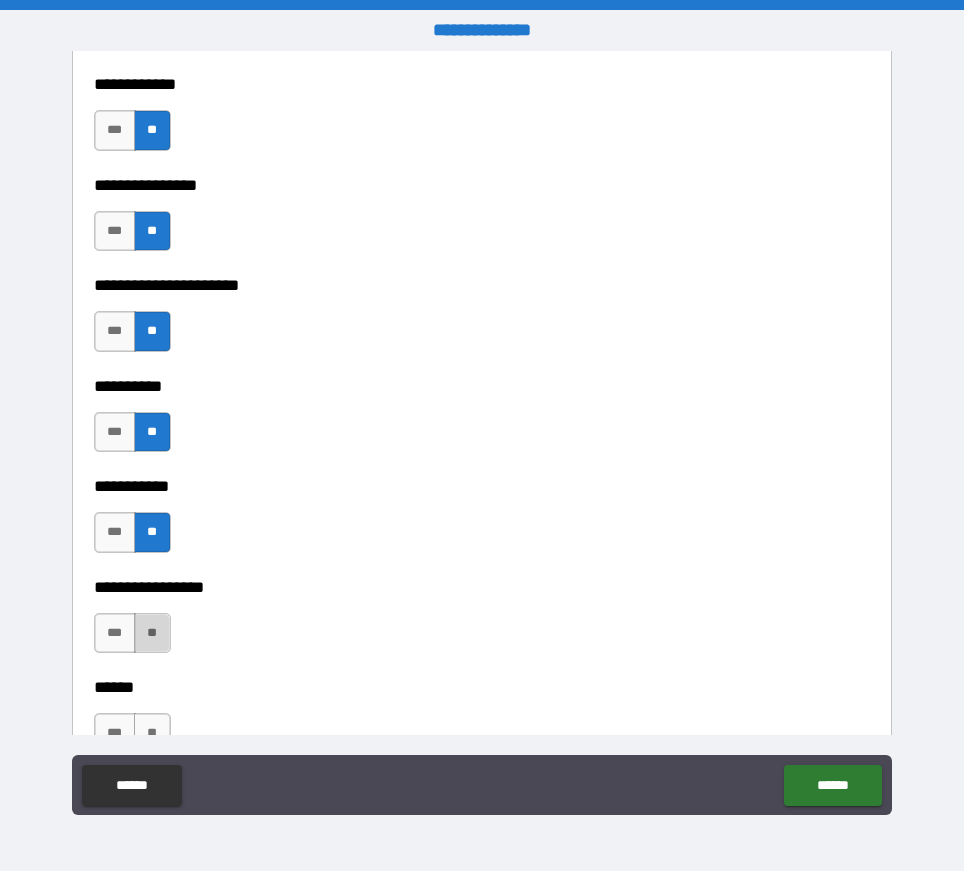 click on "**" at bounding box center [152, 633] 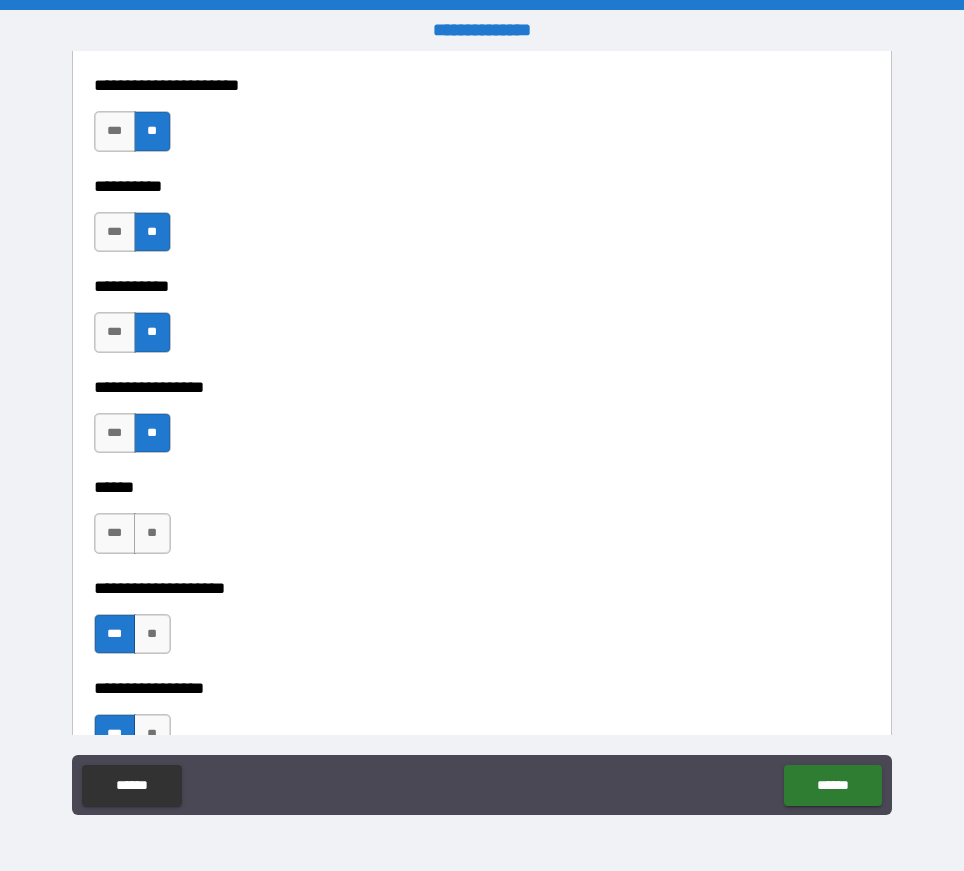 scroll, scrollTop: 6500, scrollLeft: 0, axis: vertical 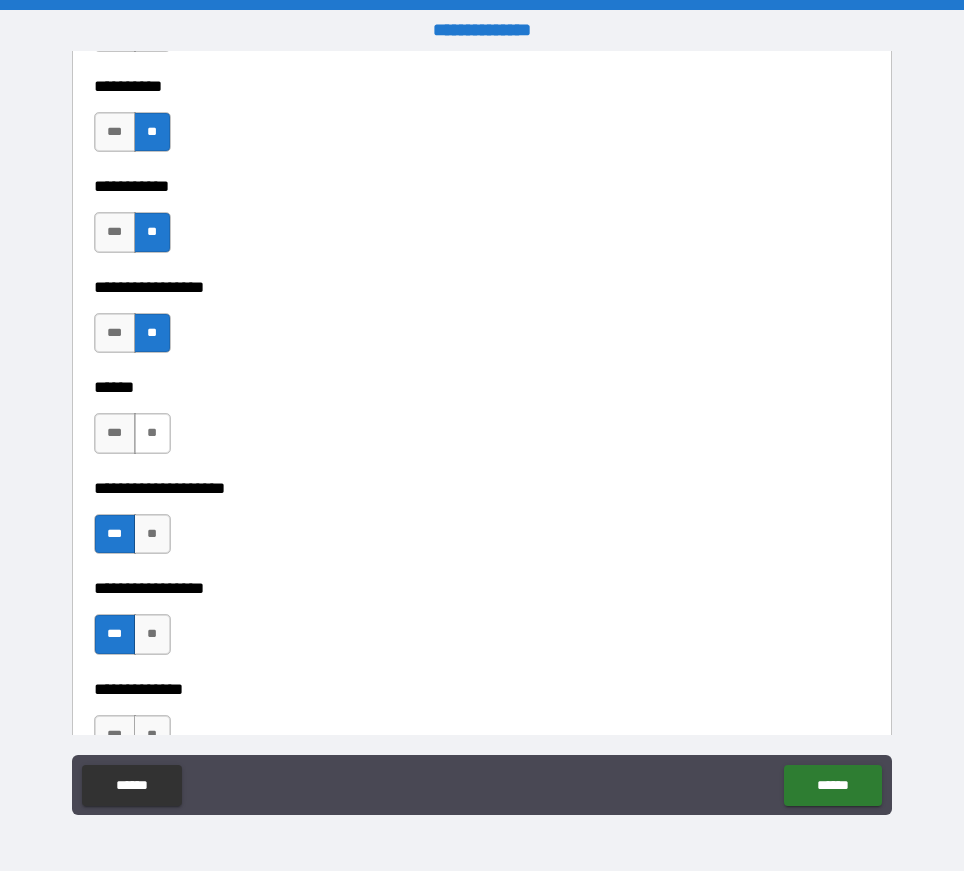 click on "**" at bounding box center [152, 433] 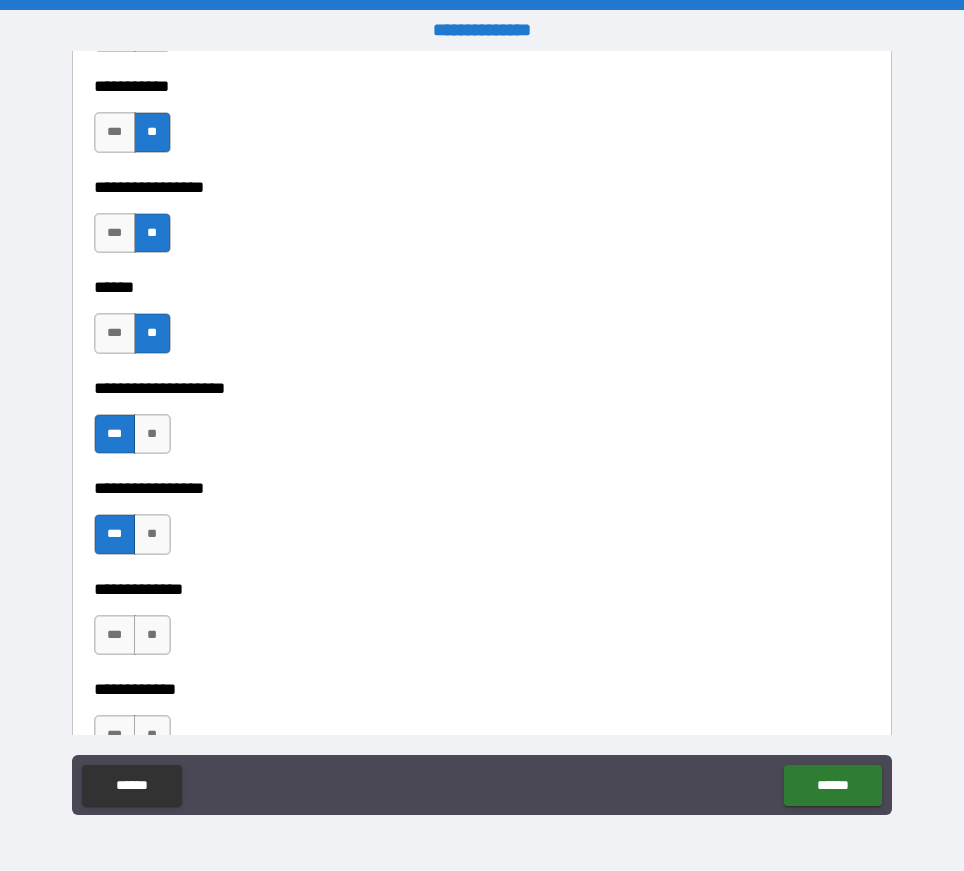 scroll, scrollTop: 6700, scrollLeft: 0, axis: vertical 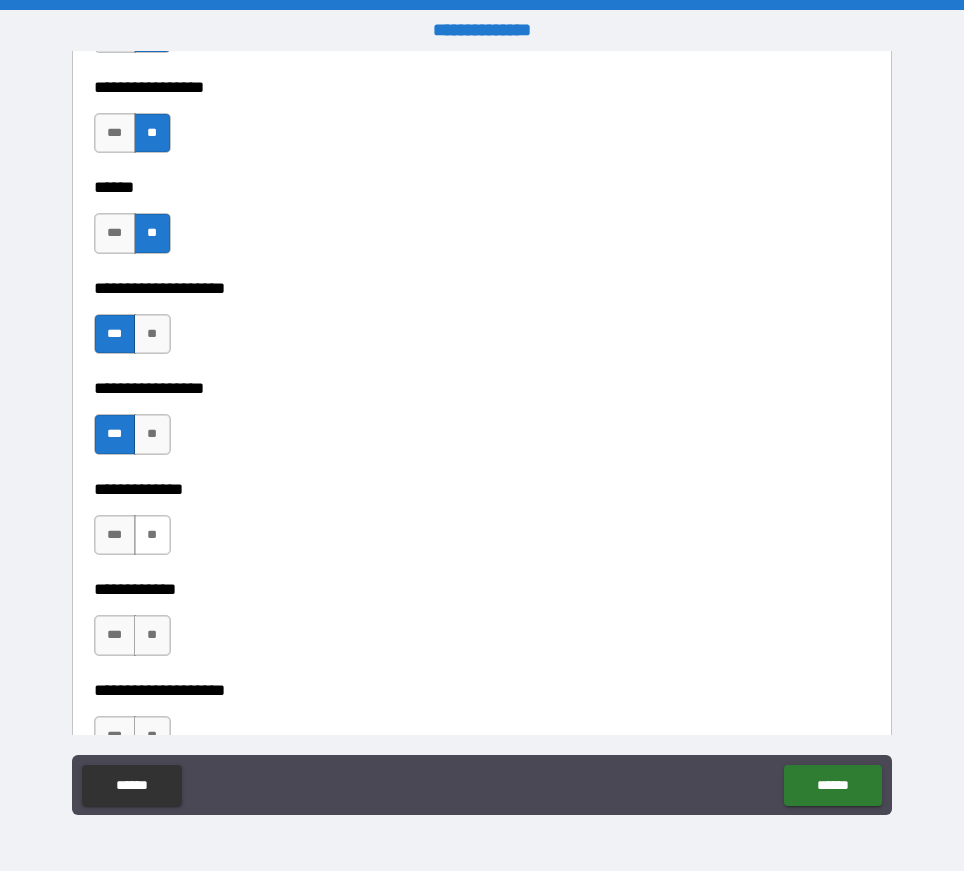 click on "**" at bounding box center (152, 535) 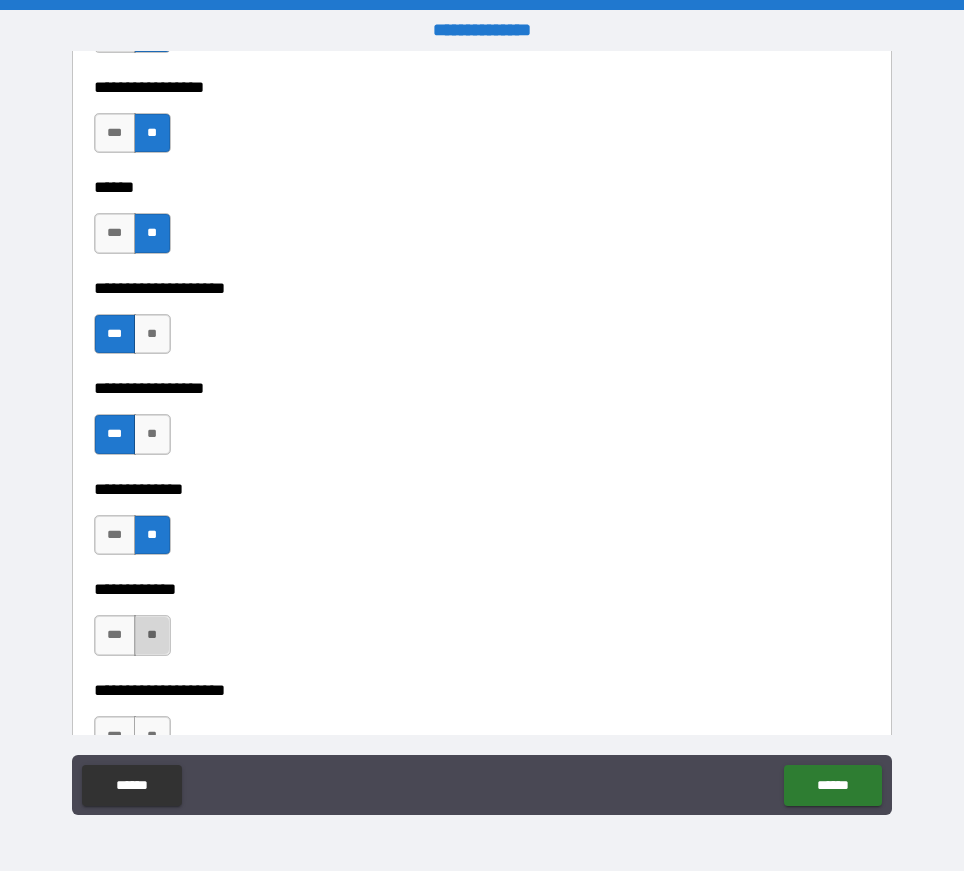 click on "**" at bounding box center (152, 635) 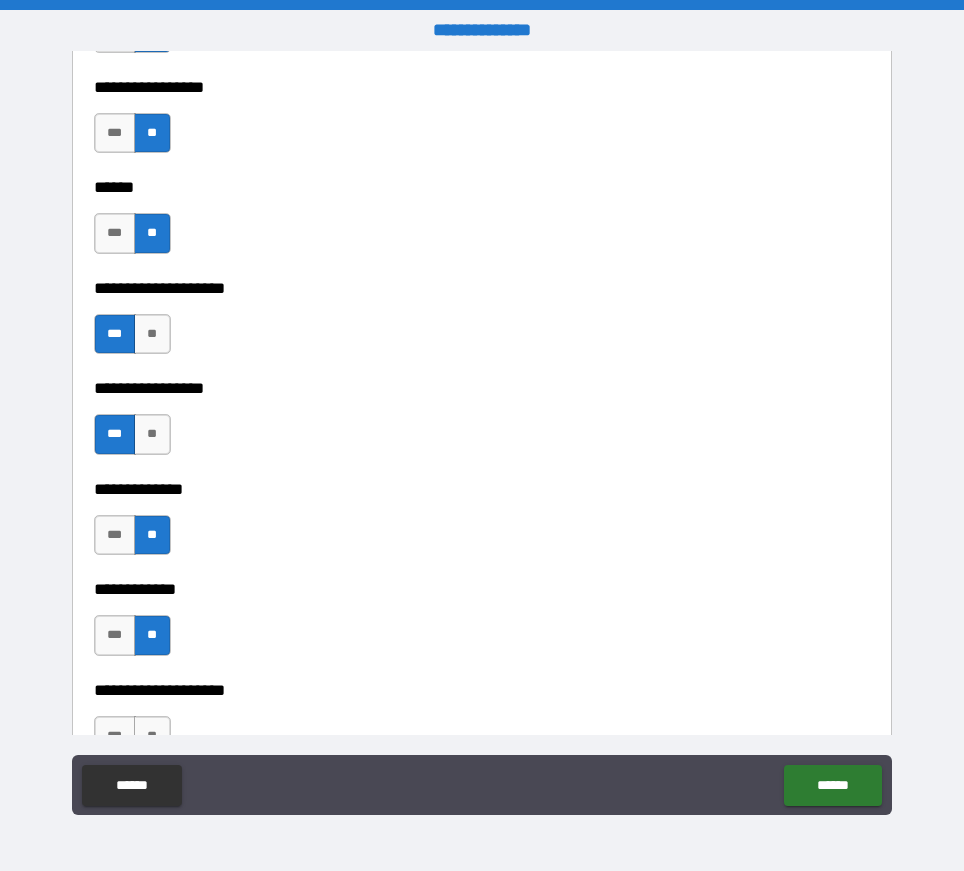 scroll, scrollTop: 7000, scrollLeft: 0, axis: vertical 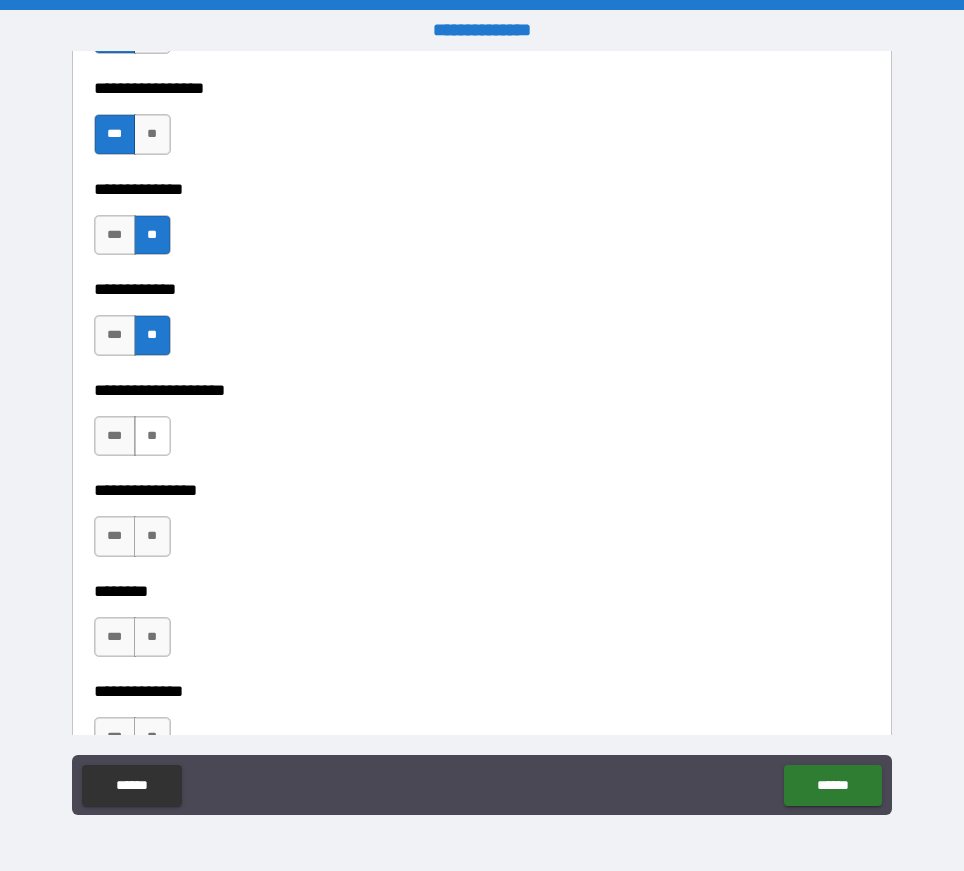 click on "**" at bounding box center [152, 436] 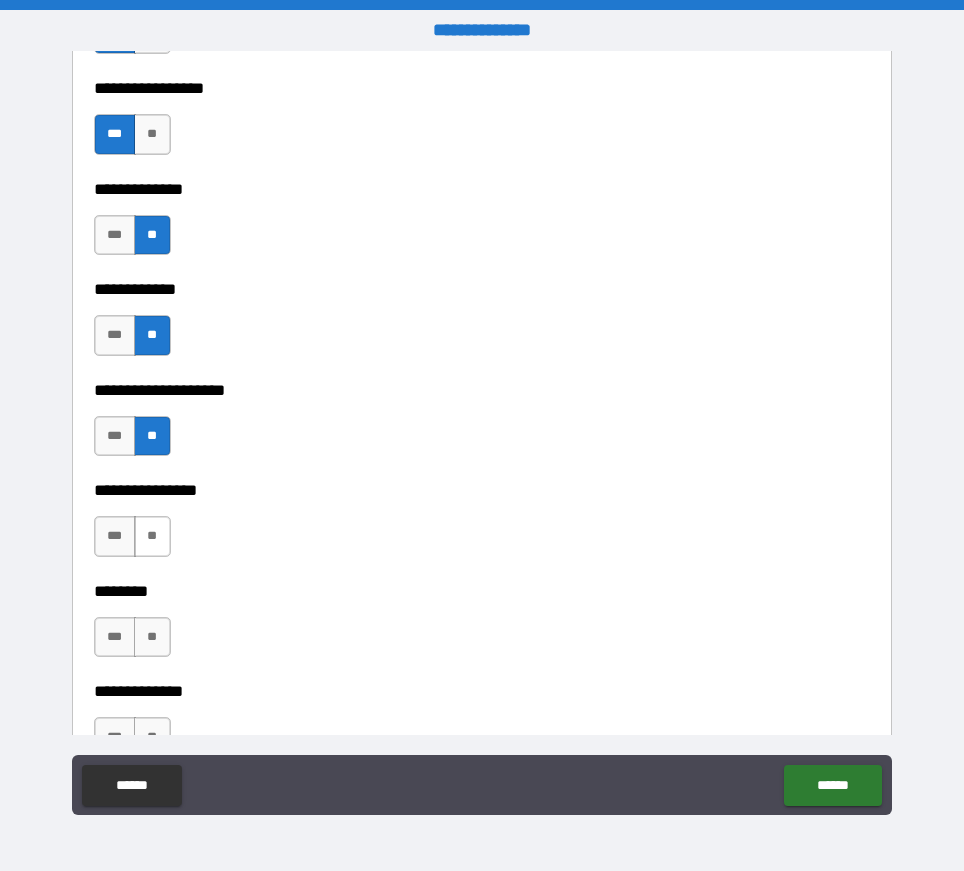 click on "**" at bounding box center [152, 536] 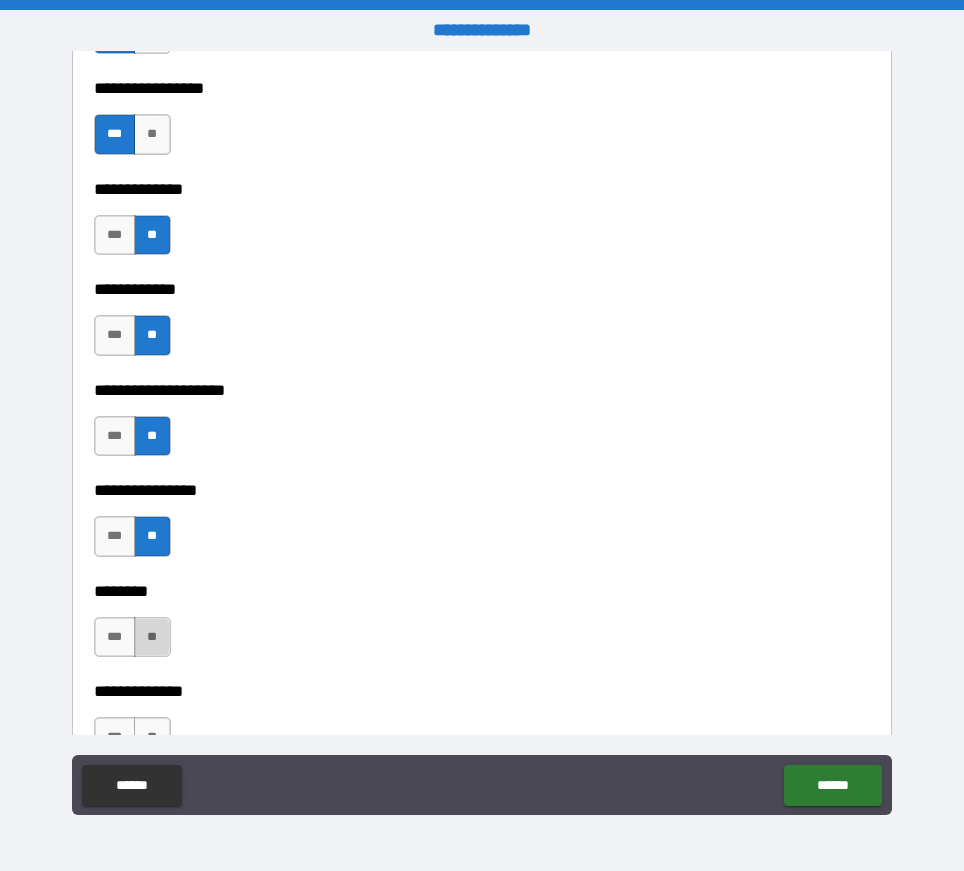 click on "**" at bounding box center [152, 637] 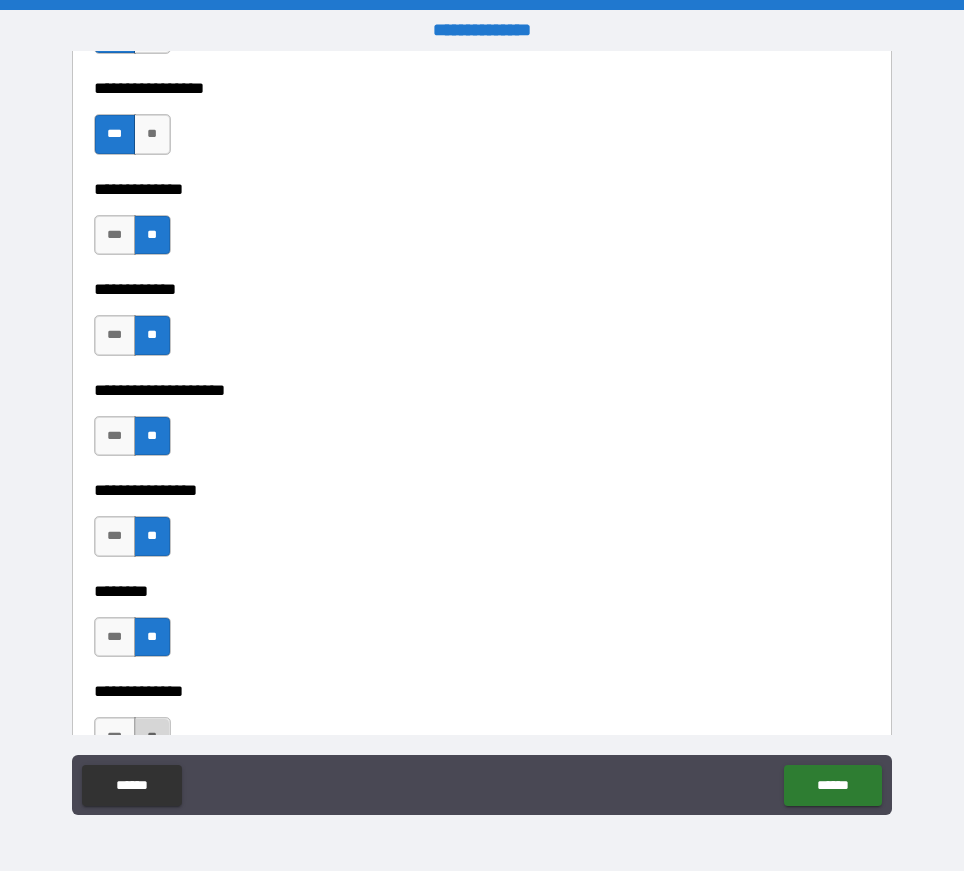 click on "**" at bounding box center [152, 737] 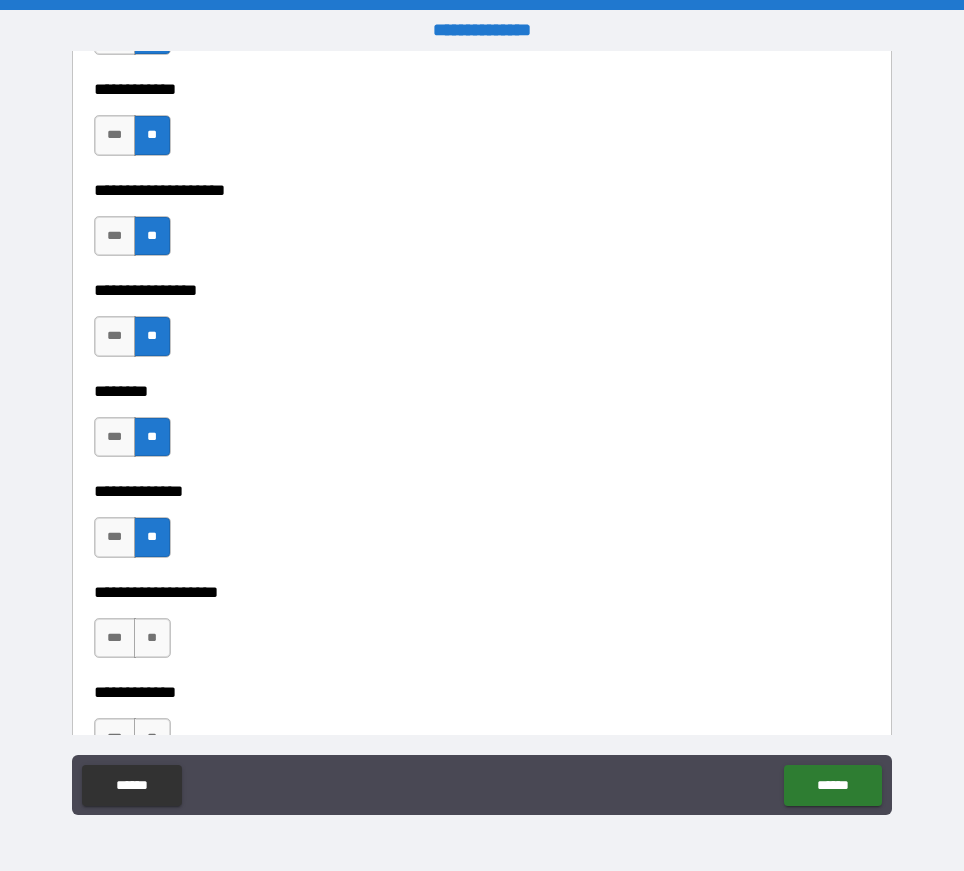 scroll, scrollTop: 7400, scrollLeft: 0, axis: vertical 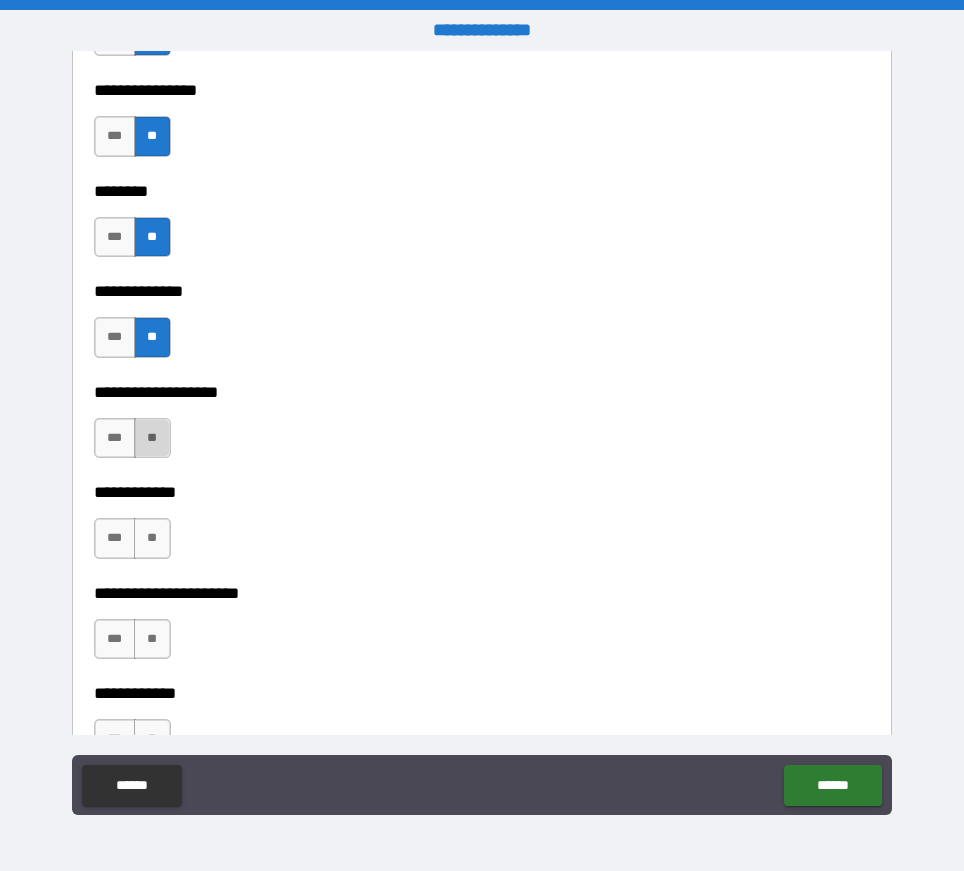 click on "**" at bounding box center (152, 438) 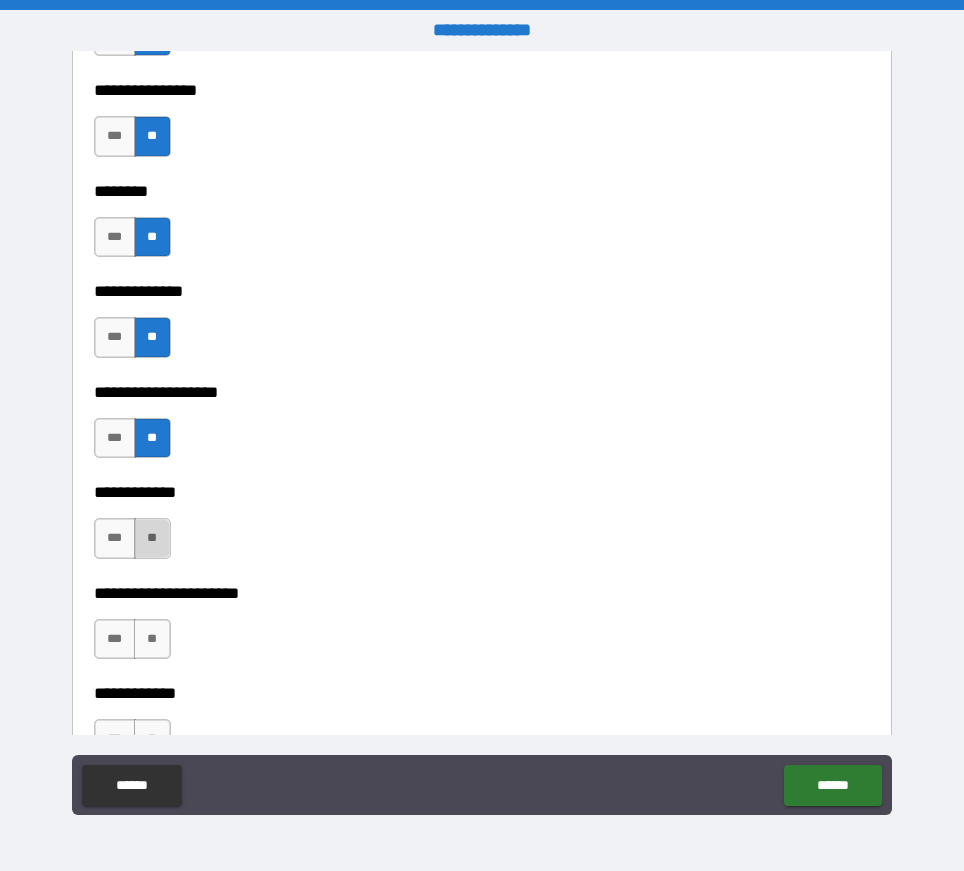 click on "**" at bounding box center [152, 538] 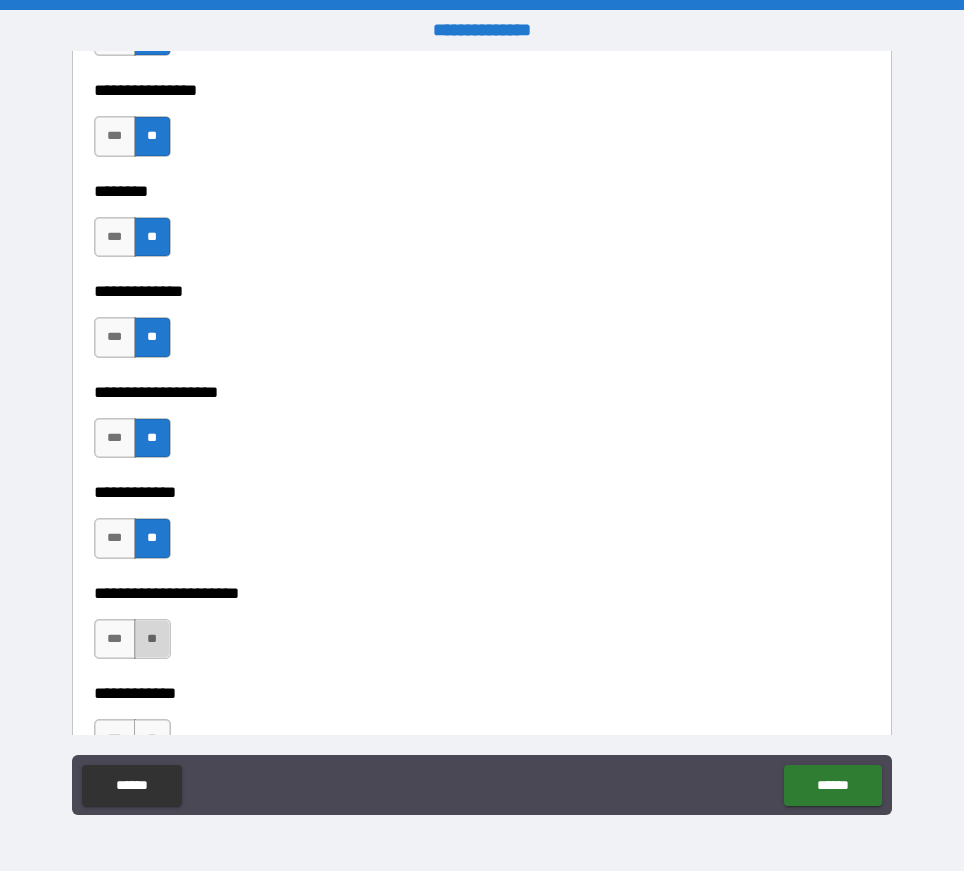click on "**" at bounding box center [152, 639] 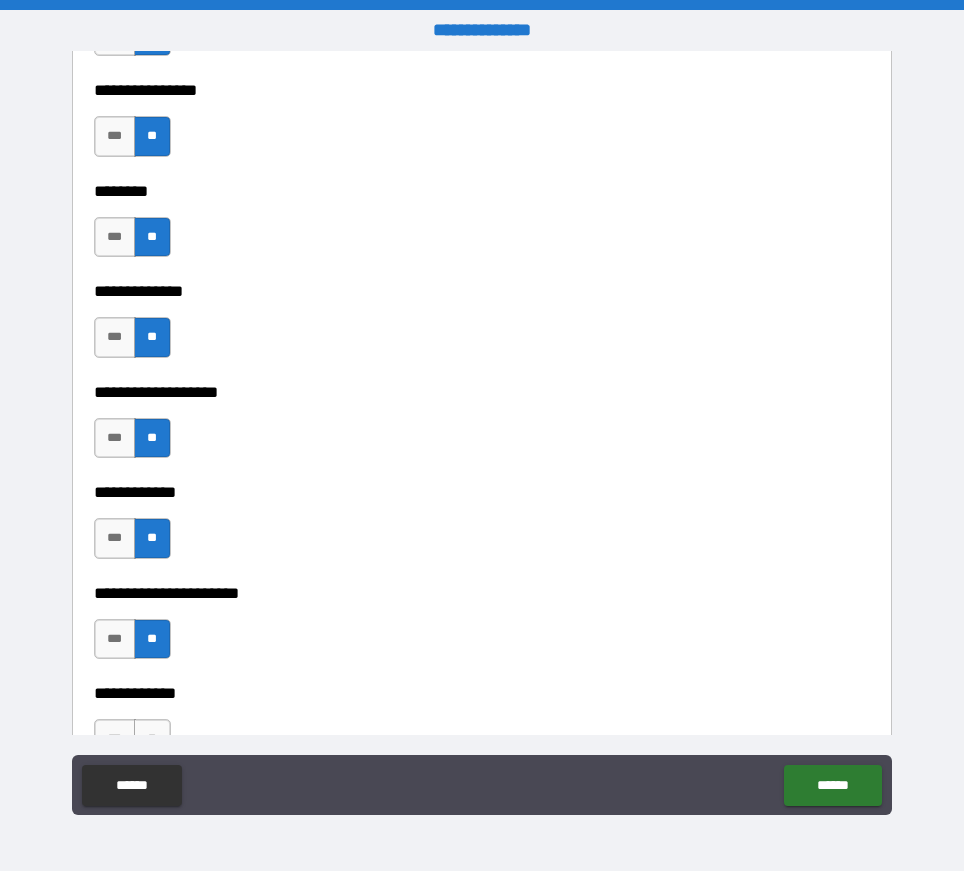 scroll, scrollTop: 7600, scrollLeft: 0, axis: vertical 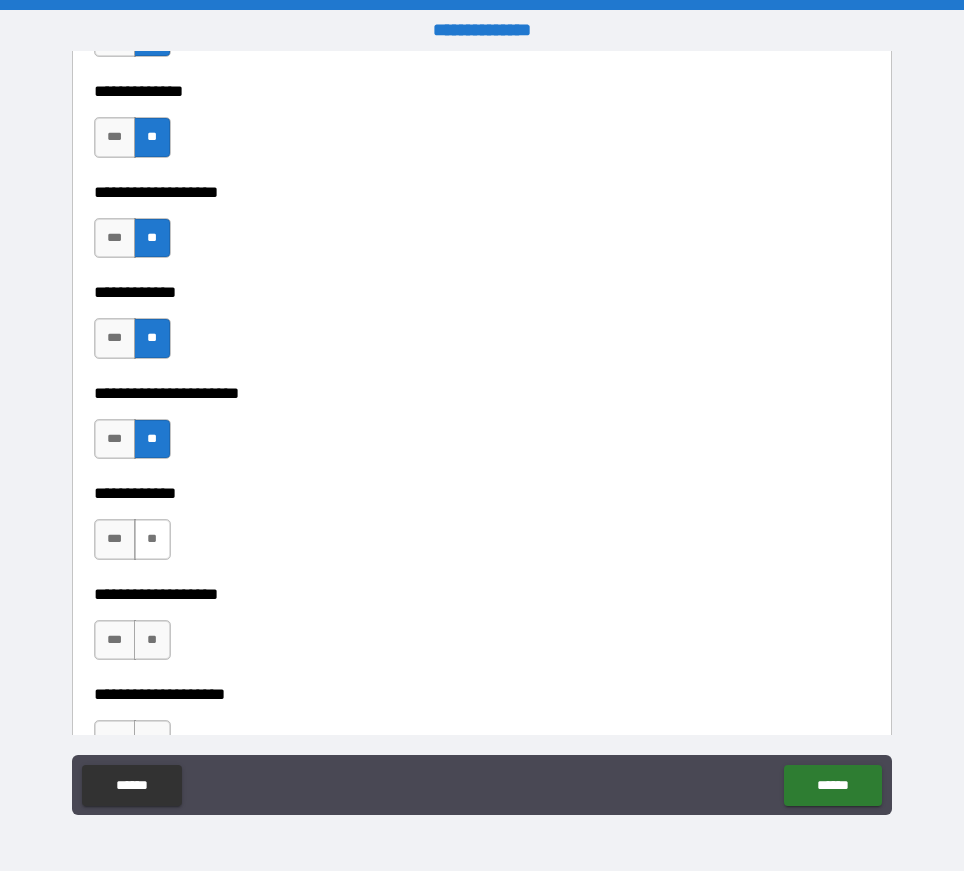 click on "**" at bounding box center (152, 539) 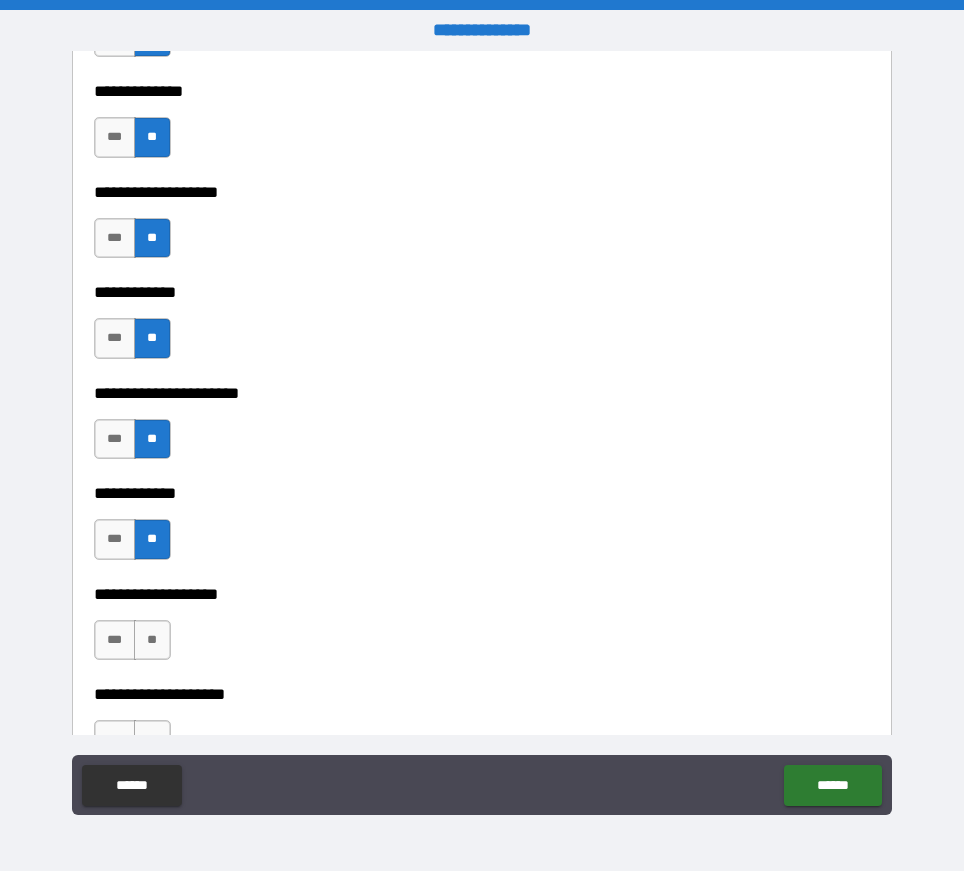 scroll, scrollTop: 7800, scrollLeft: 0, axis: vertical 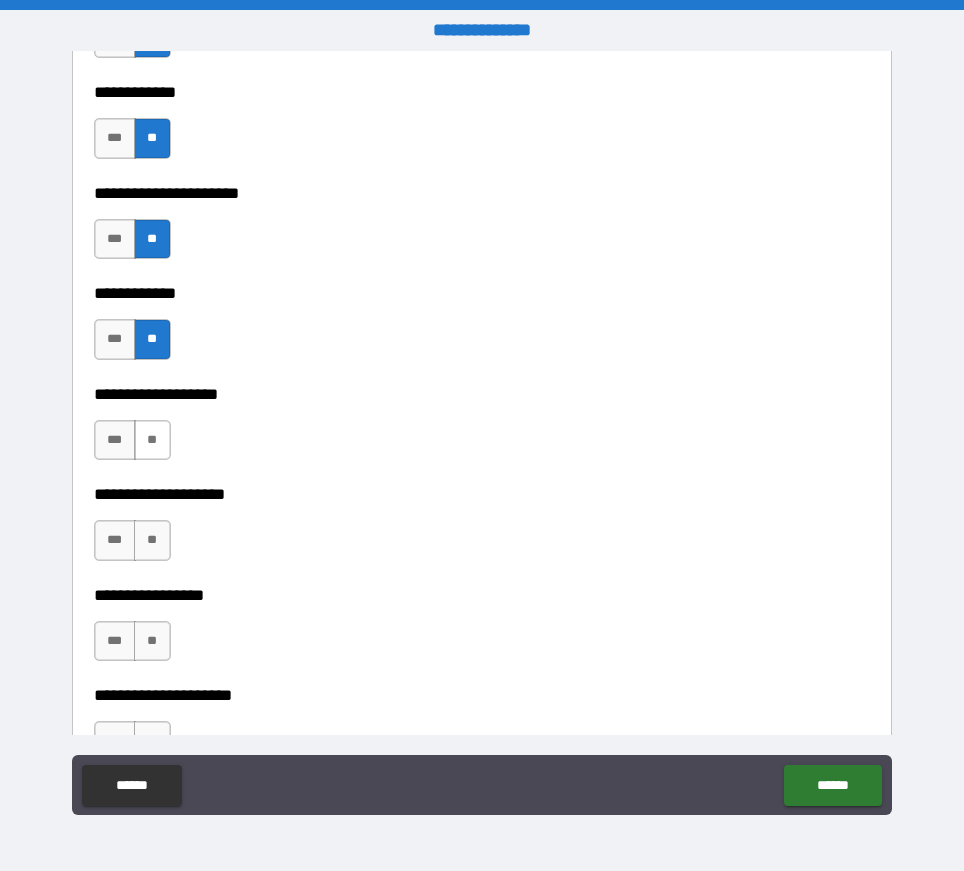 click on "**" at bounding box center (152, 440) 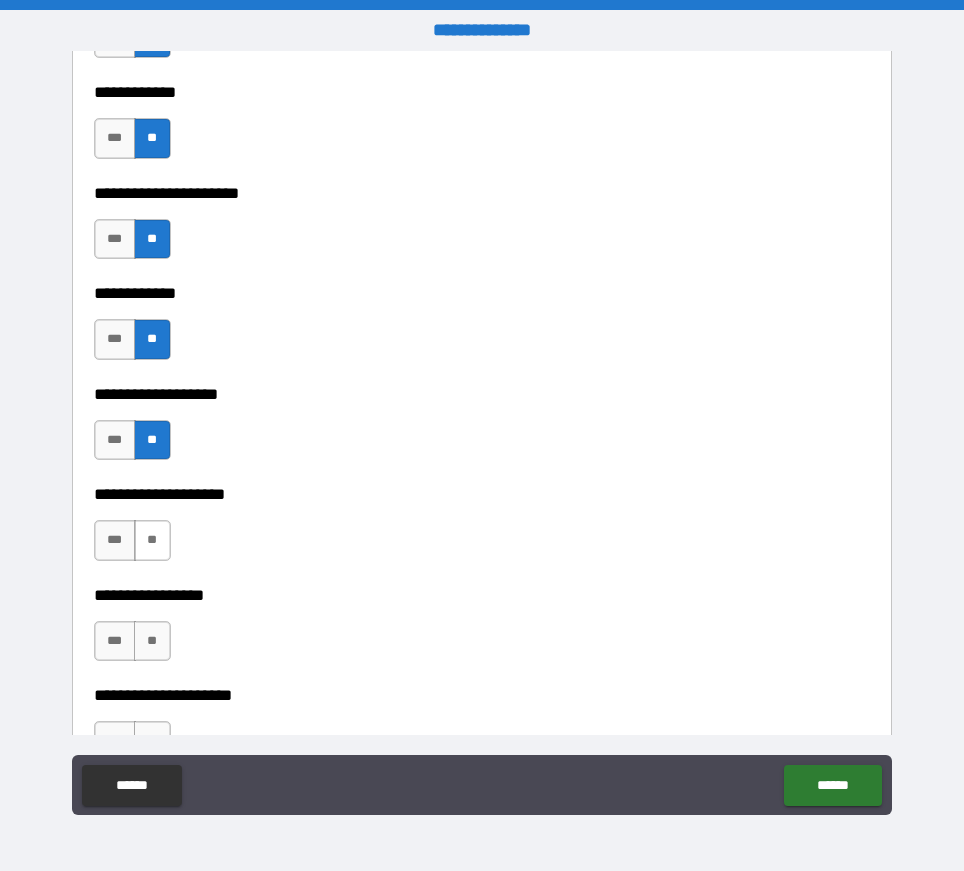 click on "**" at bounding box center [152, 540] 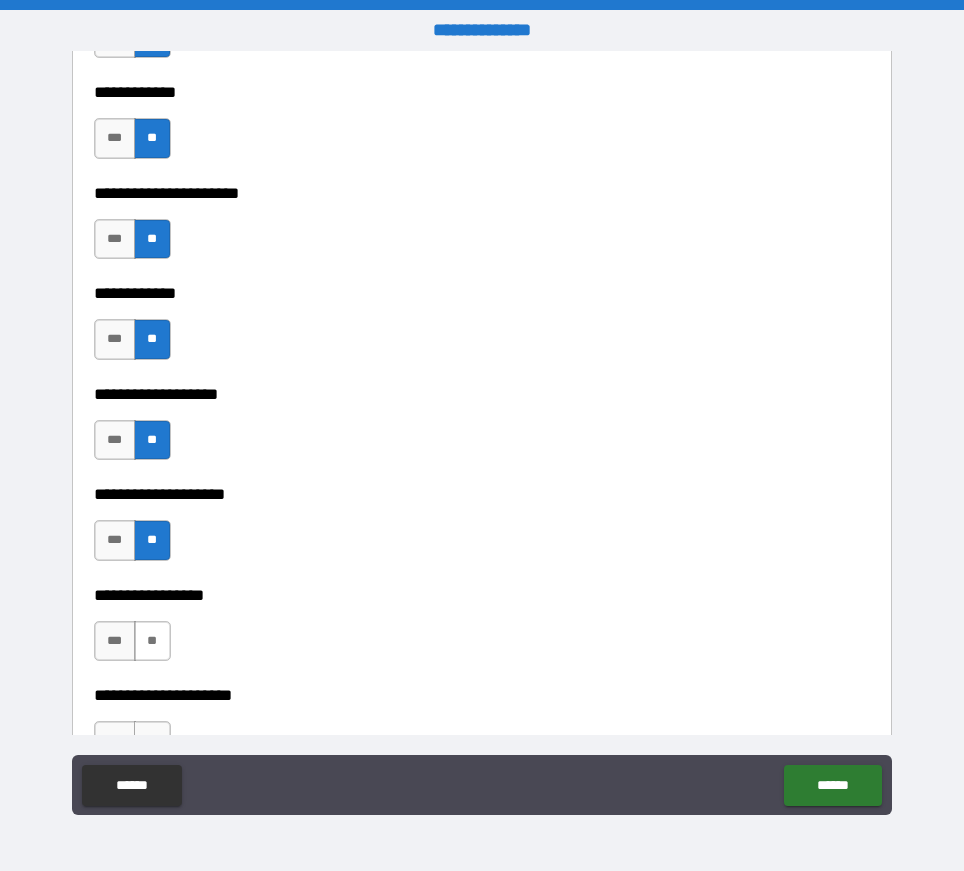 click on "**" at bounding box center [152, 641] 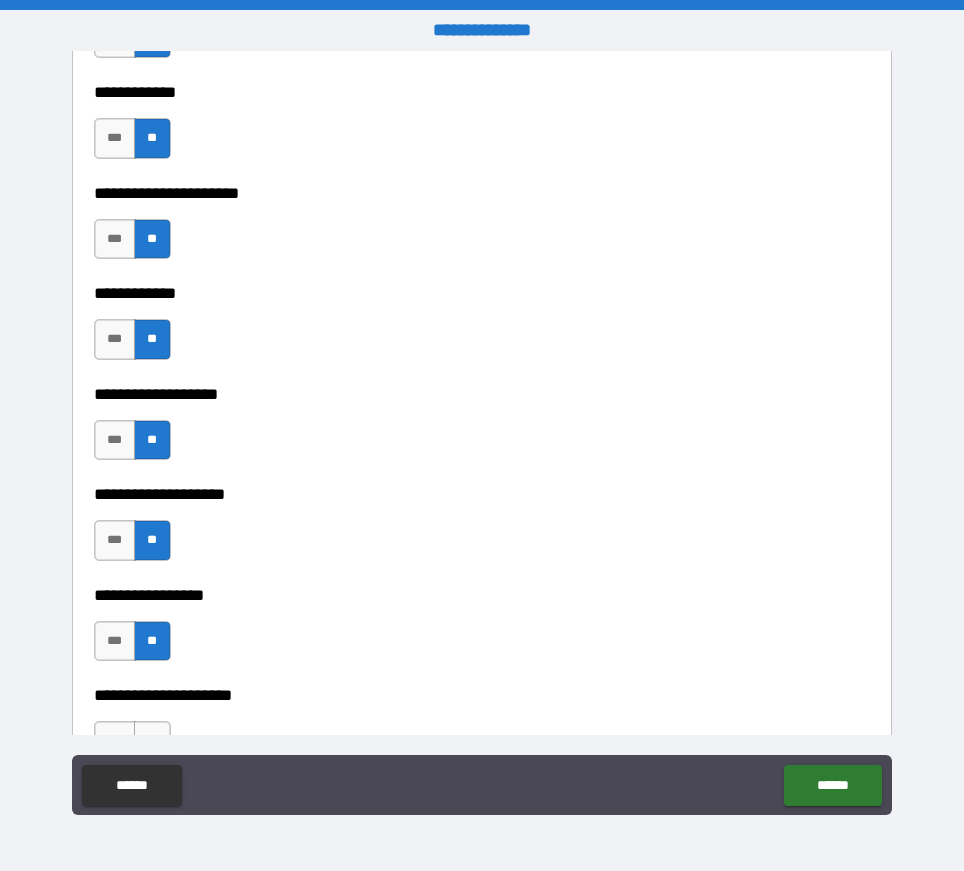 scroll, scrollTop: 8000, scrollLeft: 0, axis: vertical 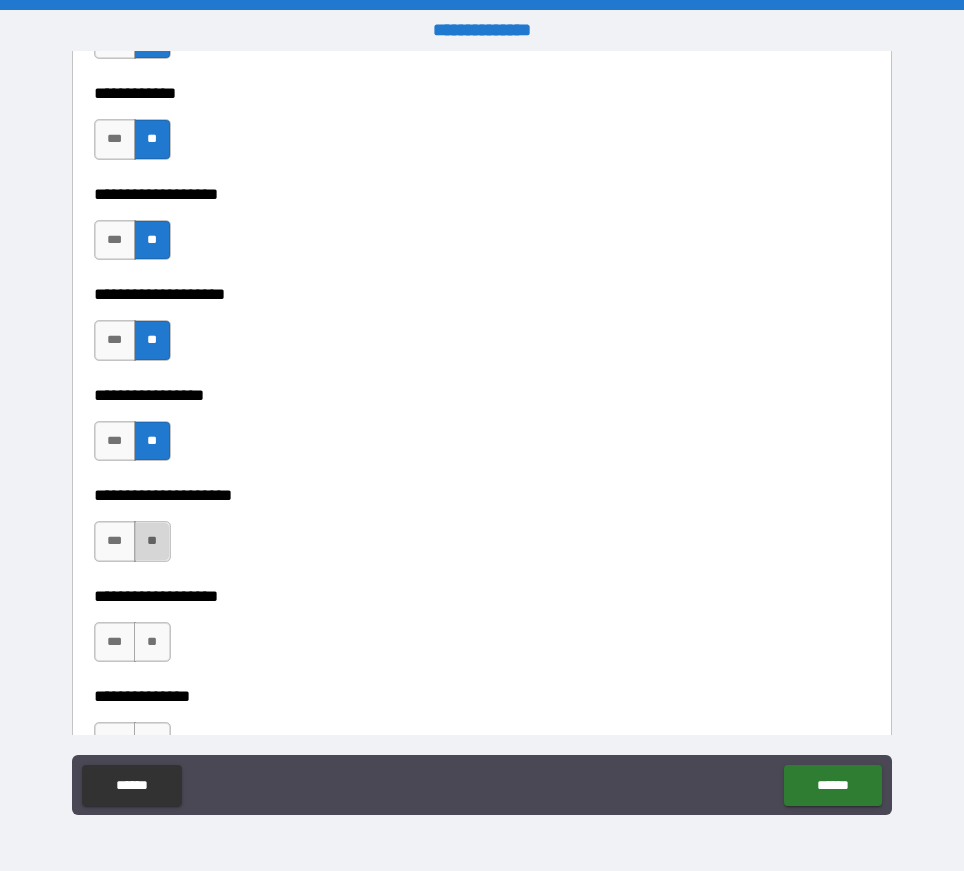 click on "**" at bounding box center [152, 541] 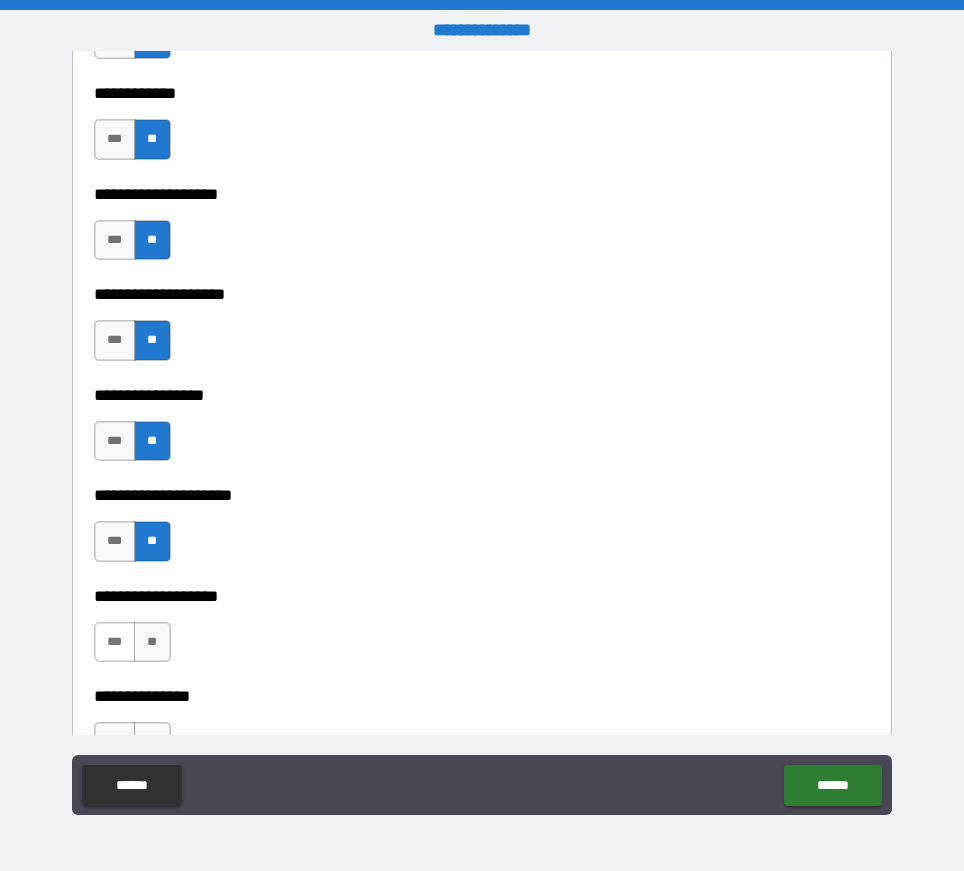click on "***" at bounding box center [115, 642] 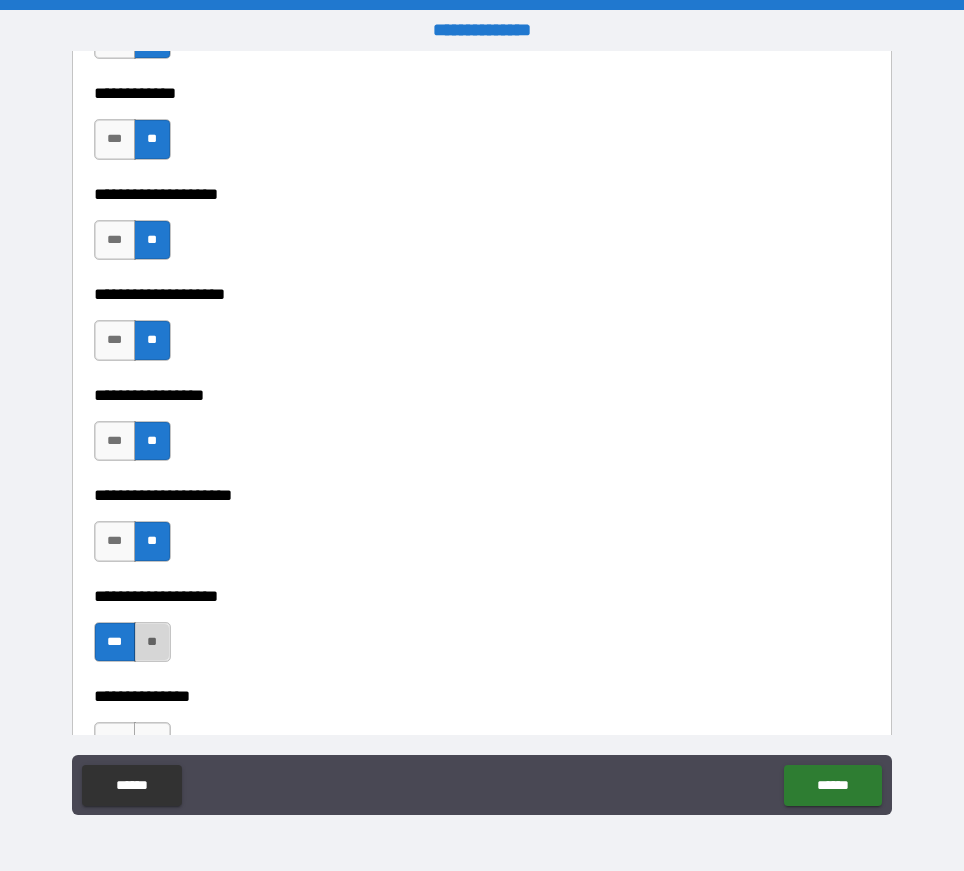click on "**" at bounding box center [152, 642] 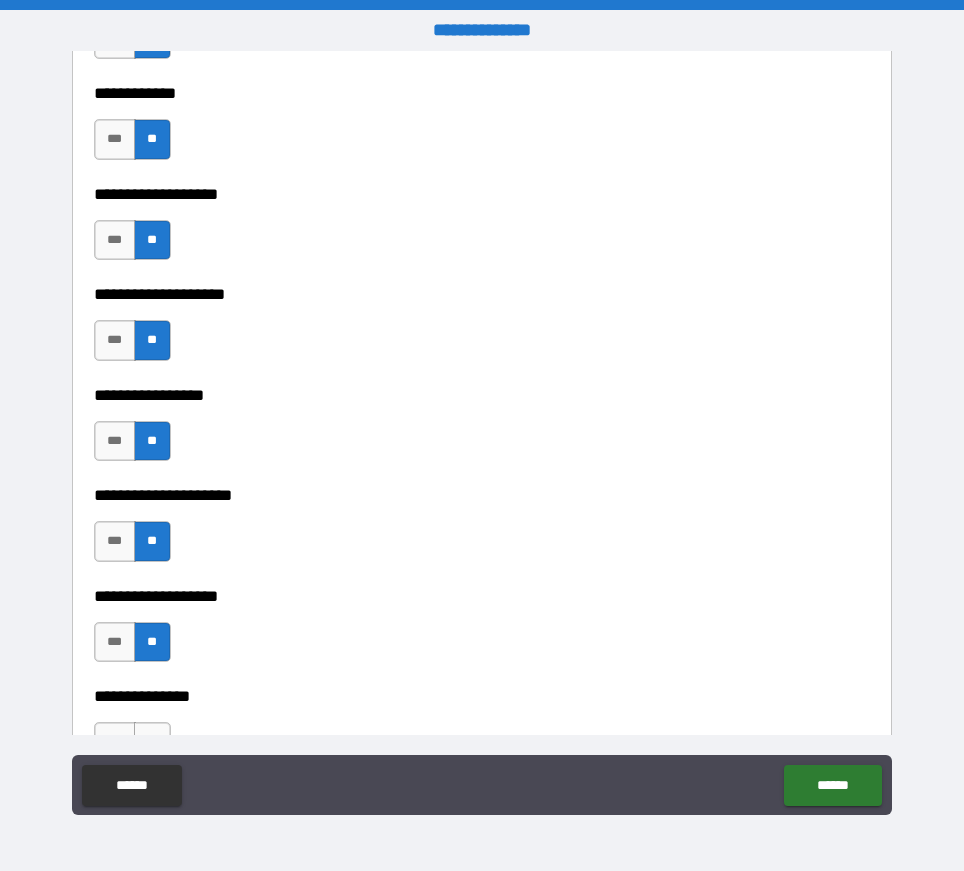 scroll, scrollTop: 8200, scrollLeft: 0, axis: vertical 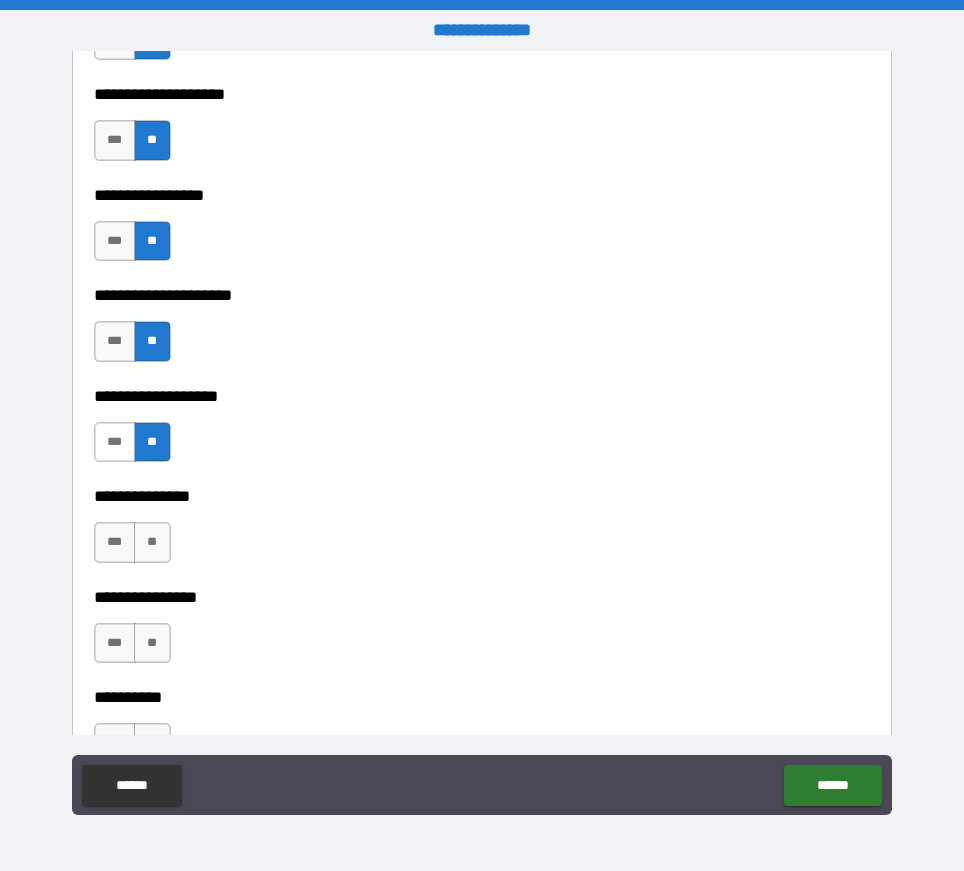 click on "***" at bounding box center [115, 442] 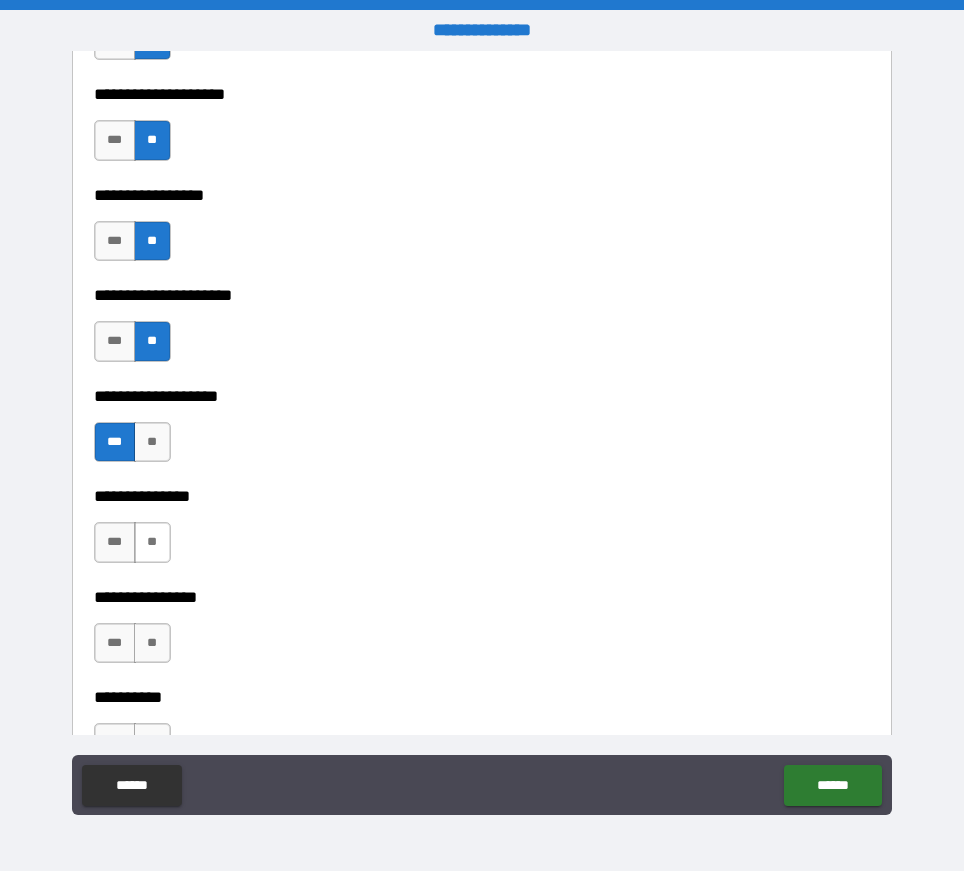 click on "**" at bounding box center [152, 542] 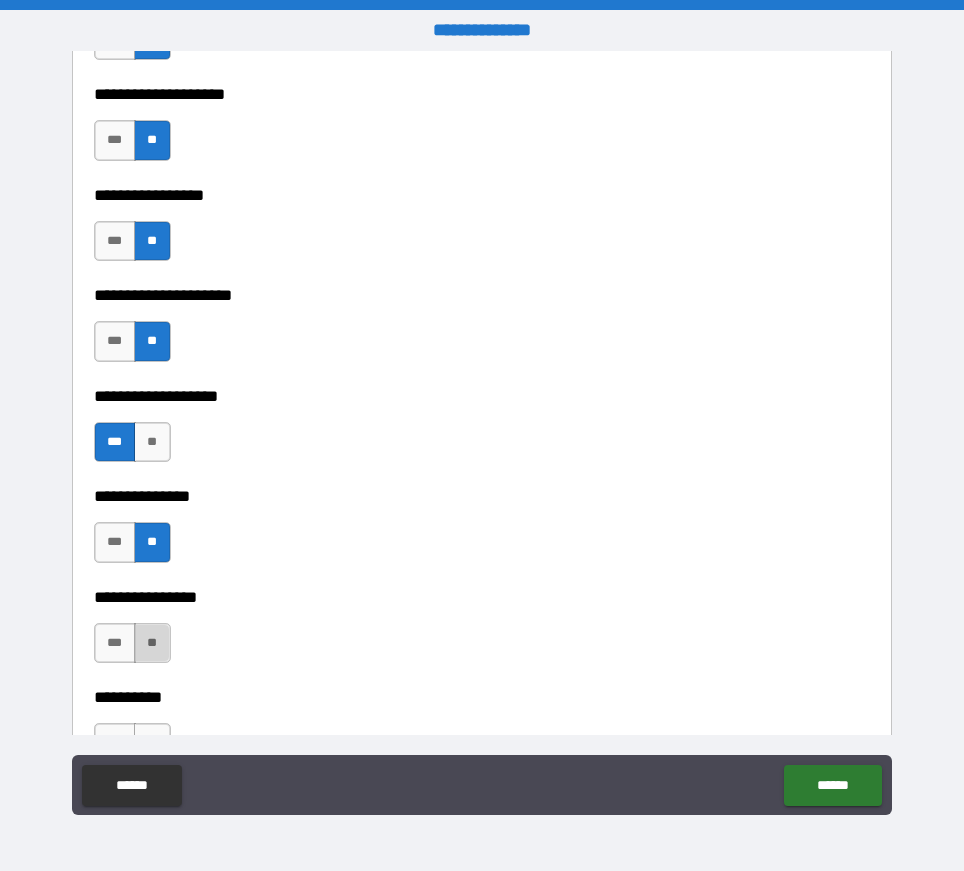 click on "**" at bounding box center (152, 643) 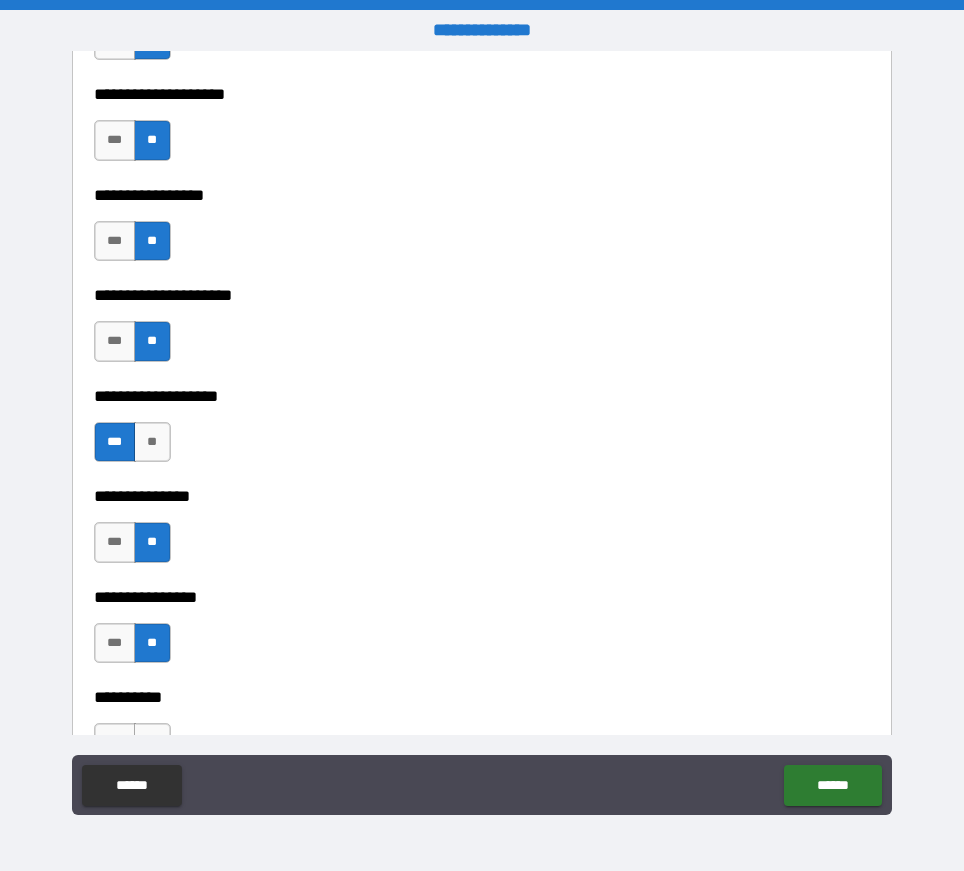 scroll, scrollTop: 8400, scrollLeft: 0, axis: vertical 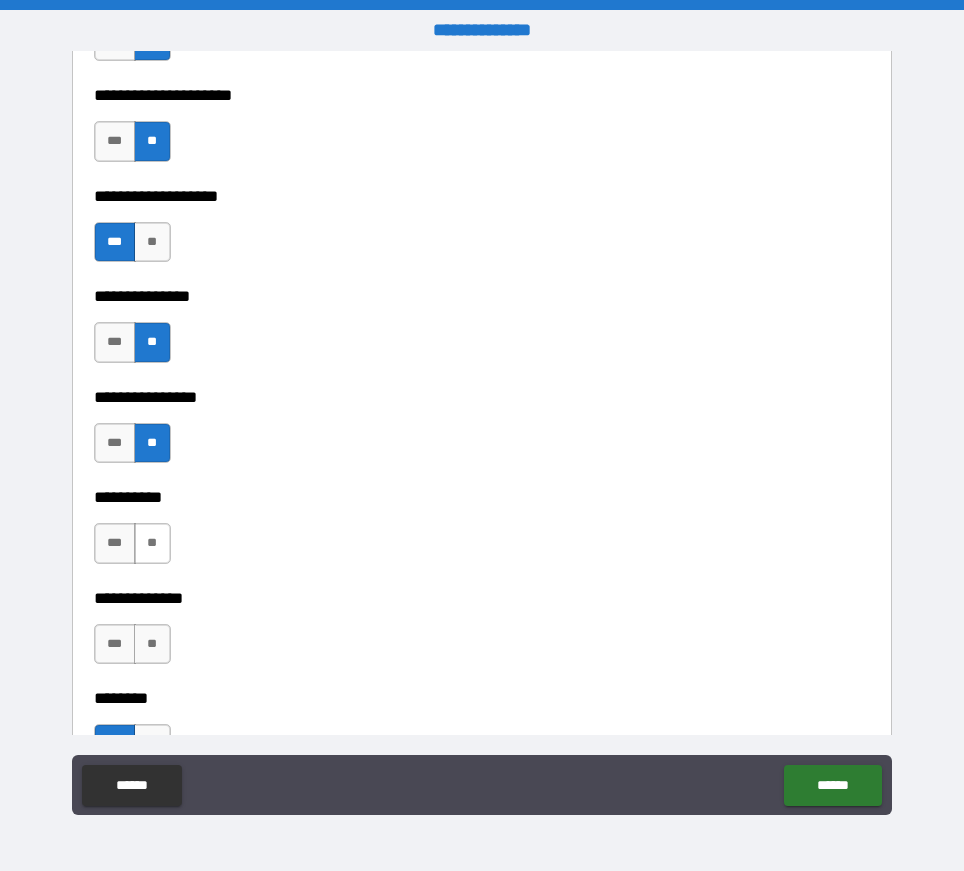 click on "**" at bounding box center (152, 543) 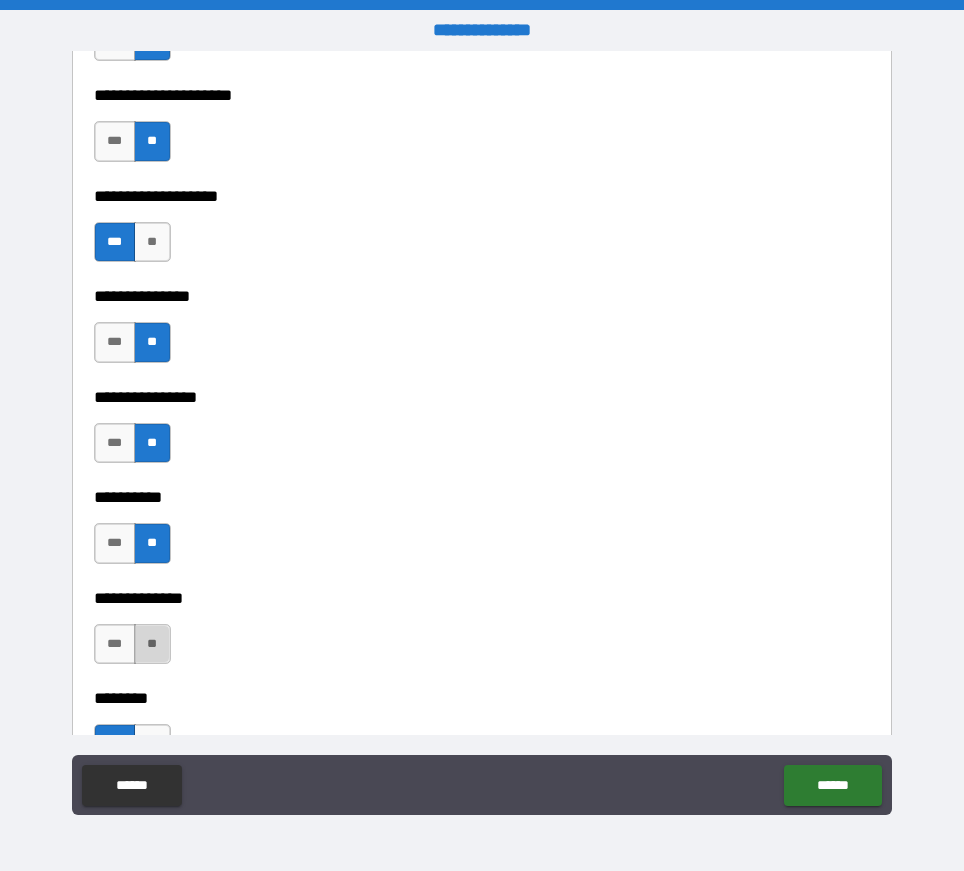 drag, startPoint x: 149, startPoint y: 636, endPoint x: 232, endPoint y: 624, distance: 83.86298 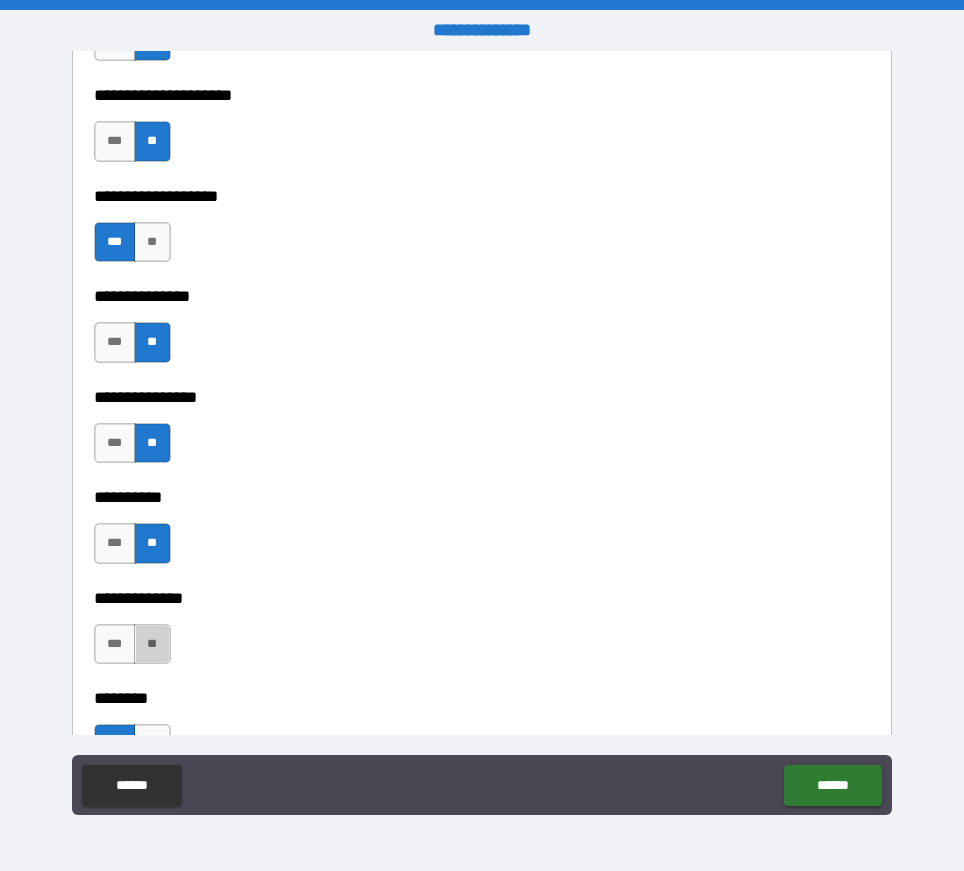 click on "**" at bounding box center (152, 644) 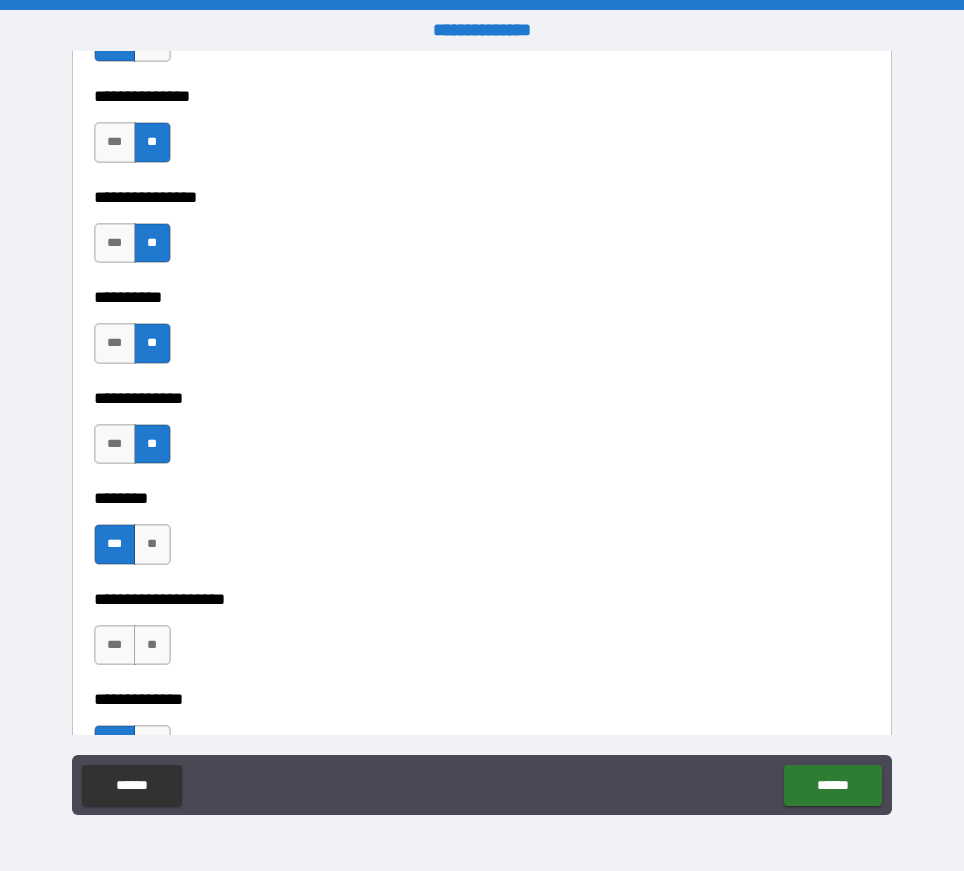 scroll, scrollTop: 8700, scrollLeft: 0, axis: vertical 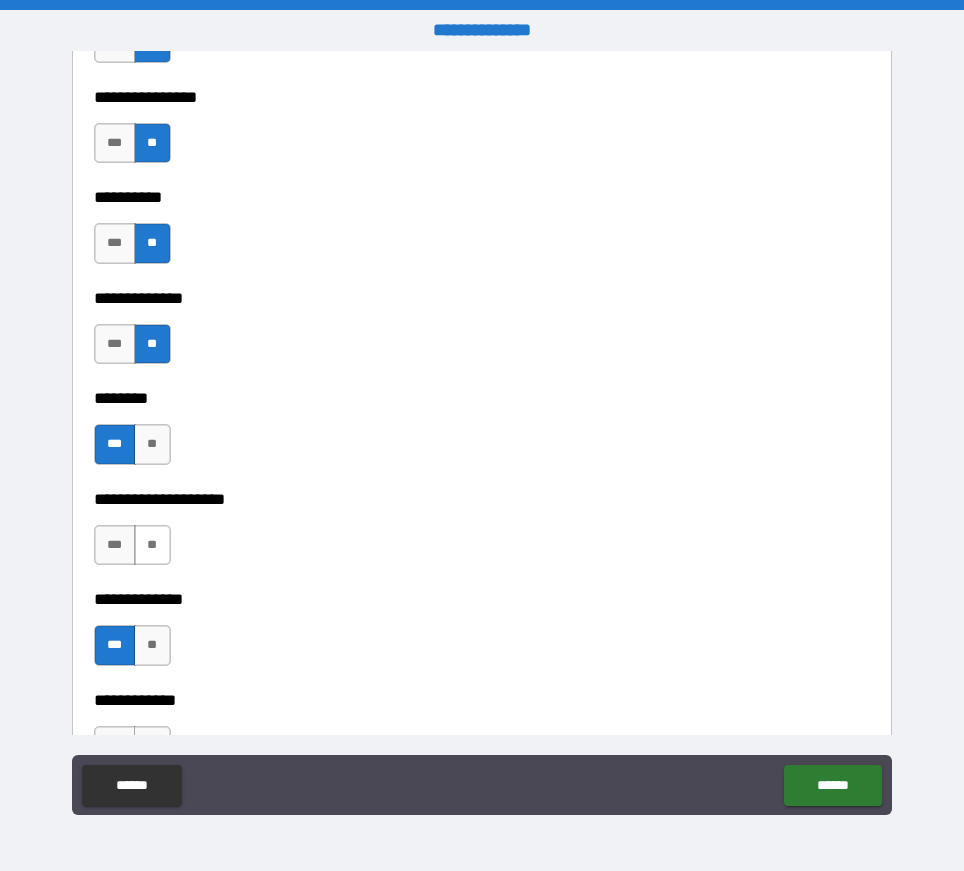 click on "**" at bounding box center [152, 545] 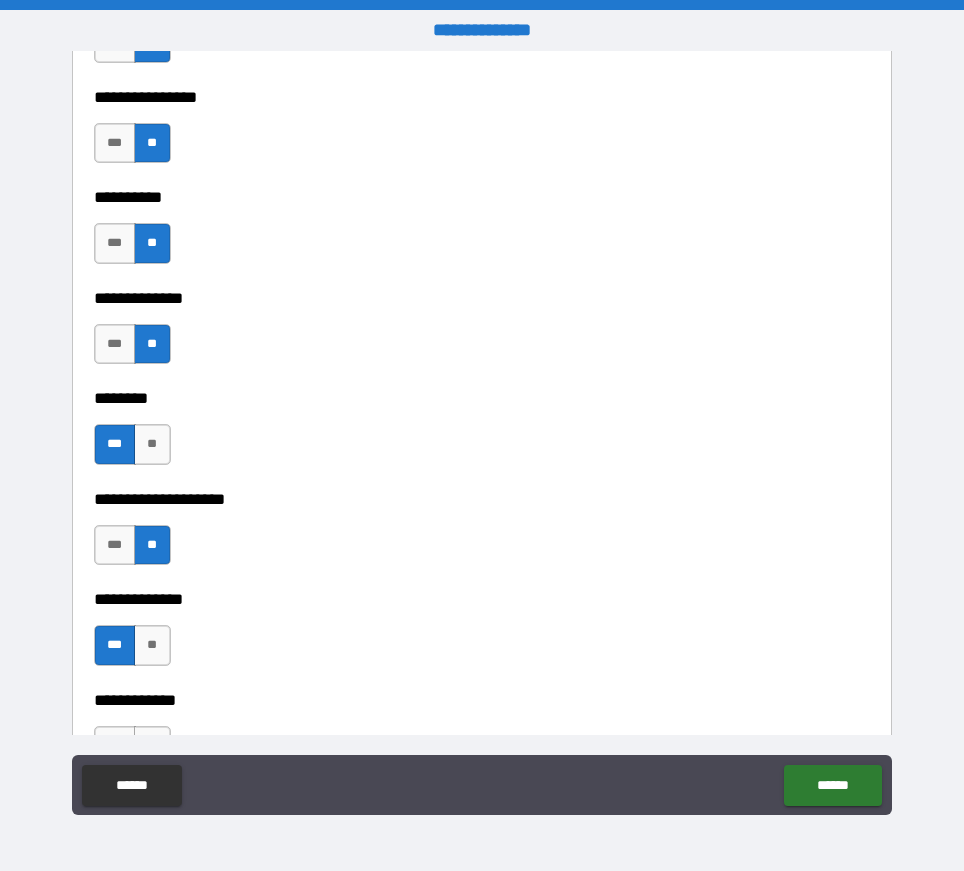 scroll, scrollTop: 8900, scrollLeft: 0, axis: vertical 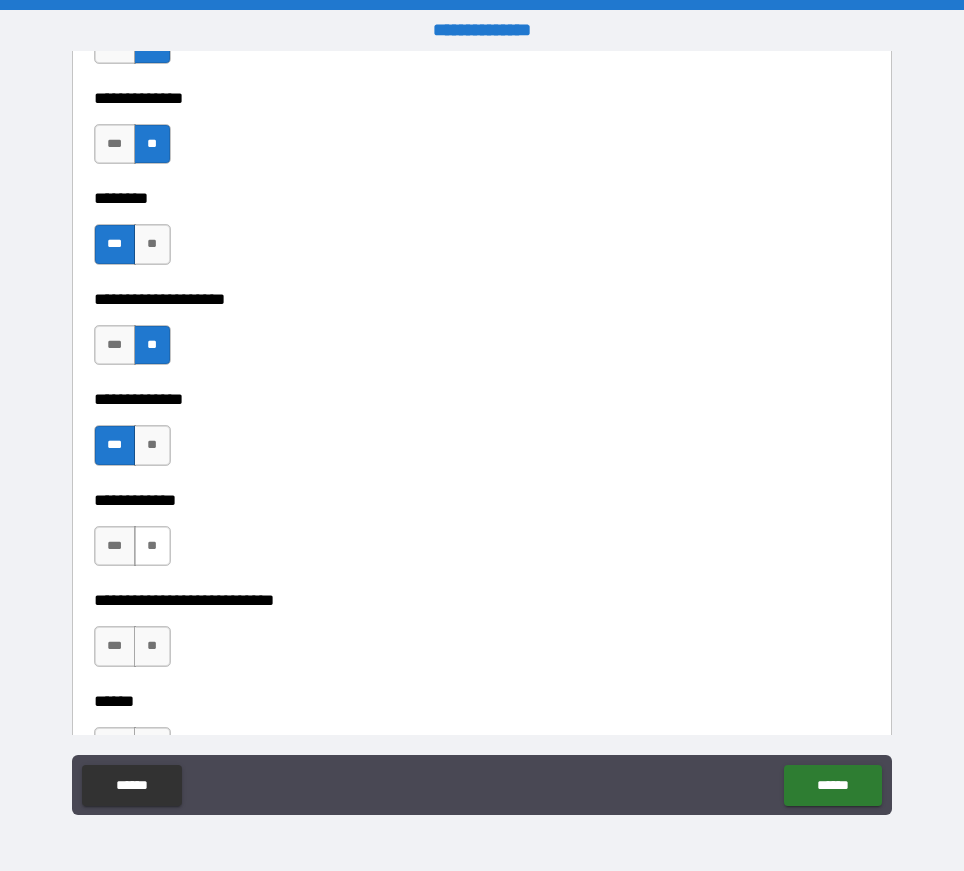 click on "**" at bounding box center (152, 546) 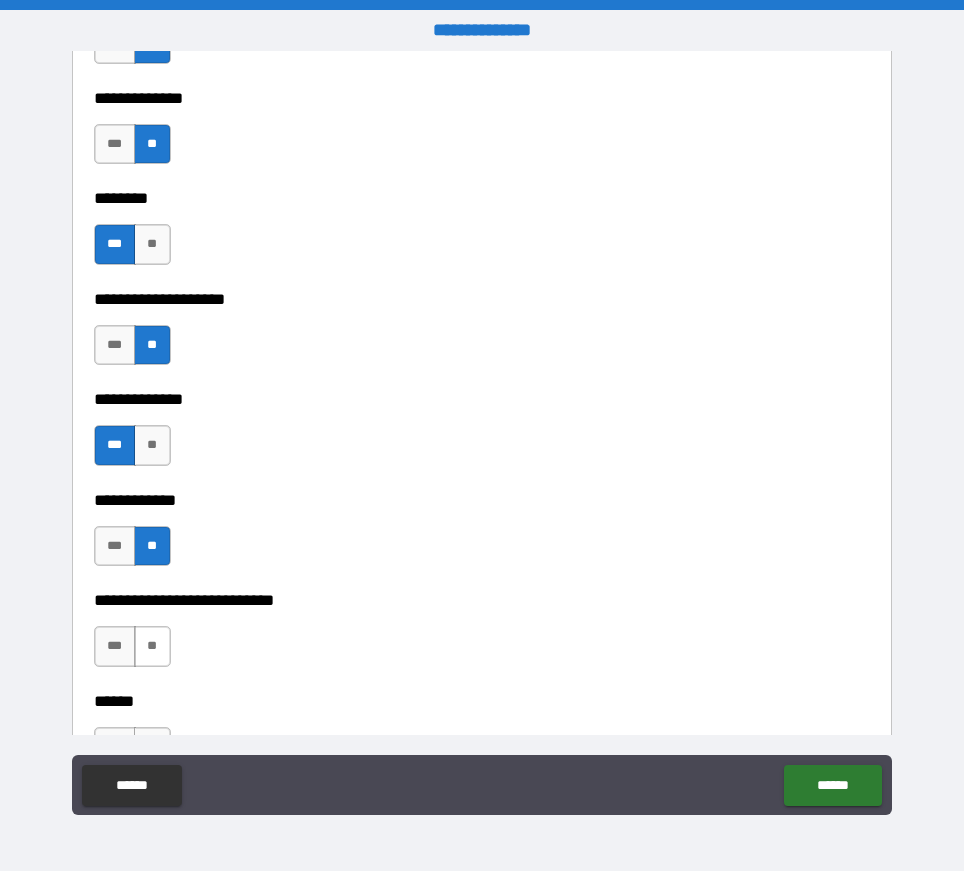 click on "**" at bounding box center [152, 646] 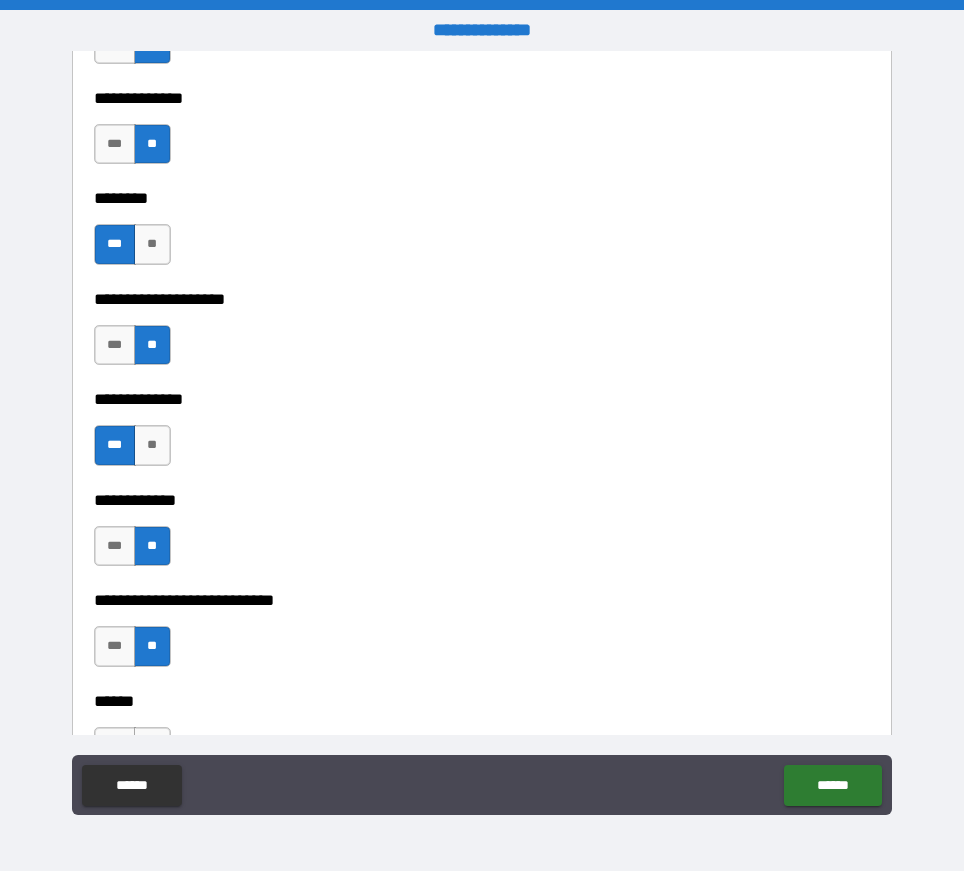 scroll, scrollTop: 9200, scrollLeft: 0, axis: vertical 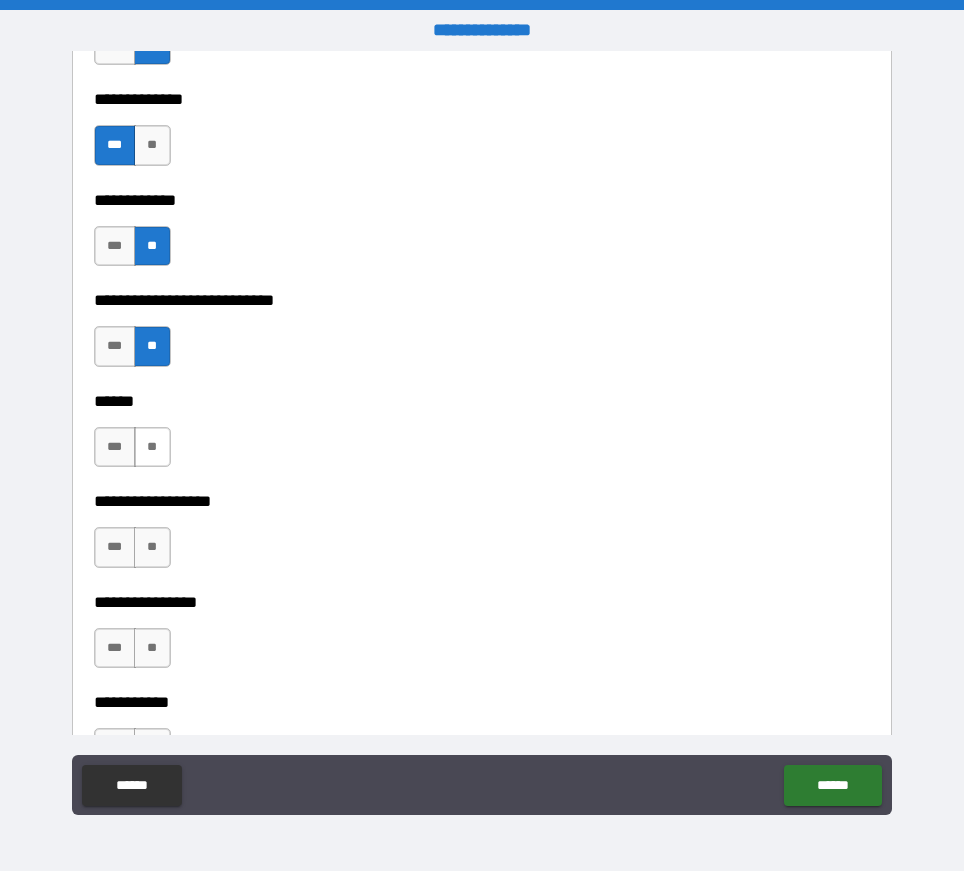 click on "**" at bounding box center (152, 447) 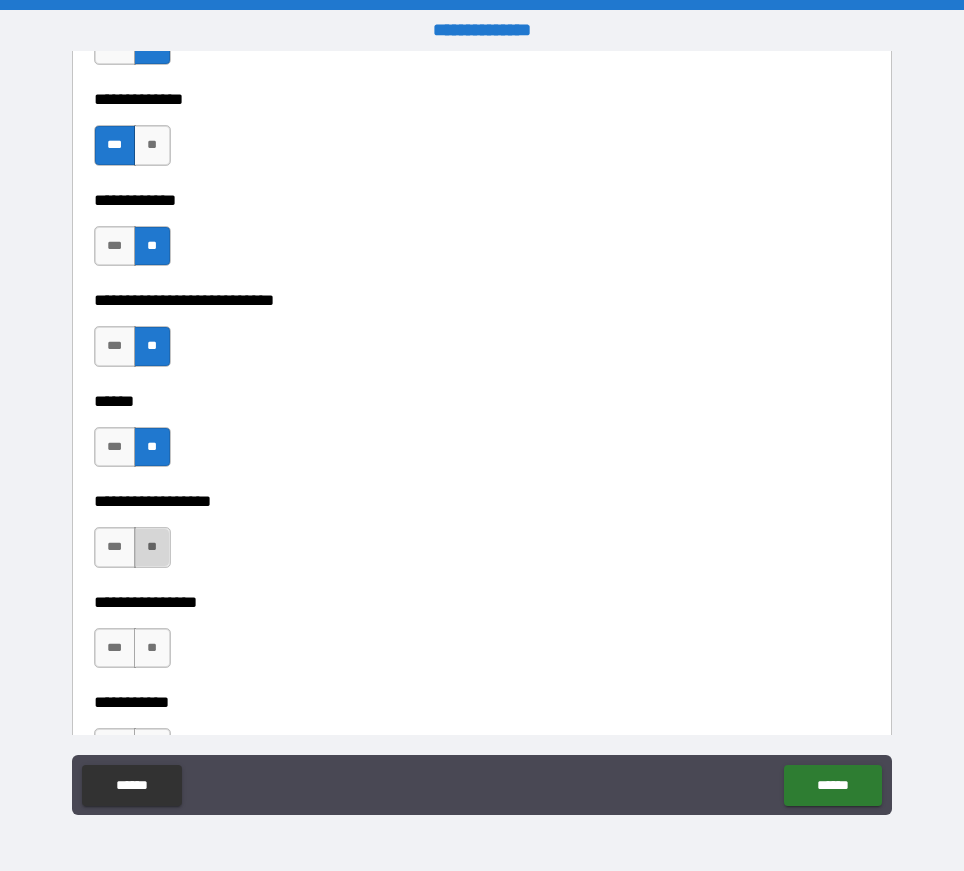 click on "**" at bounding box center (152, 547) 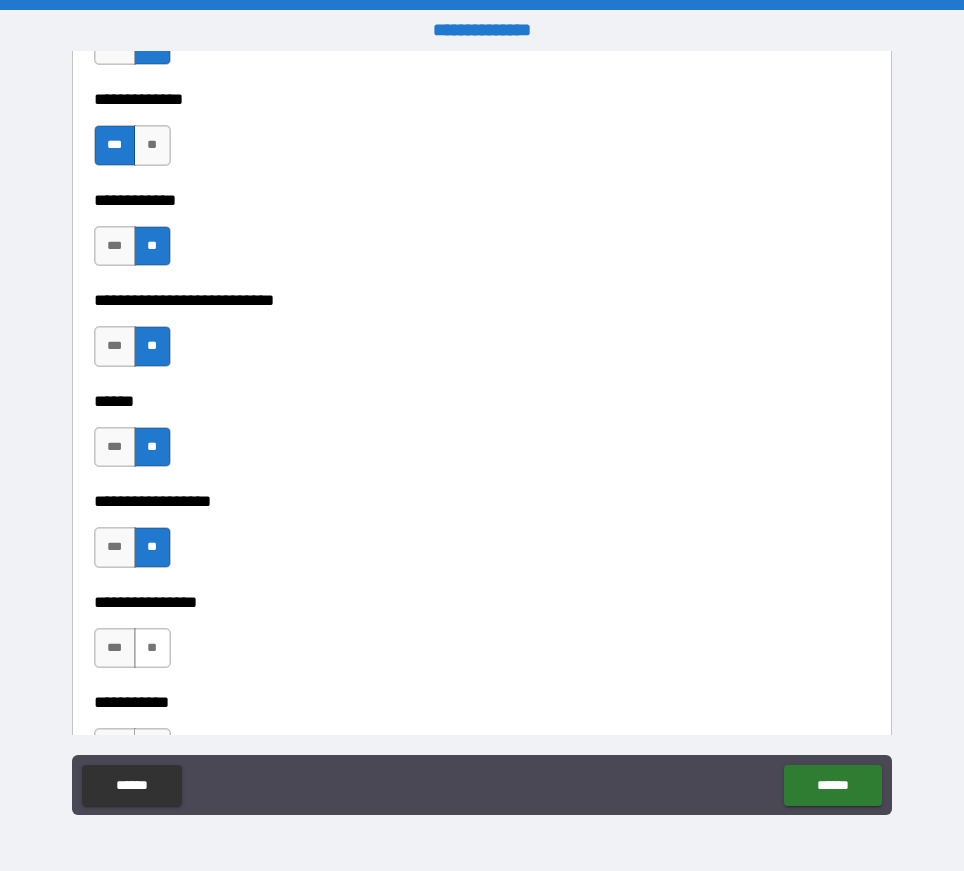 click on "**" at bounding box center [152, 648] 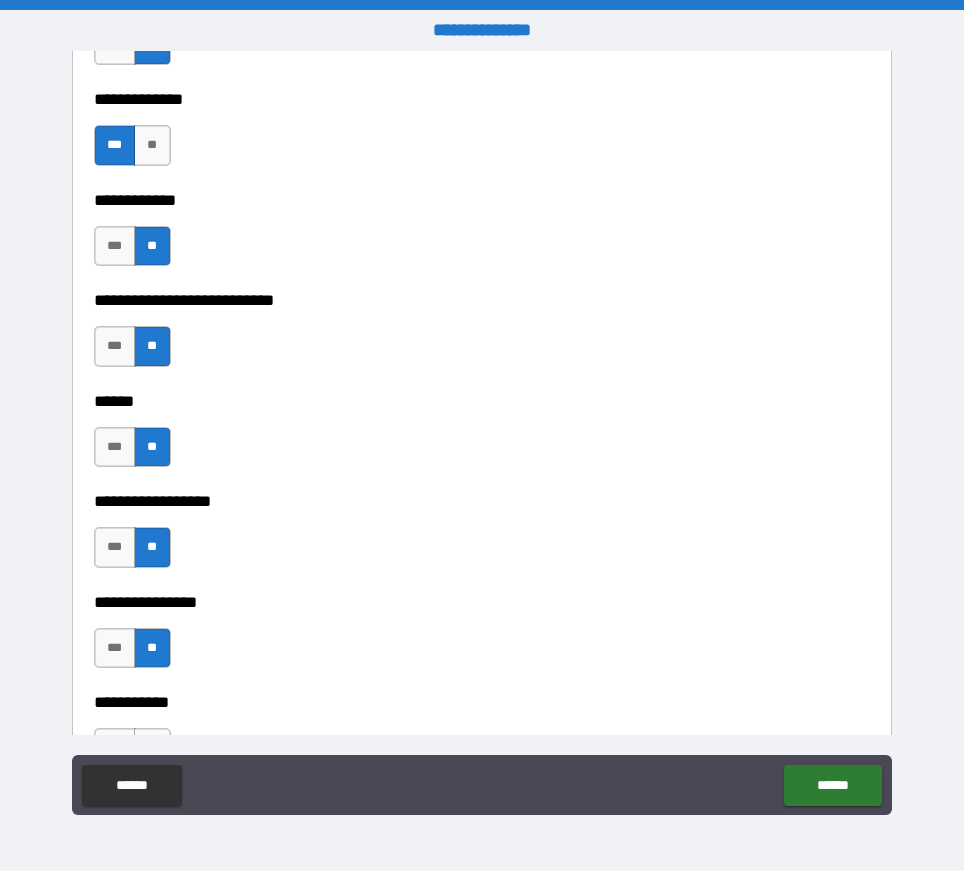 scroll, scrollTop: 9300, scrollLeft: 0, axis: vertical 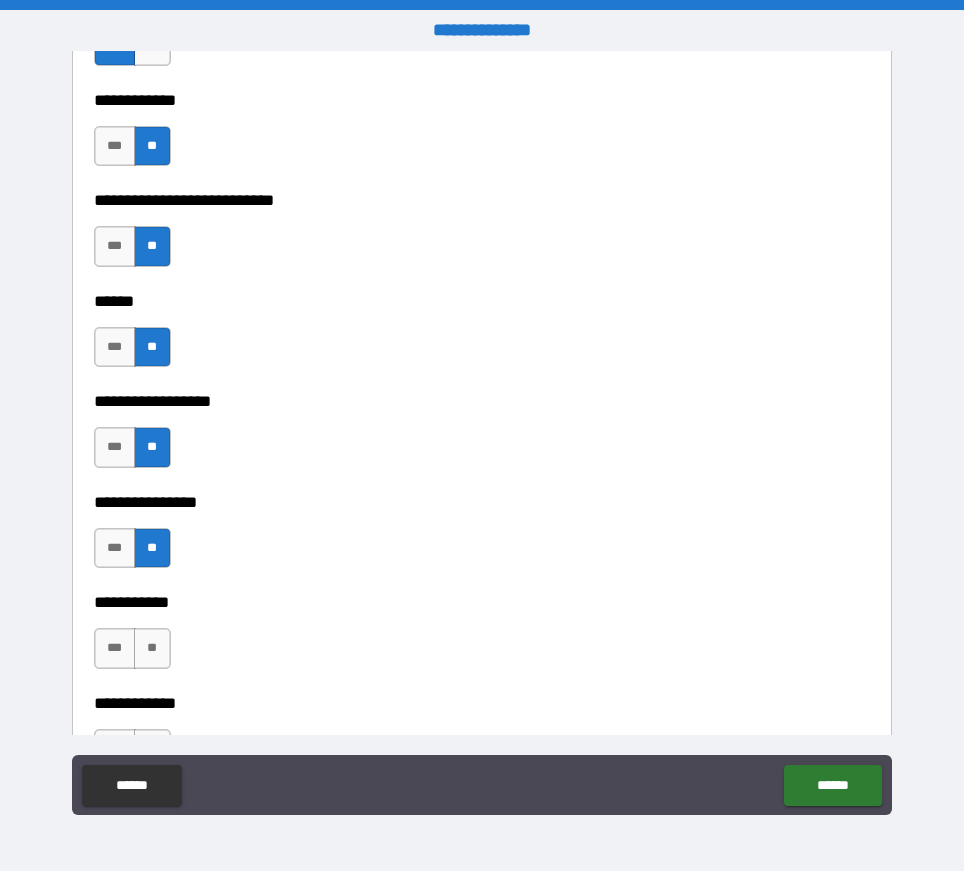 click on "**" at bounding box center [152, 648] 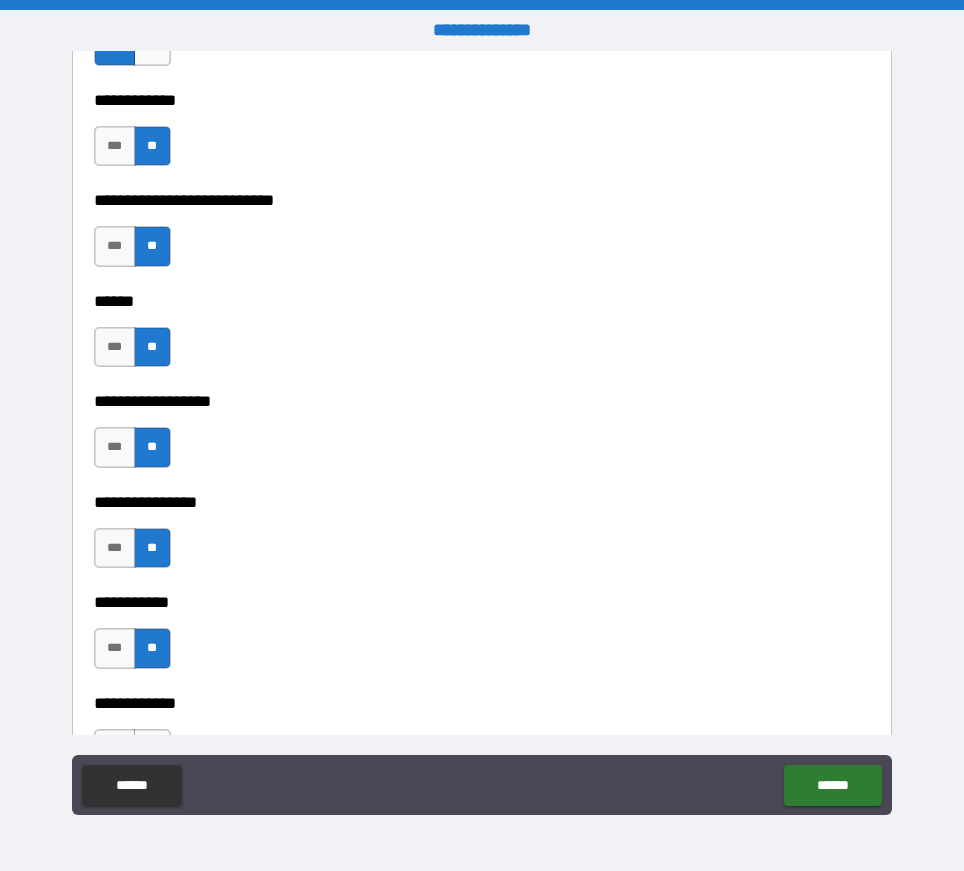 scroll, scrollTop: 9500, scrollLeft: 0, axis: vertical 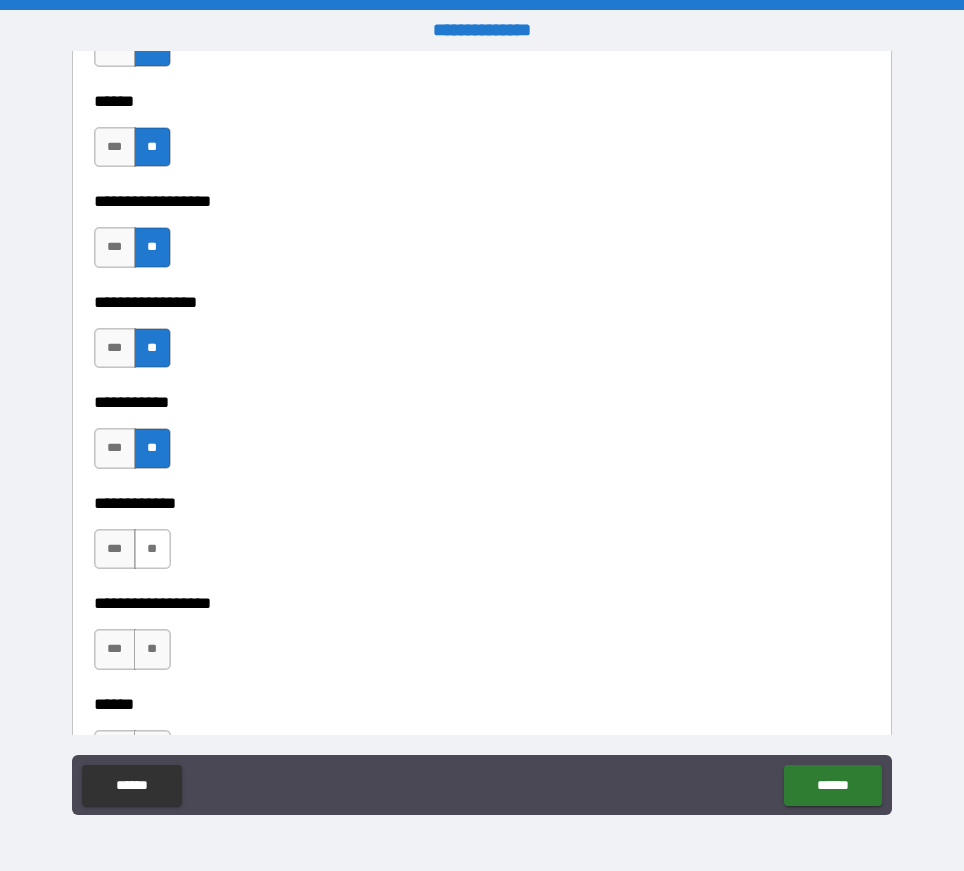 click on "**" at bounding box center (152, 549) 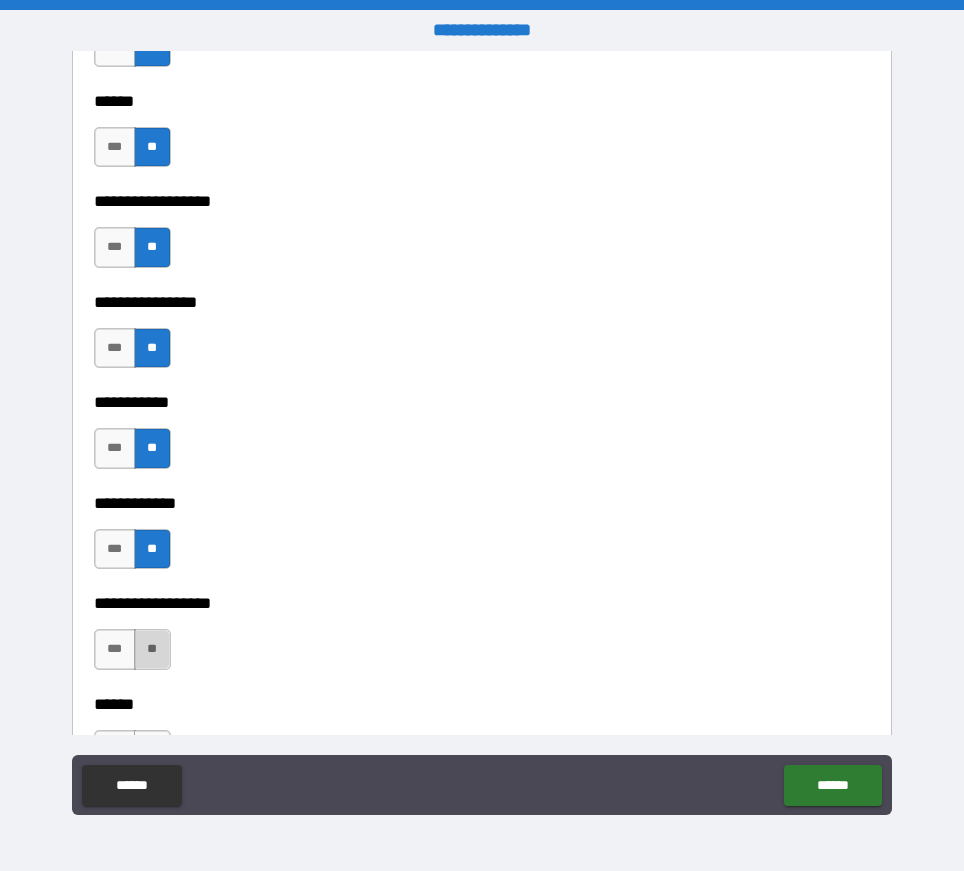 click on "**" at bounding box center [152, 649] 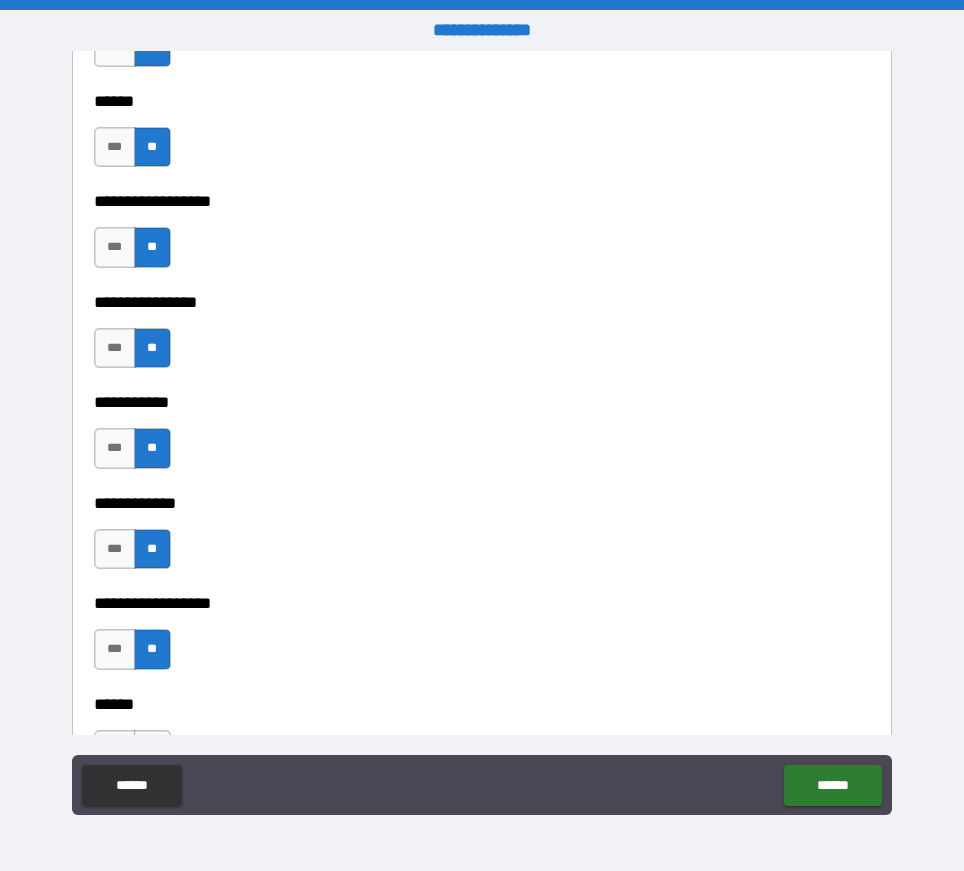 scroll, scrollTop: 9600, scrollLeft: 0, axis: vertical 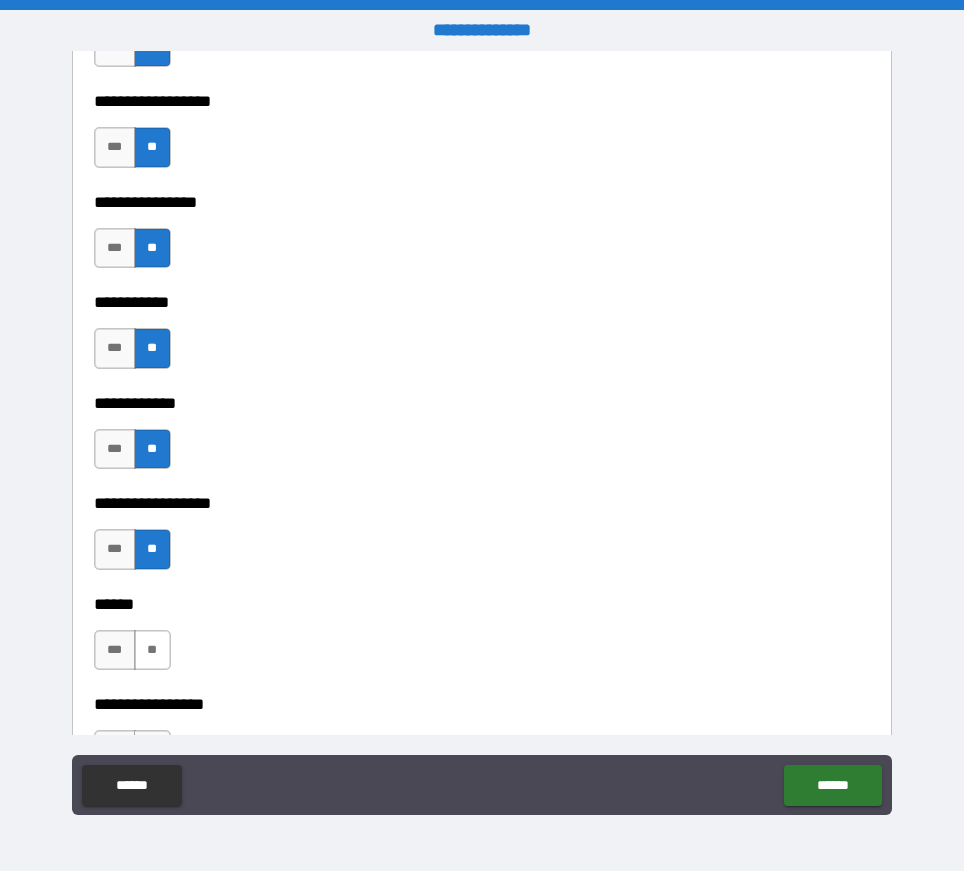 click on "**" at bounding box center [152, 650] 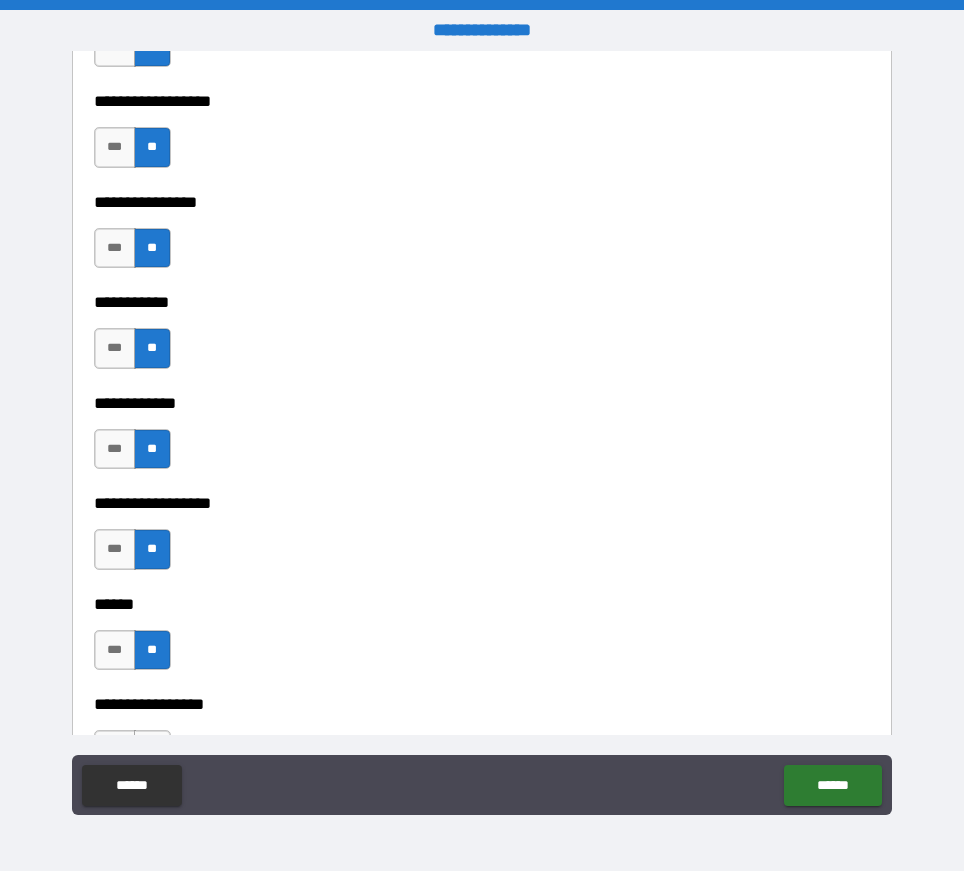 scroll, scrollTop: 9800, scrollLeft: 0, axis: vertical 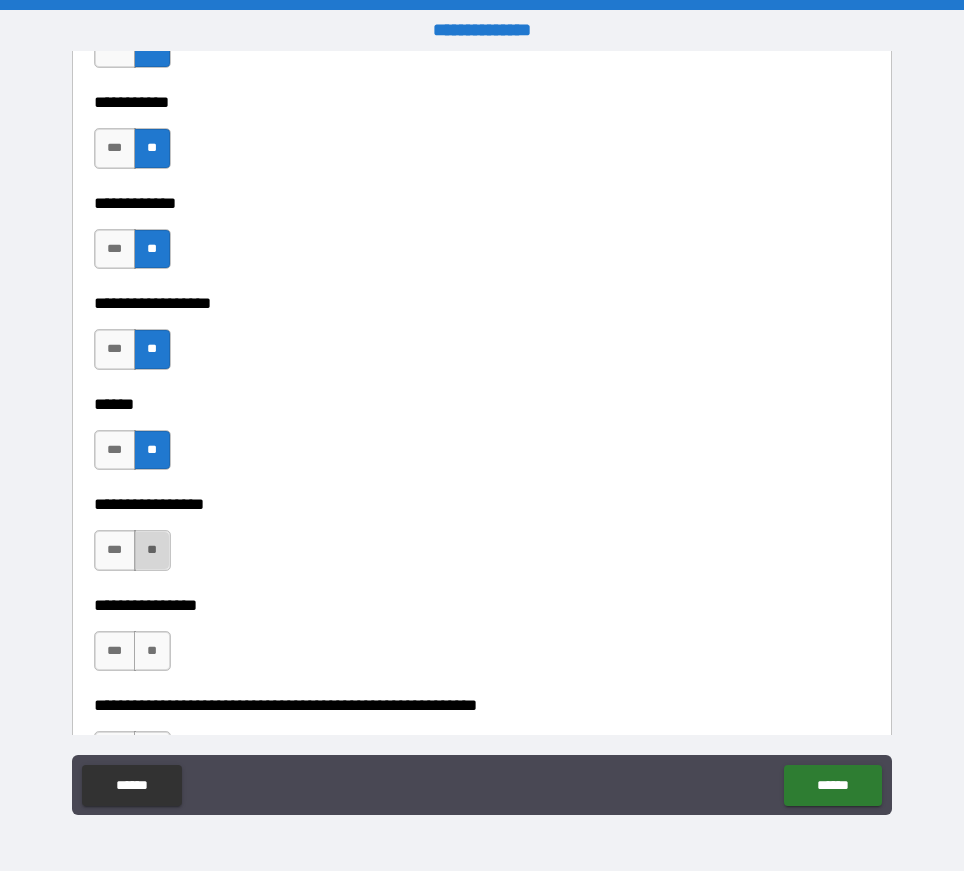 click on "**" at bounding box center (152, 550) 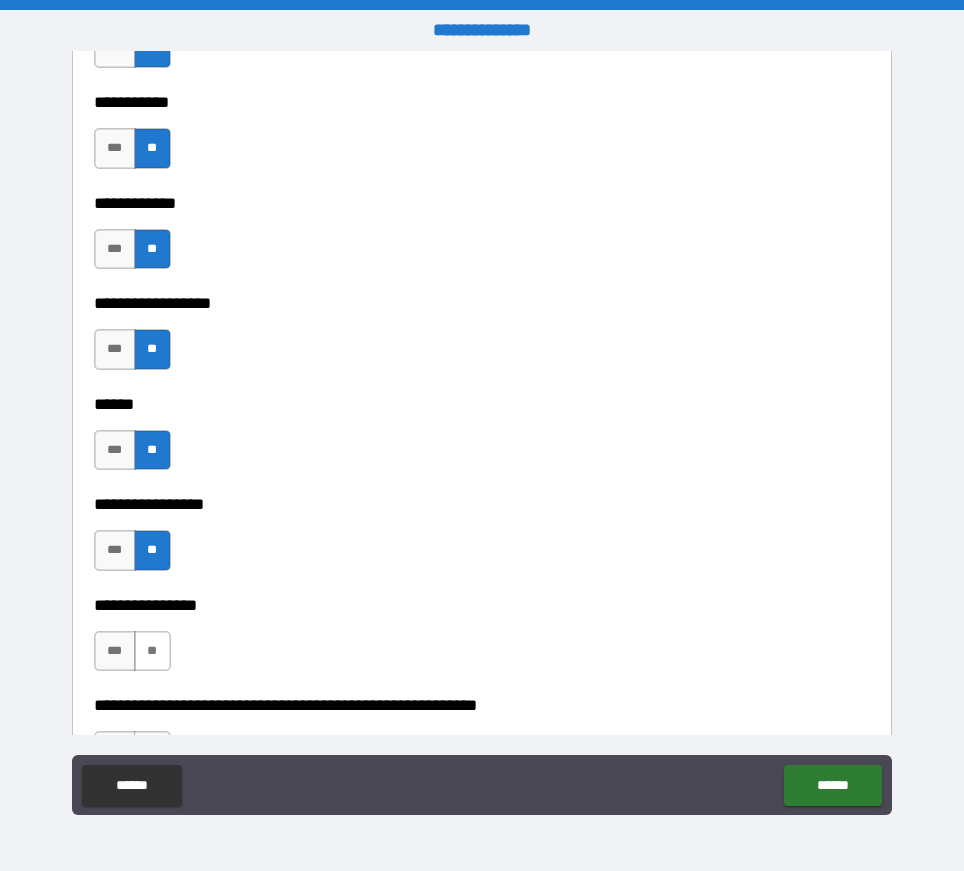click on "**" at bounding box center [152, 651] 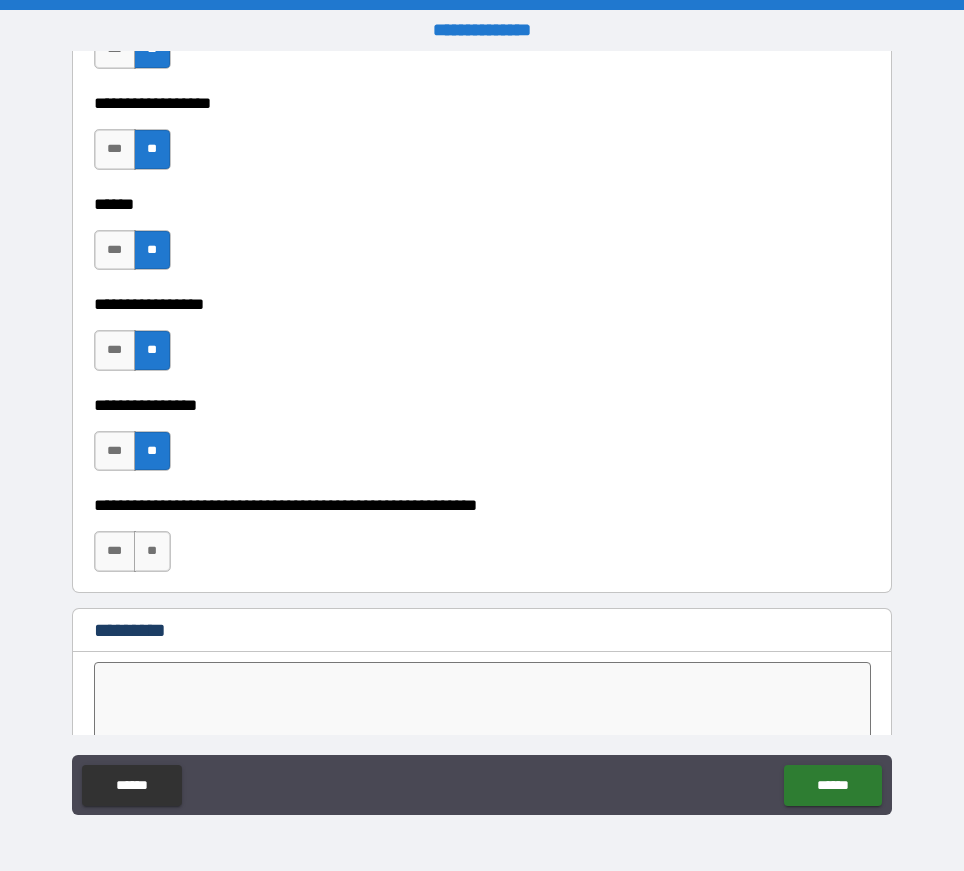 scroll, scrollTop: 10100, scrollLeft: 0, axis: vertical 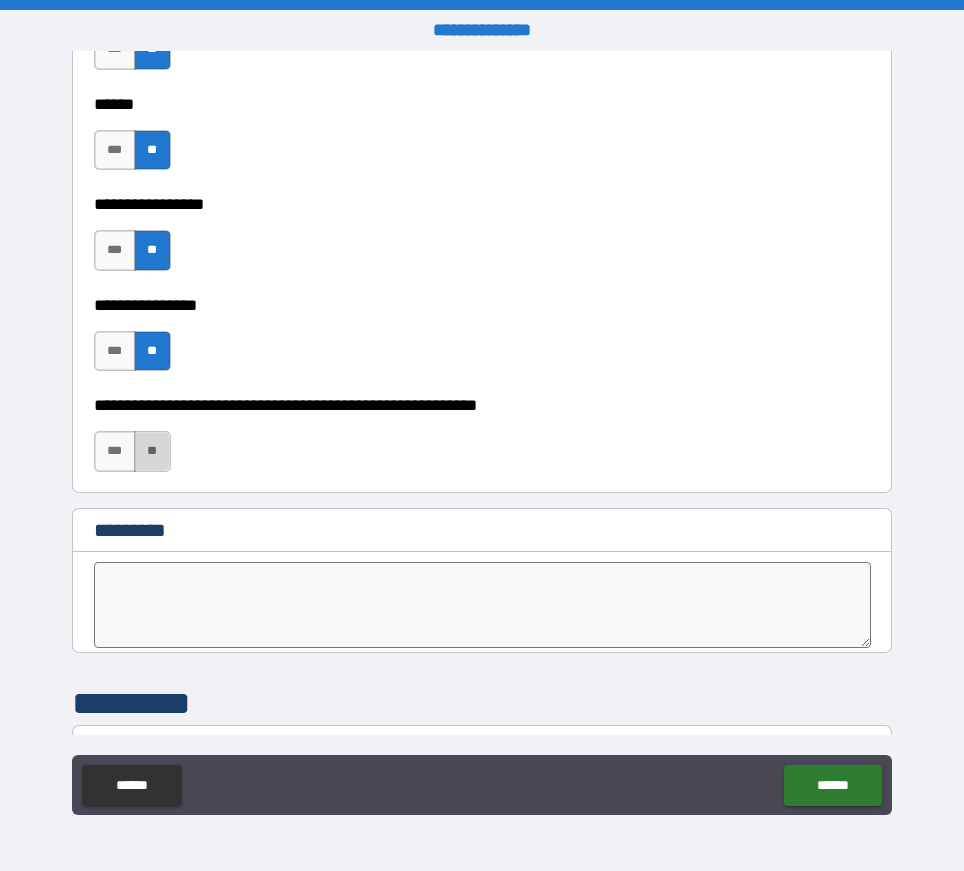 click on "**" at bounding box center (152, 451) 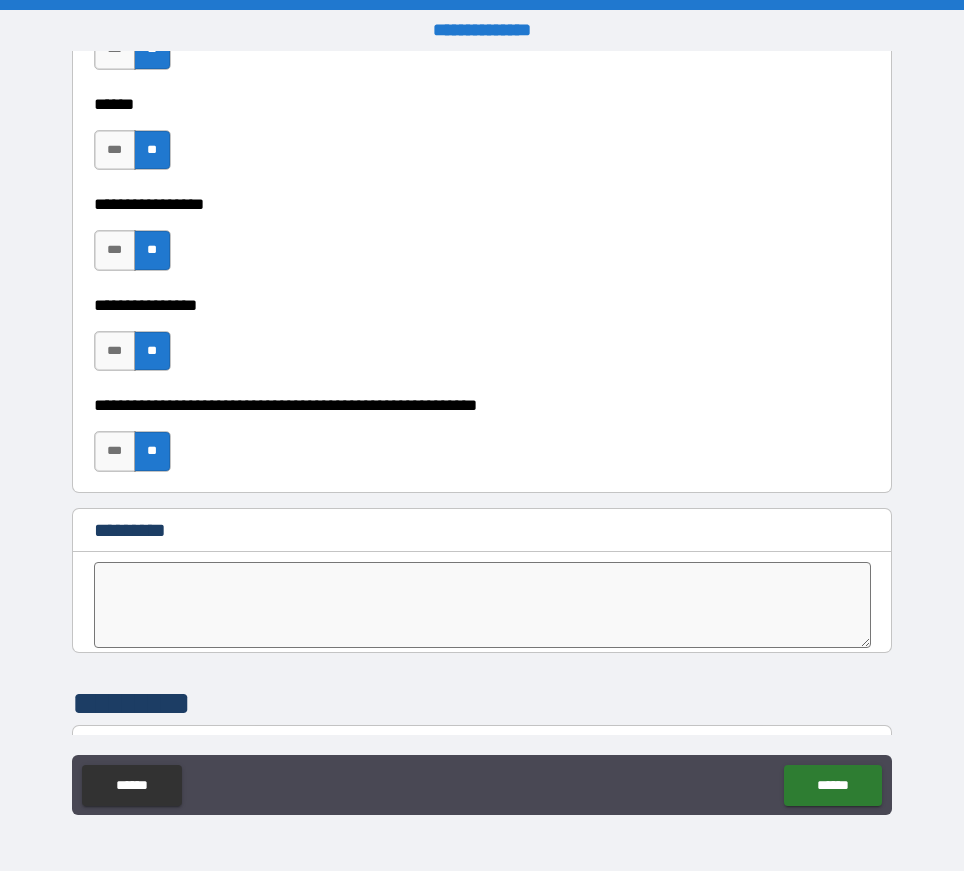 scroll, scrollTop: 10300, scrollLeft: 0, axis: vertical 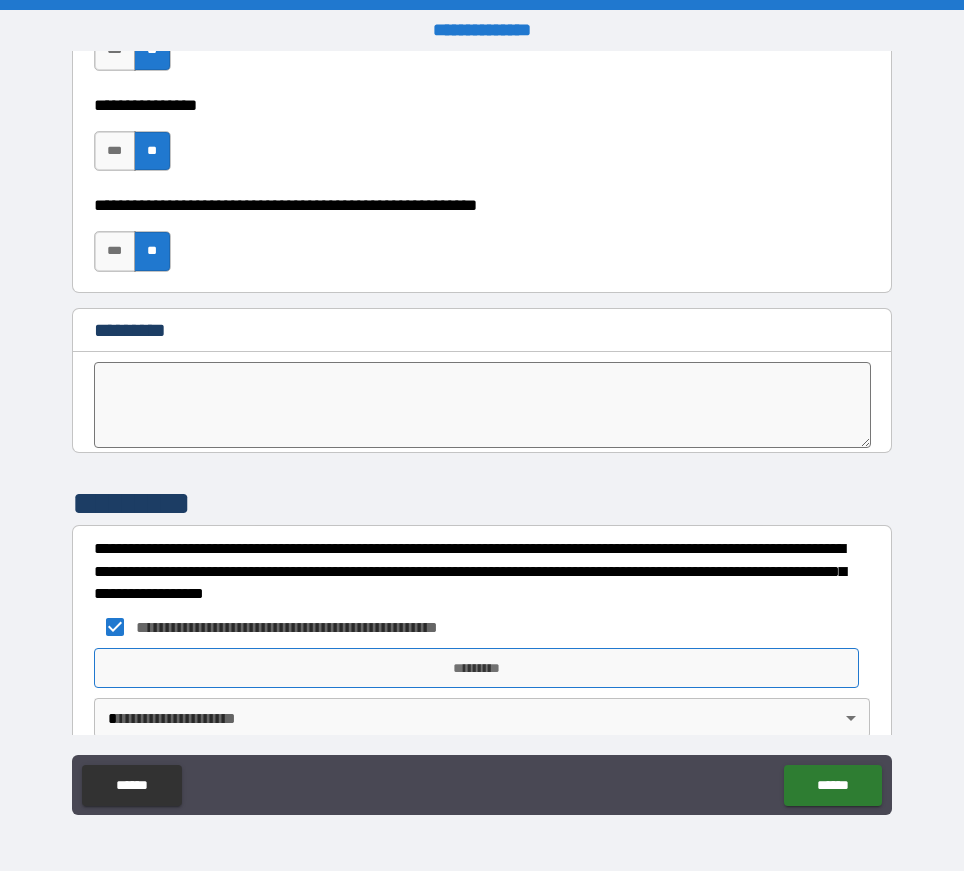 click on "*********" at bounding box center [476, 668] 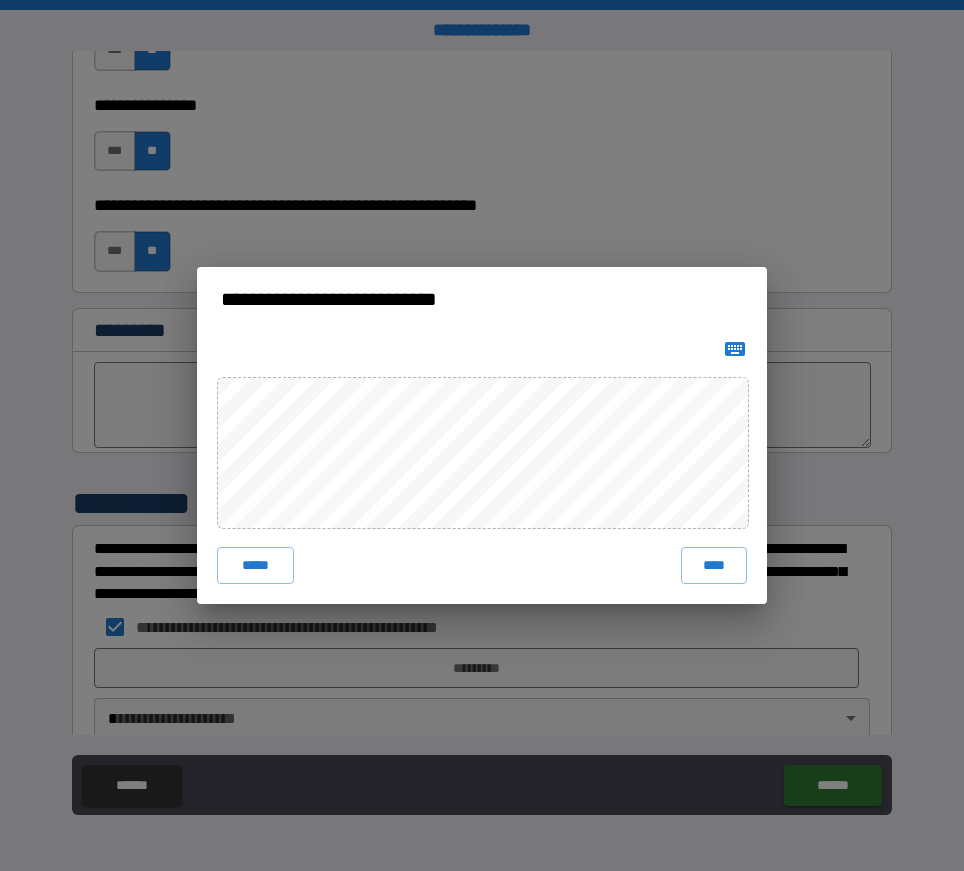 click on "****" at bounding box center [714, 565] 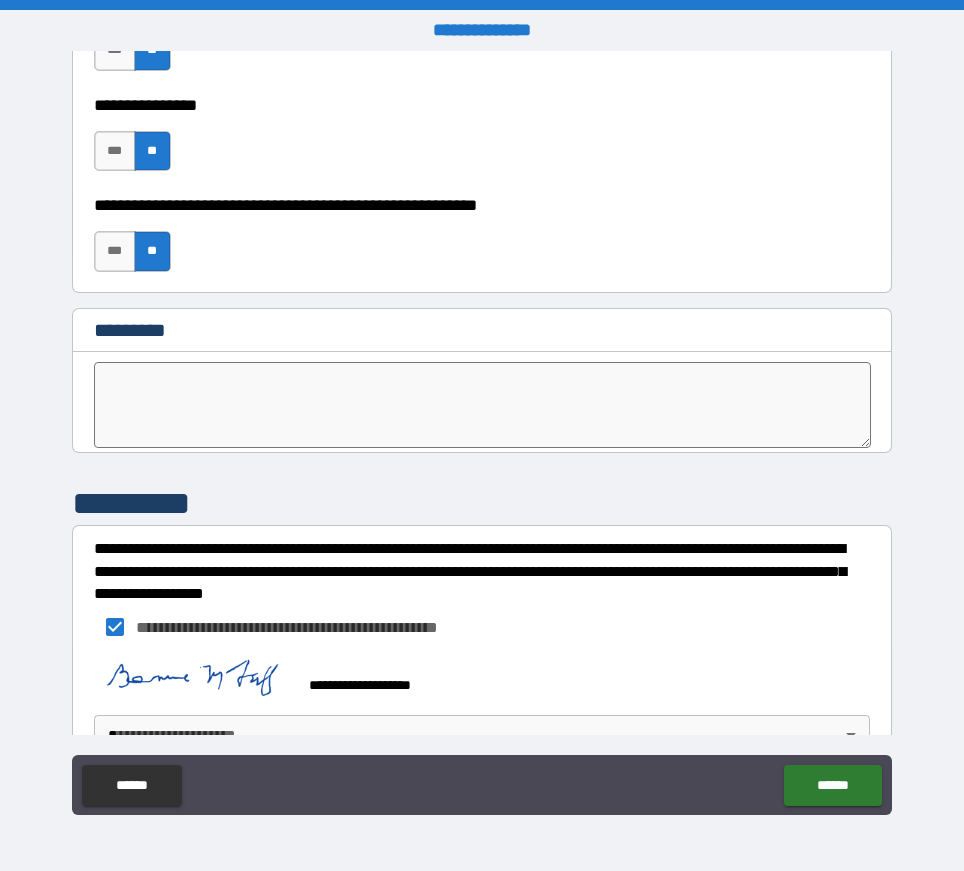 scroll, scrollTop: 10351, scrollLeft: 0, axis: vertical 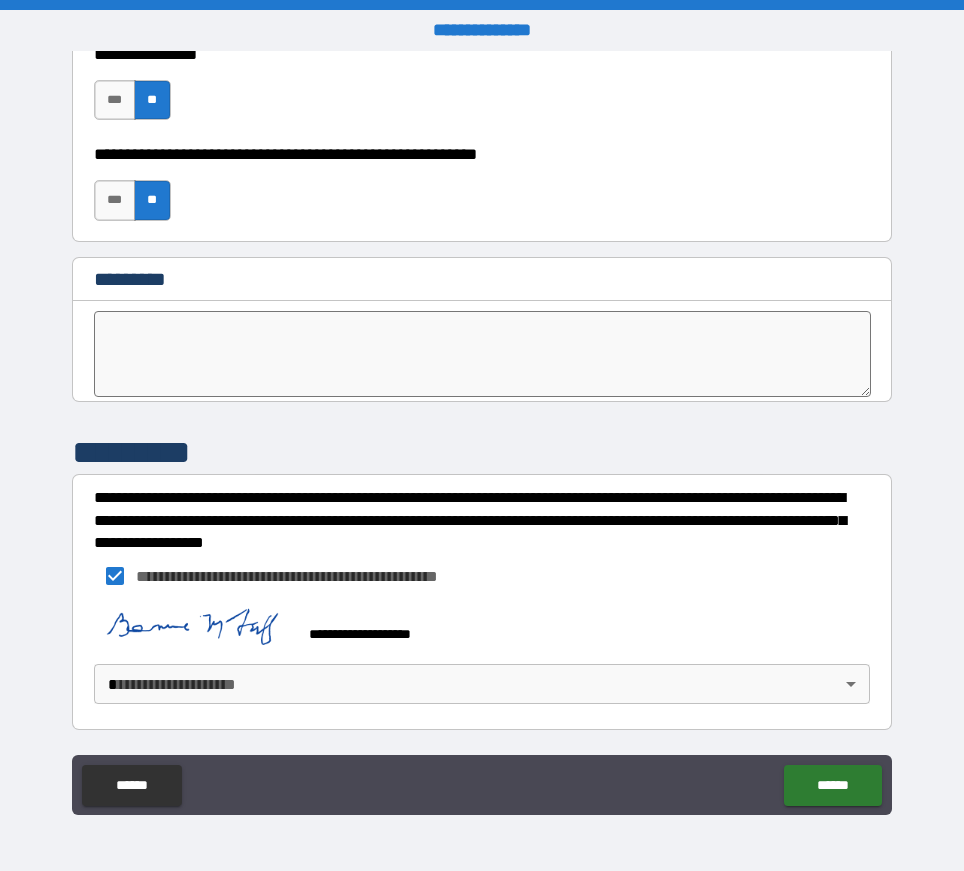 click on "**********" at bounding box center [482, 435] 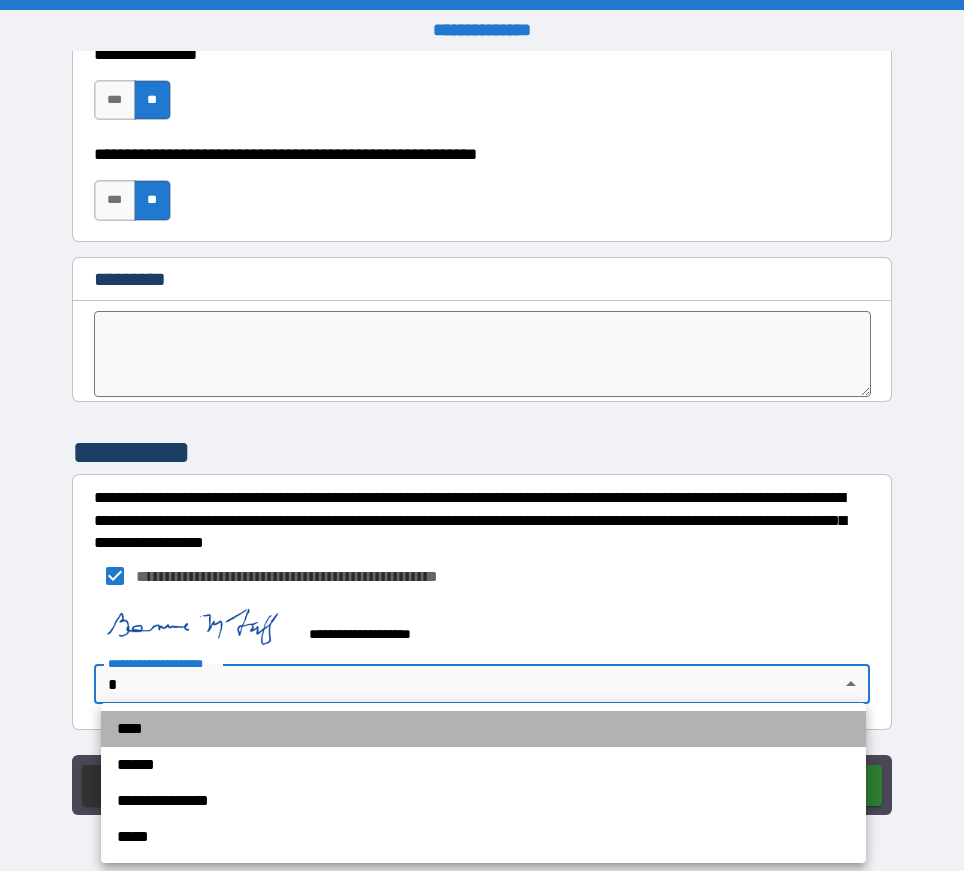 click on "****" at bounding box center [483, 729] 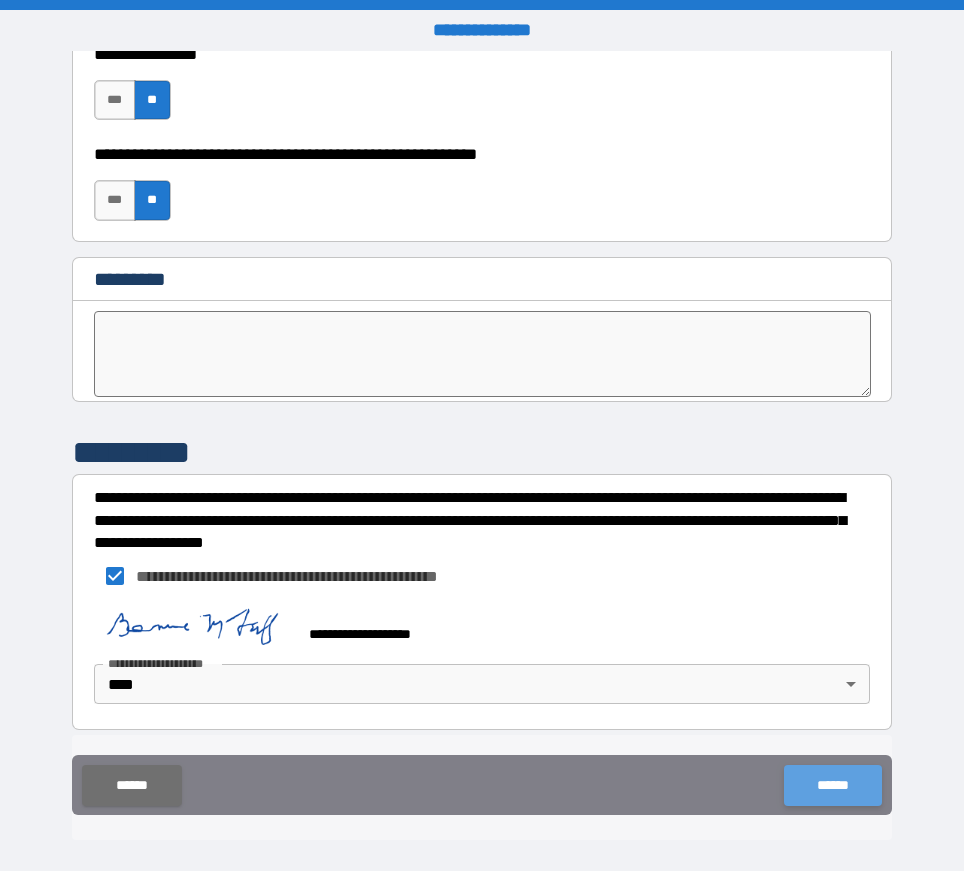 click on "******" at bounding box center (832, 785) 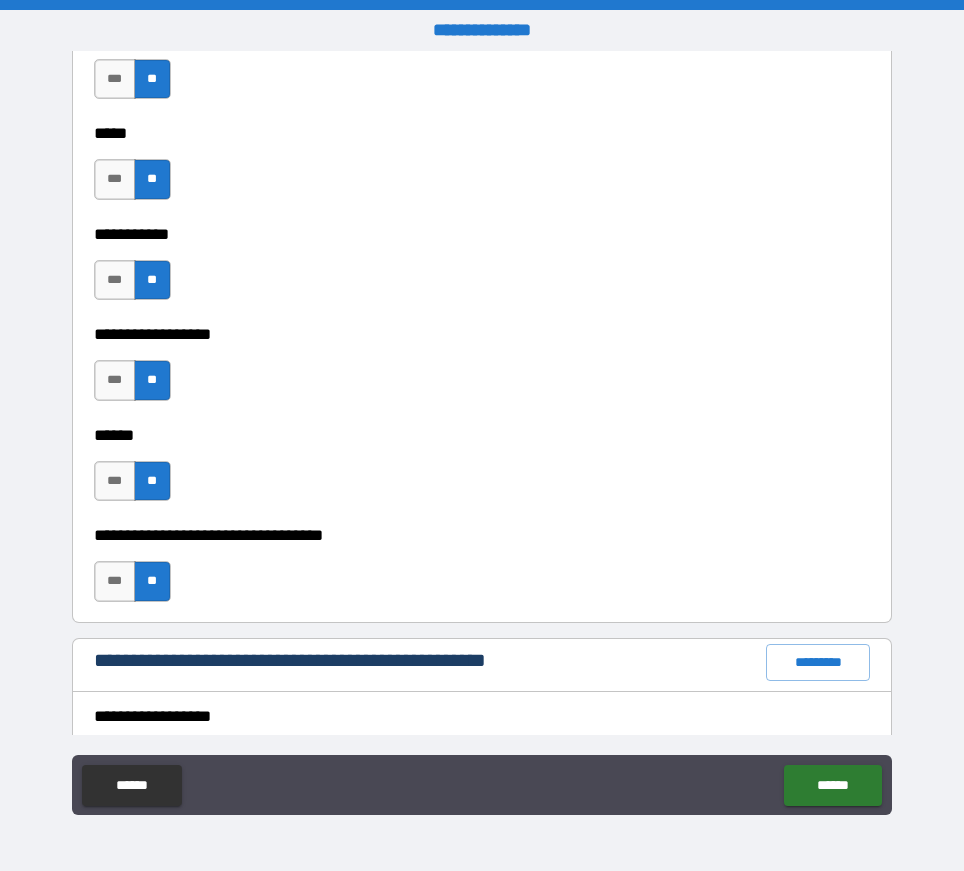 scroll, scrollTop: 1051, scrollLeft: 0, axis: vertical 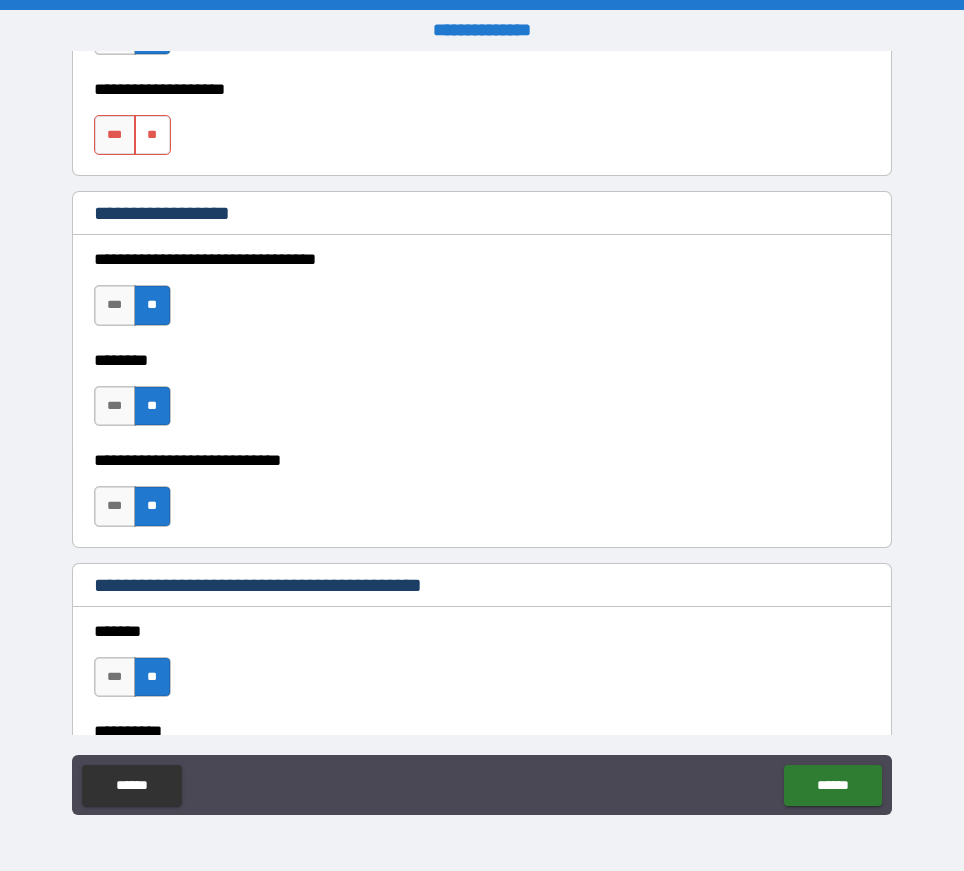 click on "**" at bounding box center [152, 135] 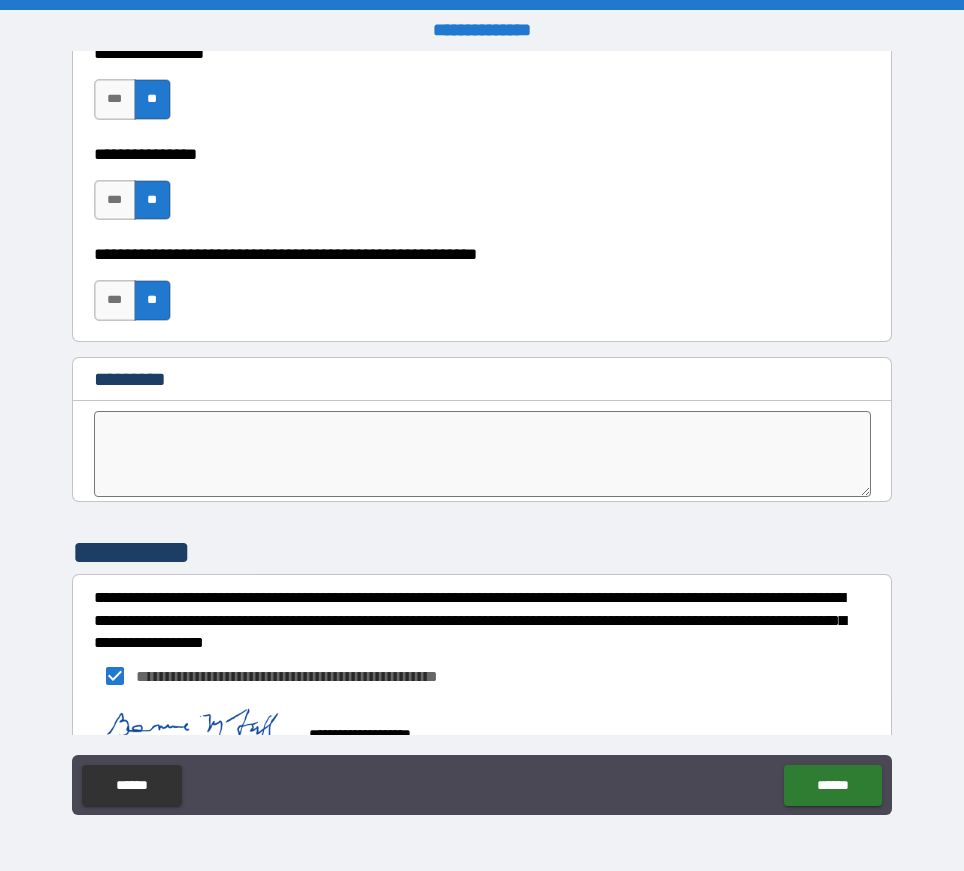 scroll, scrollTop: 10351, scrollLeft: 0, axis: vertical 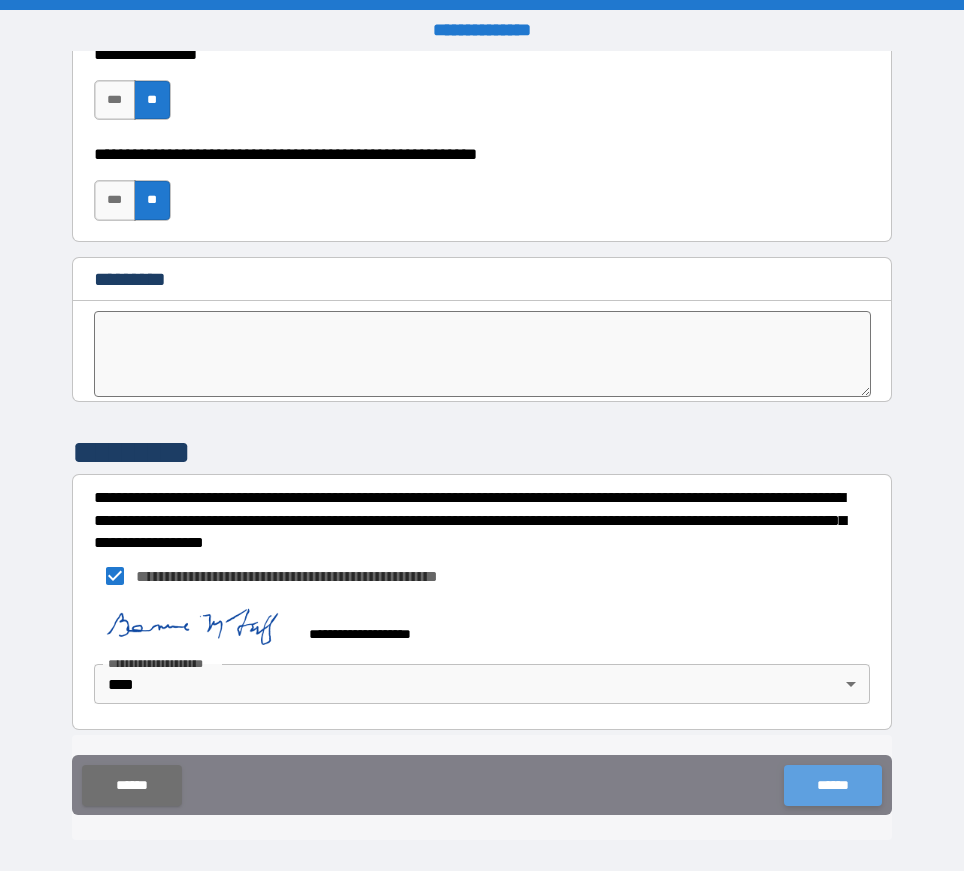 click on "******" at bounding box center (832, 785) 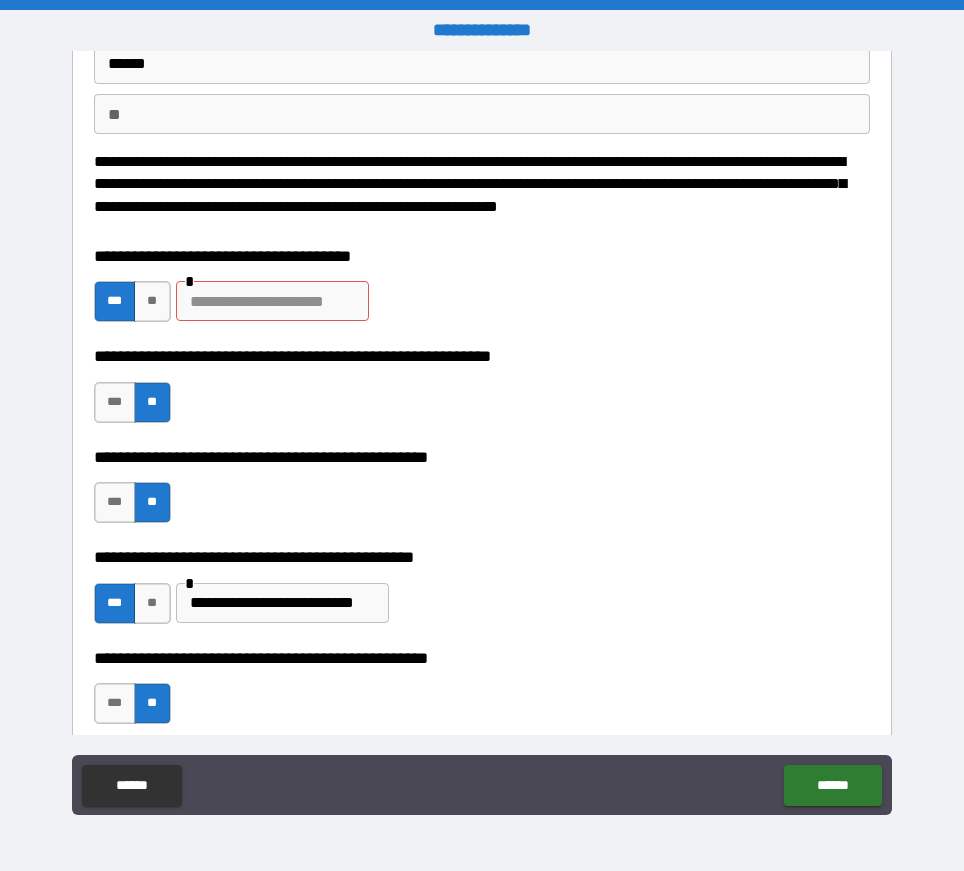 scroll, scrollTop: 0, scrollLeft: 0, axis: both 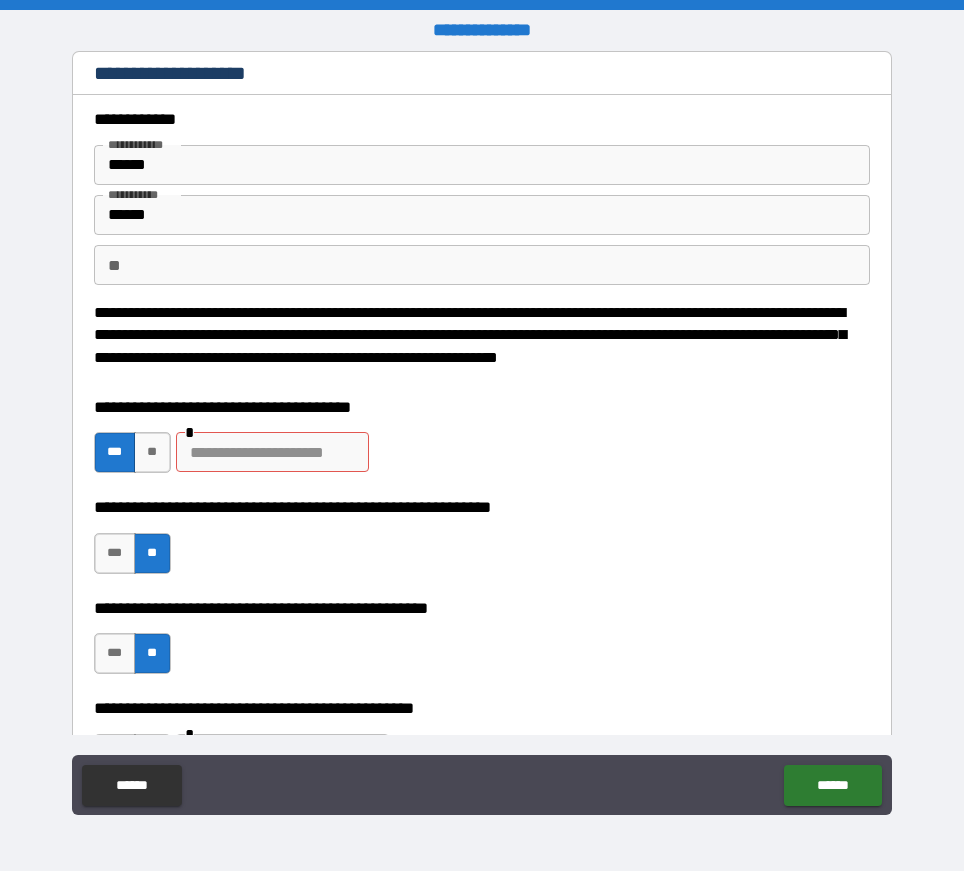 click at bounding box center [272, 452] 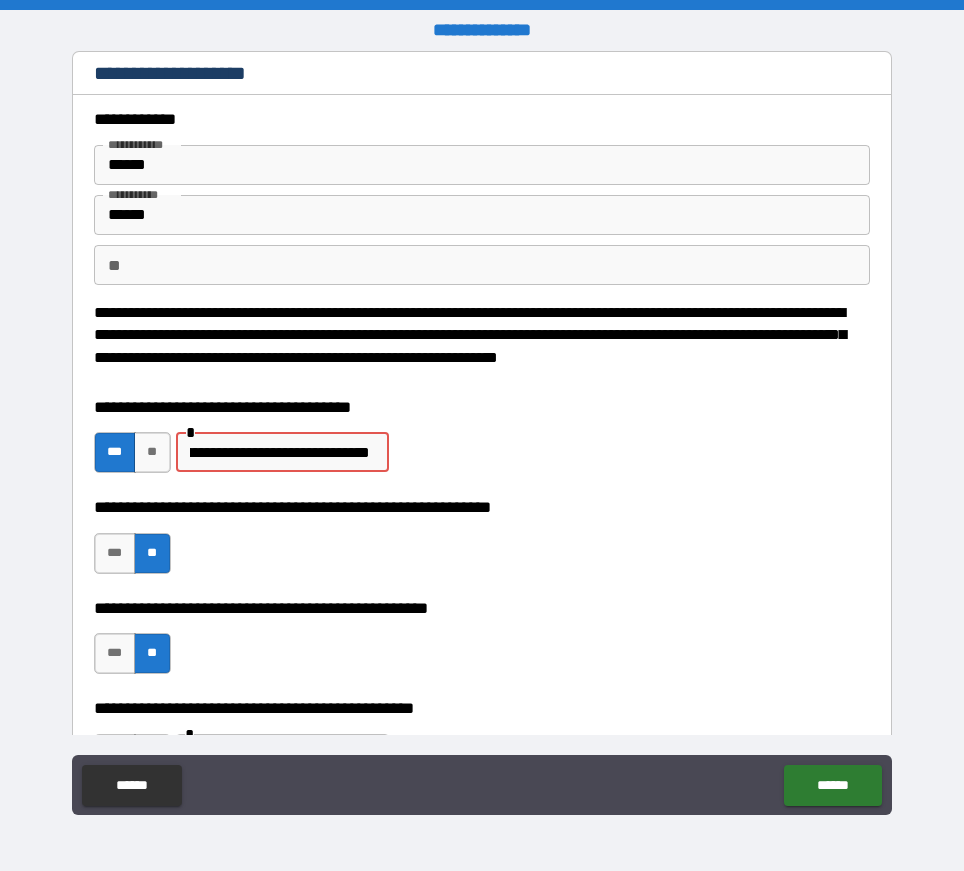 scroll, scrollTop: 0, scrollLeft: 78, axis: horizontal 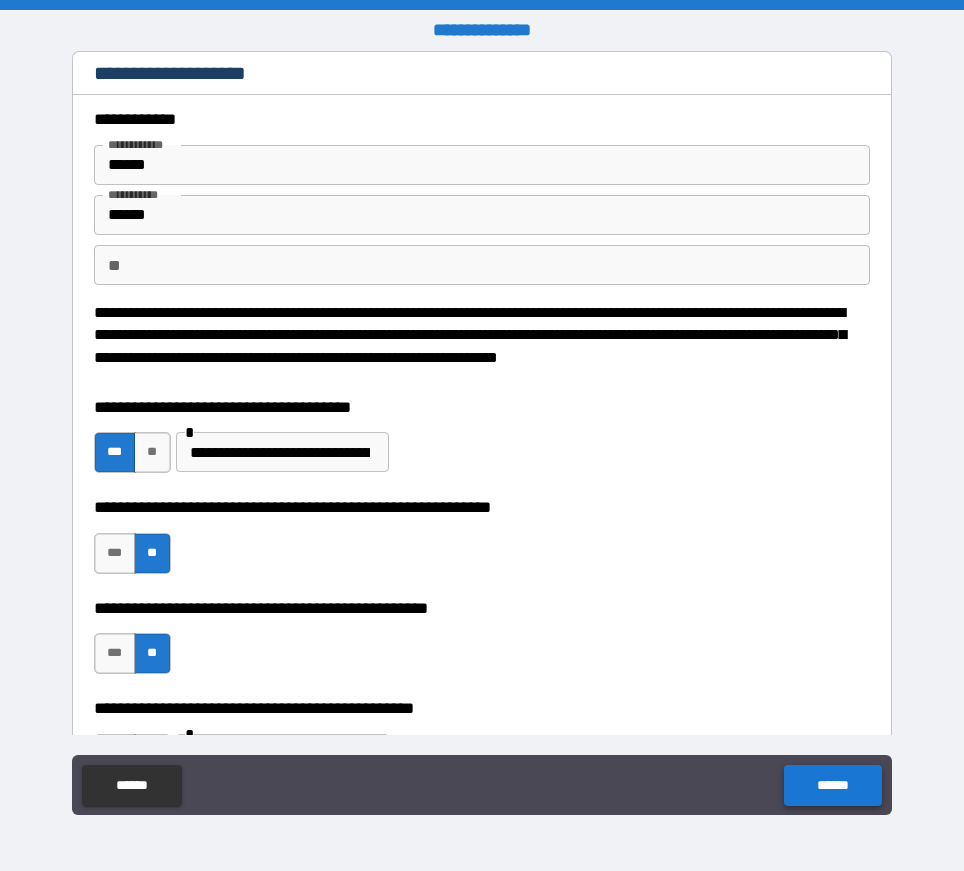 click on "******" at bounding box center (832, 785) 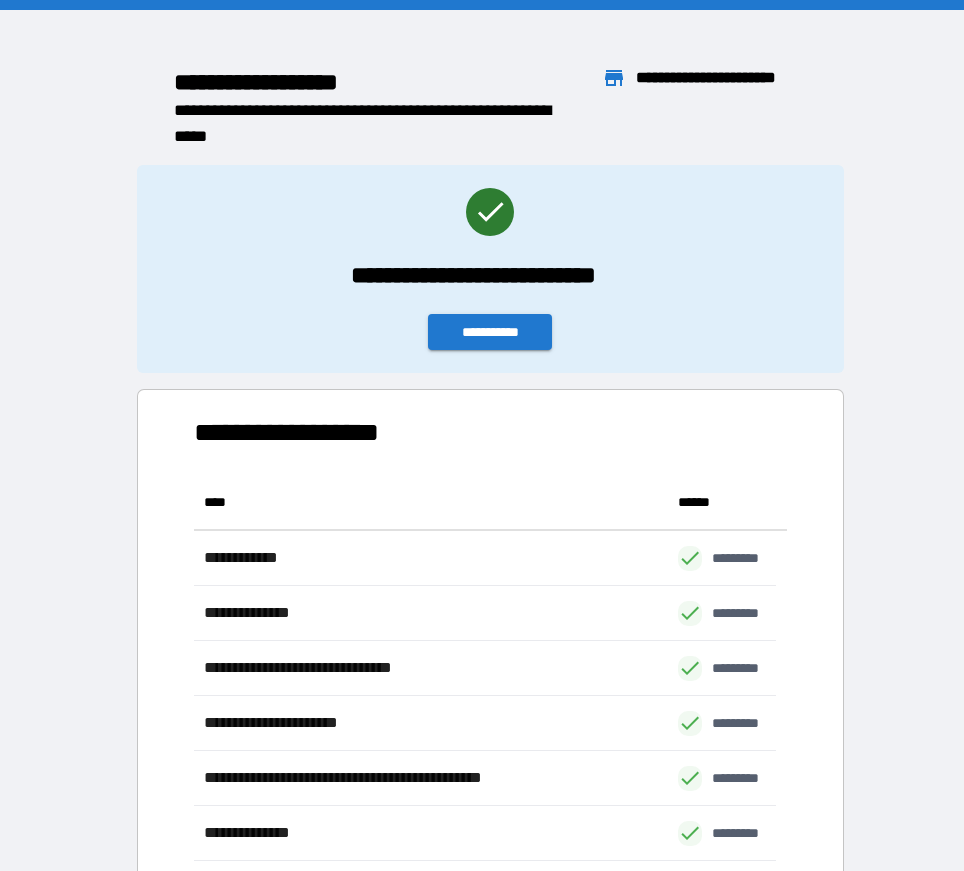 scroll, scrollTop: 371, scrollLeft: 567, axis: both 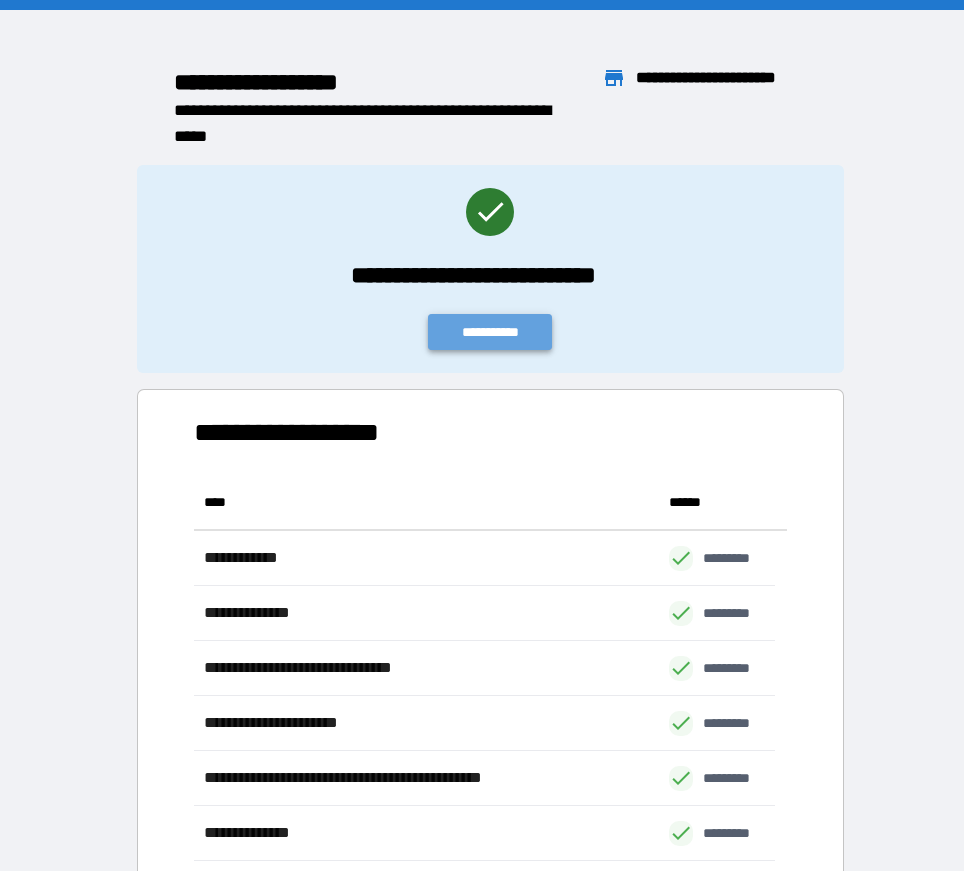 click on "**********" at bounding box center (490, 332) 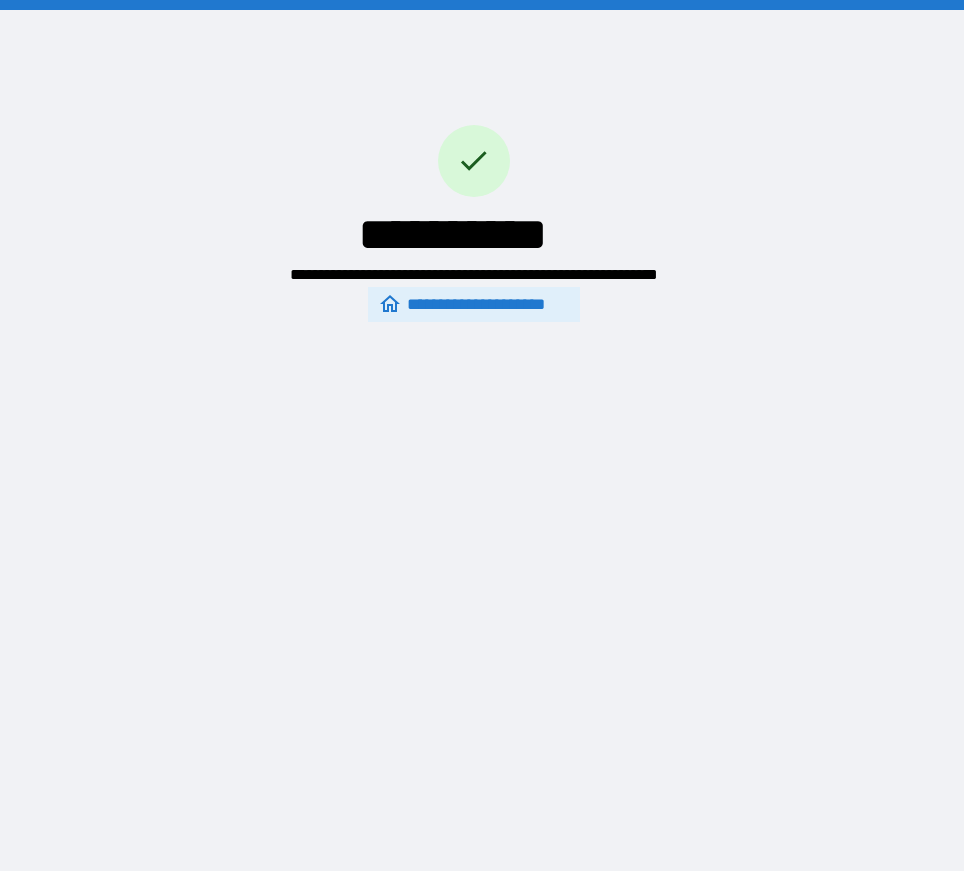 click on "**********" at bounding box center [473, 305] 